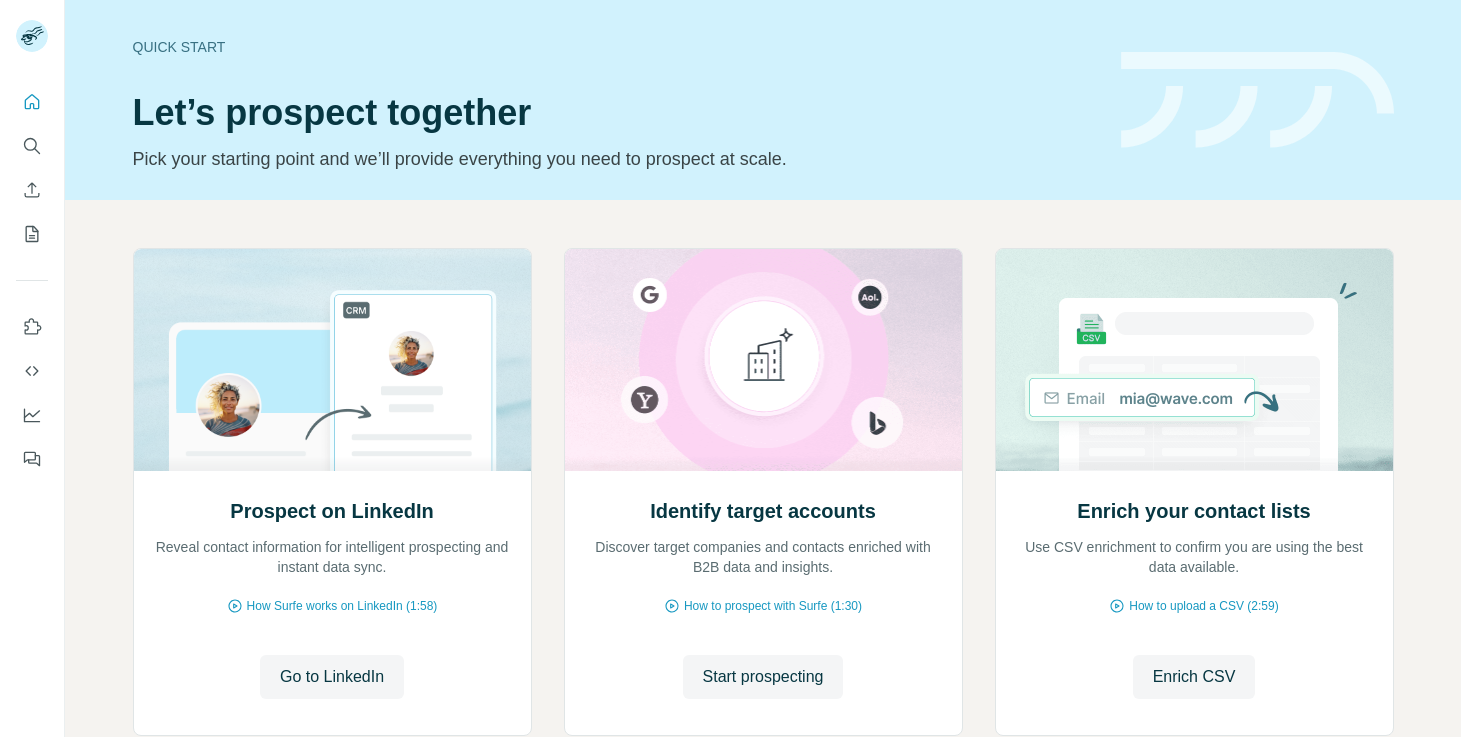 scroll, scrollTop: 0, scrollLeft: 0, axis: both 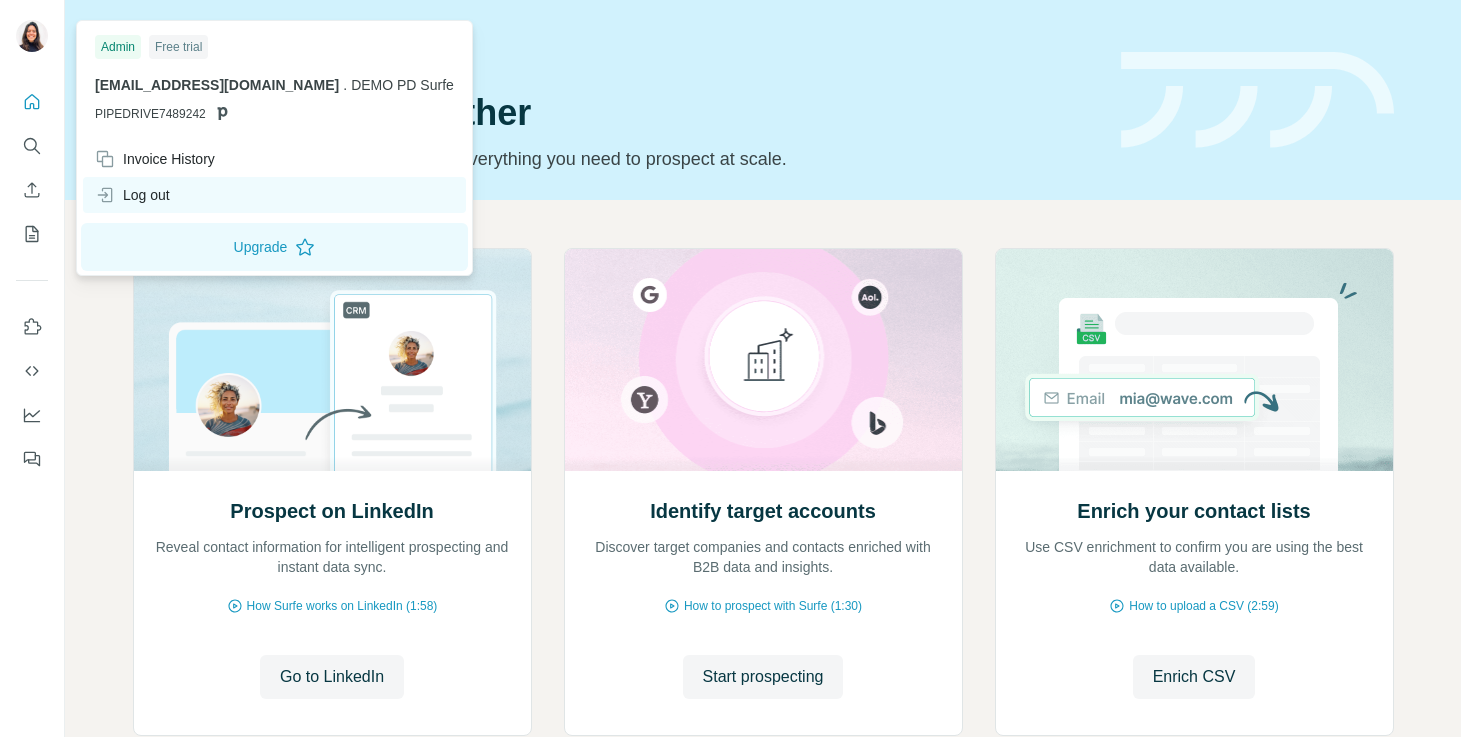 click on "Log out" at bounding box center (132, 195) 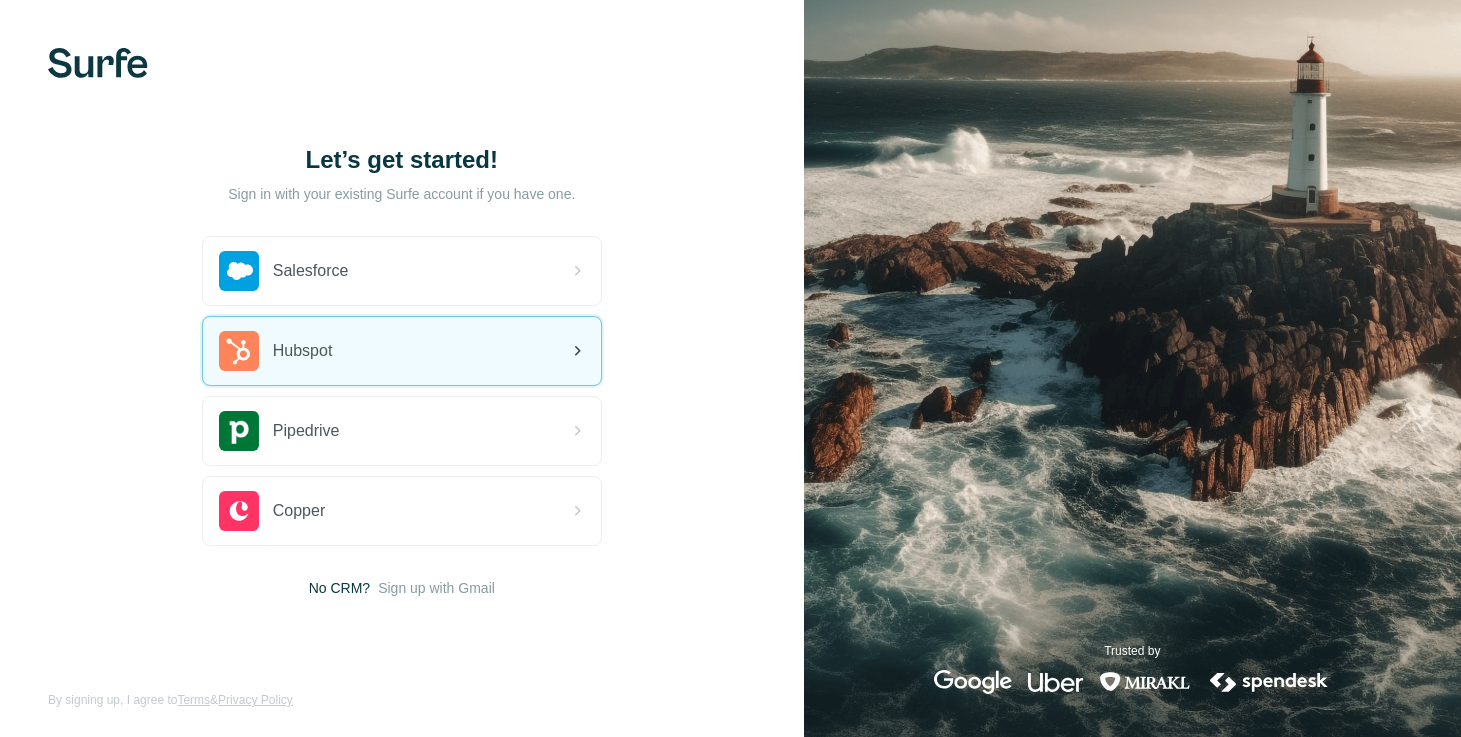 click on "Hubspot" at bounding box center (402, 351) 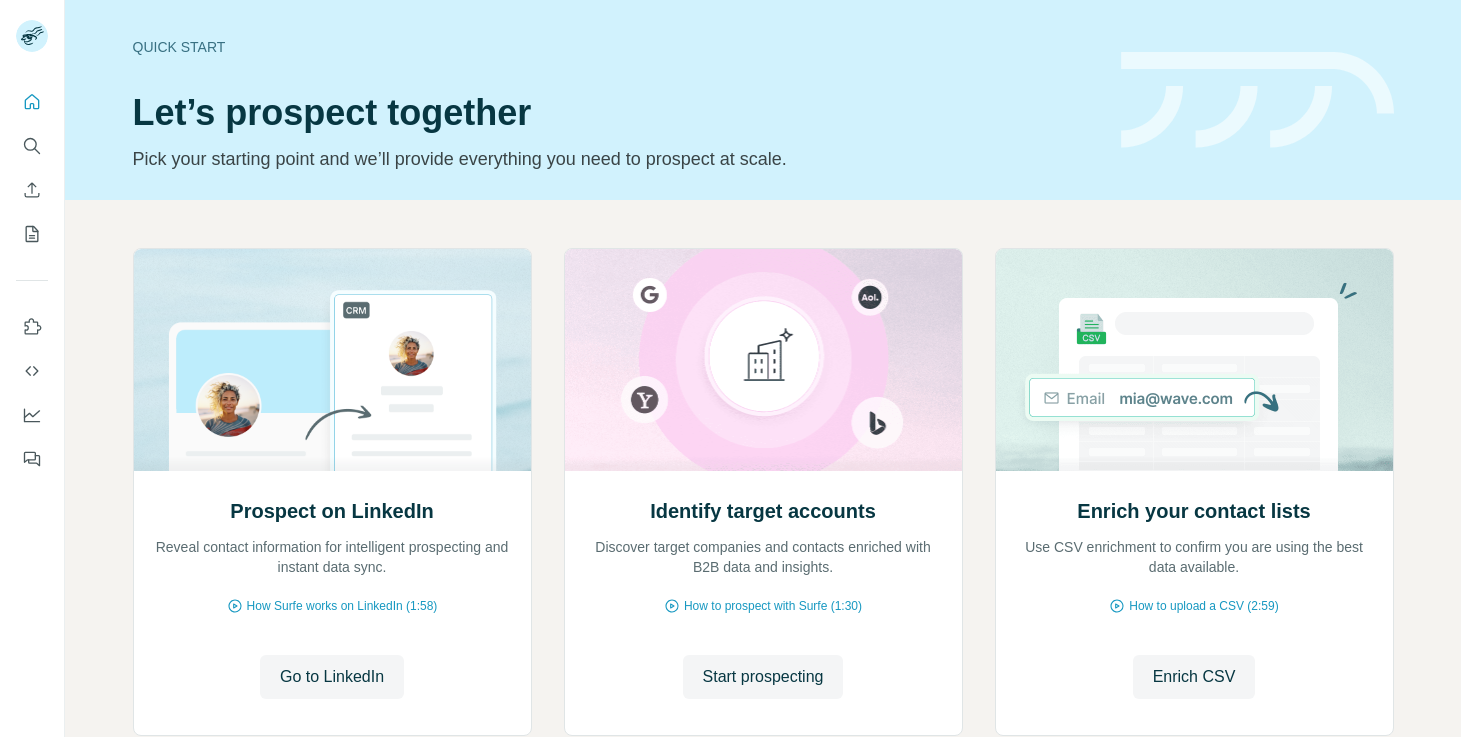 scroll, scrollTop: 0, scrollLeft: 0, axis: both 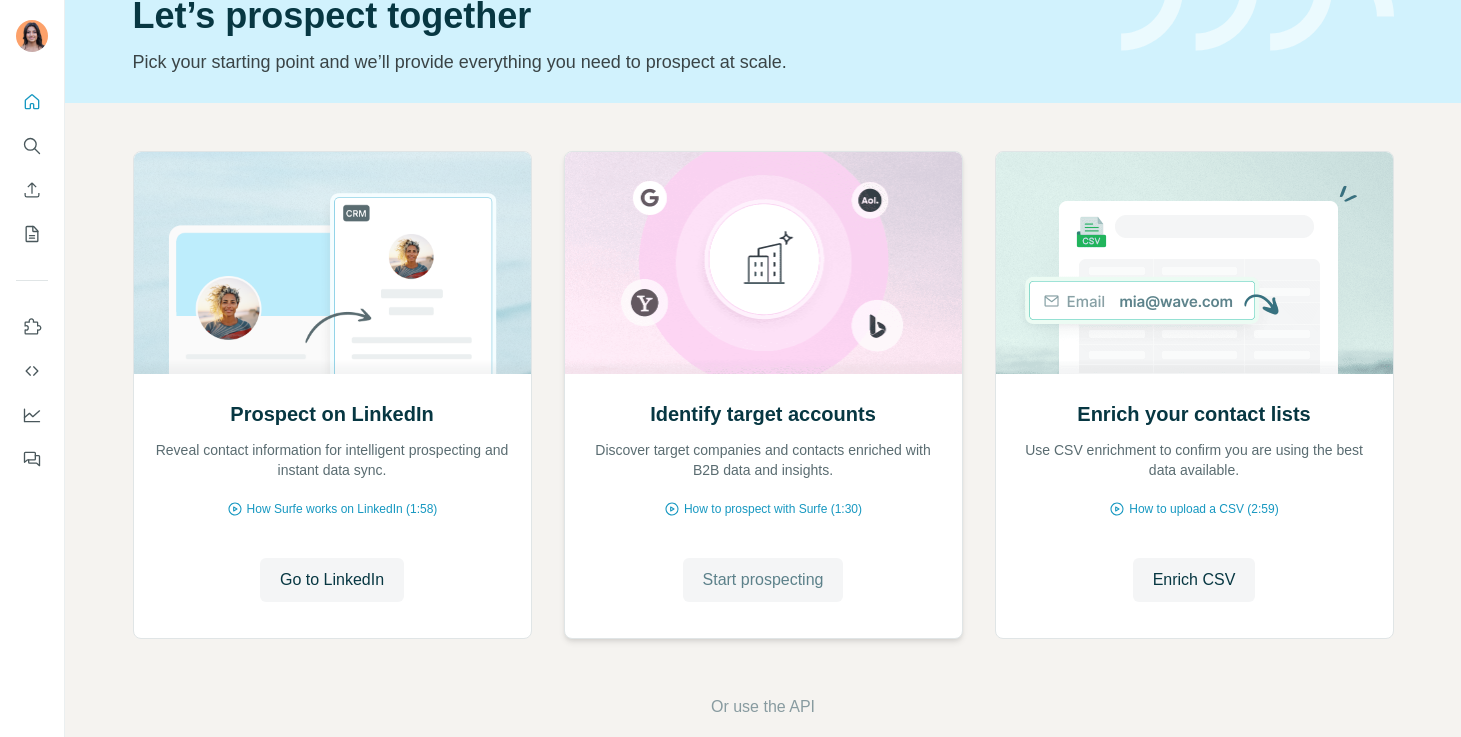 click on "Start prospecting" at bounding box center [763, 580] 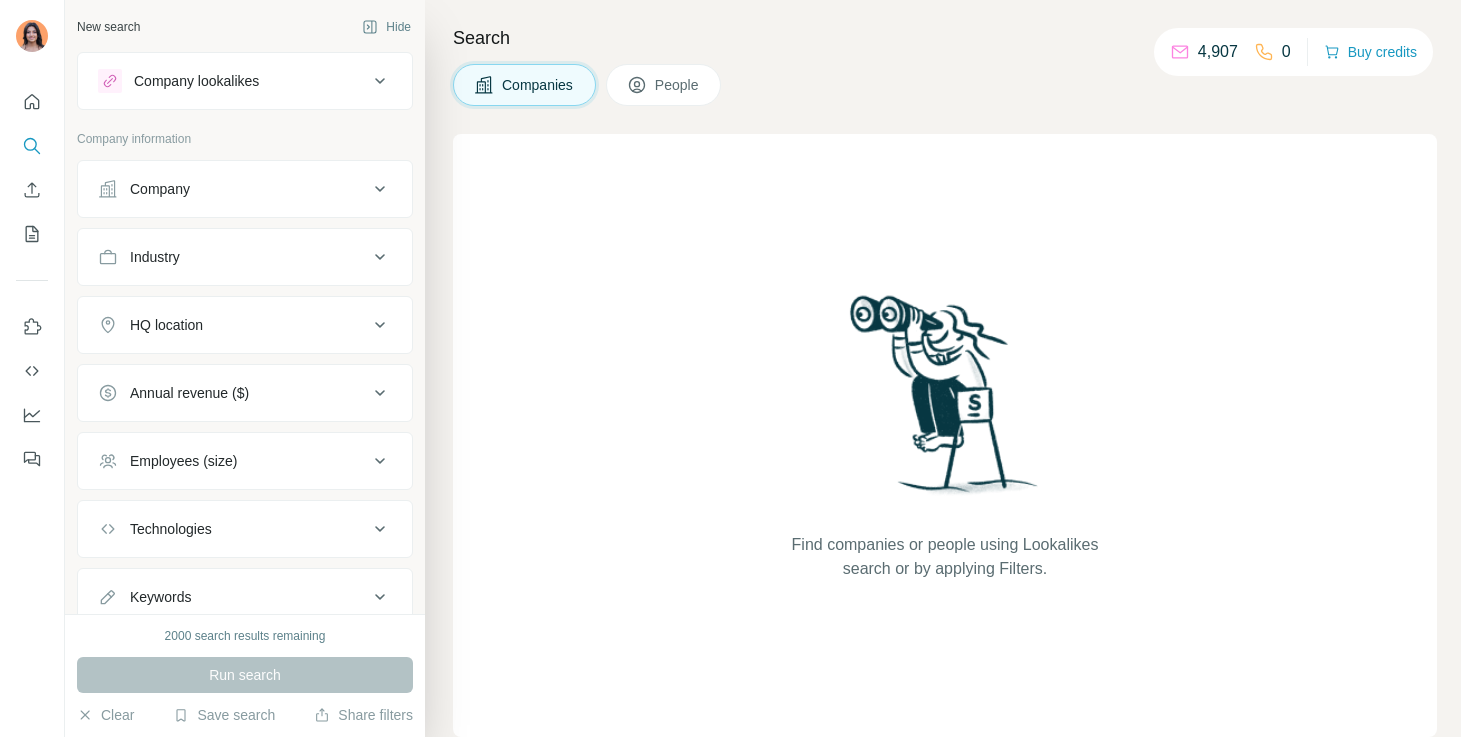 click on "Company" at bounding box center [245, 189] 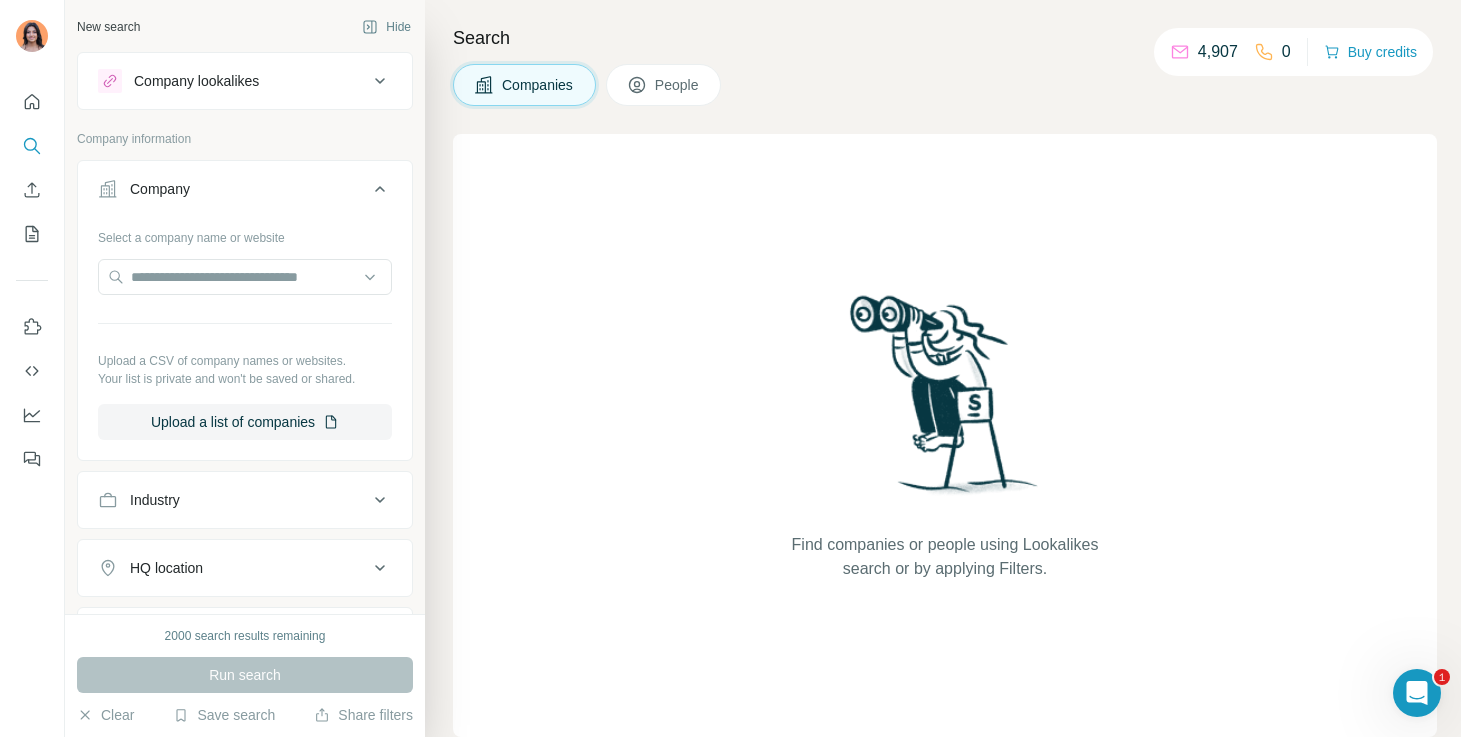 scroll, scrollTop: 0, scrollLeft: 0, axis: both 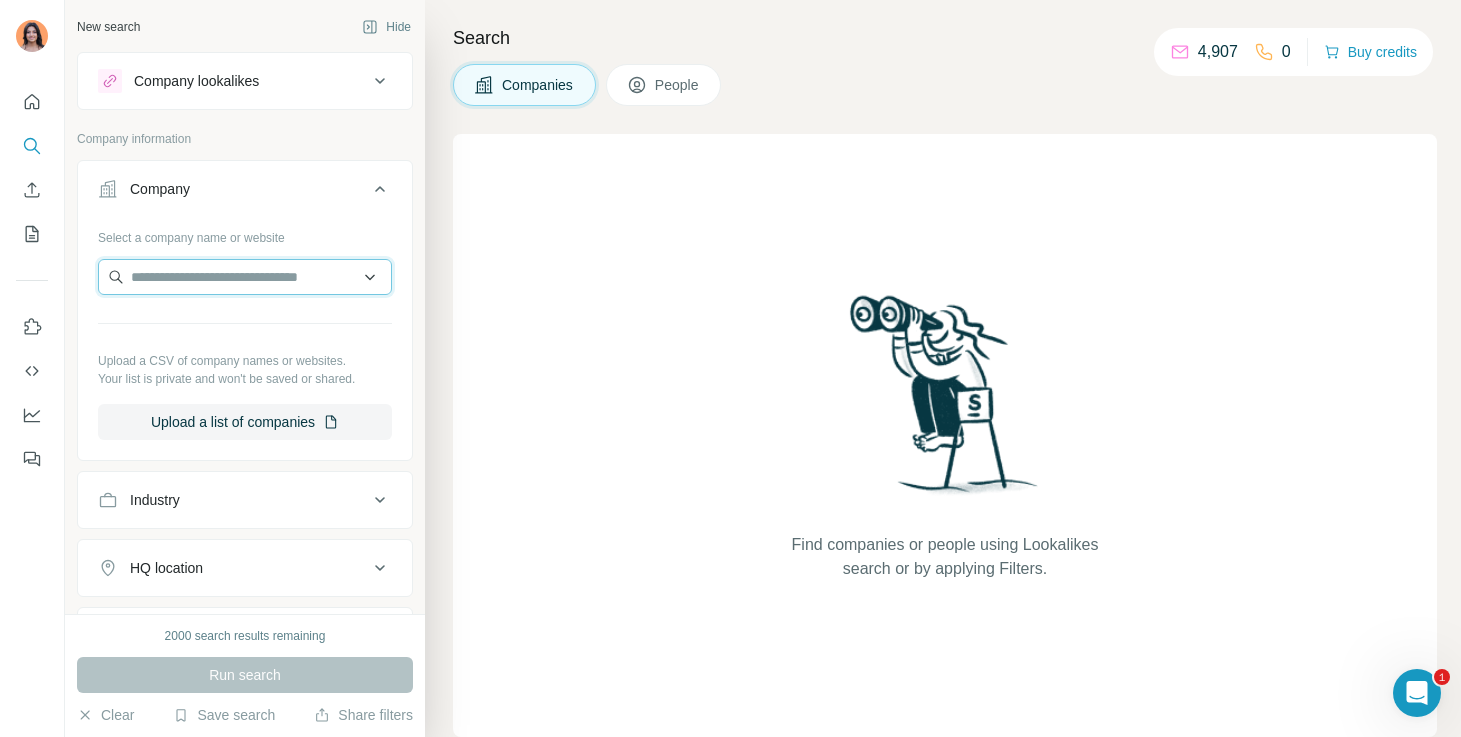 click at bounding box center [245, 277] 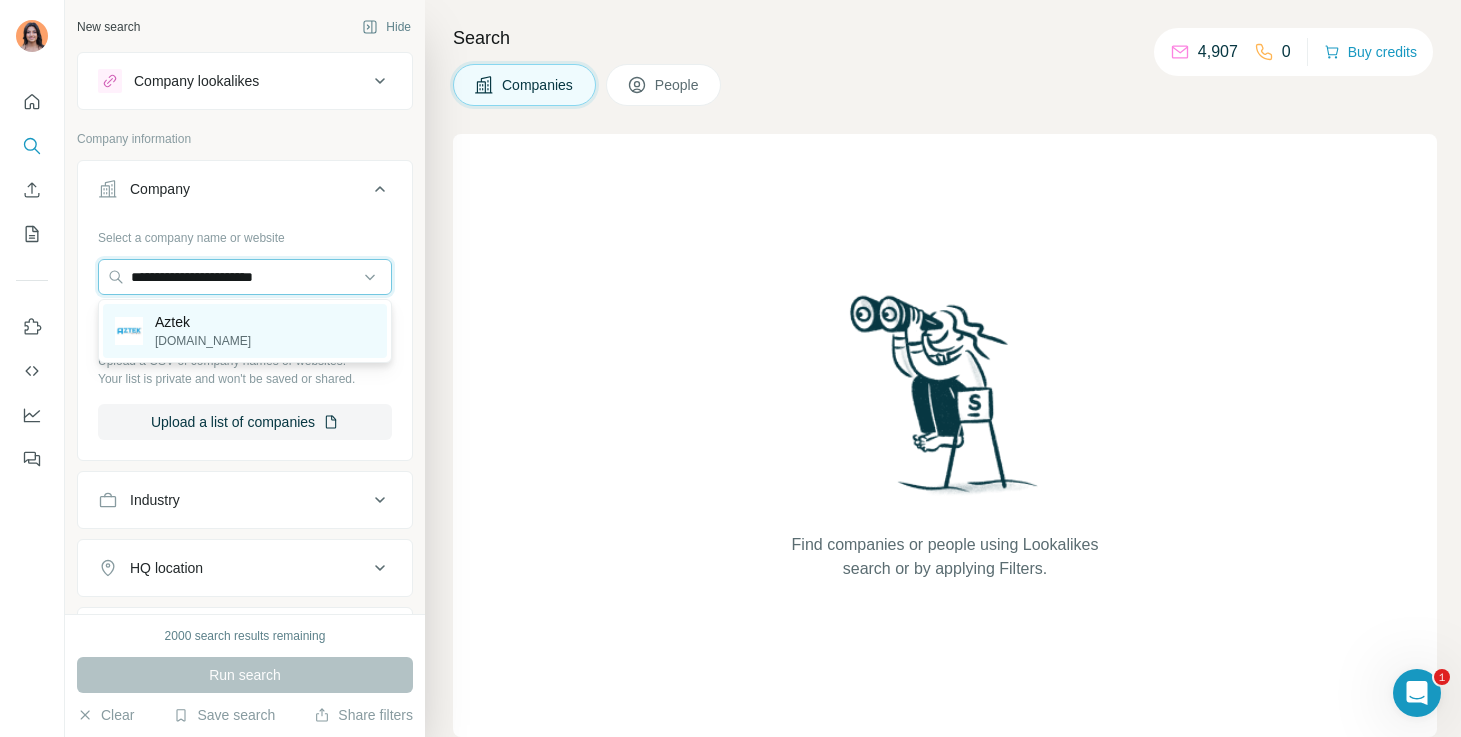 type on "**********" 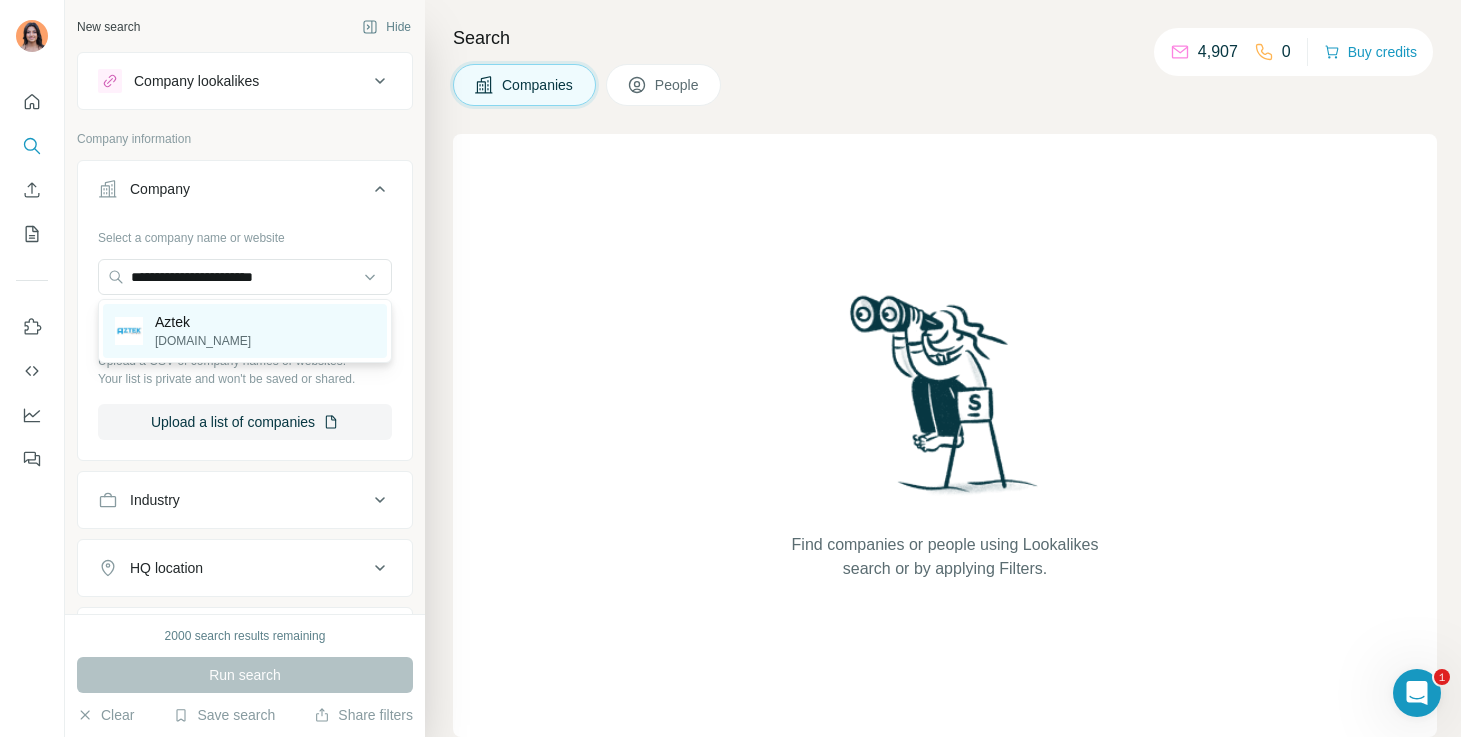 click on "Aztek aztek.co.uk" at bounding box center [245, 331] 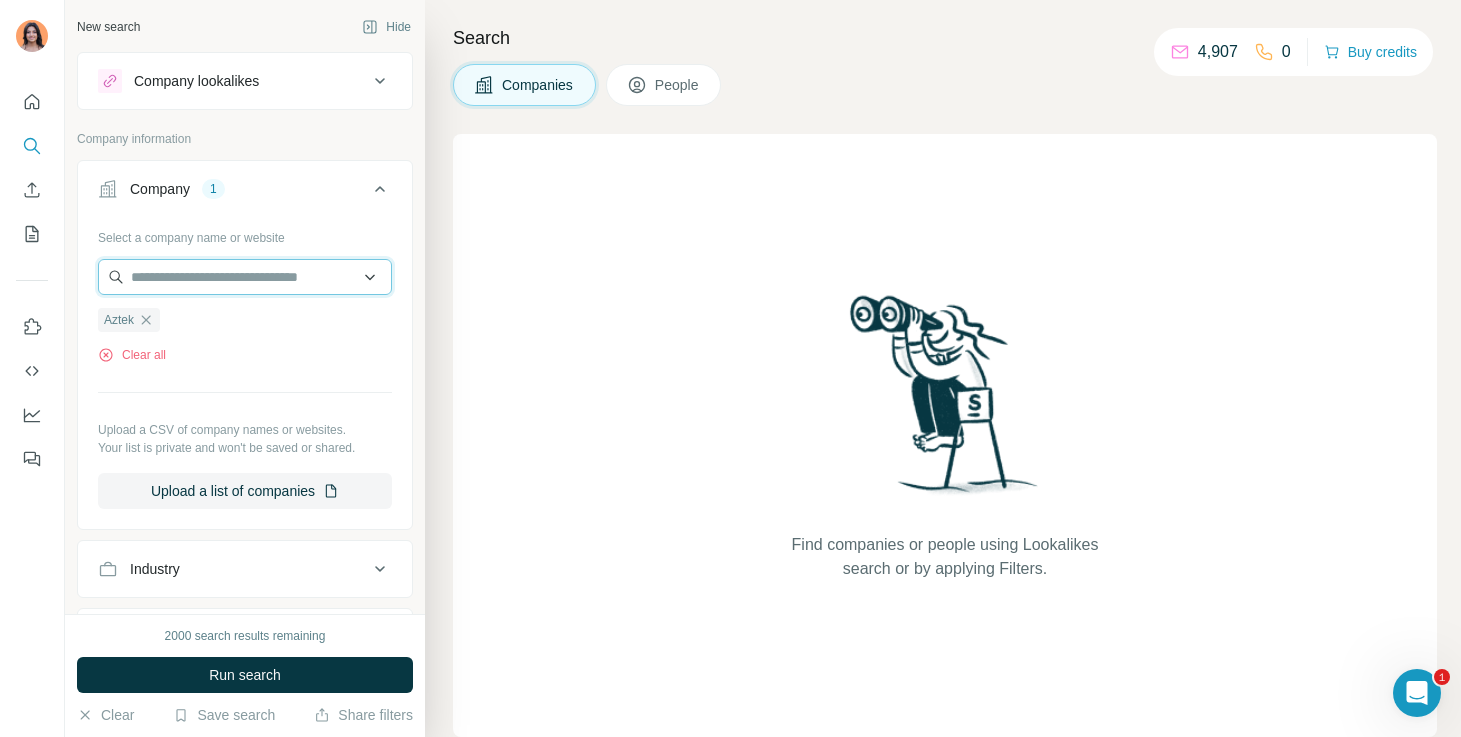 click at bounding box center (245, 277) 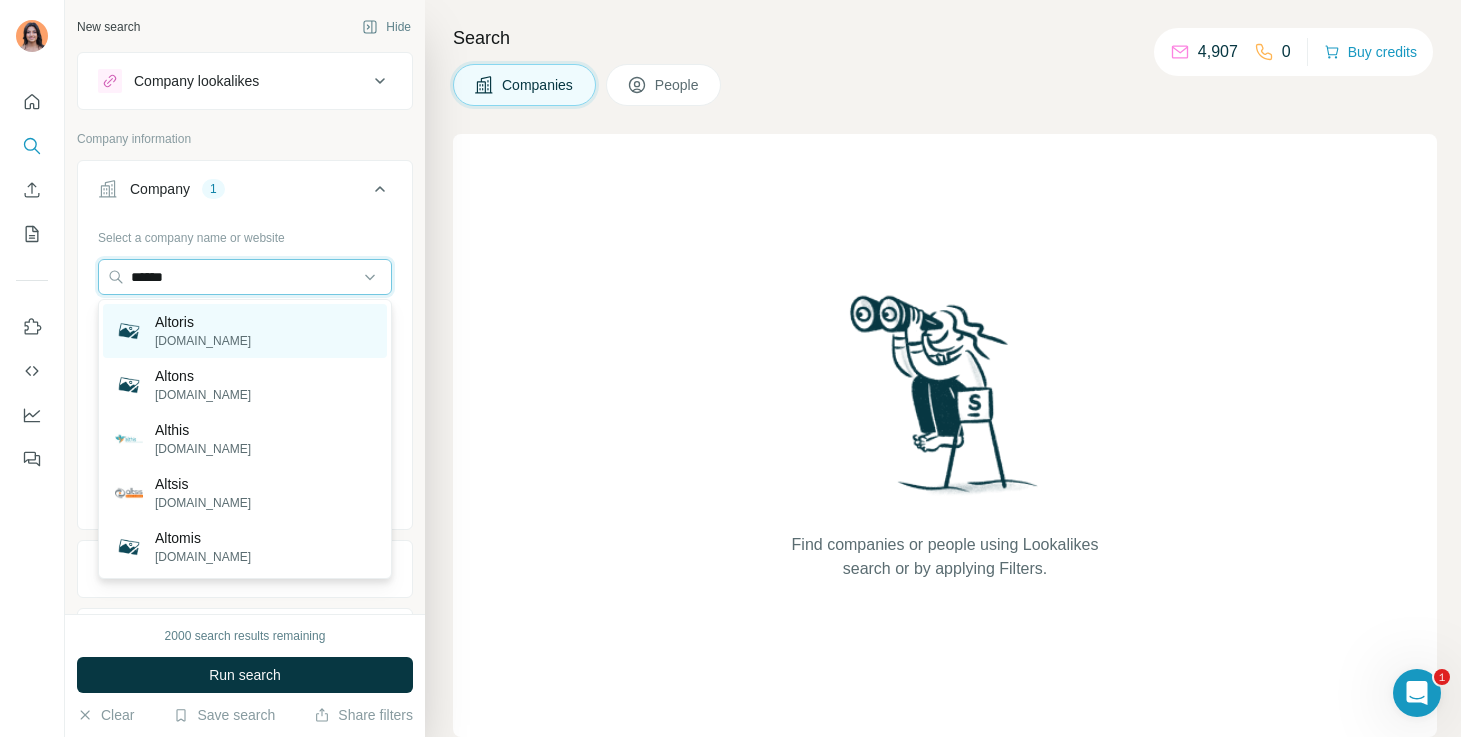 type on "******" 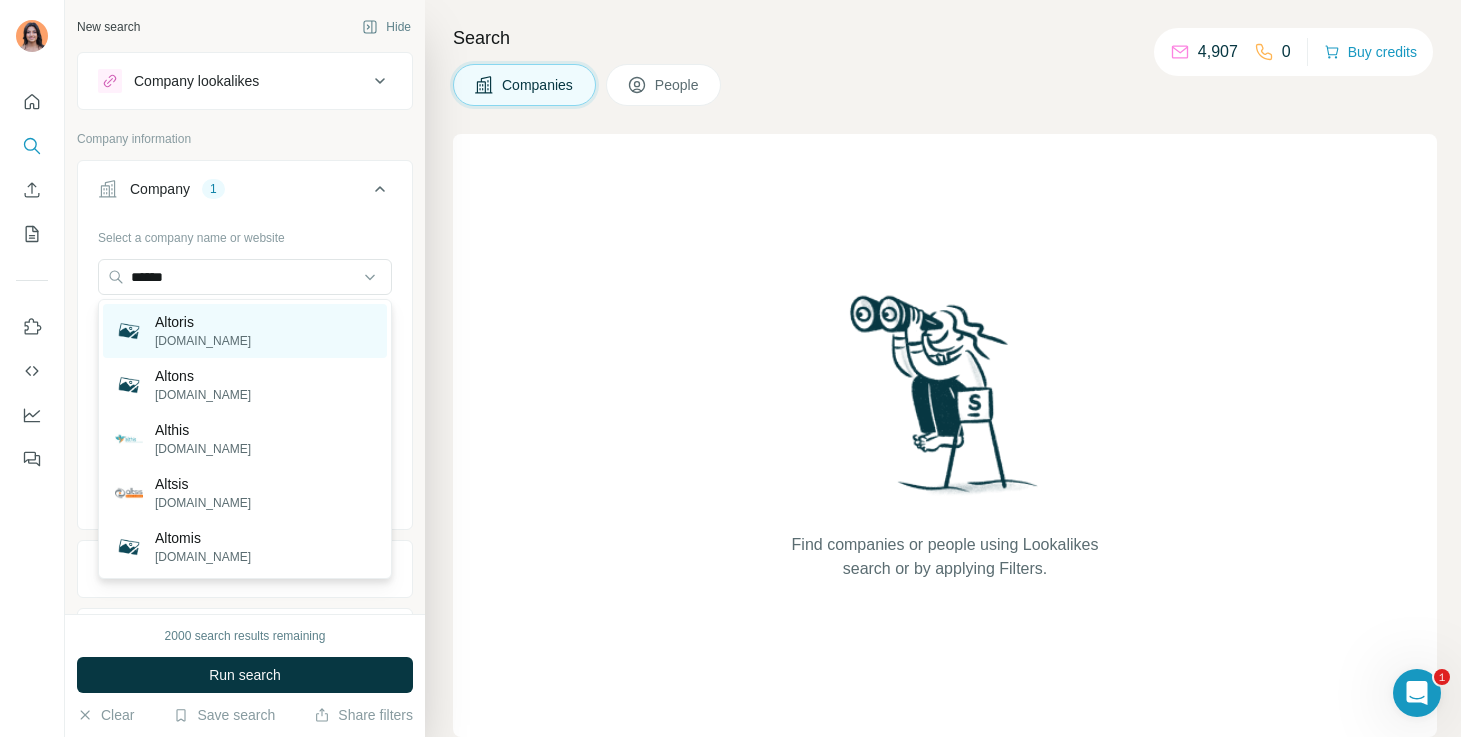 click on "Altoris altoris.com" at bounding box center [245, 331] 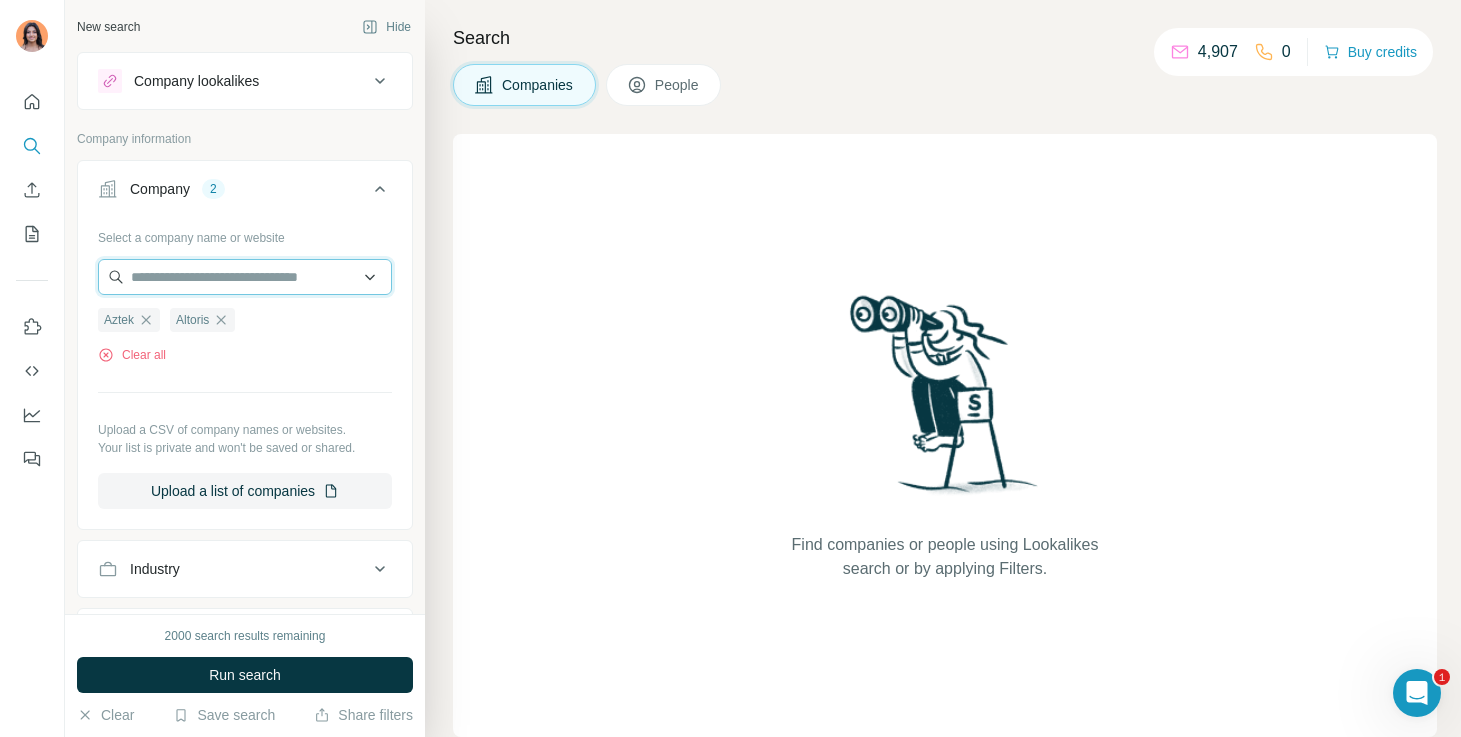 click at bounding box center (245, 277) 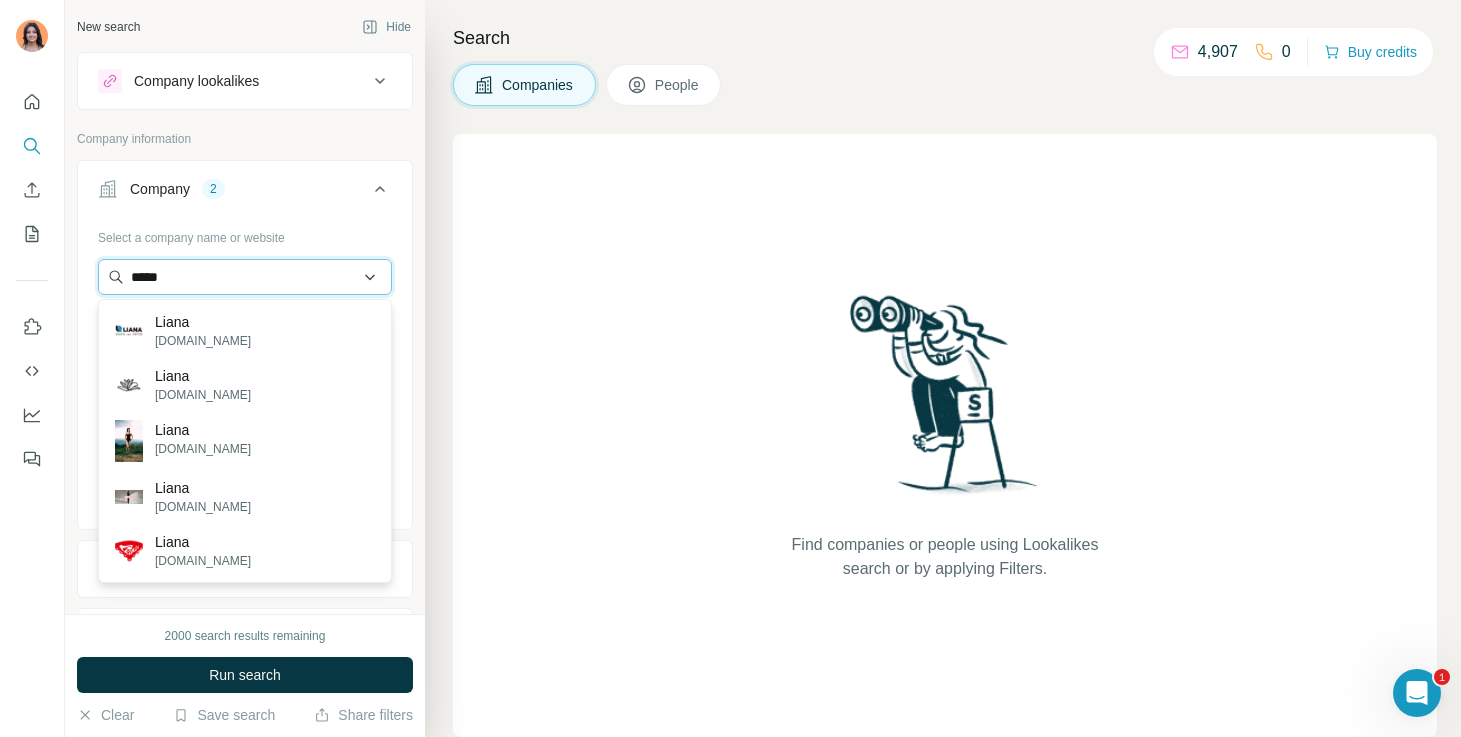 click on "*****" at bounding box center [245, 277] 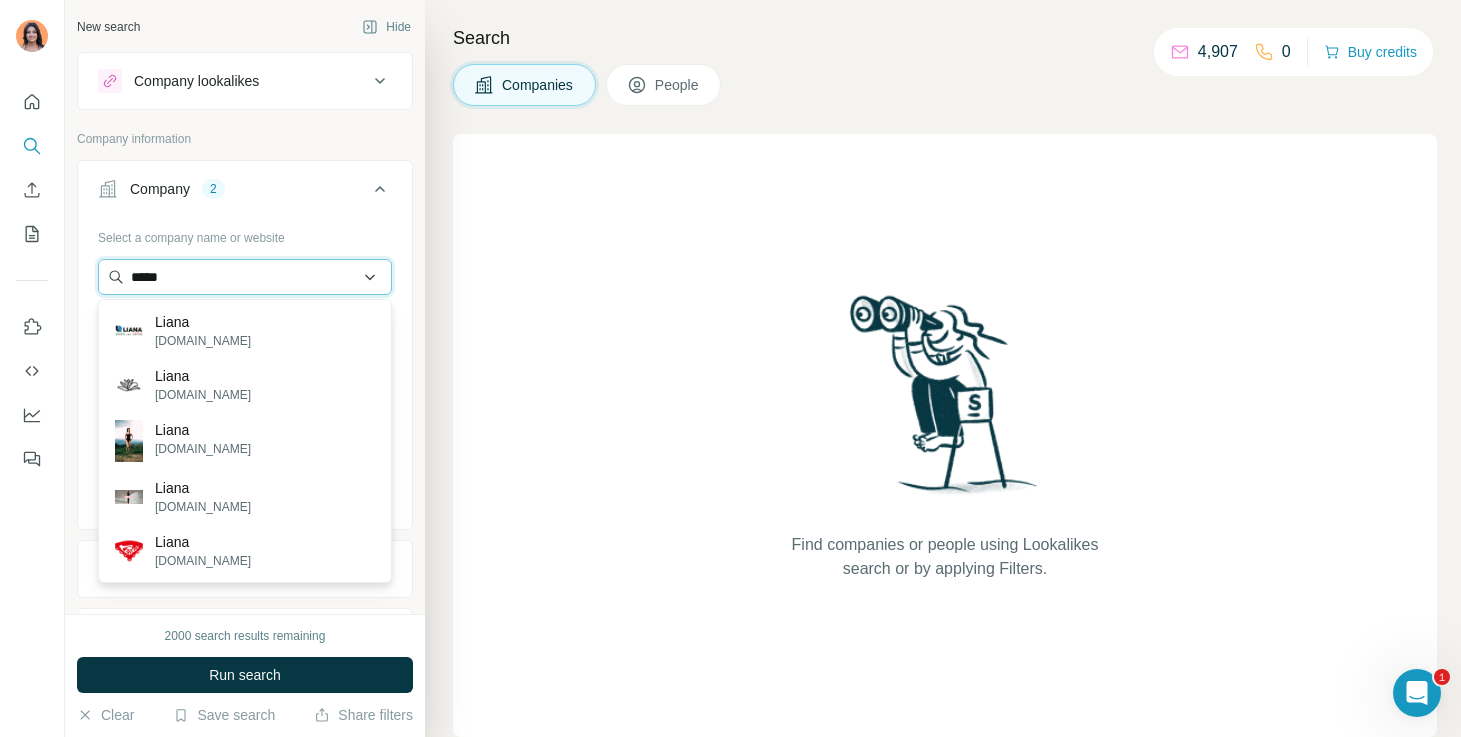 click on "*****" at bounding box center [245, 277] 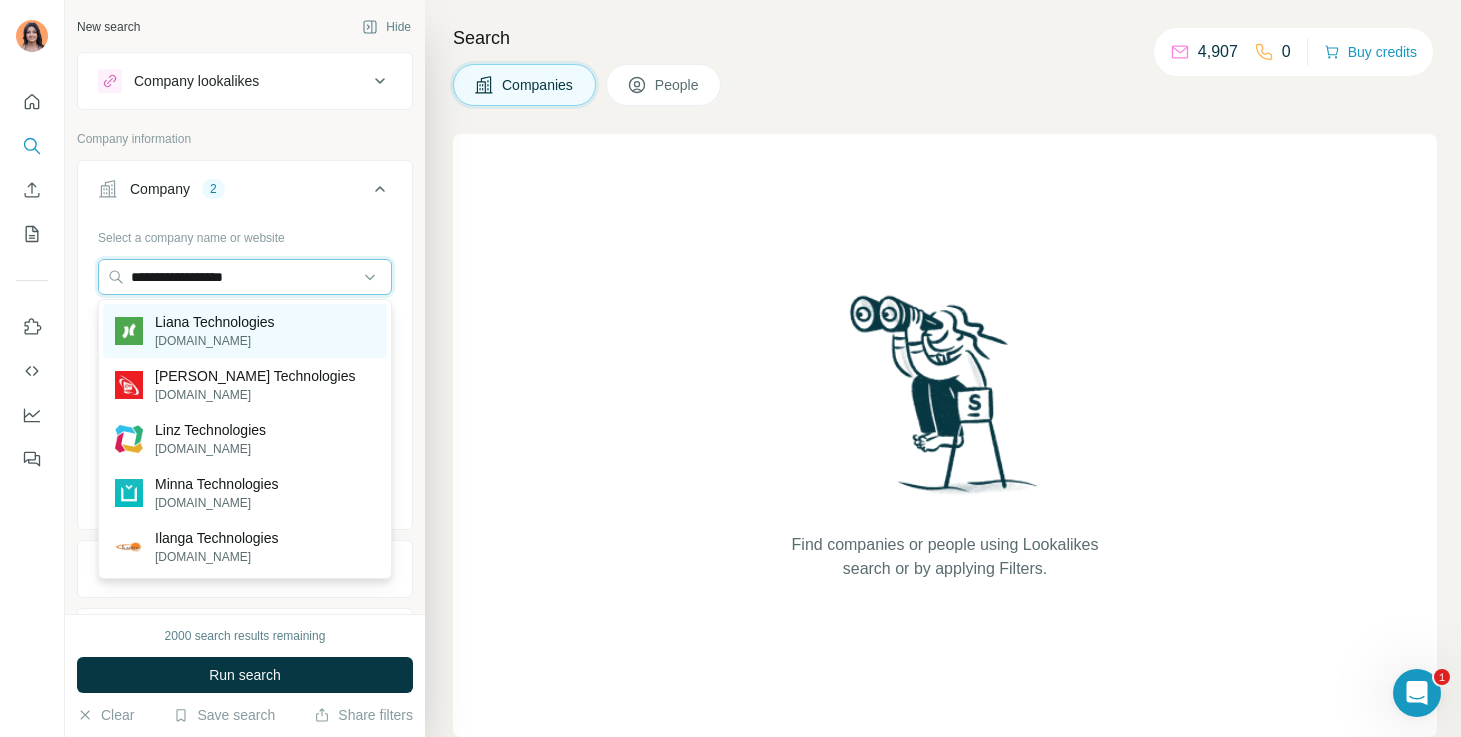 type on "**********" 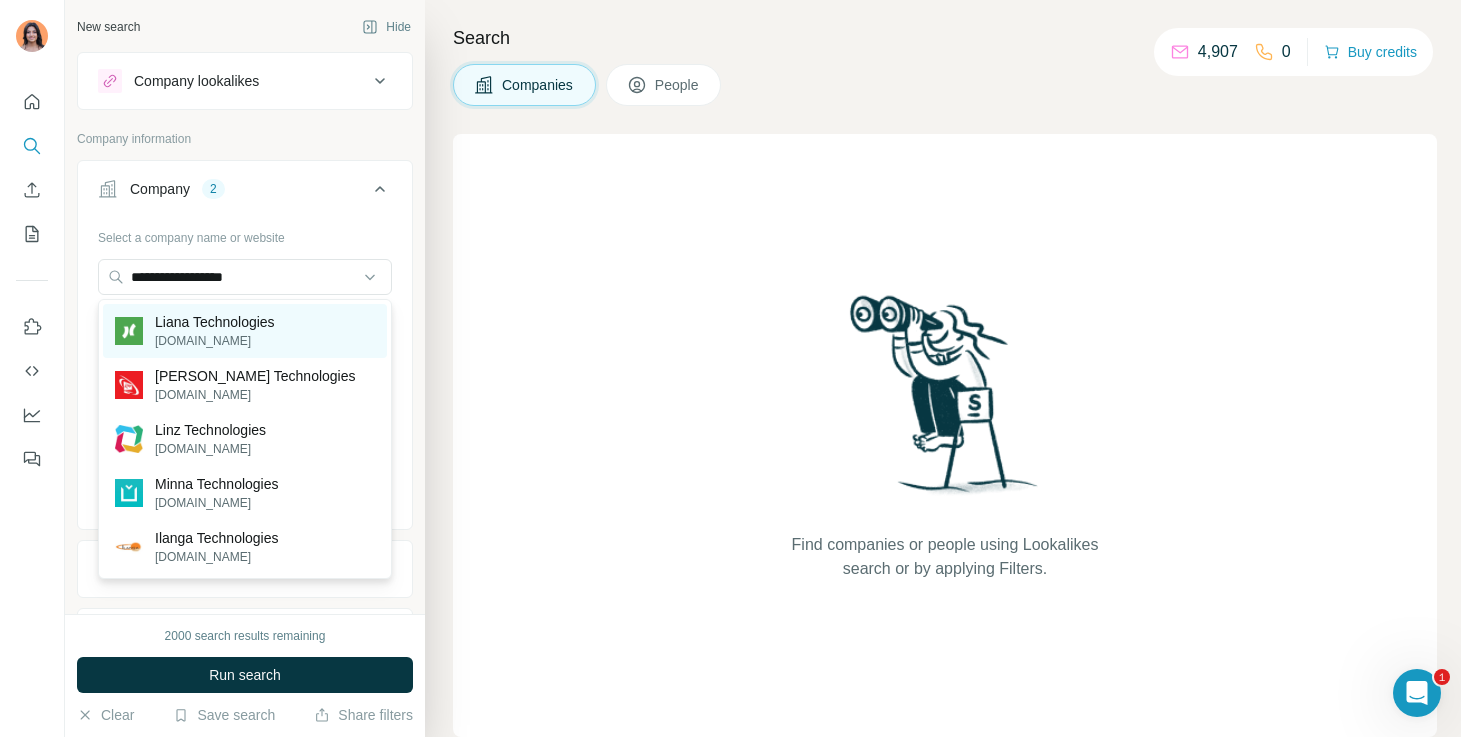 click on "Liana Technologies" at bounding box center (215, 322) 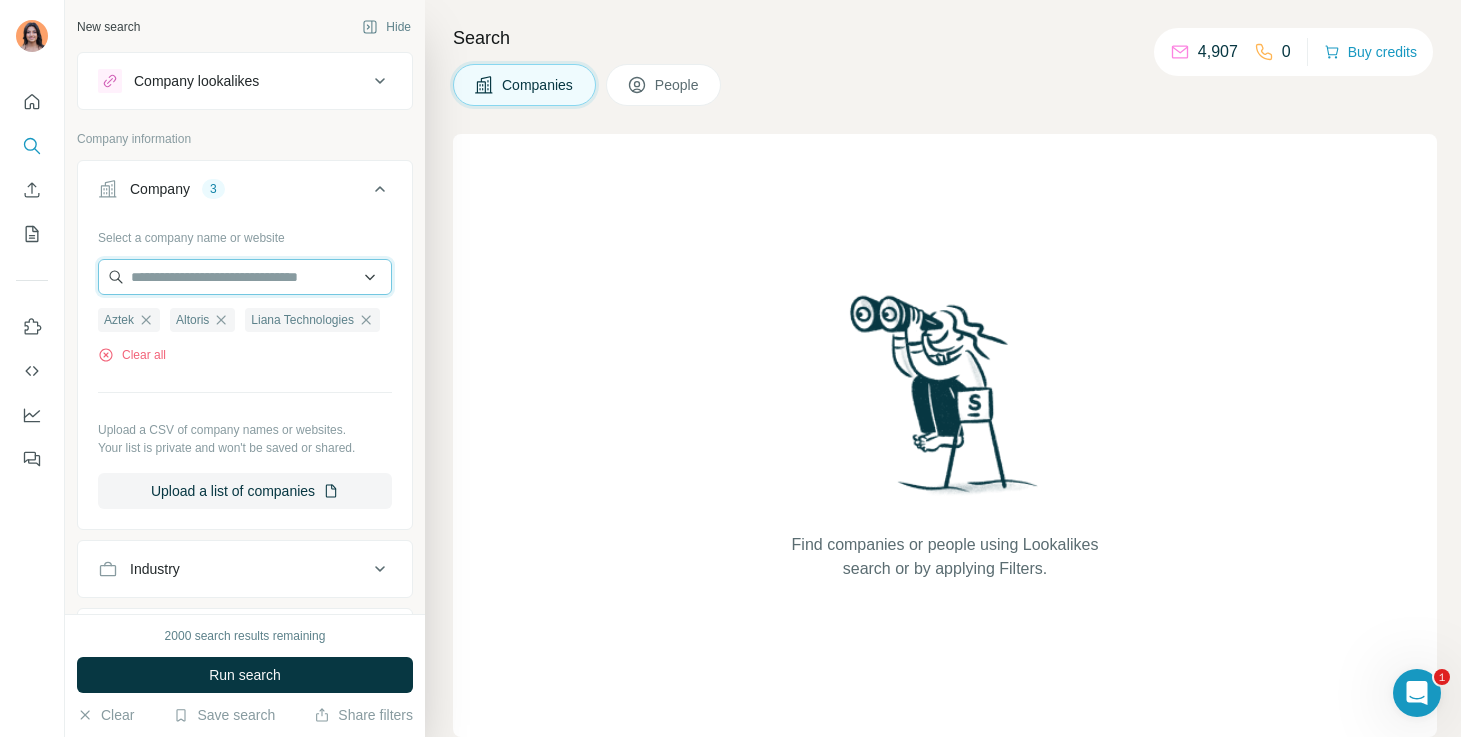 click at bounding box center (245, 277) 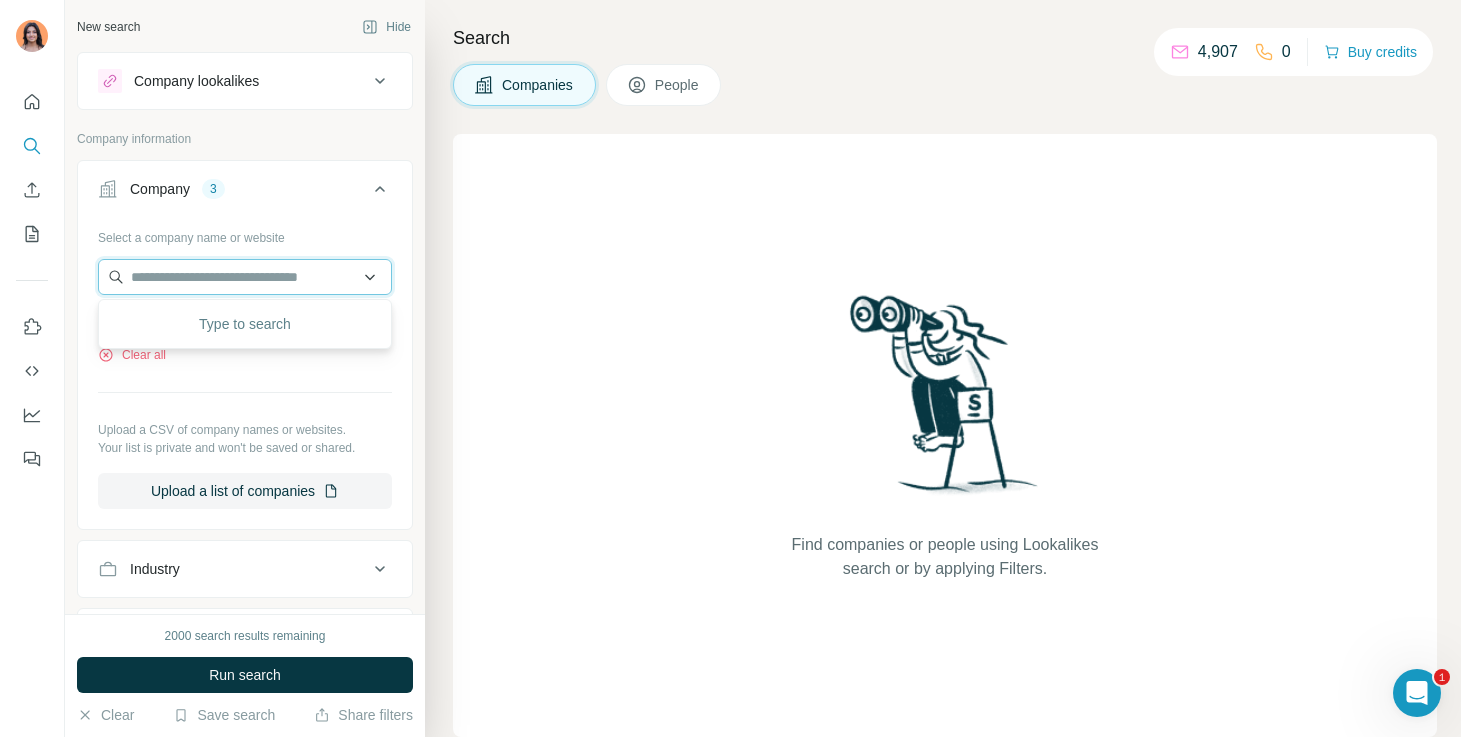 paste on "********" 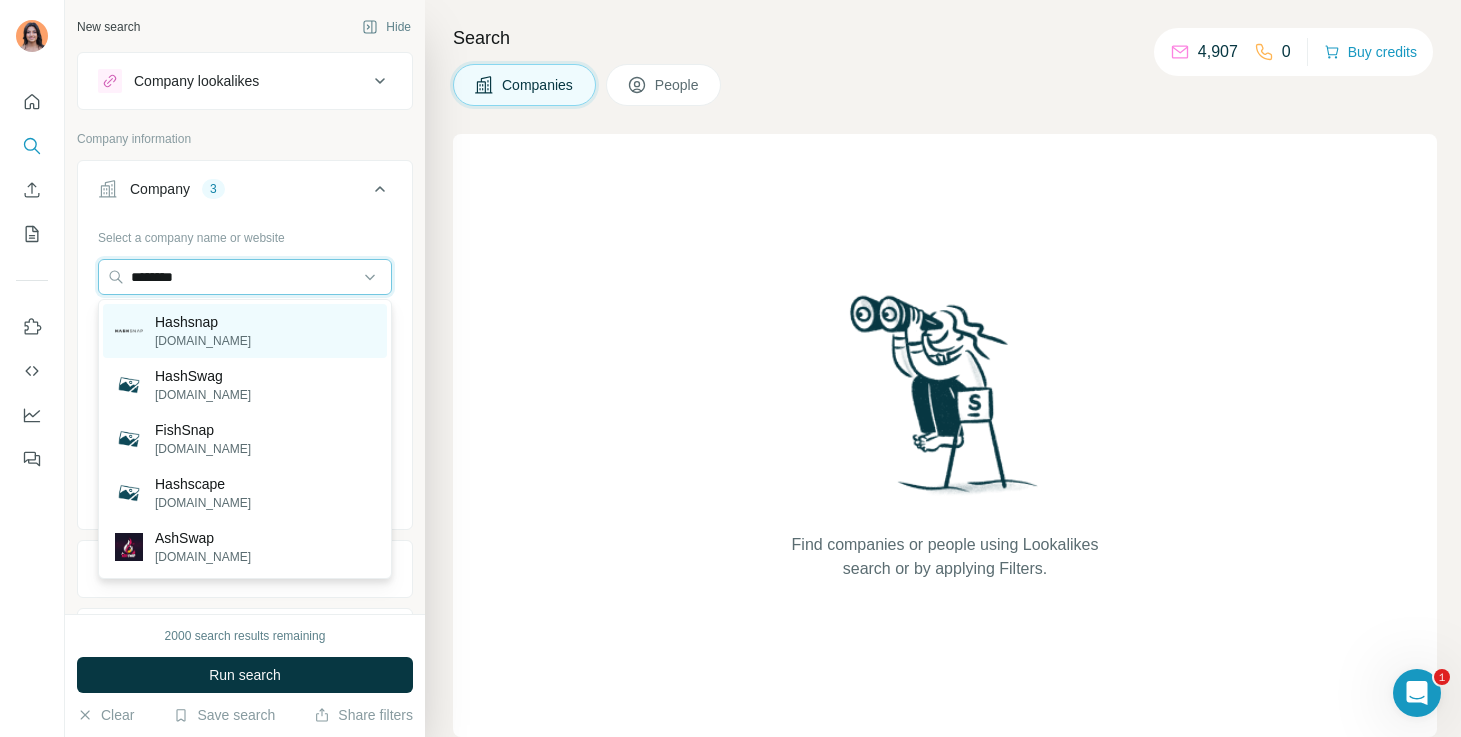 type on "********" 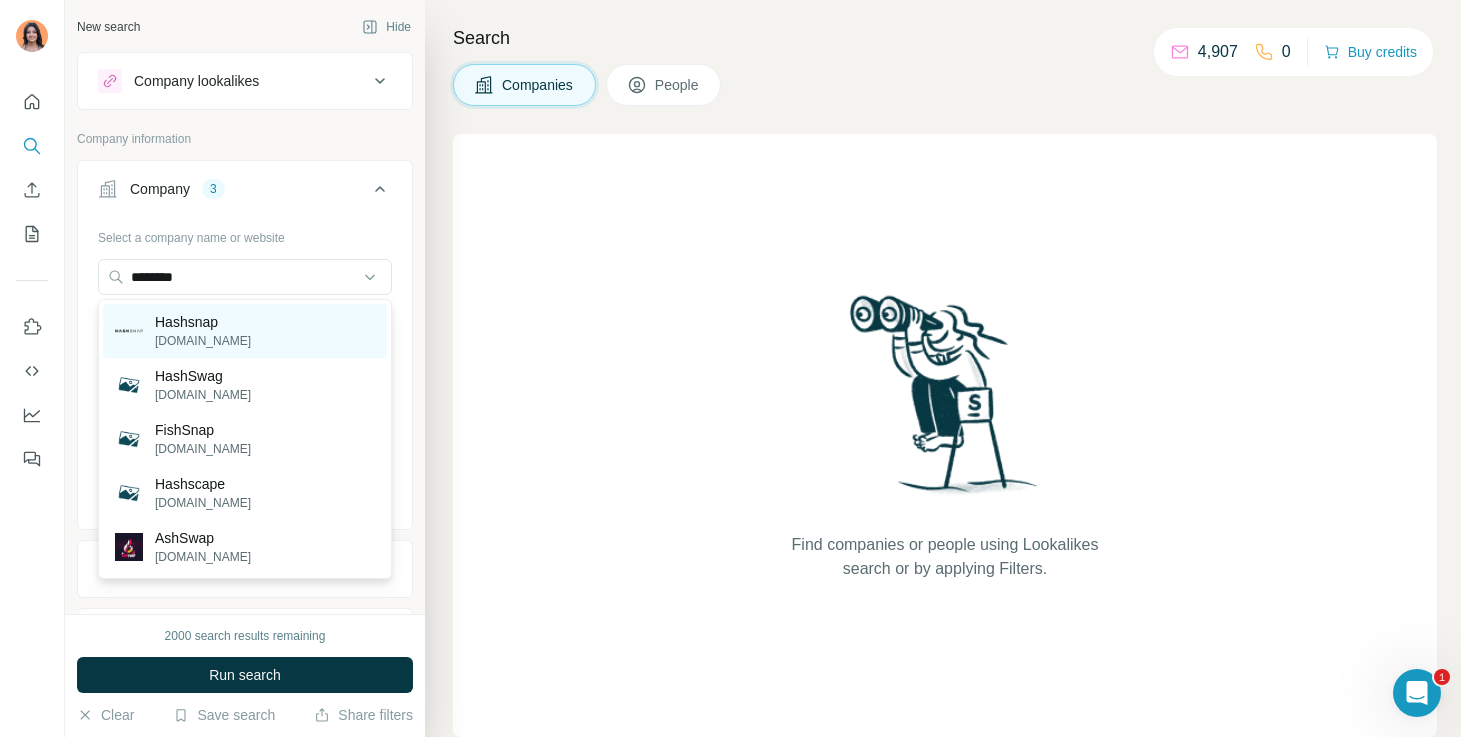 click on "Hashsnap hashsnap.net" at bounding box center [245, 331] 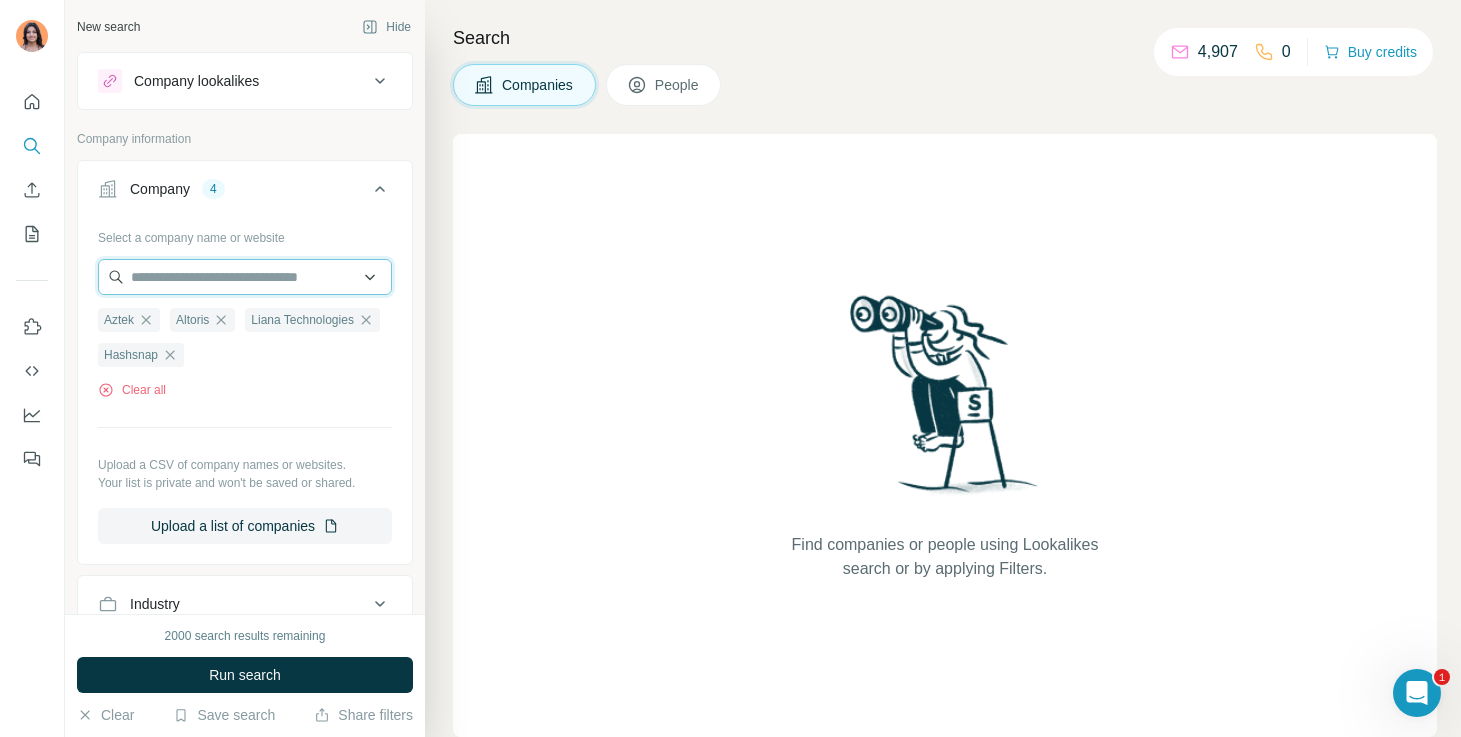 click at bounding box center (245, 277) 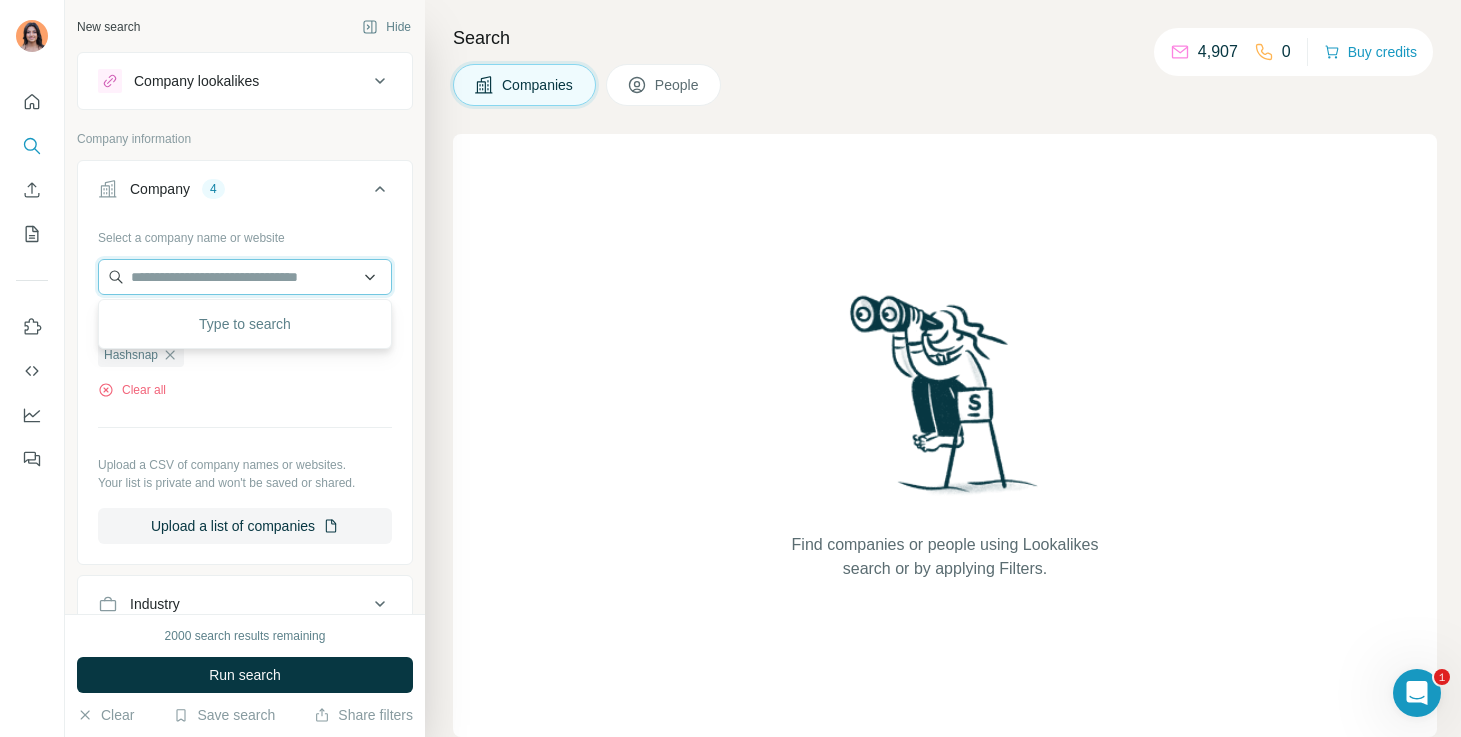 paste on "*******" 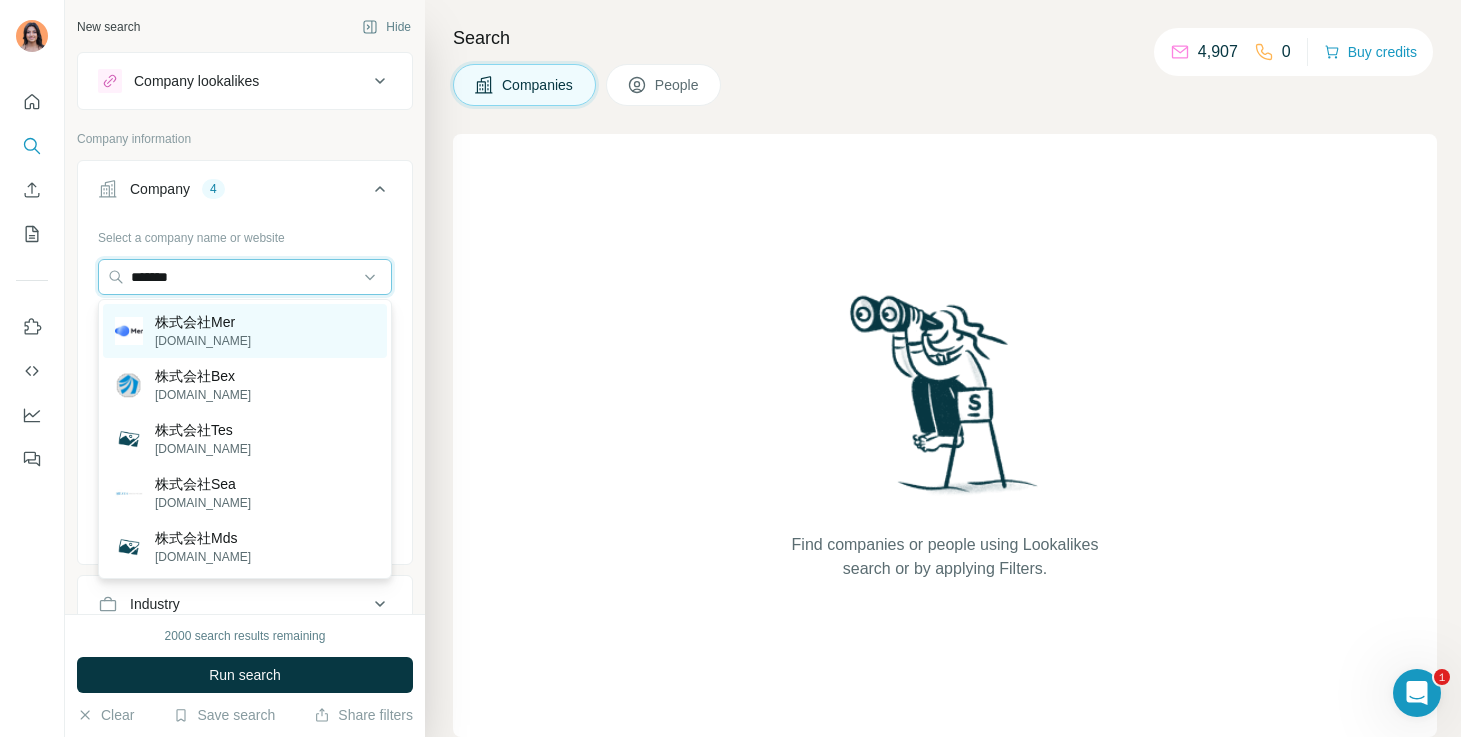type on "*******" 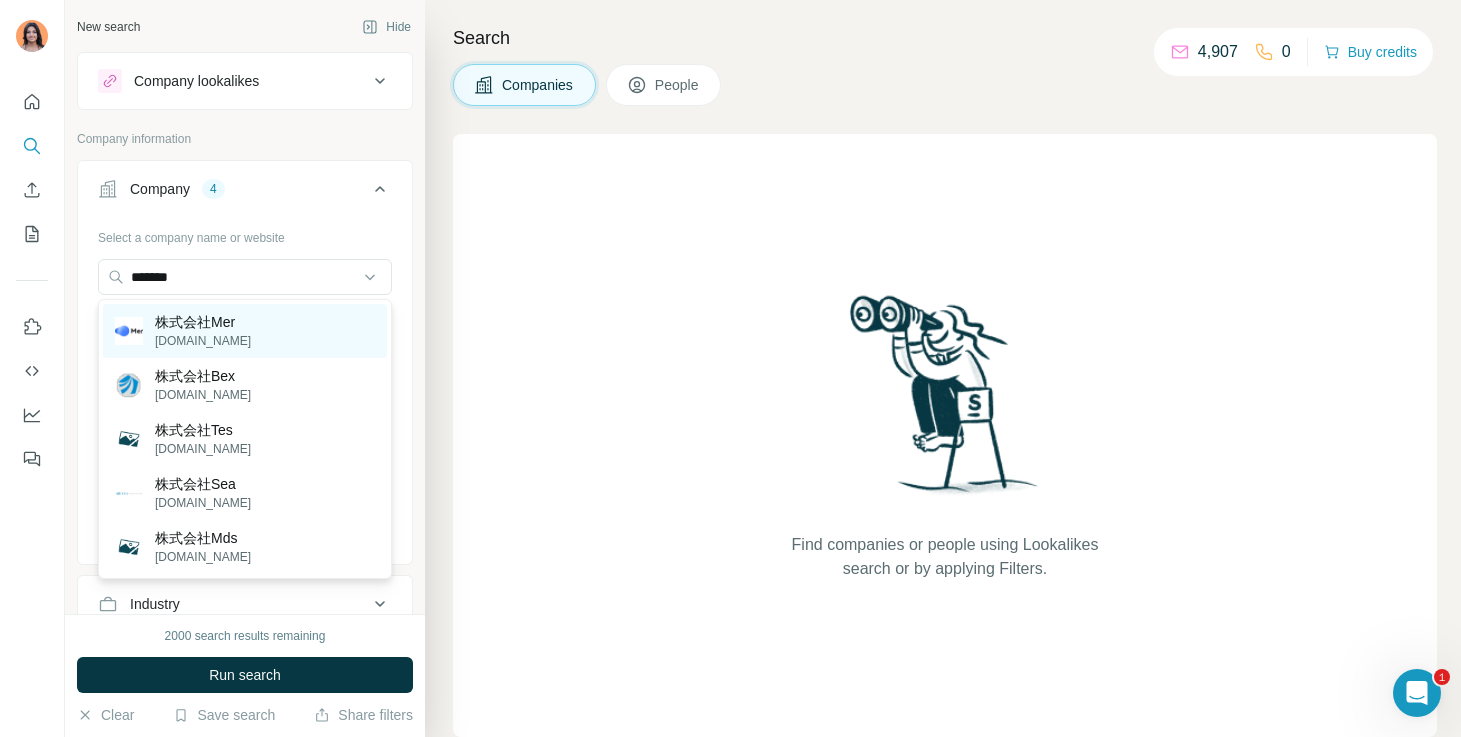 click on "株式会社Mer merinc.co.jp" at bounding box center (245, 331) 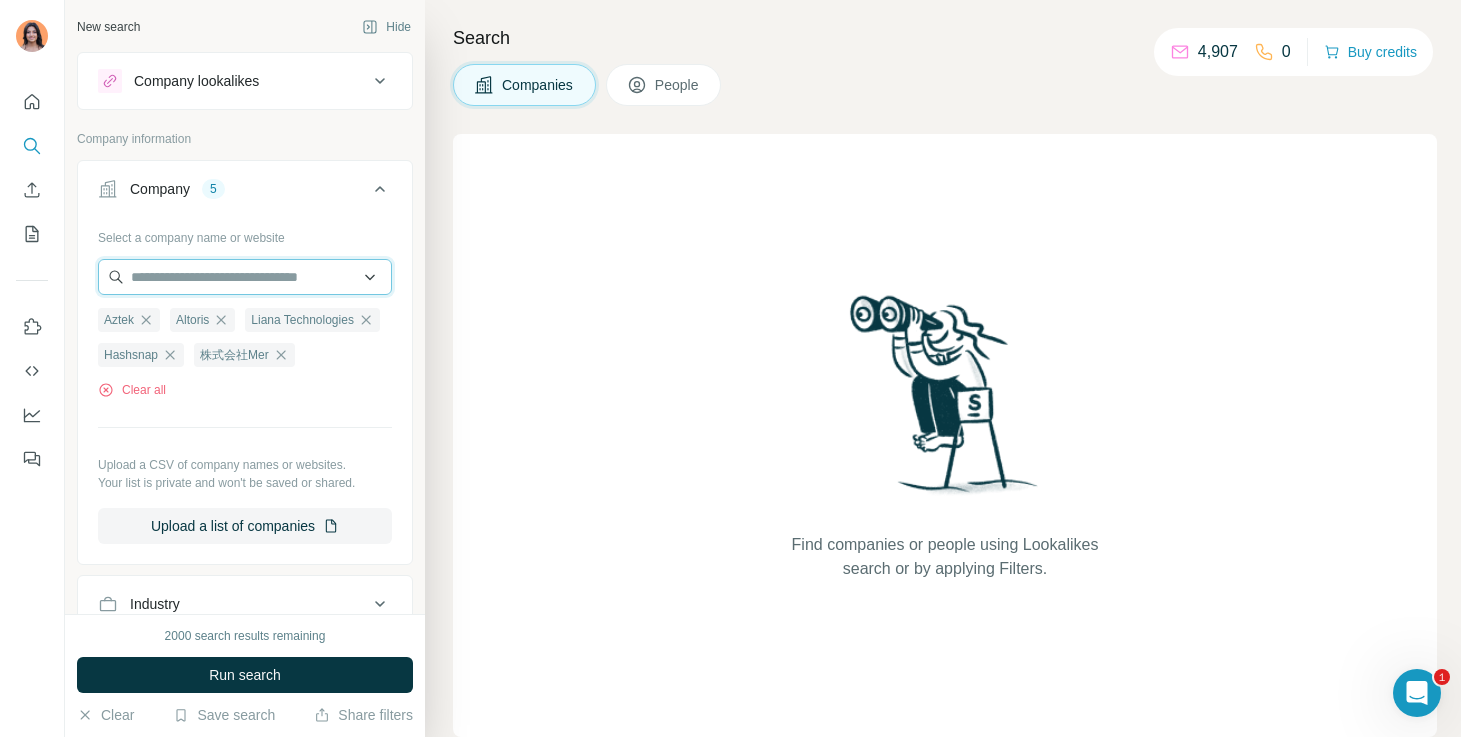 click at bounding box center (245, 277) 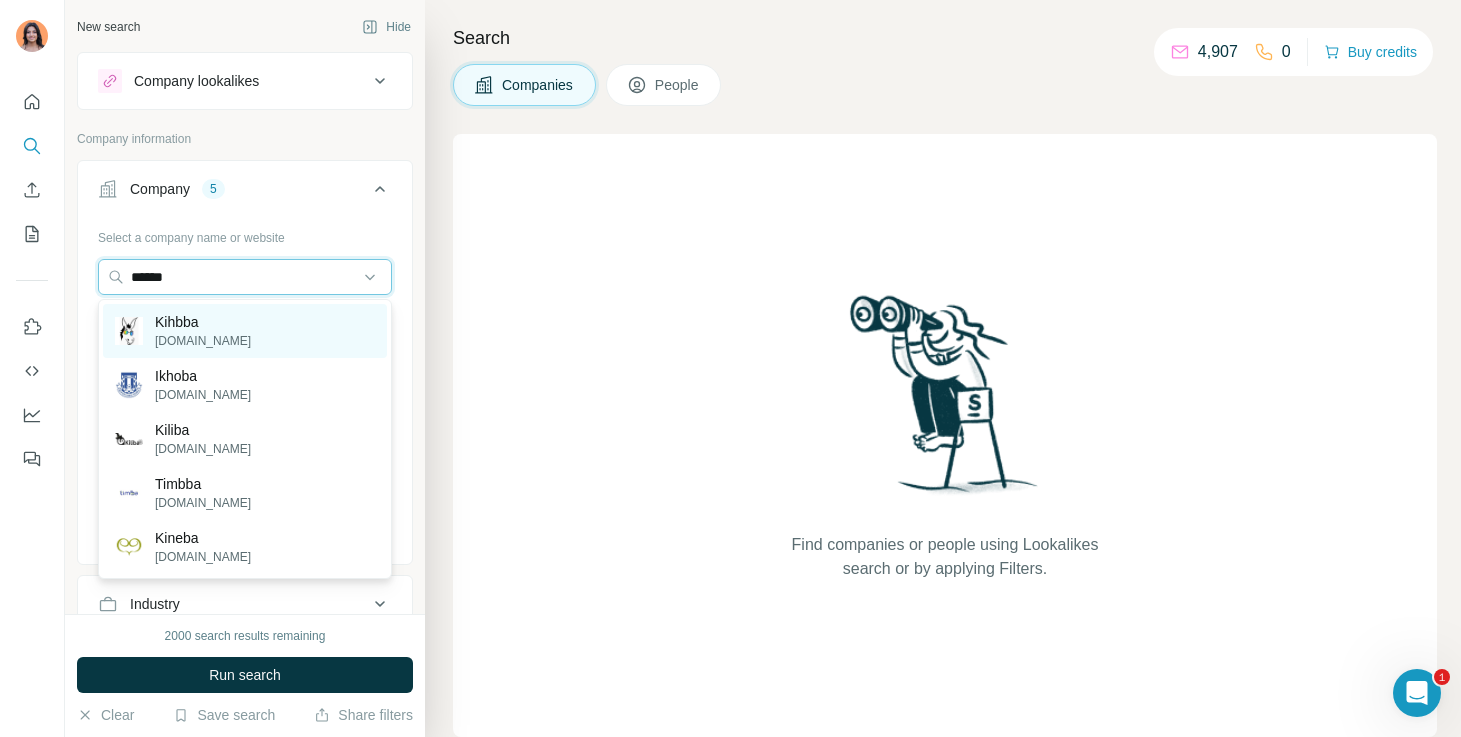 type on "******" 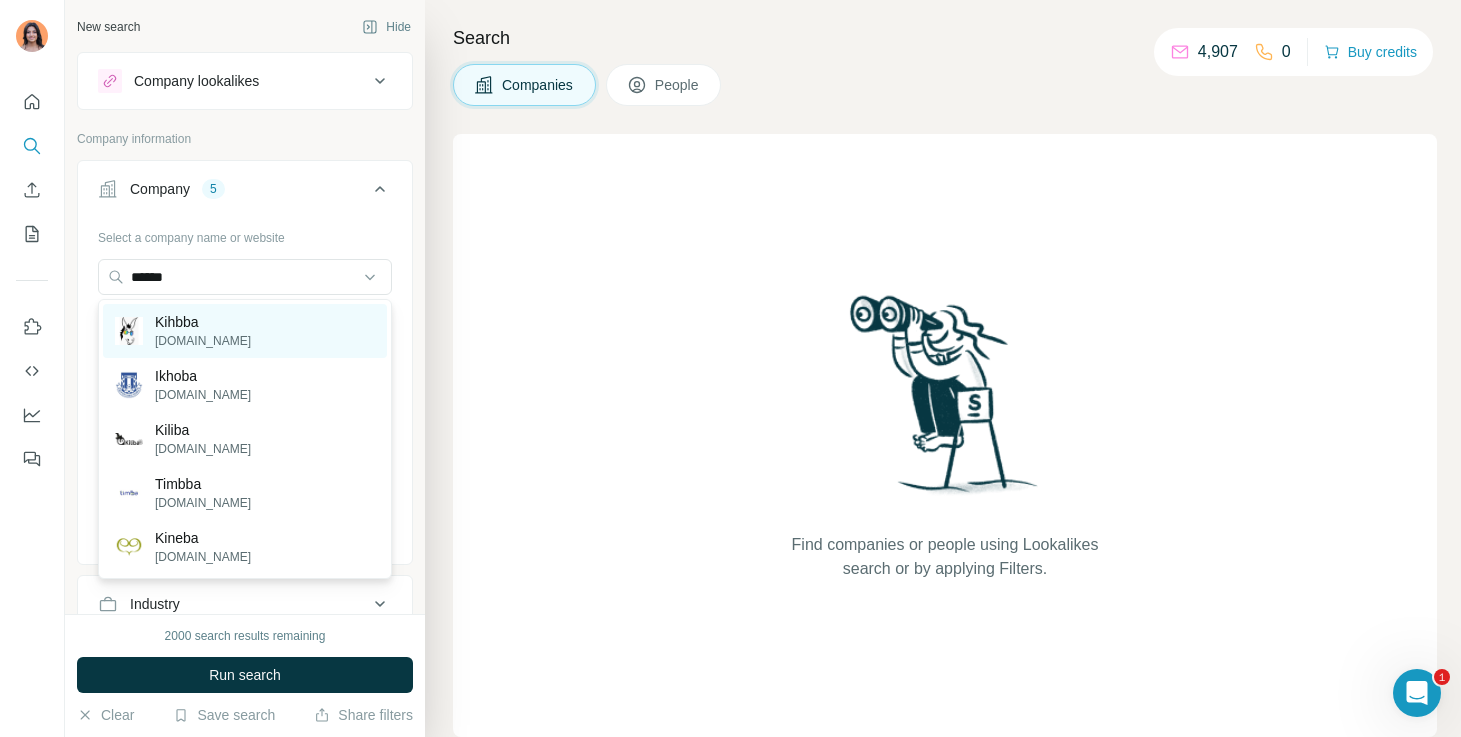 click on "Kihbba kihbba.com" at bounding box center [245, 331] 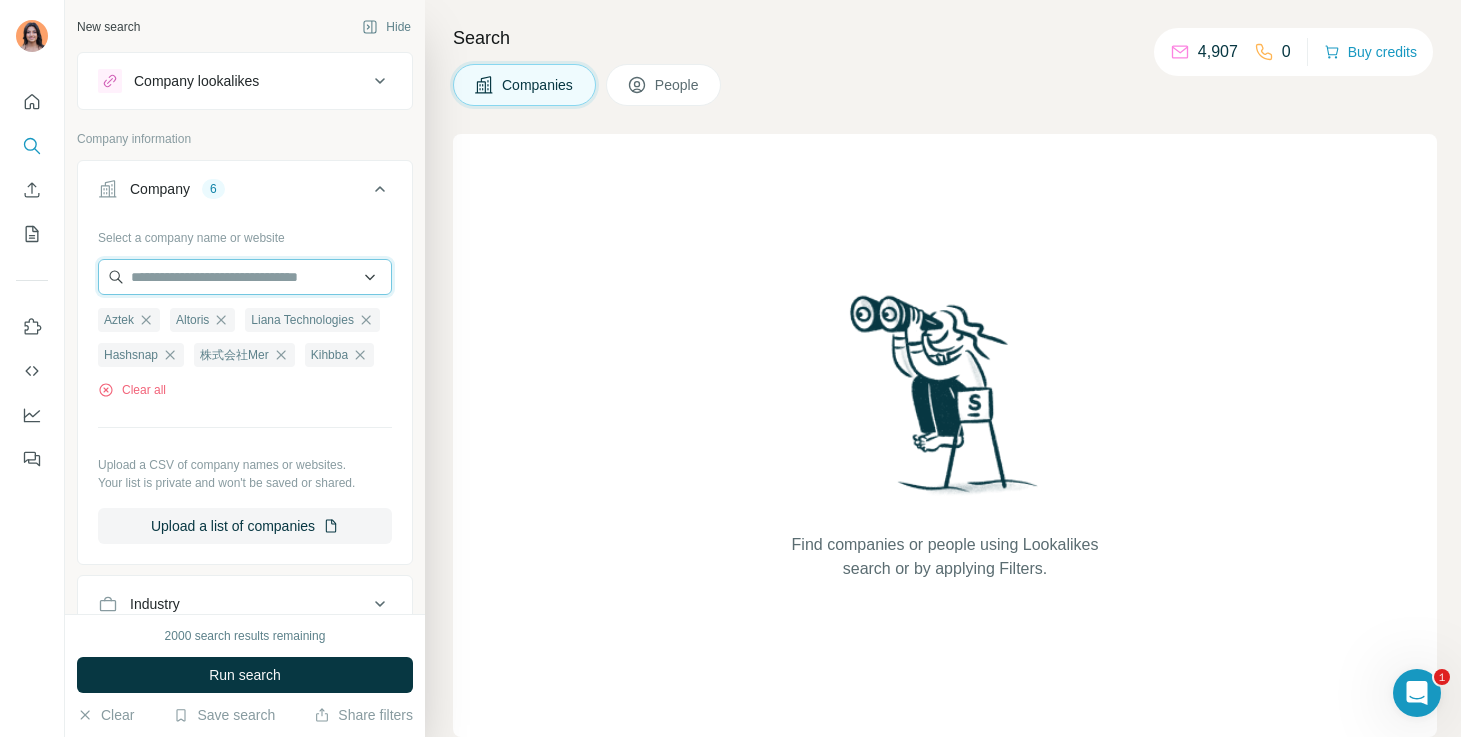 click at bounding box center [245, 277] 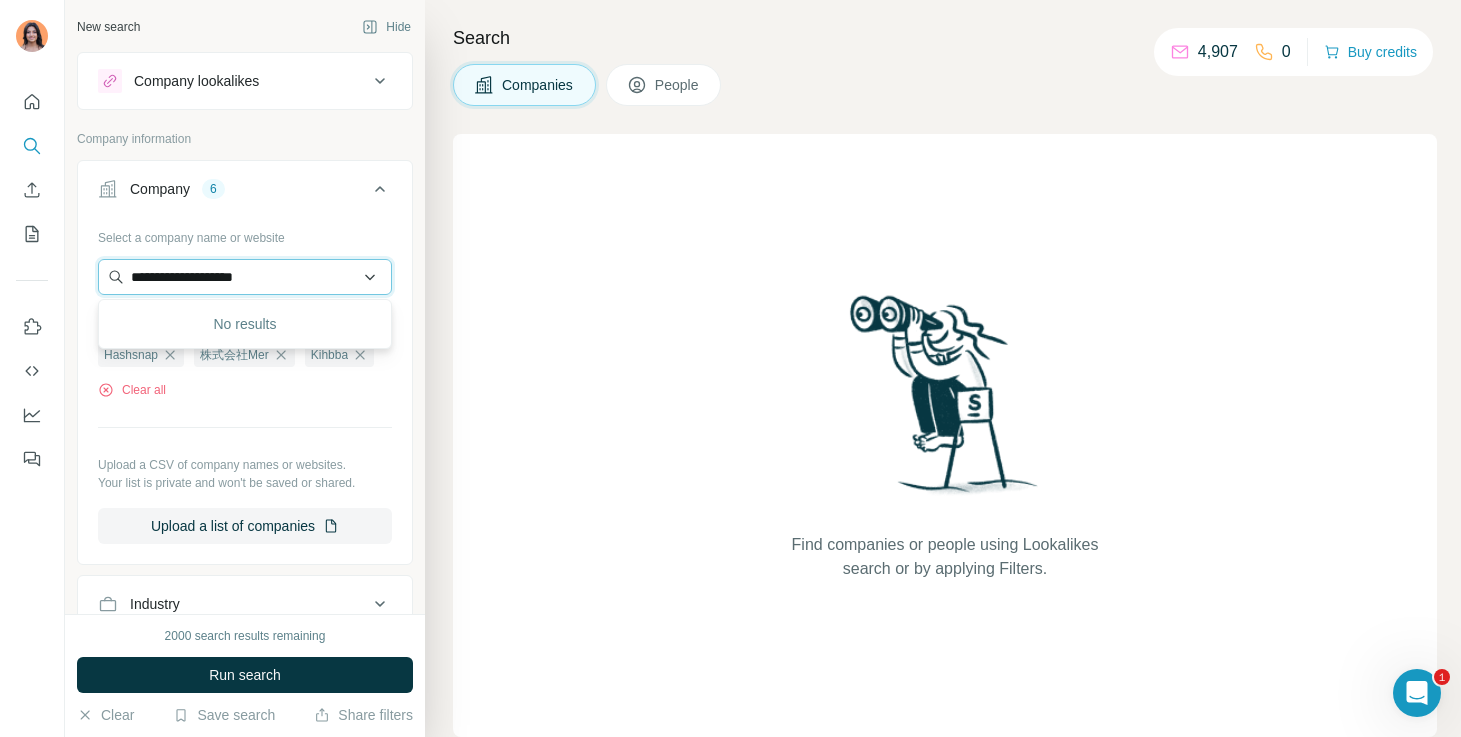drag, startPoint x: 296, startPoint y: 287, endPoint x: 211, endPoint y: 273, distance: 86.145226 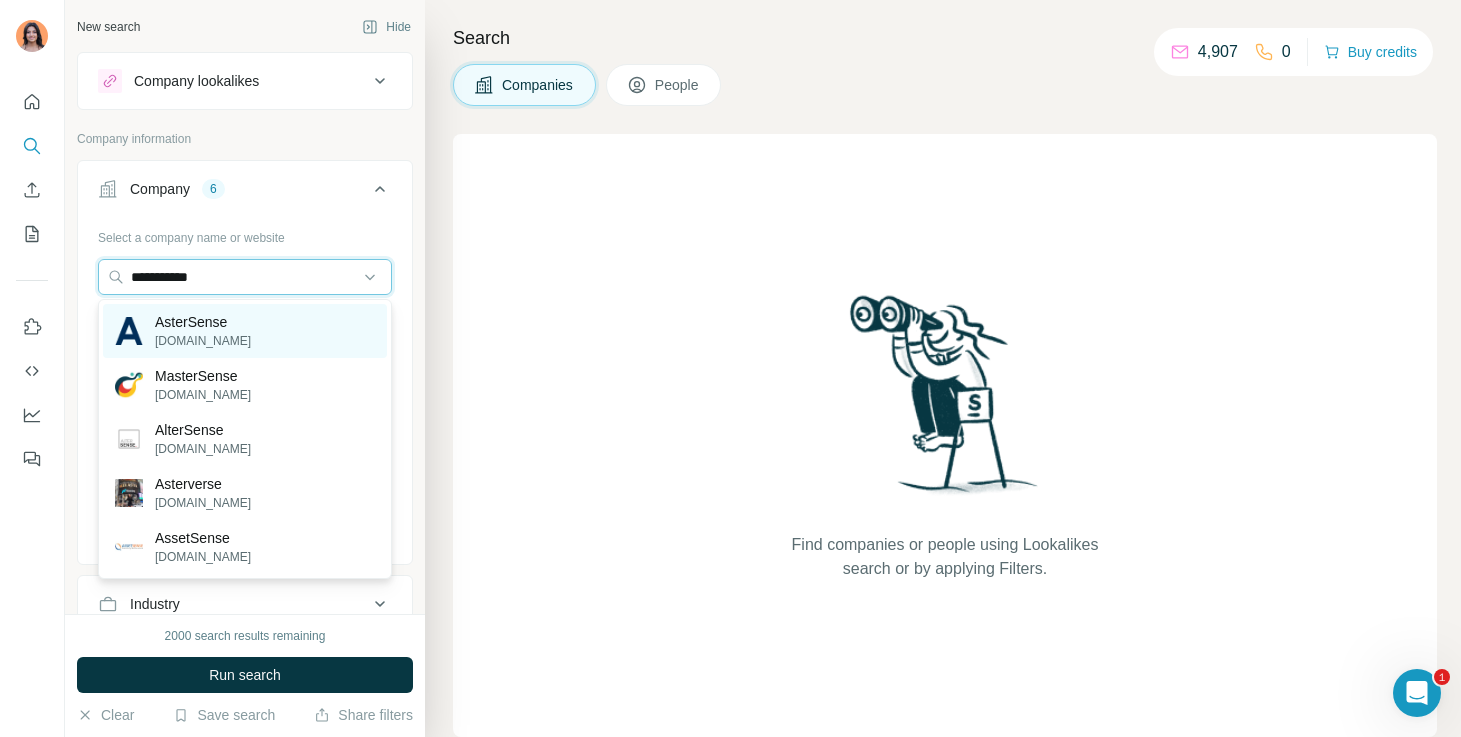 type on "**********" 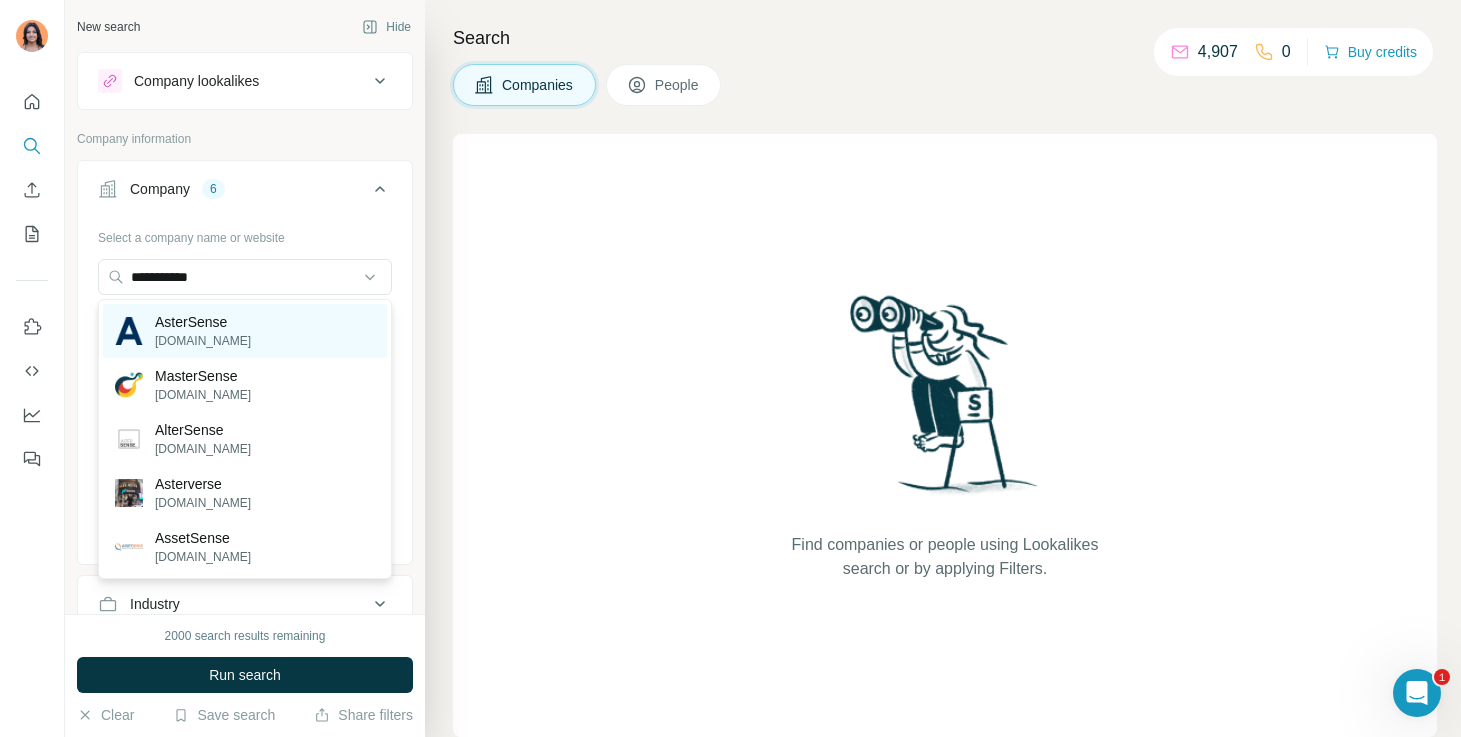 click on "AsterSense" at bounding box center (203, 322) 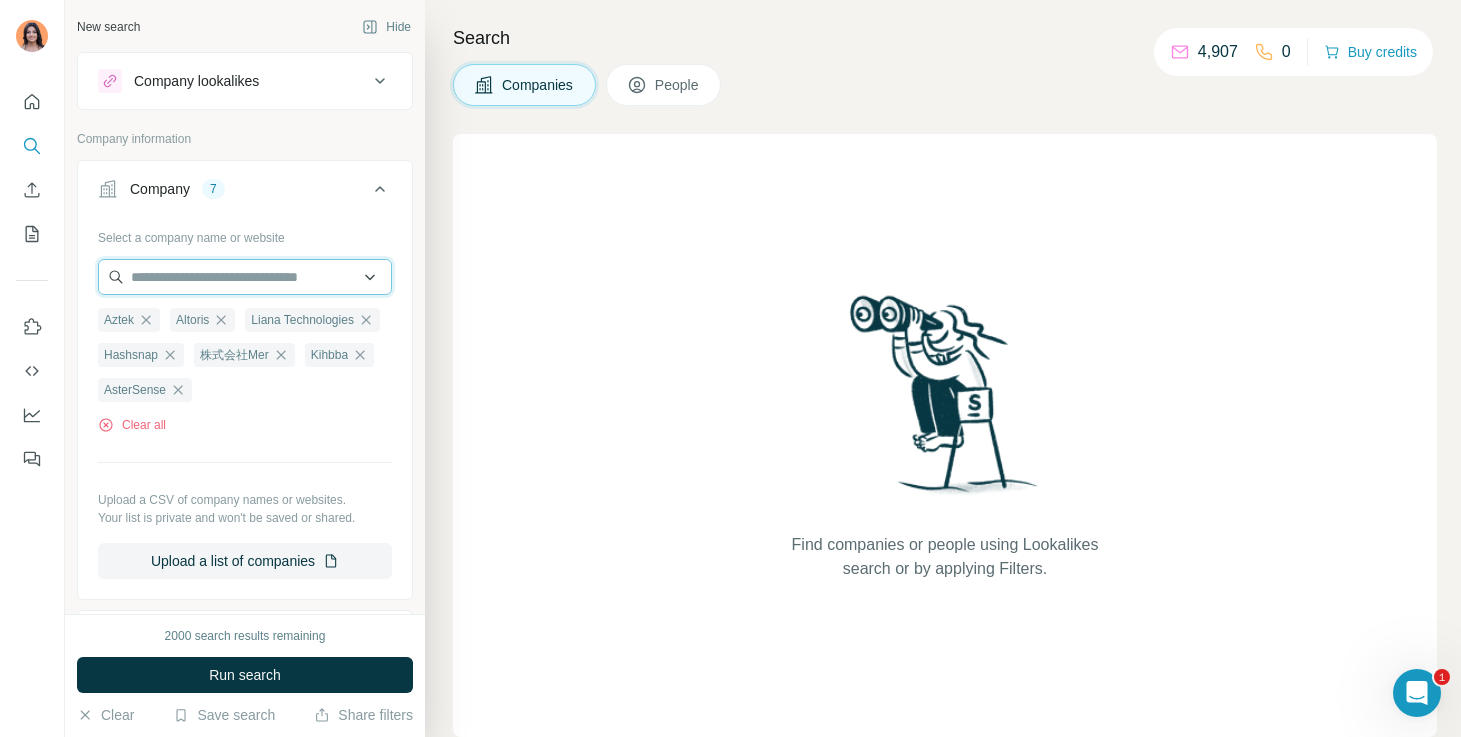 click at bounding box center (245, 277) 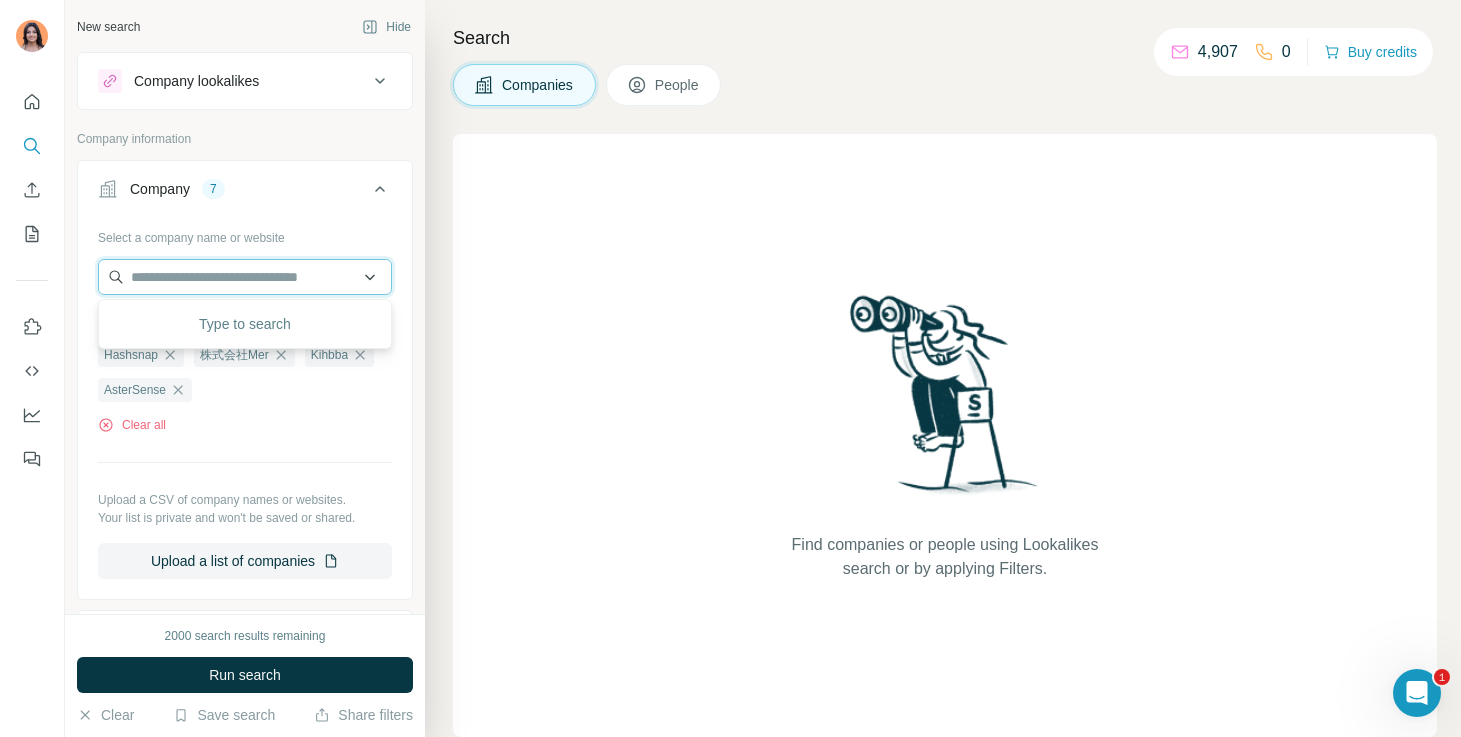 paste on "**********" 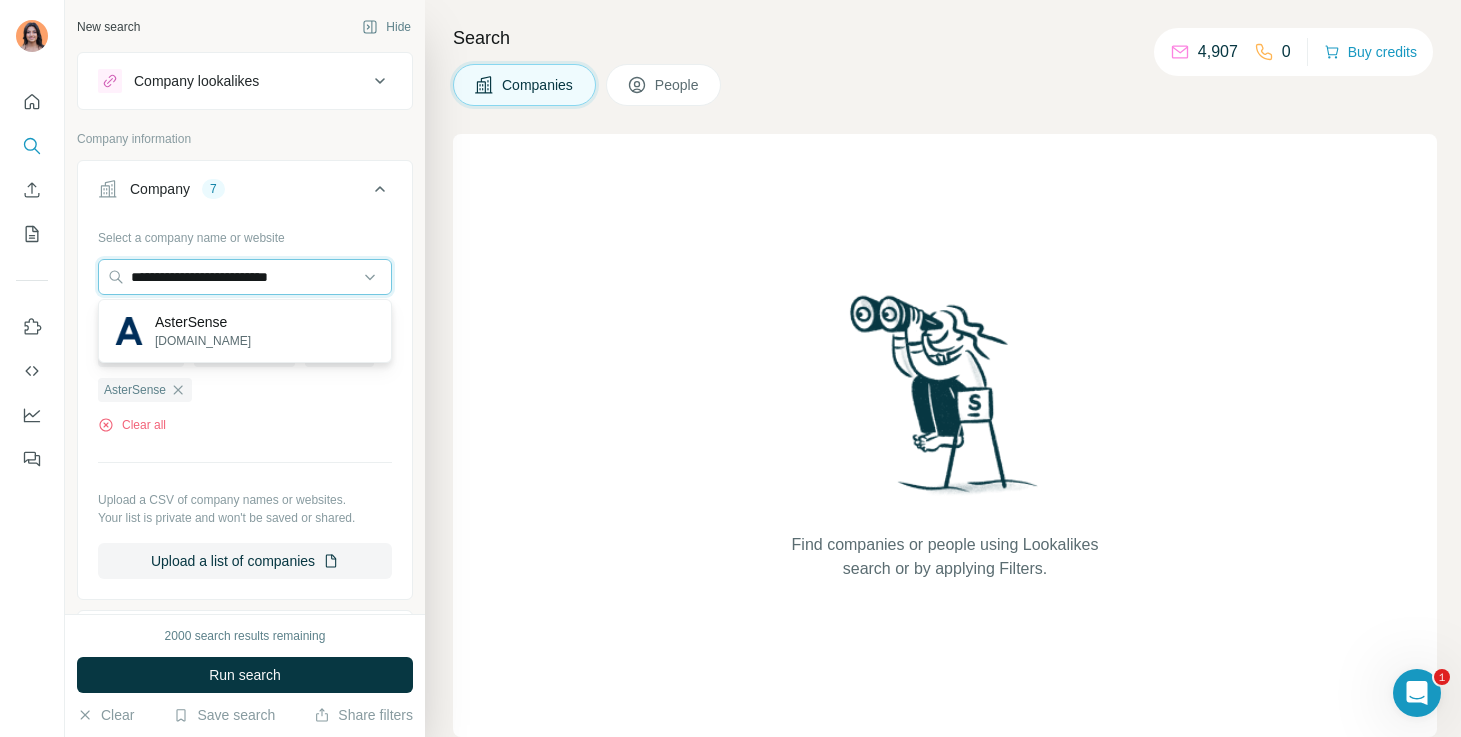 type on "**********" 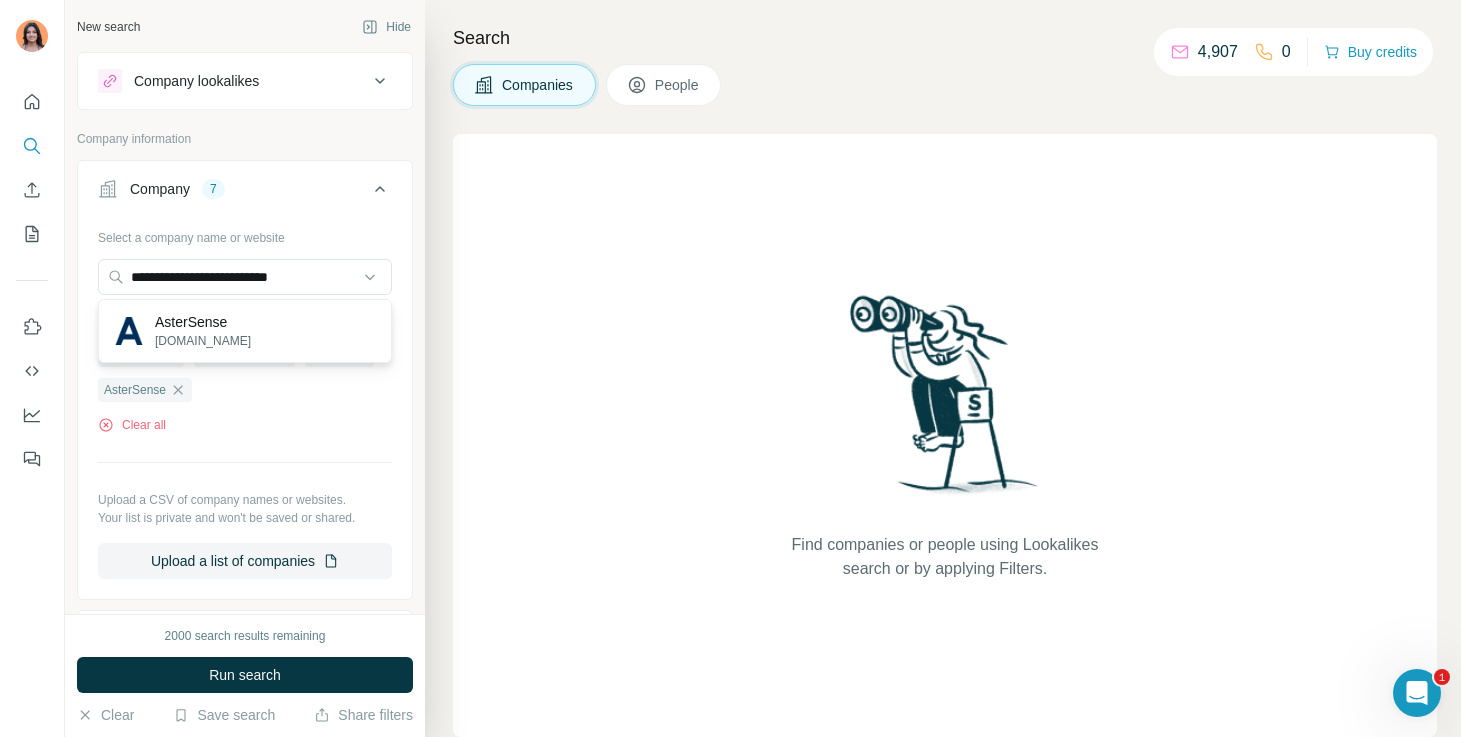click on "AsterSense" at bounding box center (203, 322) 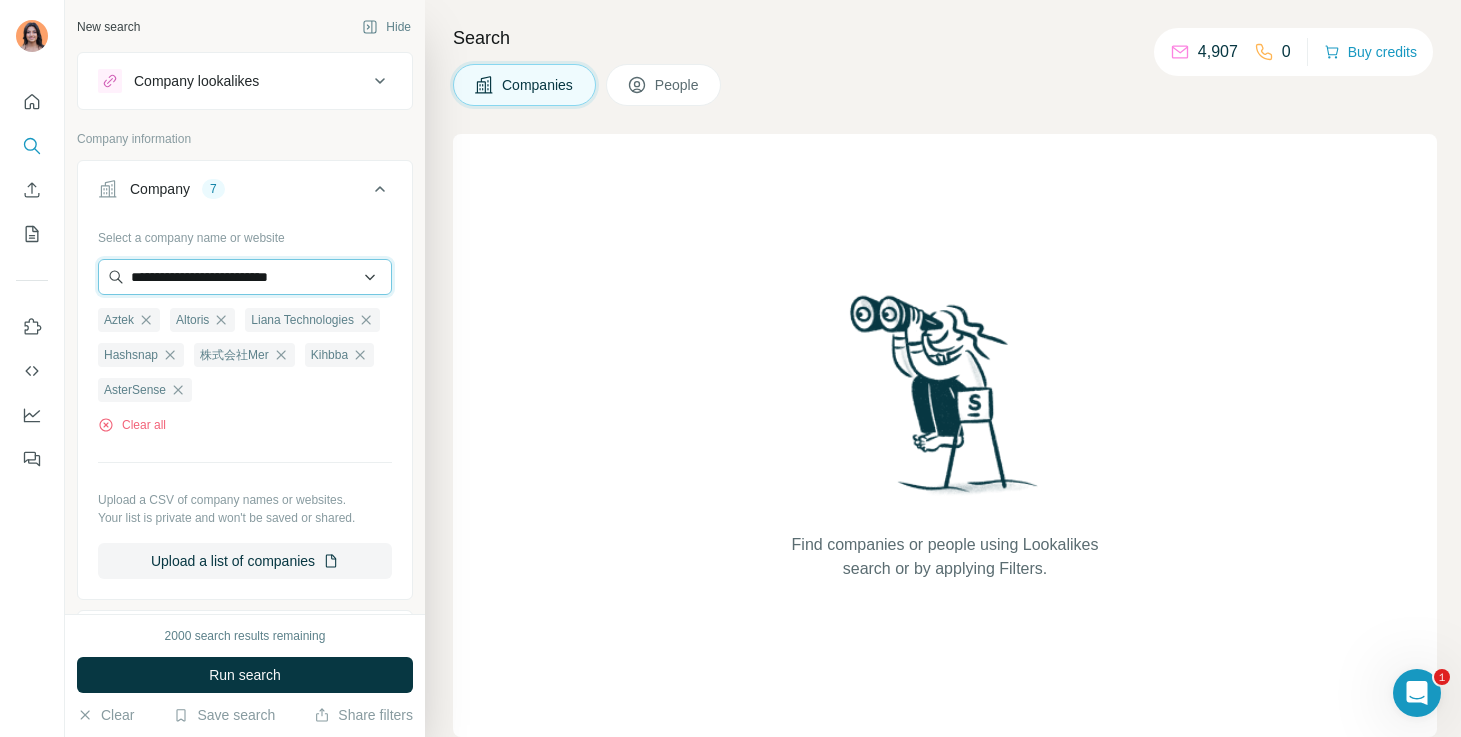 click on "**********" at bounding box center (245, 277) 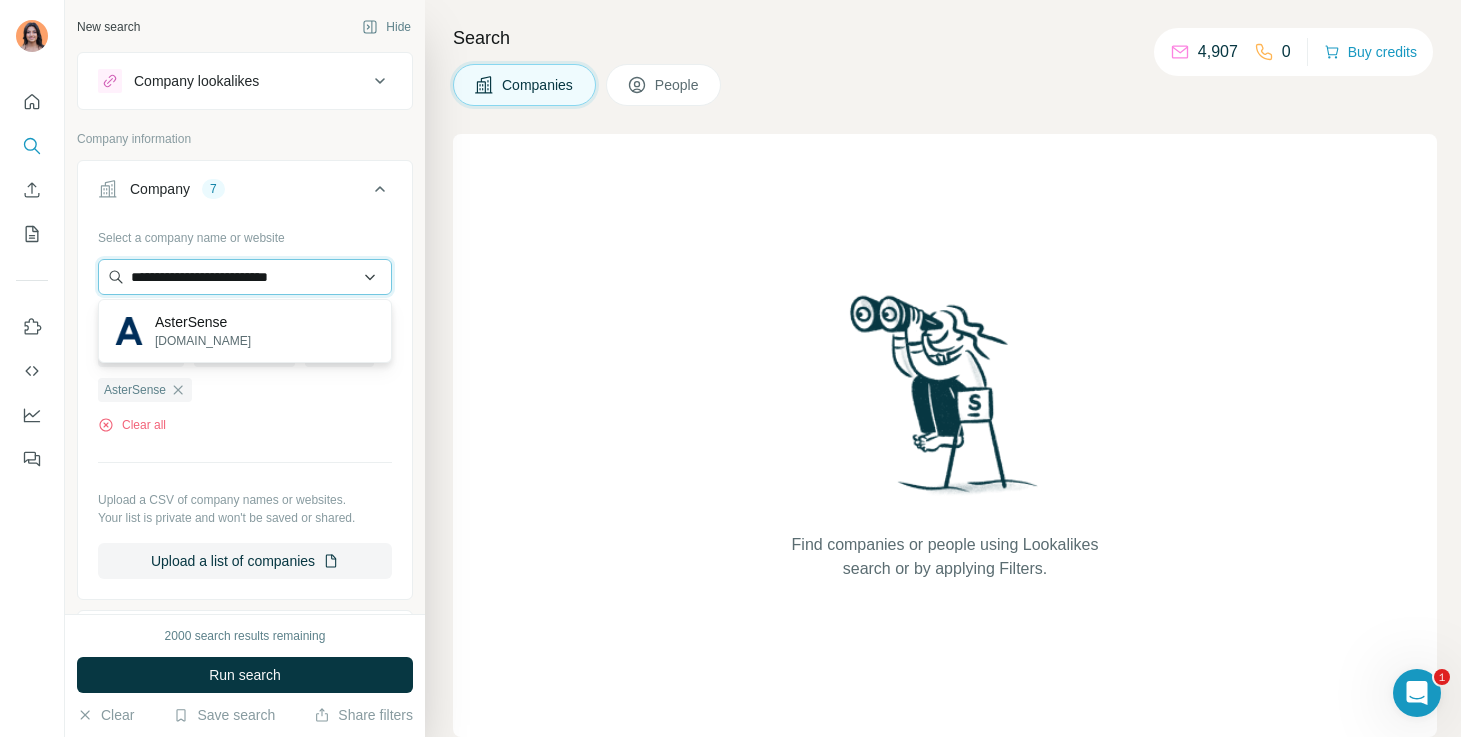 click on "**********" at bounding box center (245, 277) 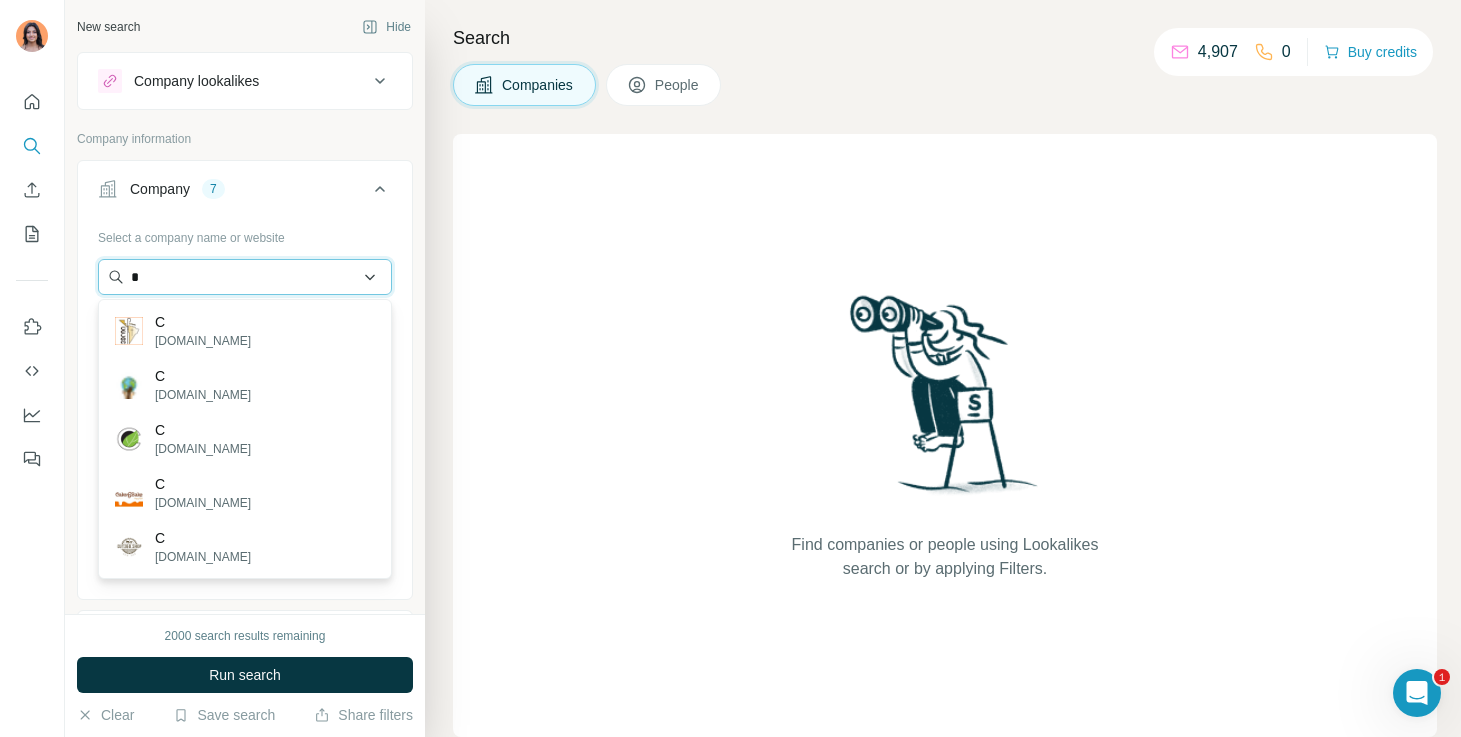 click on "*" at bounding box center [245, 277] 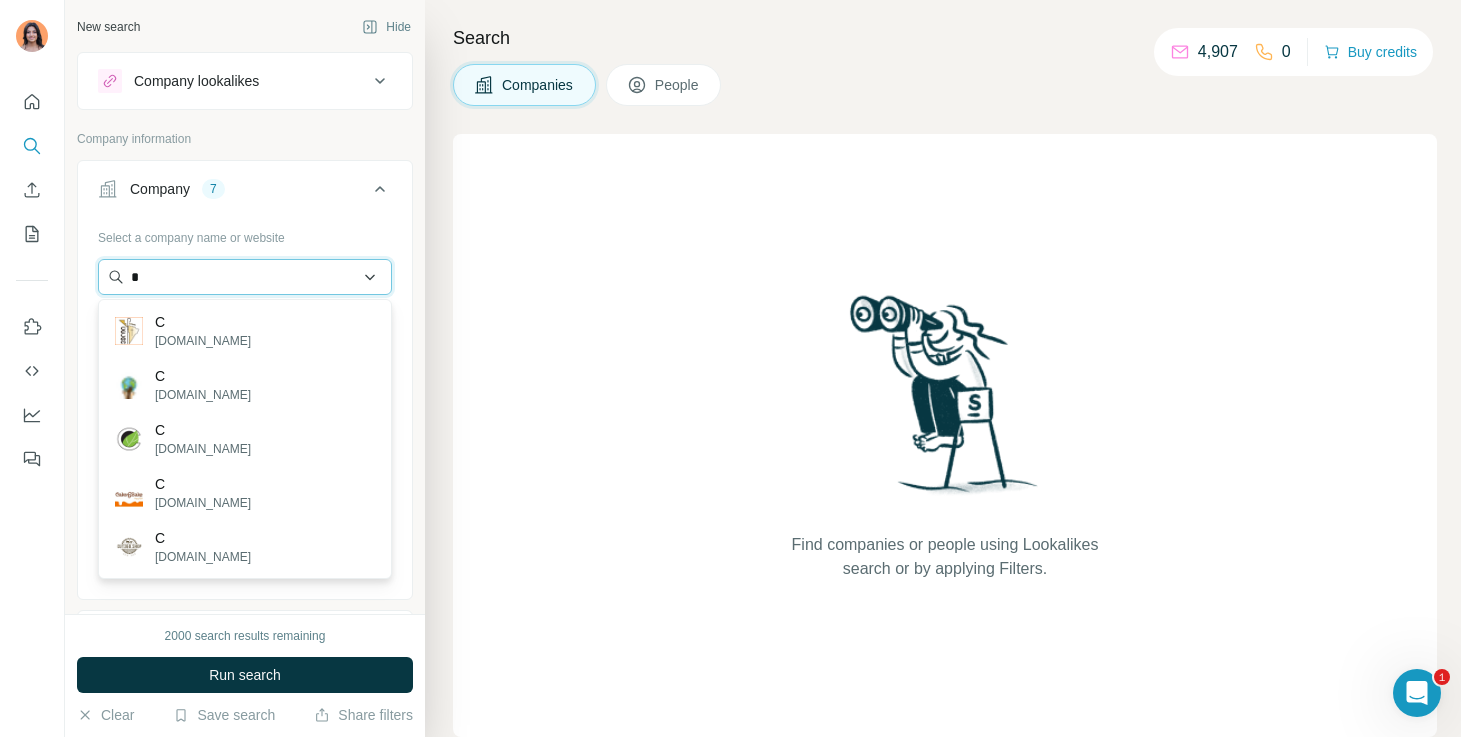 click on "*" at bounding box center [245, 277] 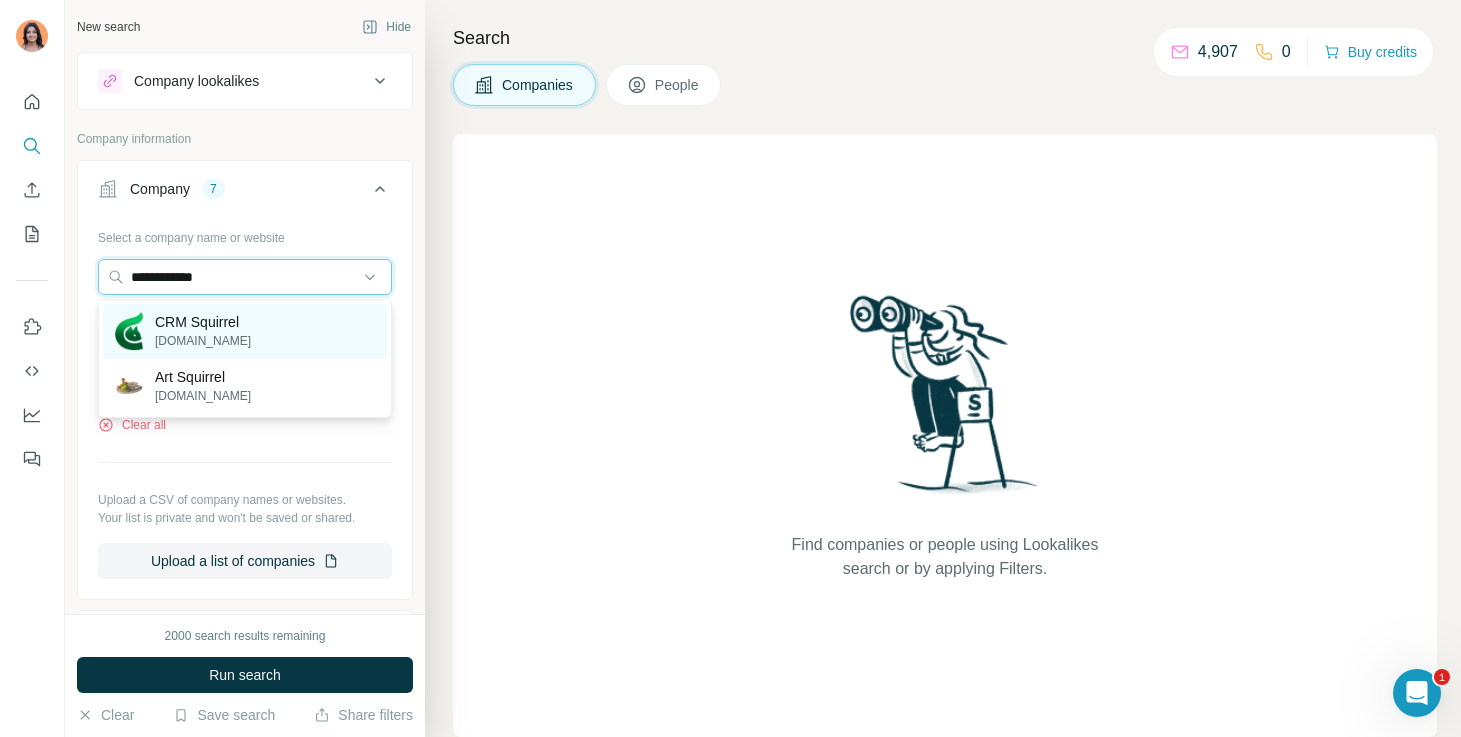 type on "**********" 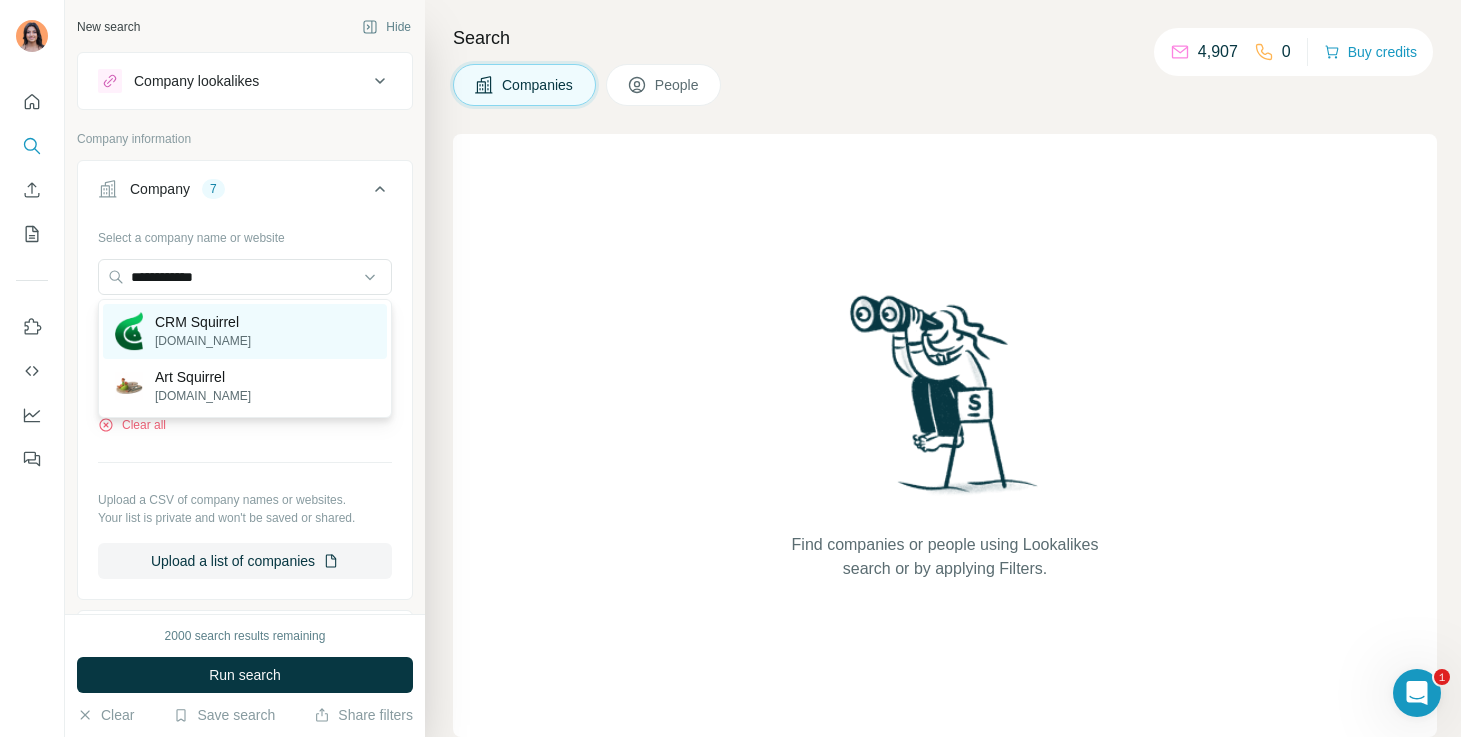 click on "CRM Squirrel crmsquirrel.com" at bounding box center (245, 331) 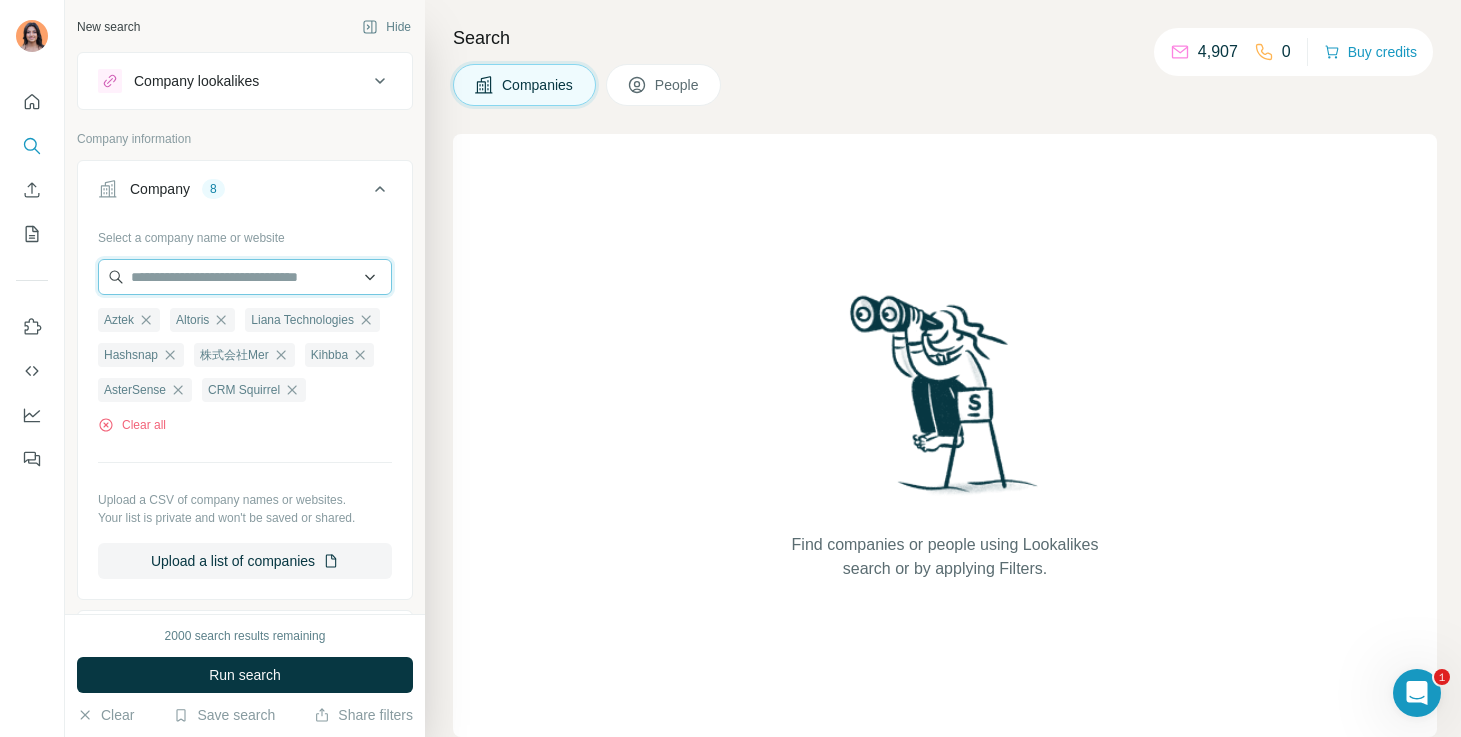 click at bounding box center (245, 277) 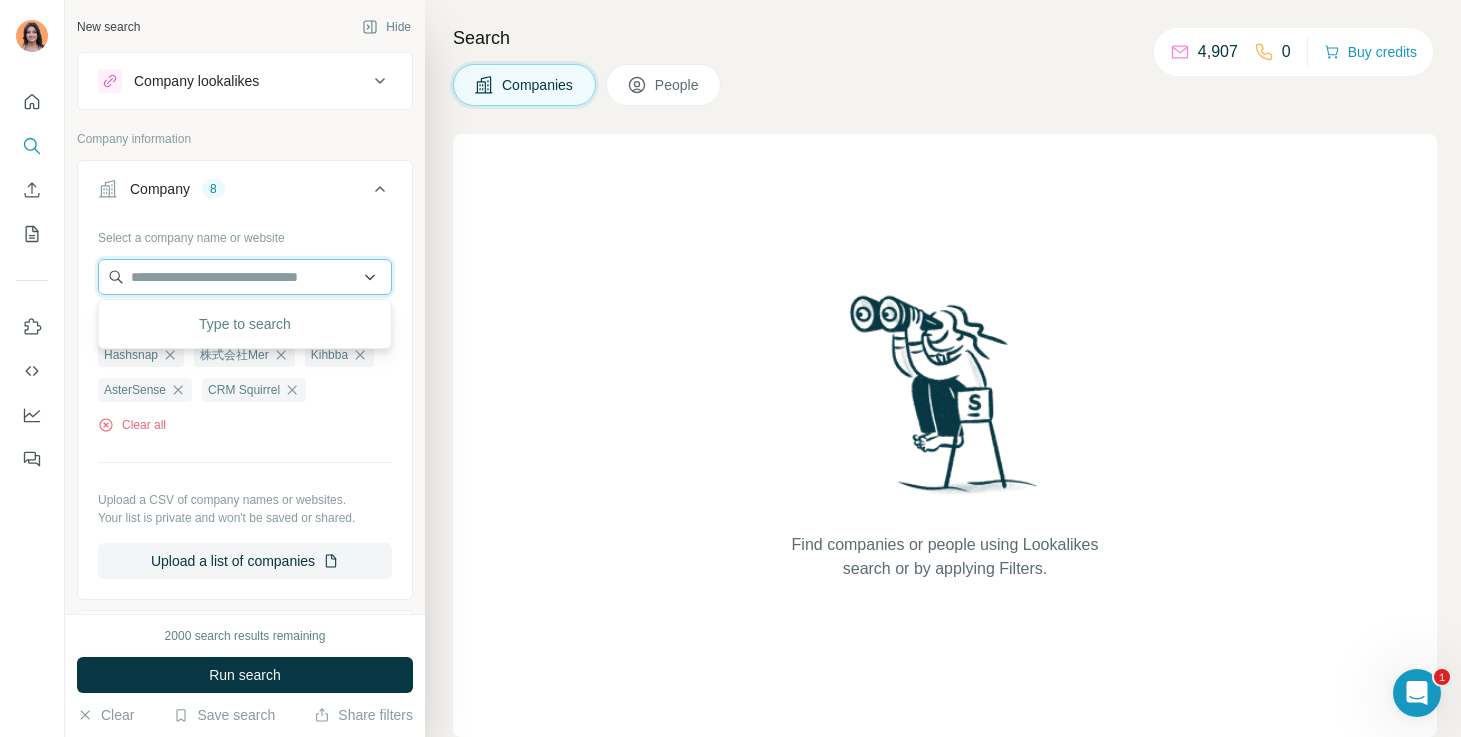 paste on "**********" 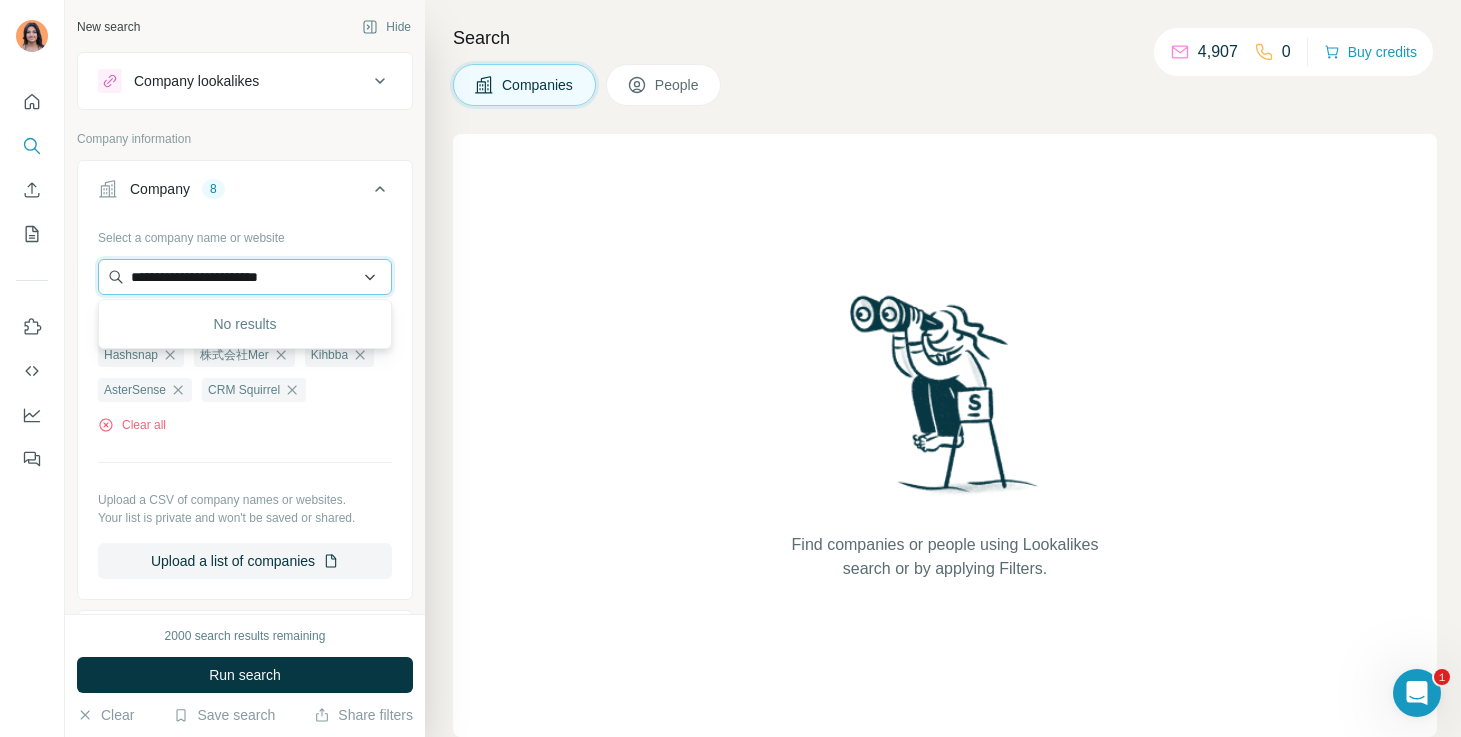 click on "**********" at bounding box center [245, 277] 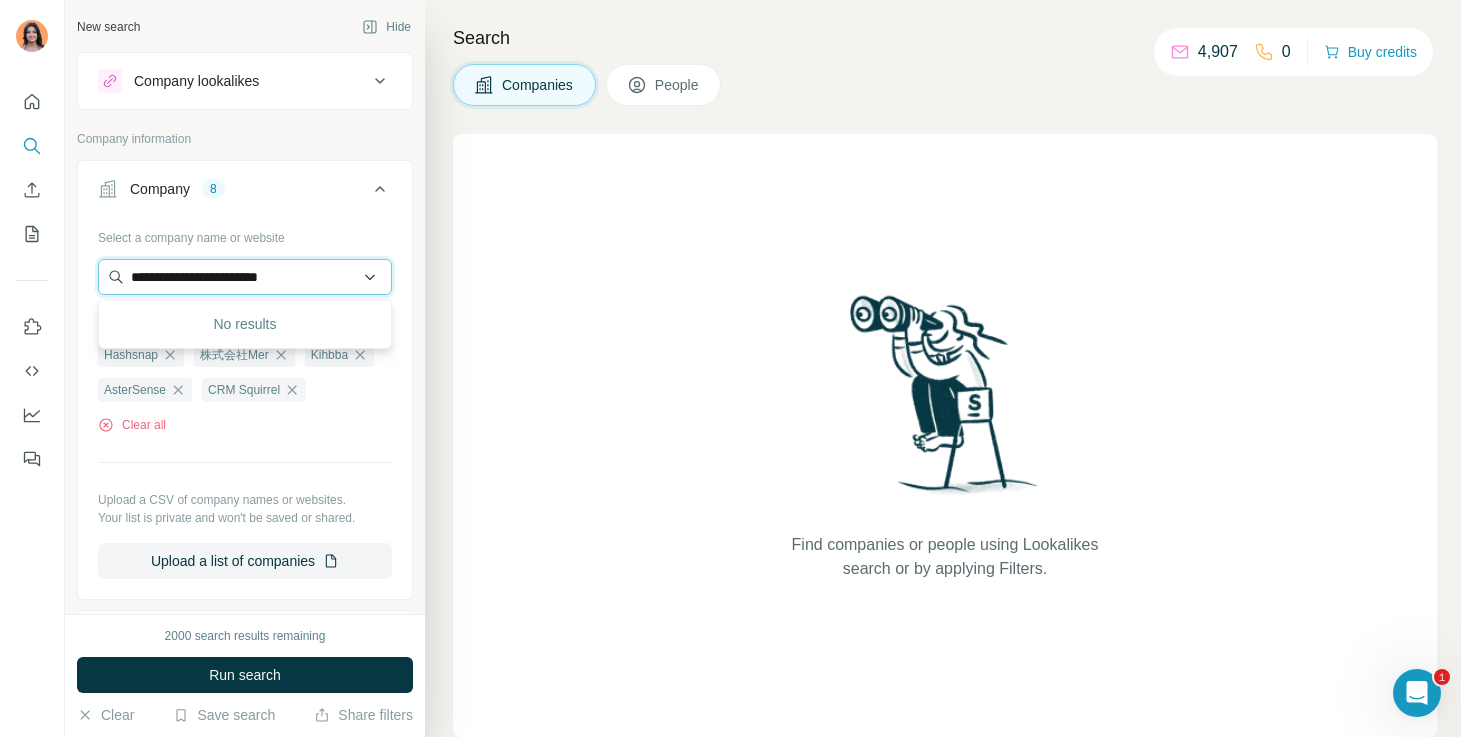 click on "**********" at bounding box center [245, 277] 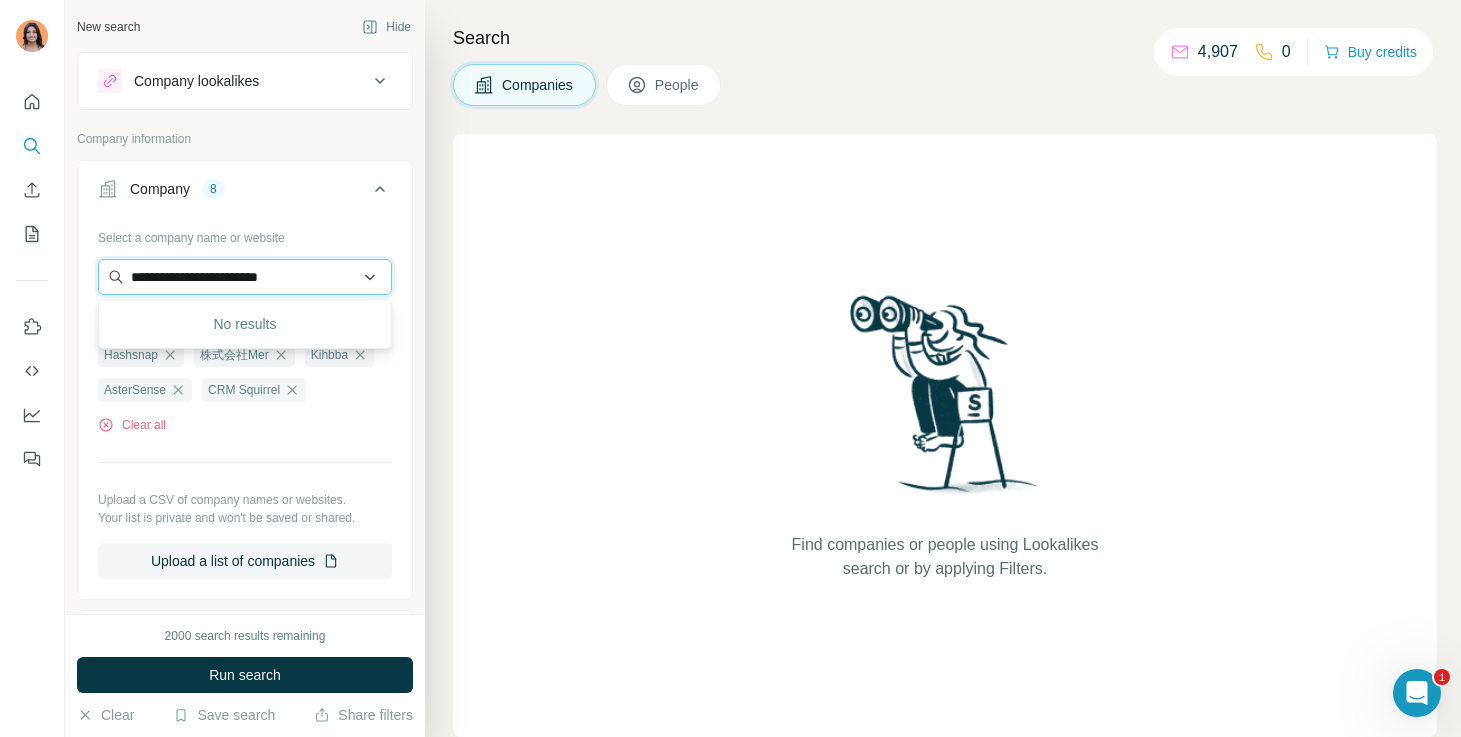 drag, startPoint x: 200, startPoint y: 279, endPoint x: 349, endPoint y: 270, distance: 149.27156 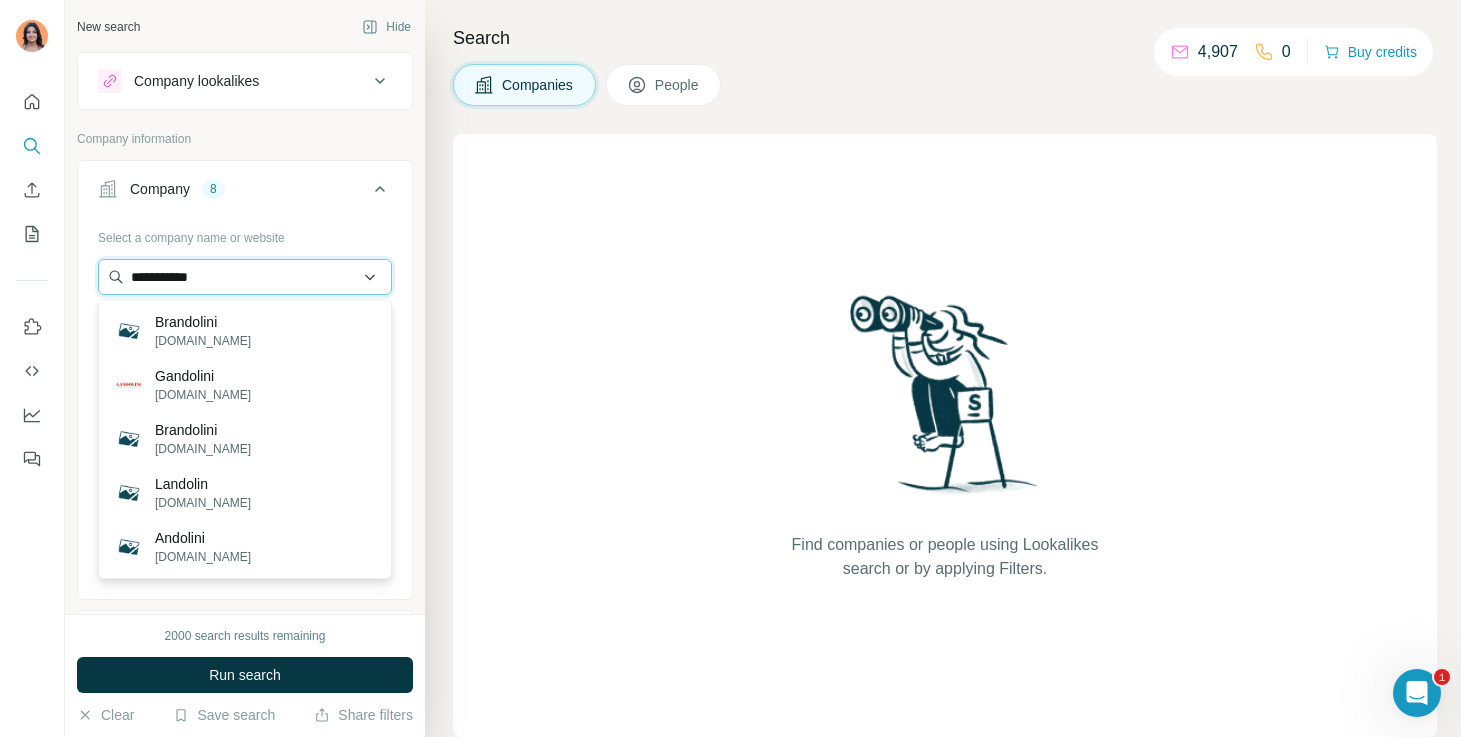 click on "**********" at bounding box center (245, 277) 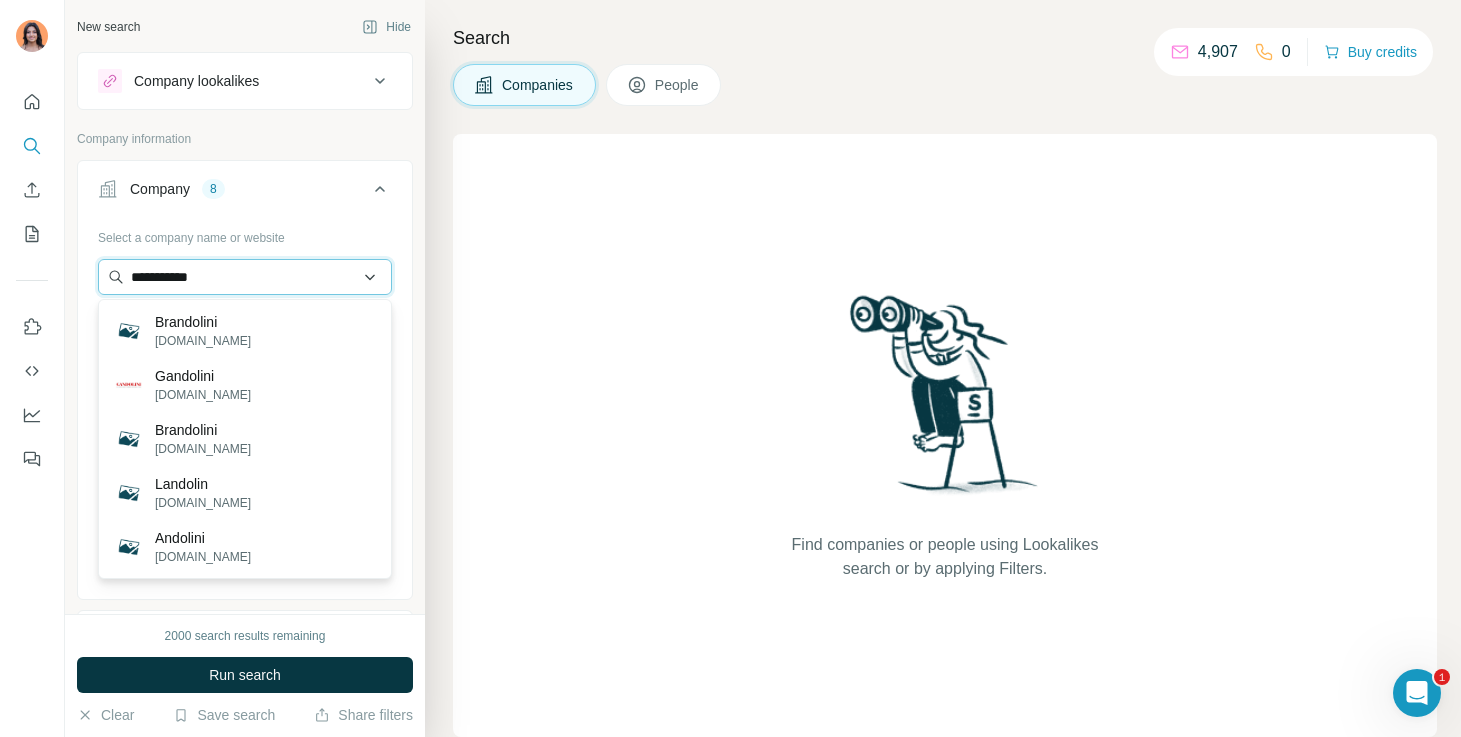 click on "**********" at bounding box center [245, 277] 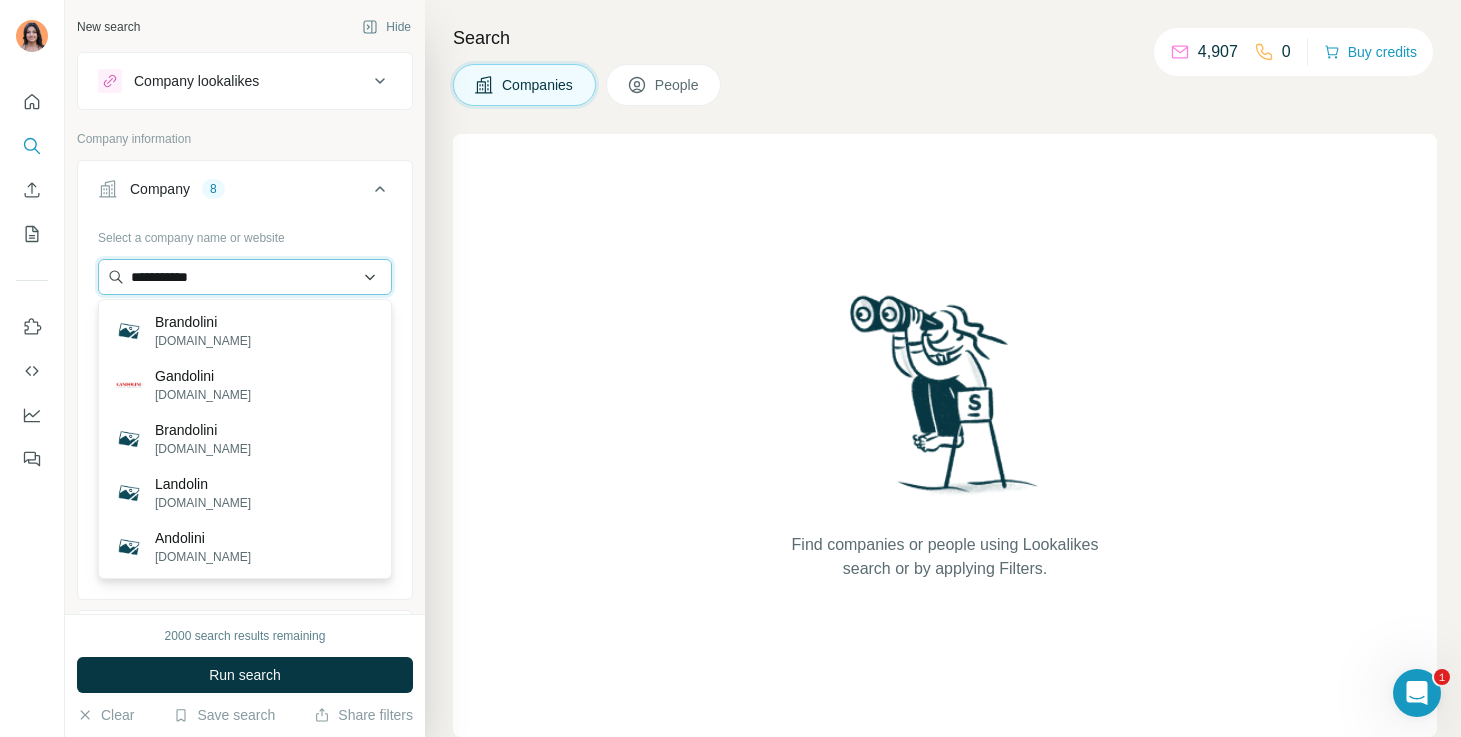 paste on "***" 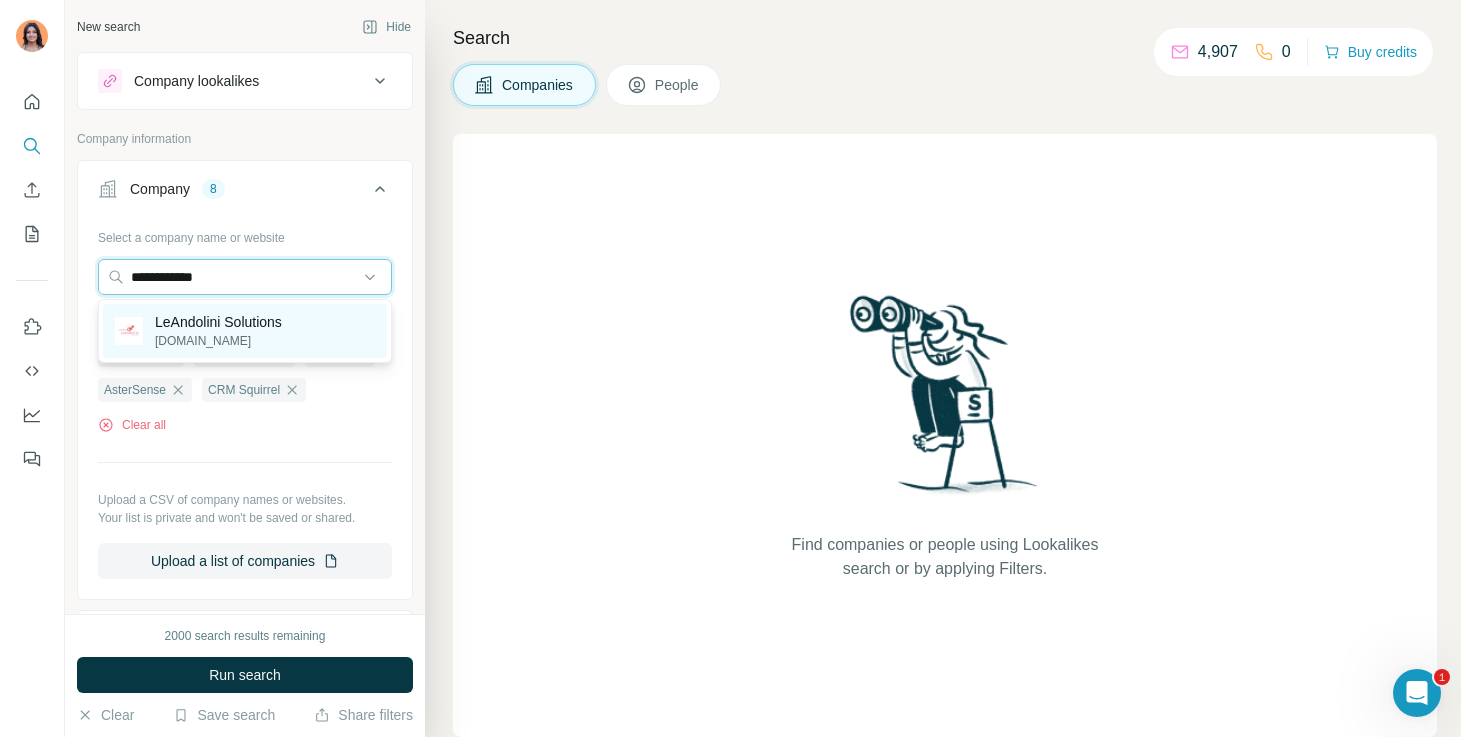 type on "**********" 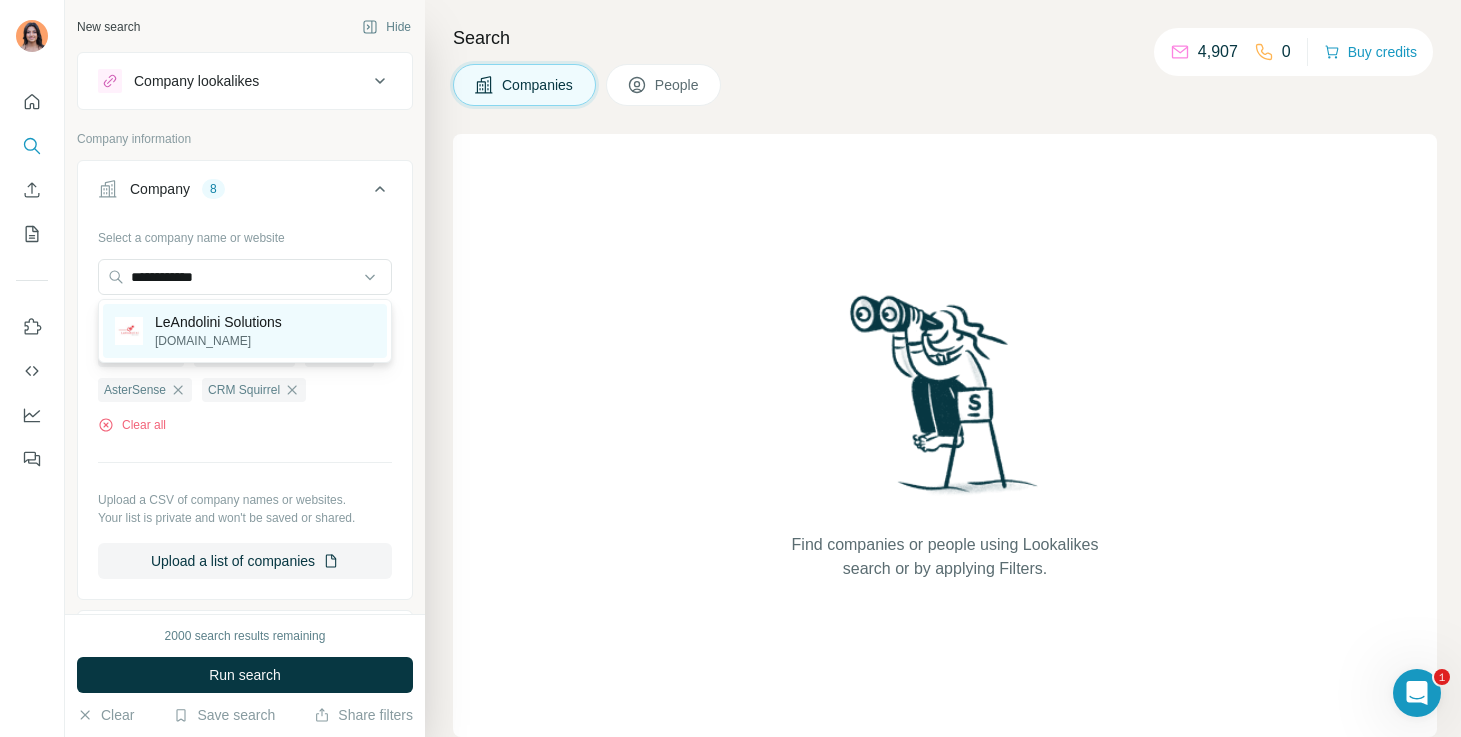 click on "LeAndolini Solutions" at bounding box center [218, 322] 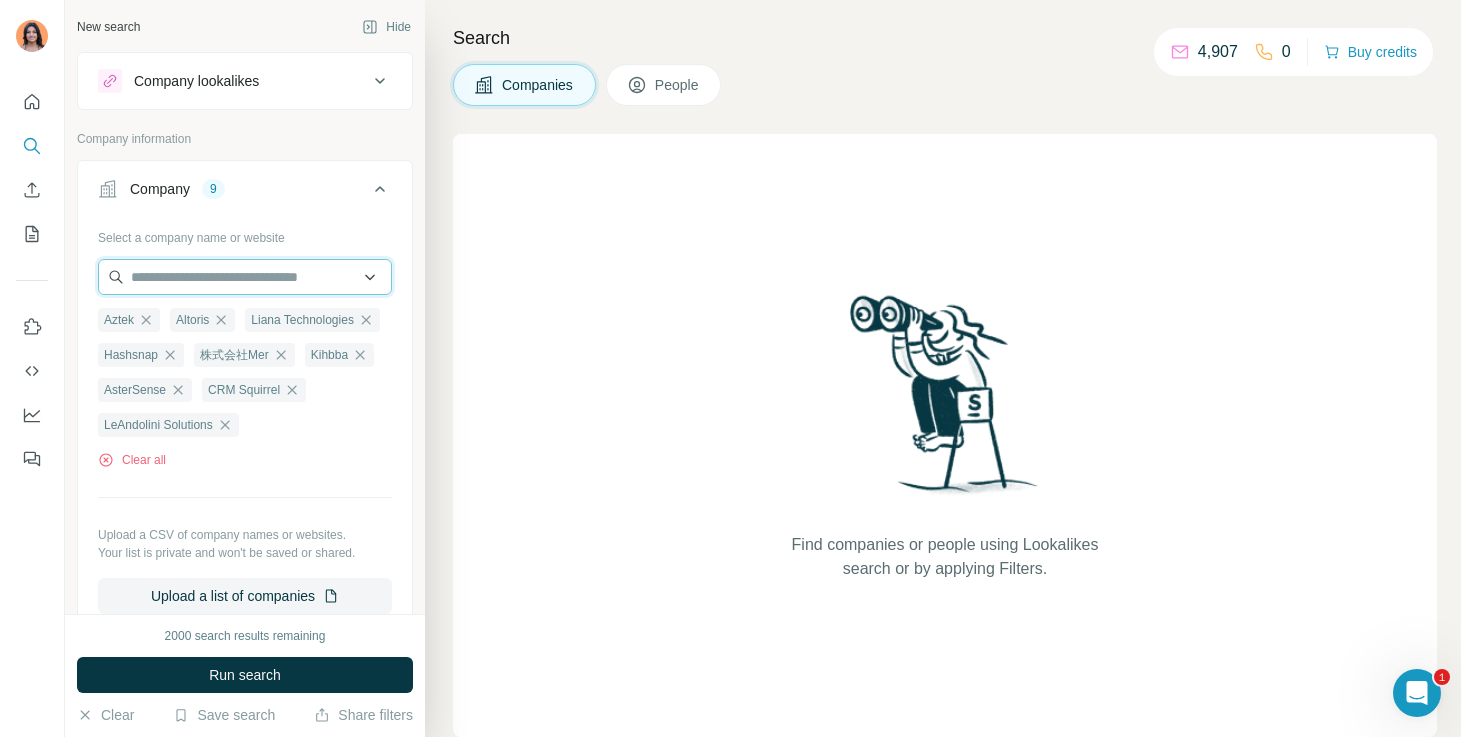 click at bounding box center [245, 277] 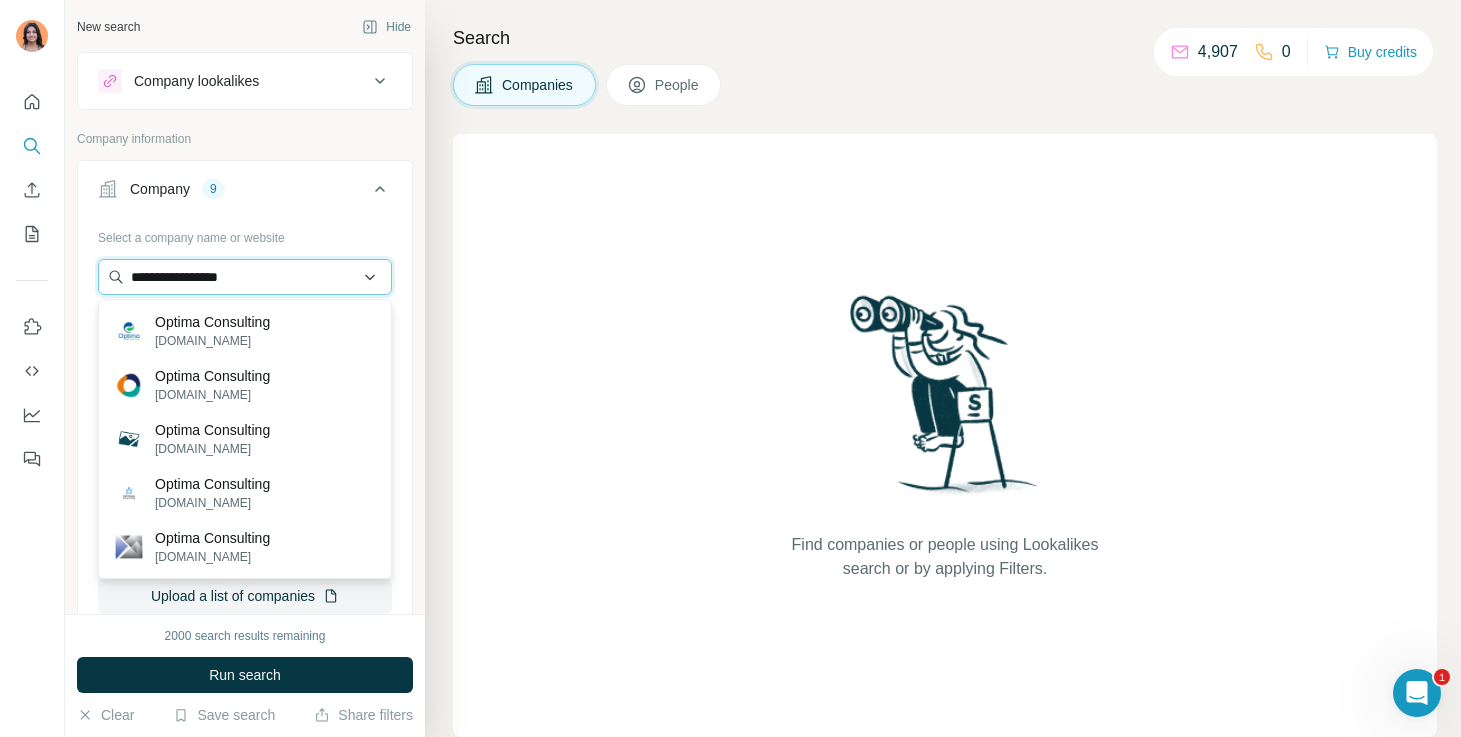 click on "**********" at bounding box center [245, 277] 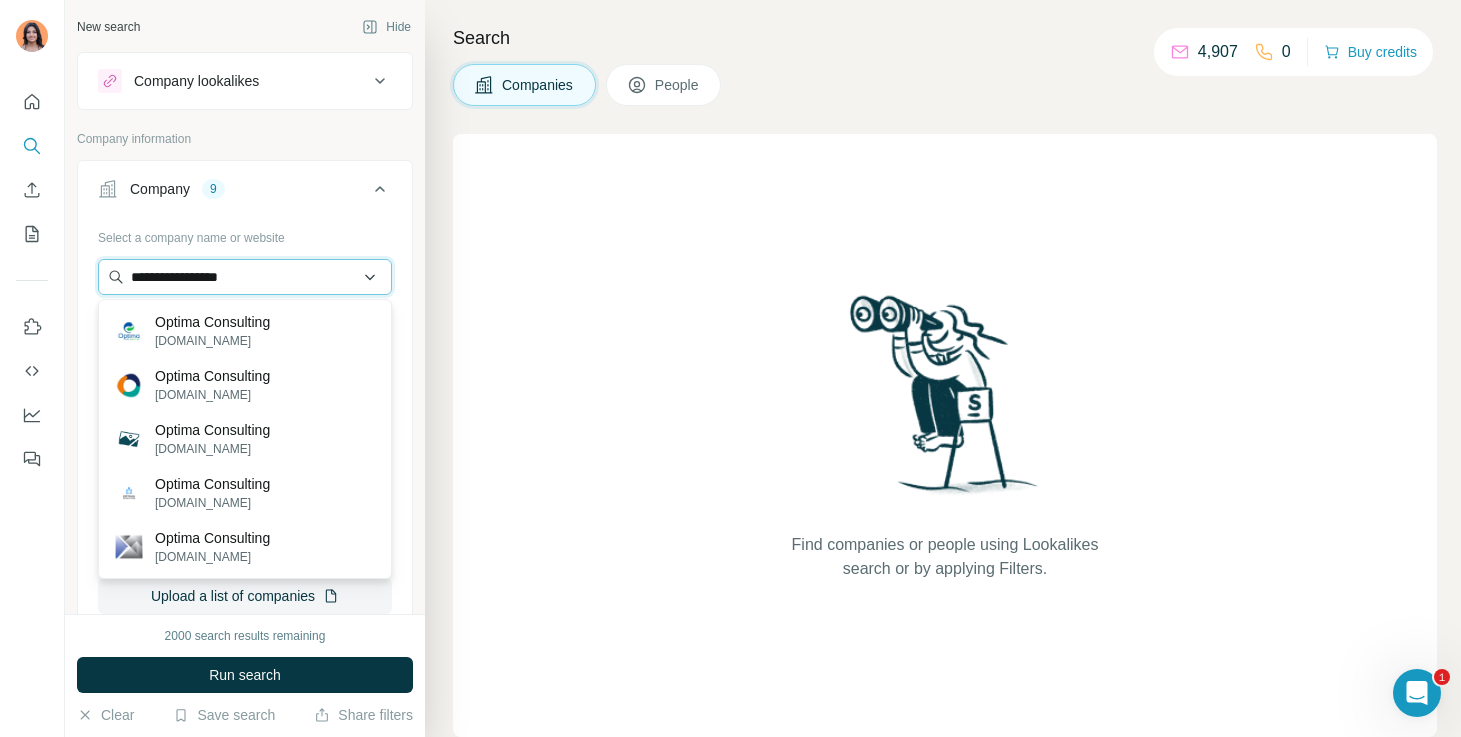 click on "**********" at bounding box center [245, 277] 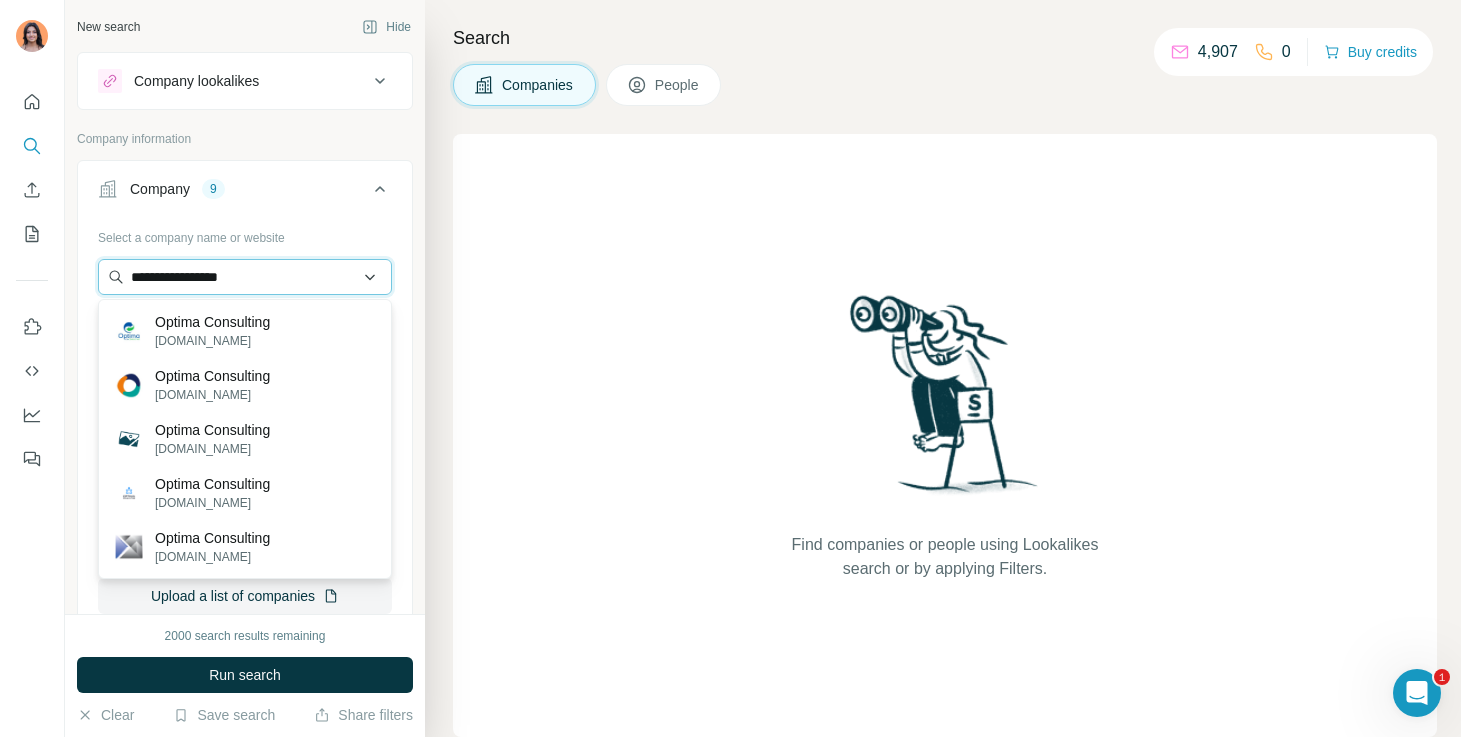 click on "**********" at bounding box center [245, 277] 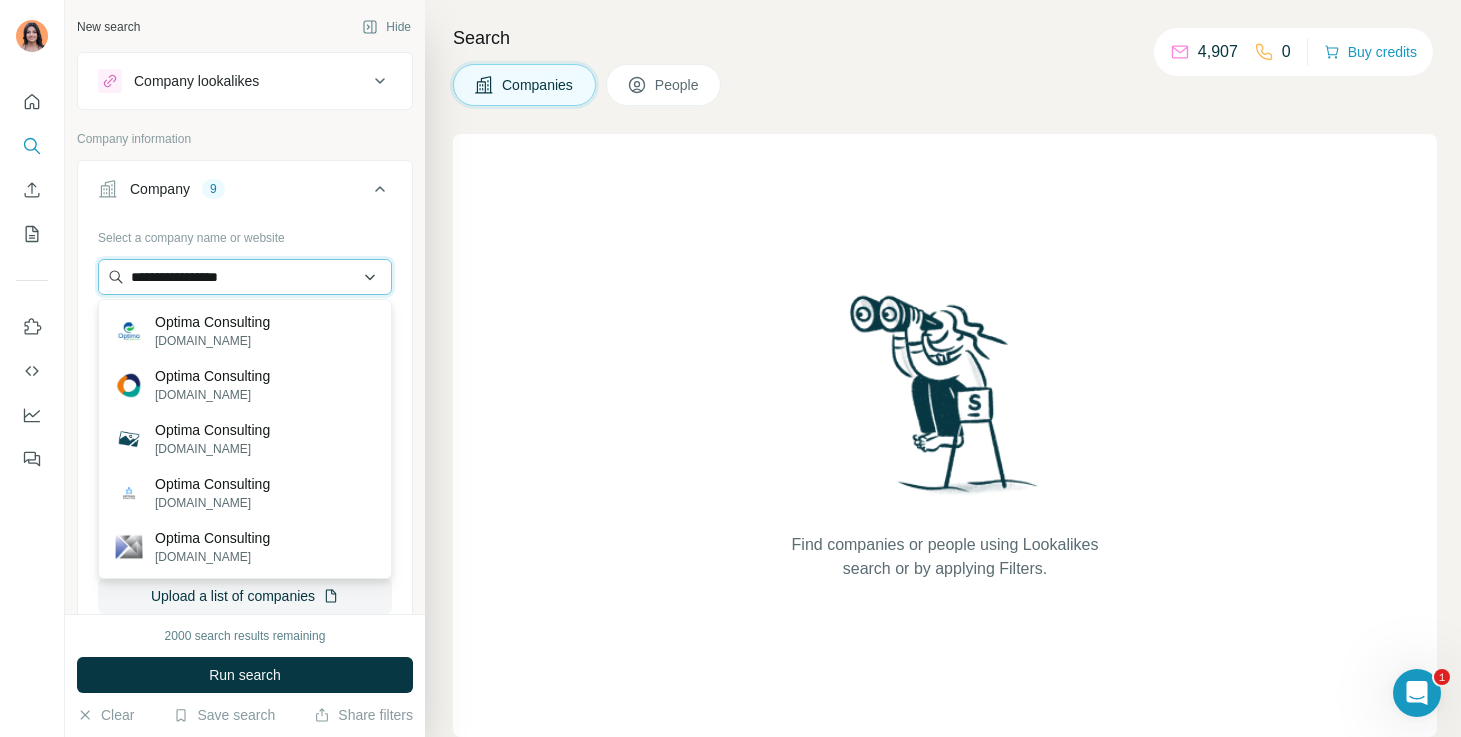 paste on "******" 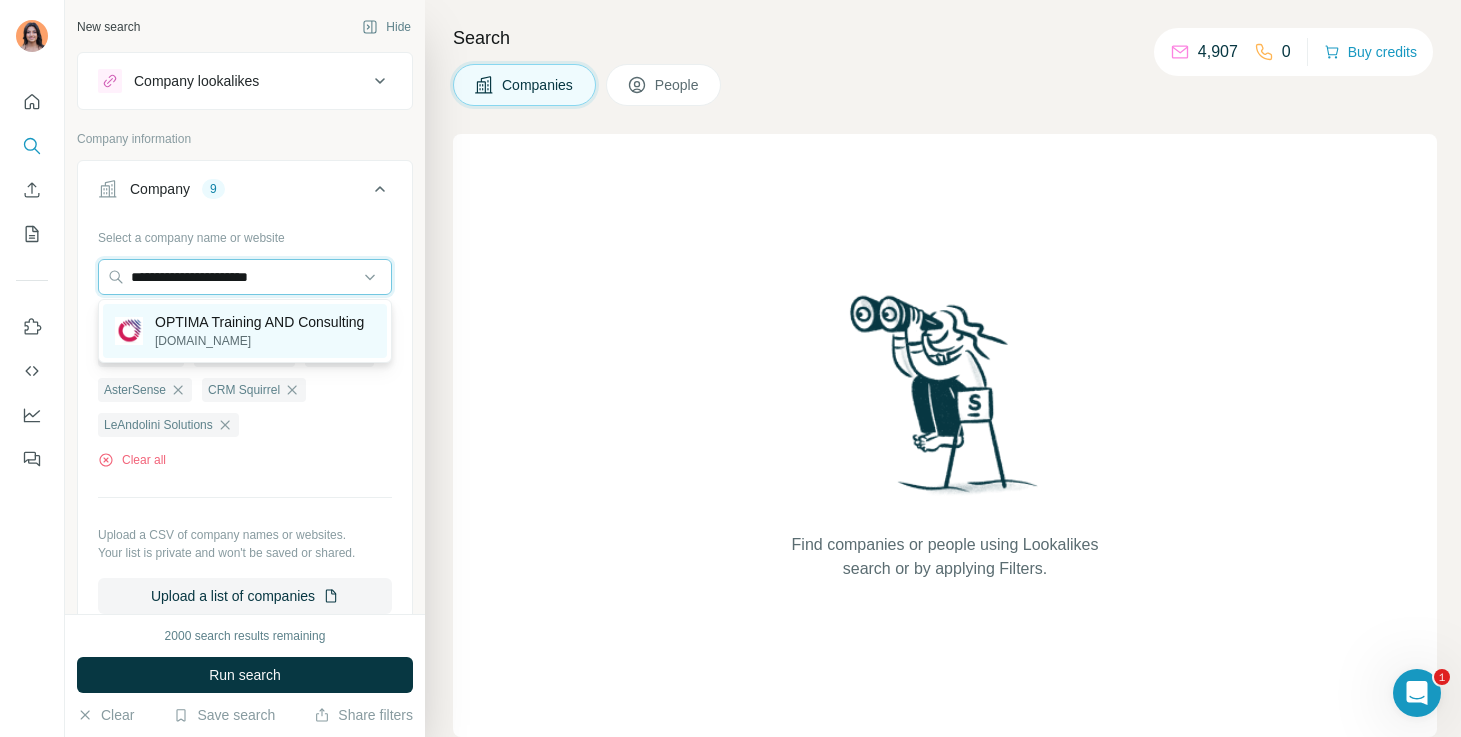 type on "**********" 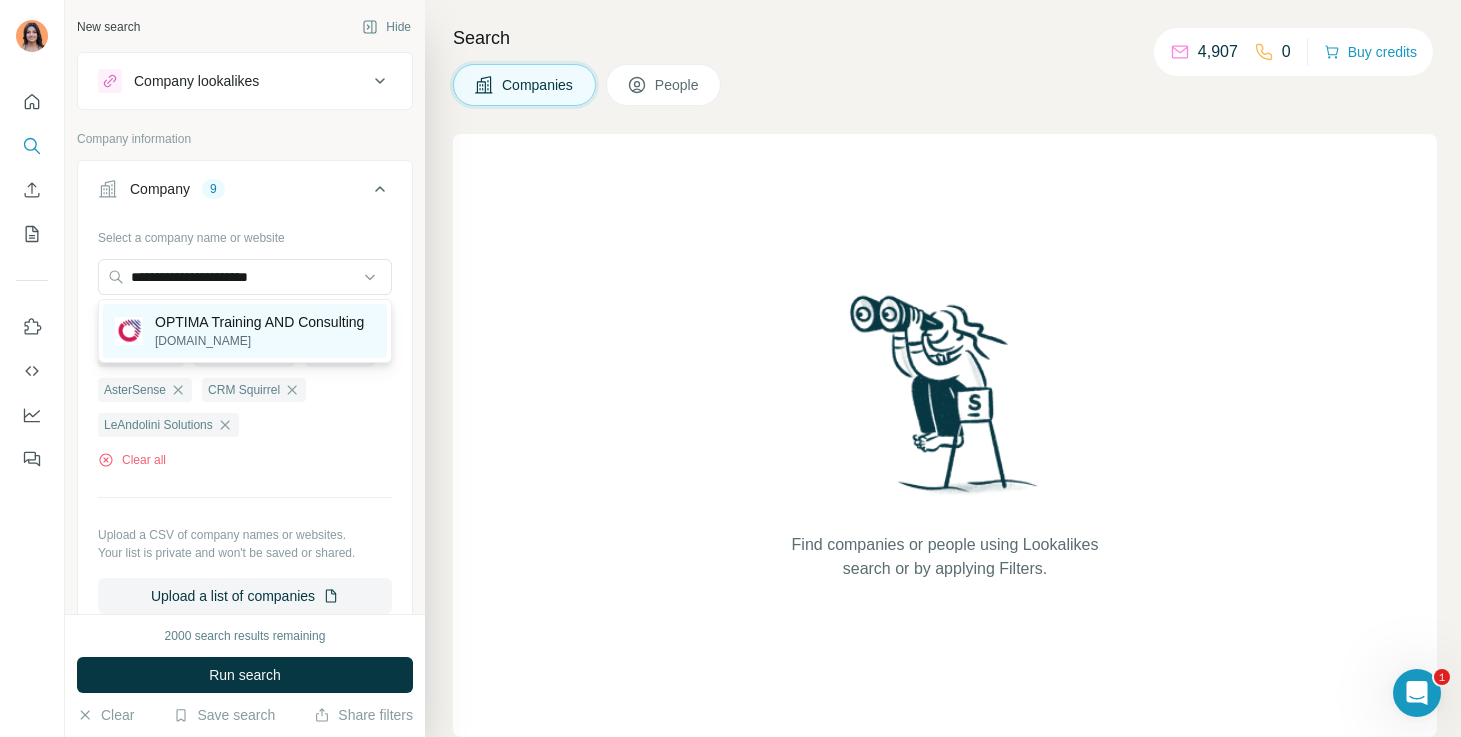 click on "OPTIMA Training AND Consulting" at bounding box center (259, 322) 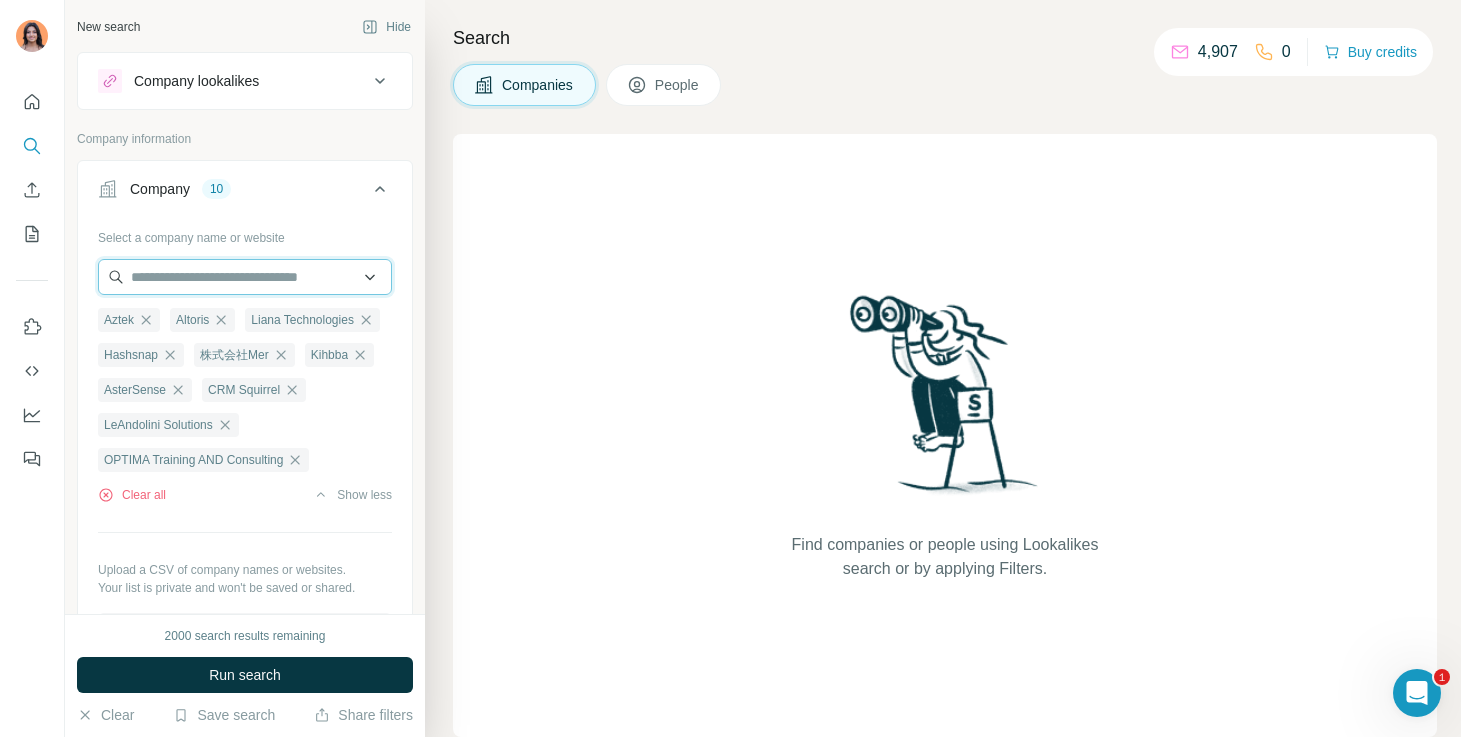 click at bounding box center (245, 277) 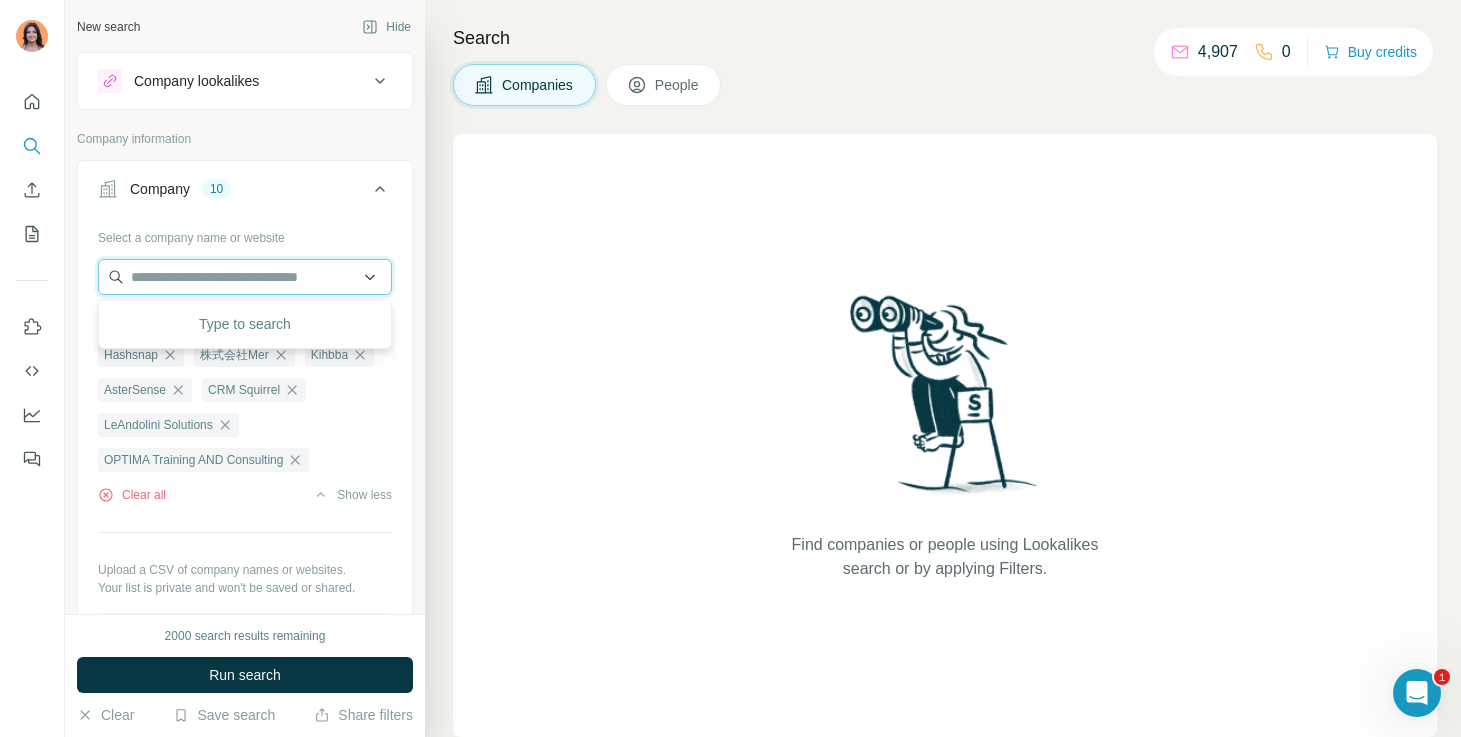 paste on "**********" 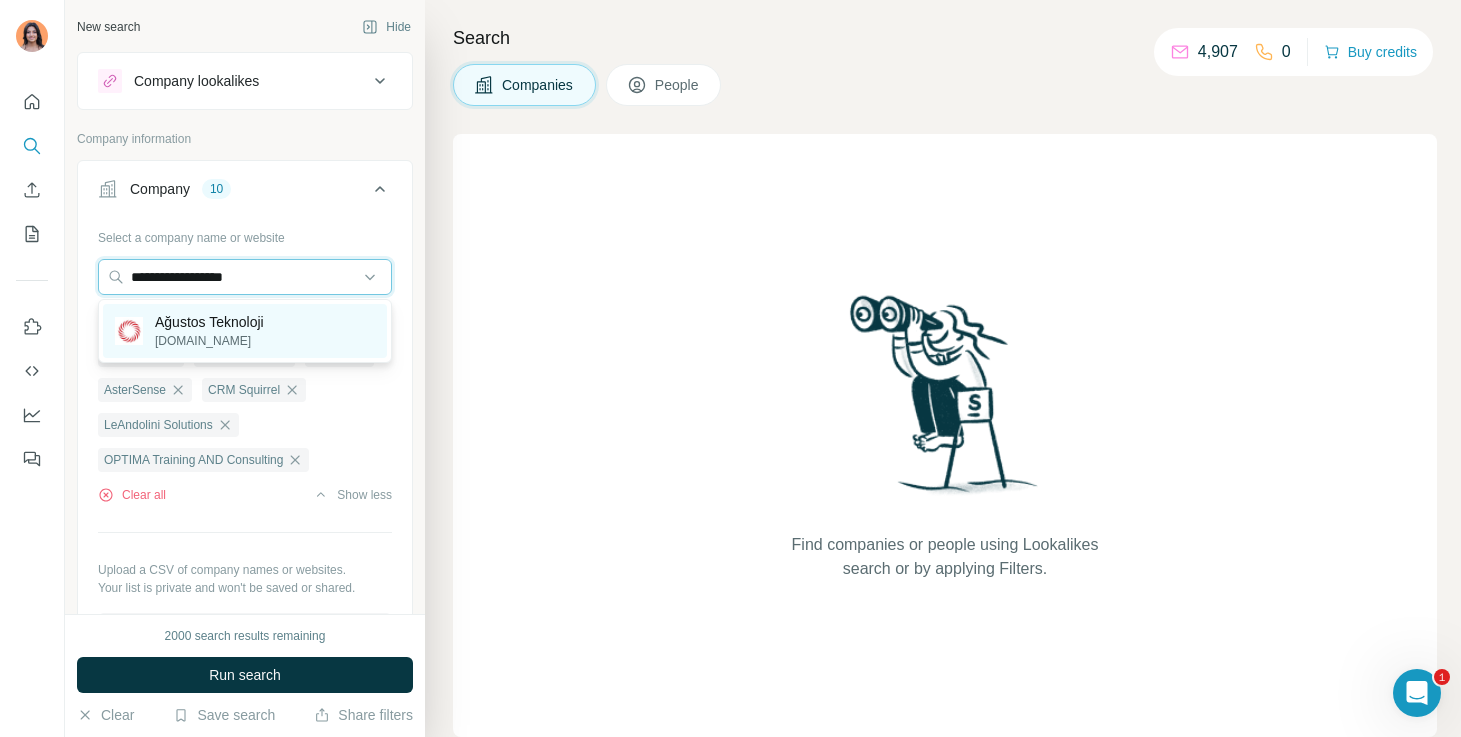 type on "**********" 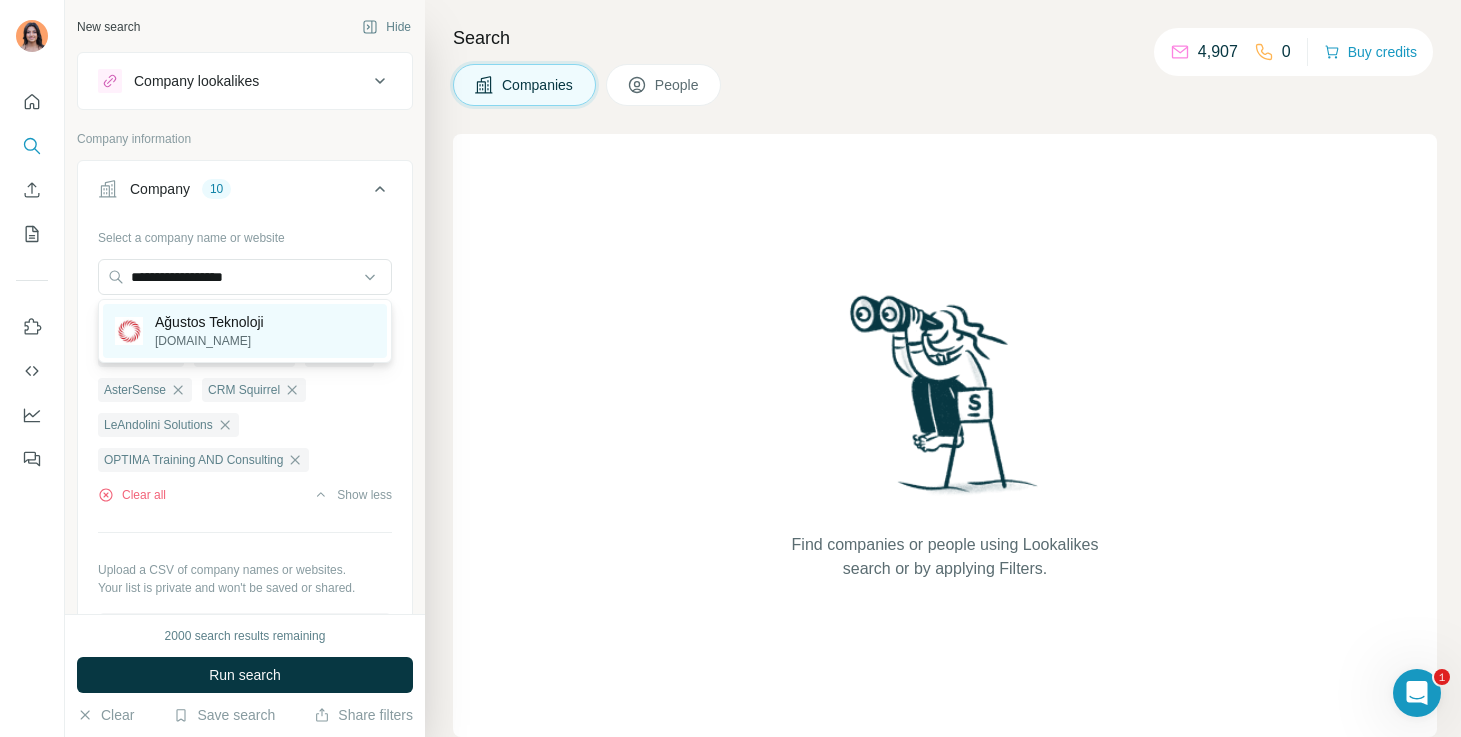 click on "Ağustos Teknoloji agustos.com" at bounding box center (245, 331) 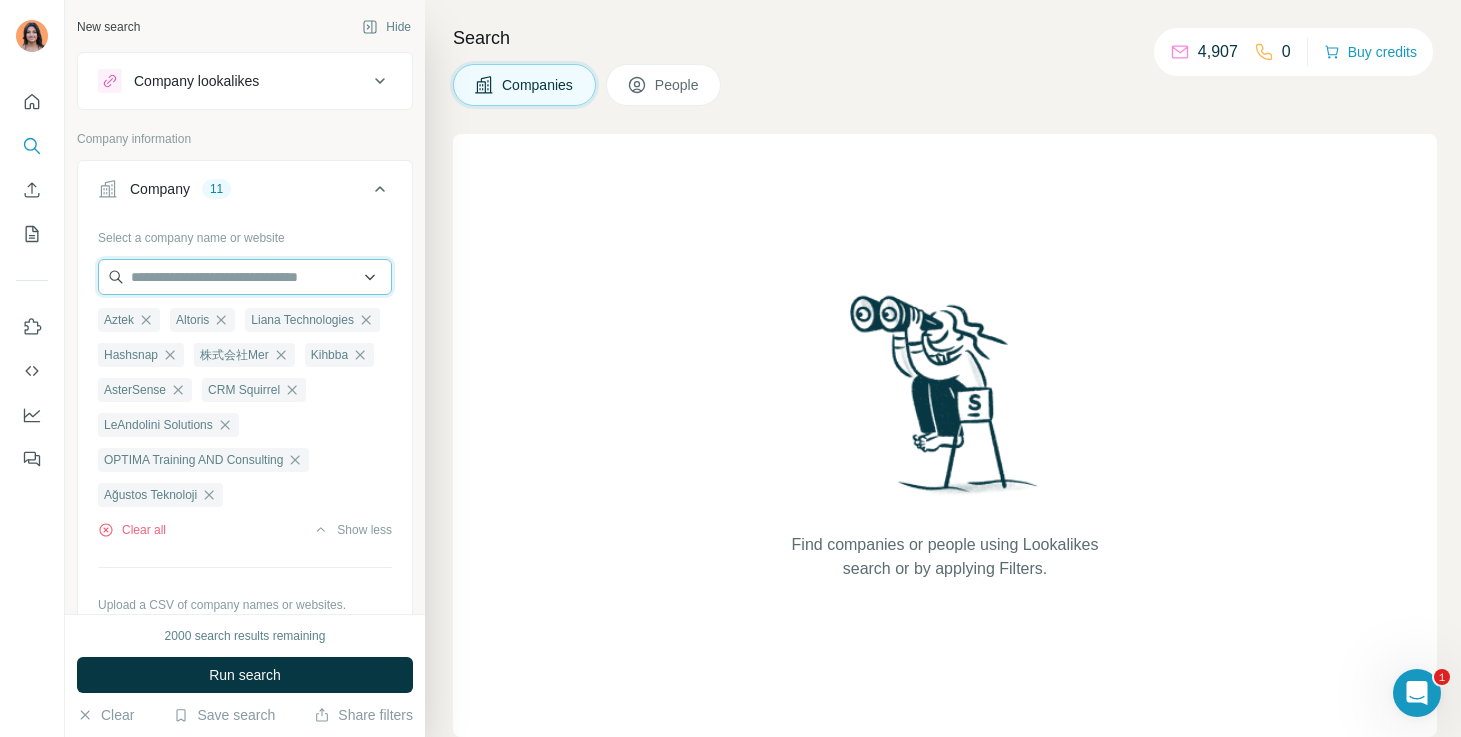 click at bounding box center (245, 277) 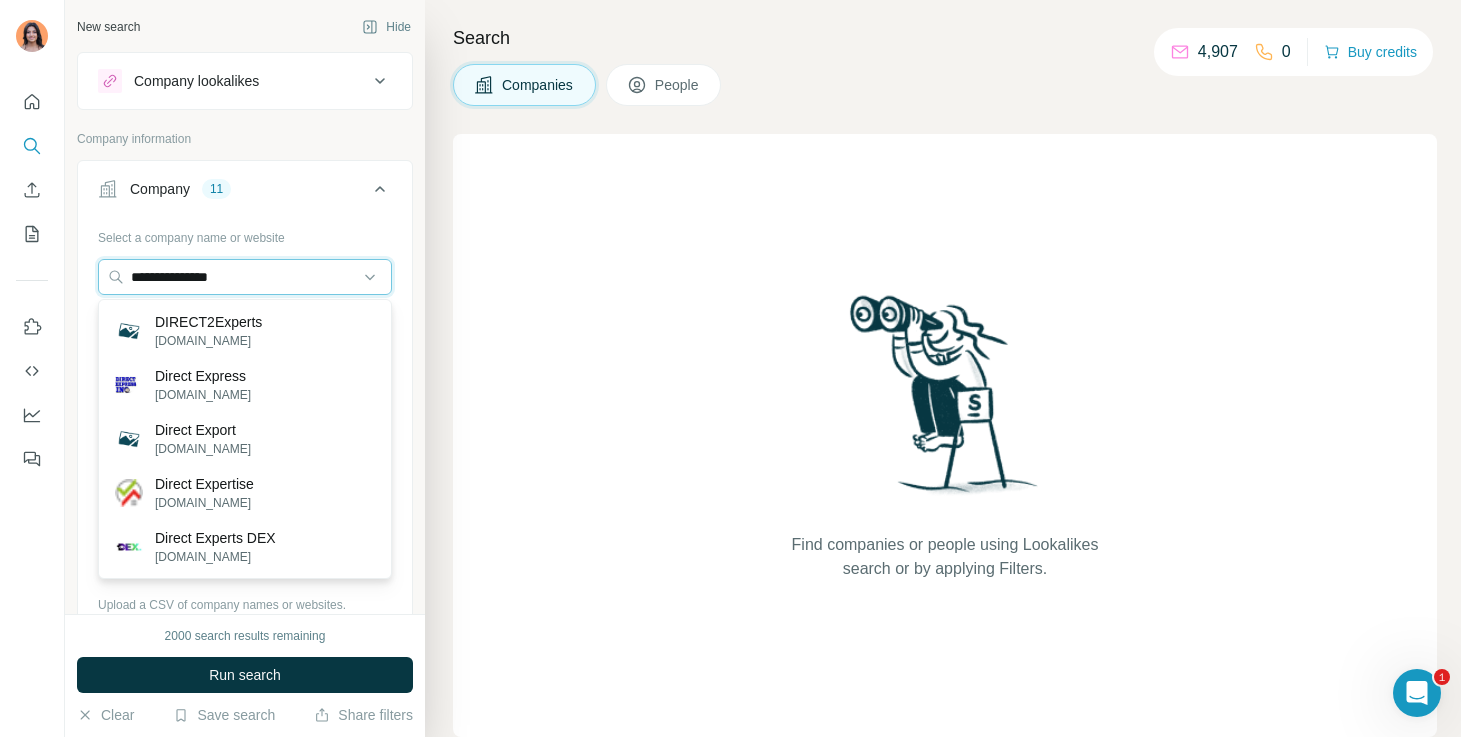 type on "**********" 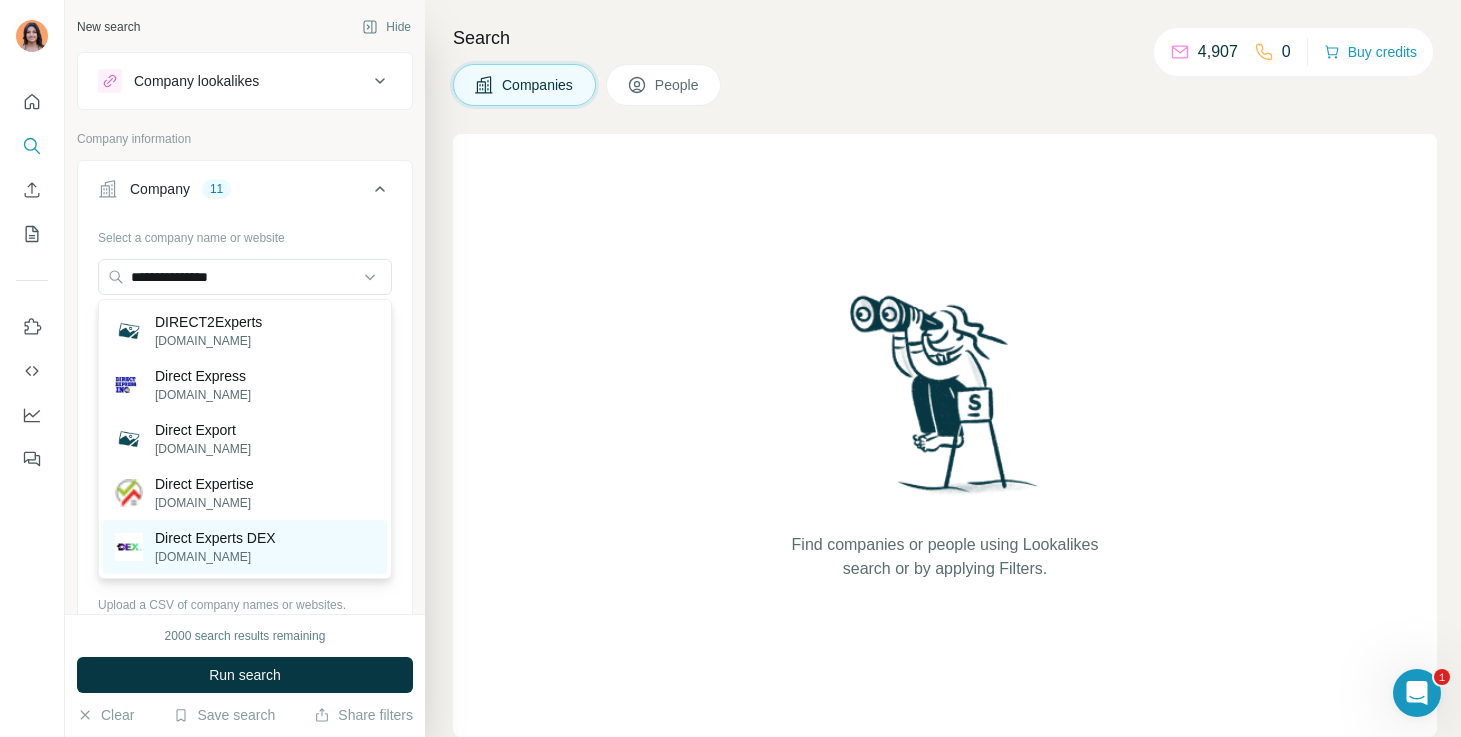 click on "[DOMAIN_NAME]" at bounding box center (215, 557) 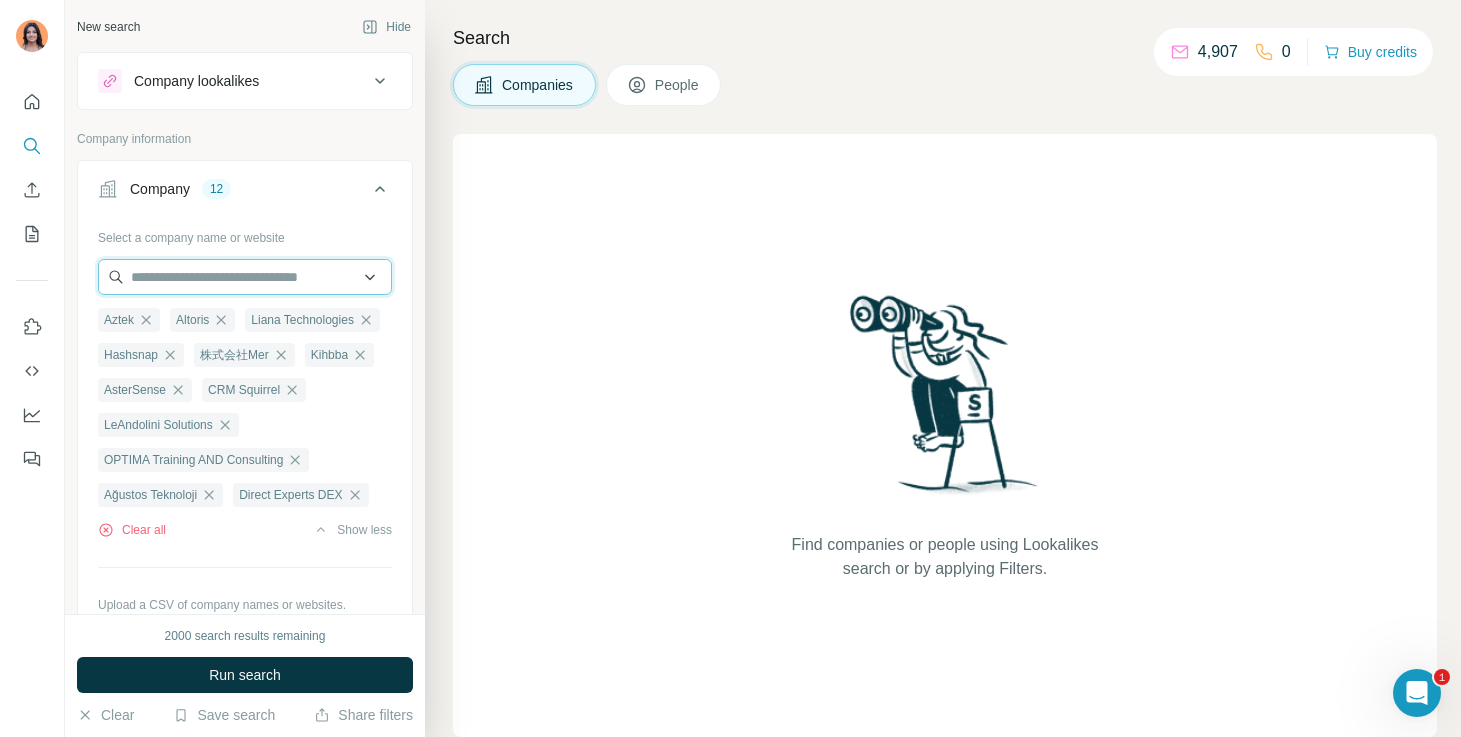 click at bounding box center (245, 277) 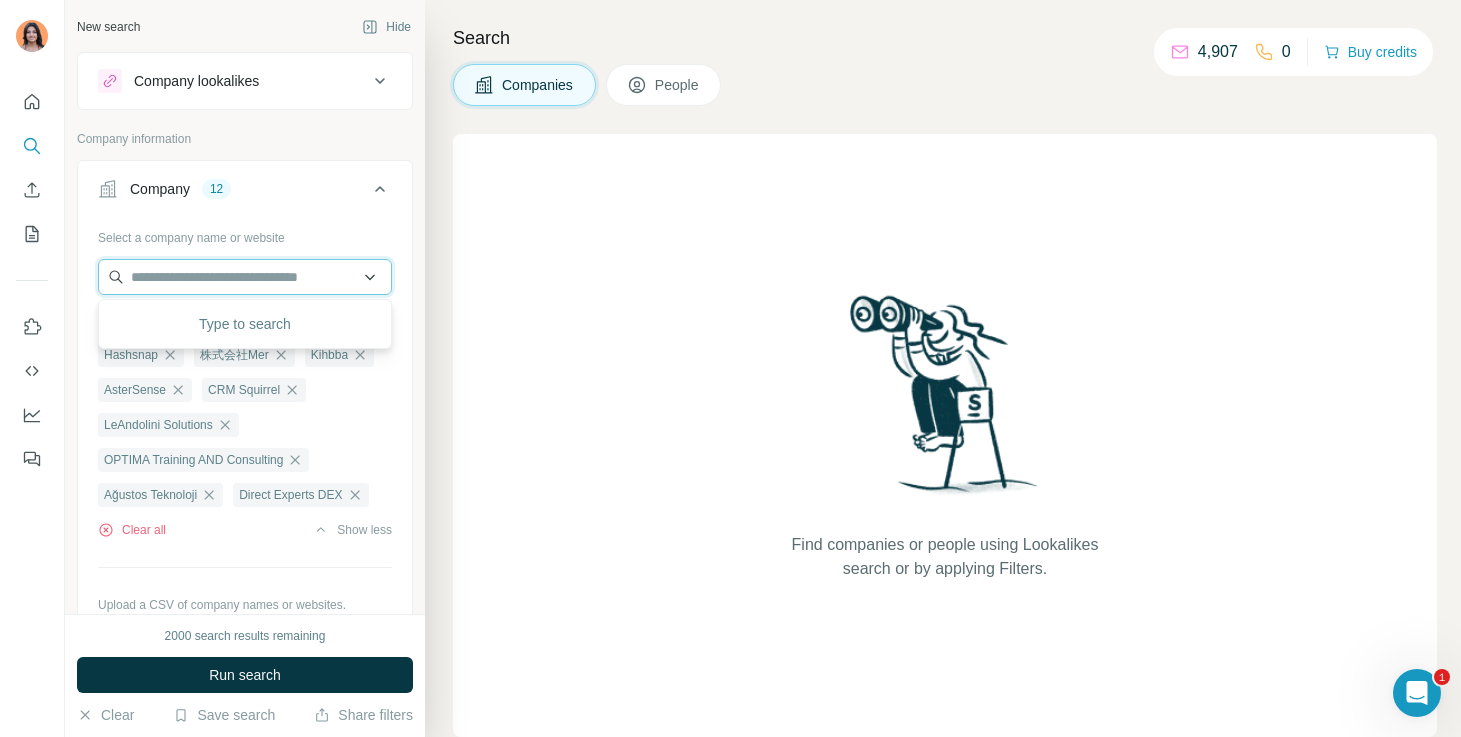 paste on "*********" 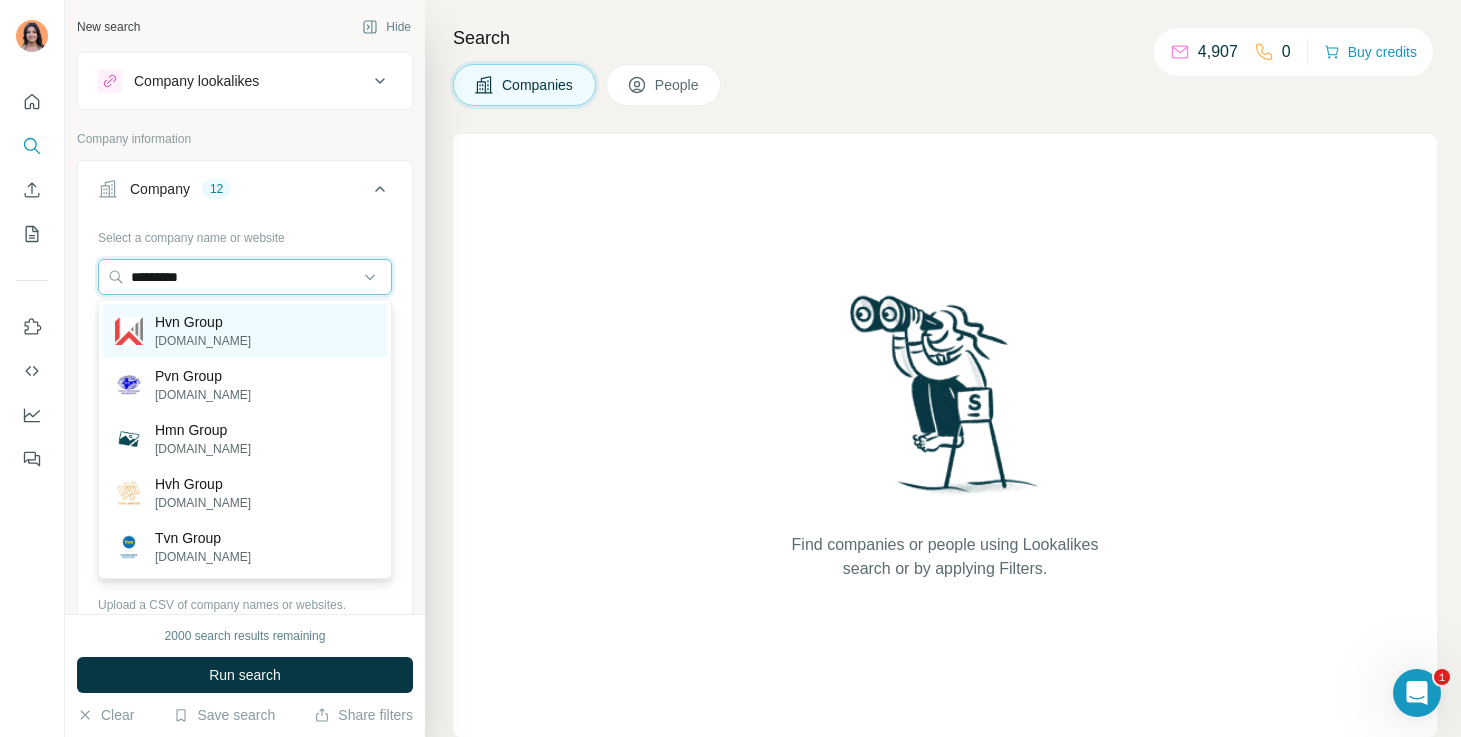 type on "*********" 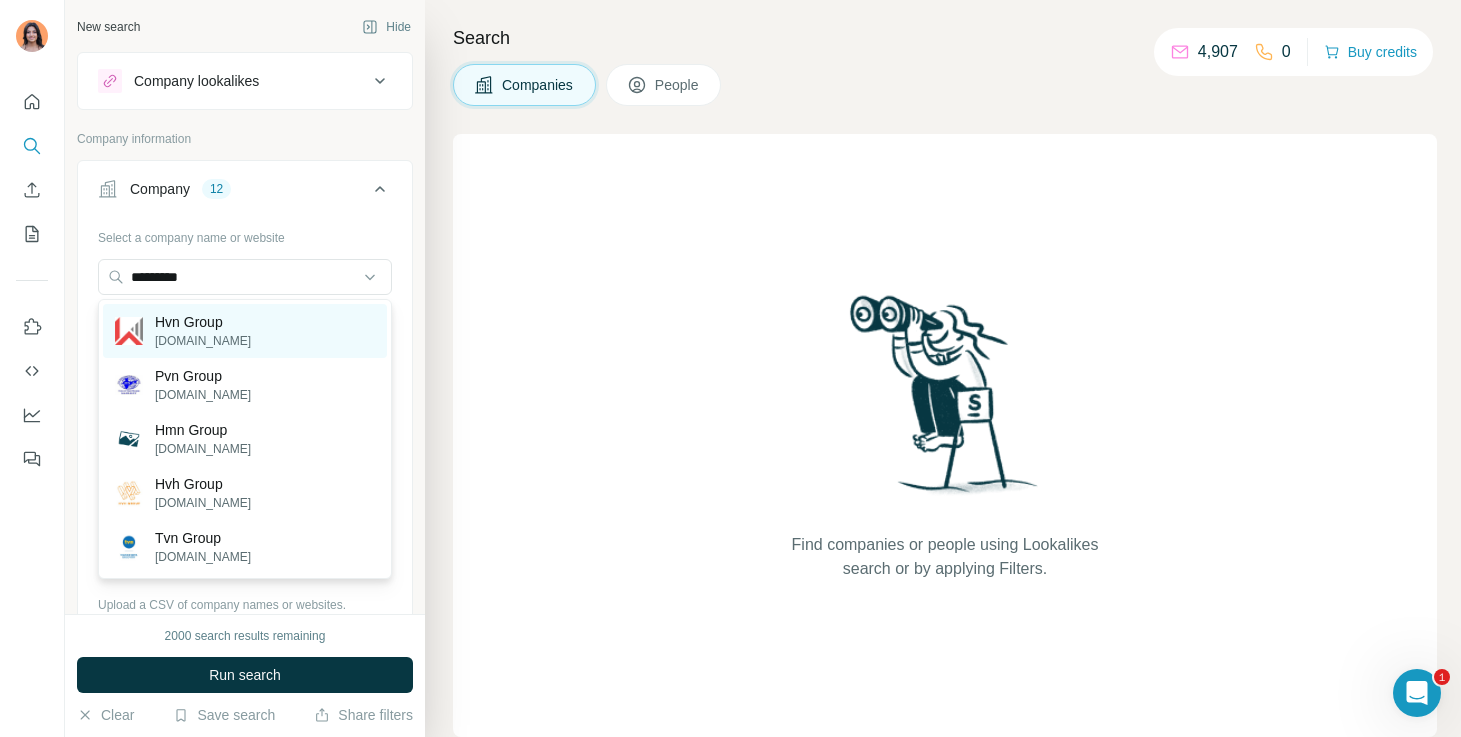 click on "Hvn Group hvn.vn" at bounding box center [245, 331] 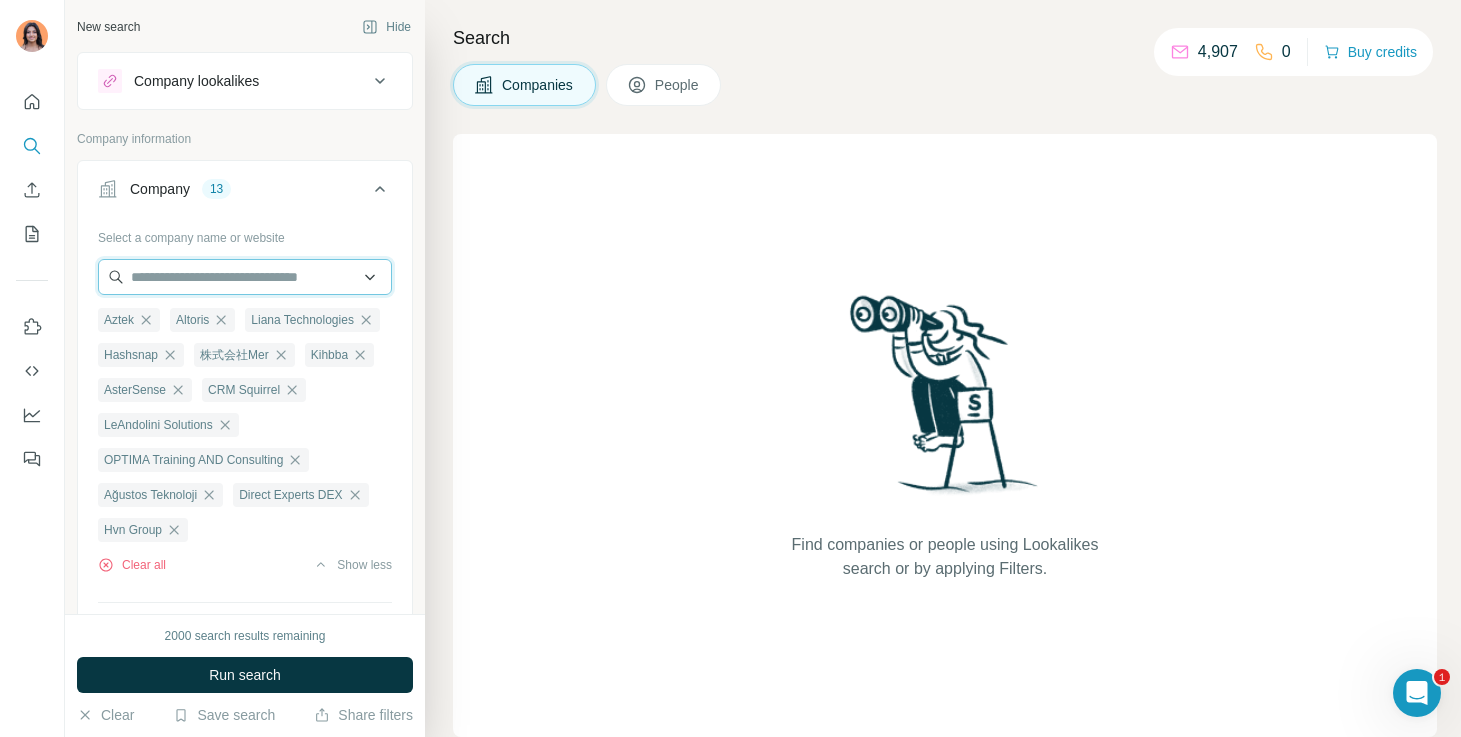 click at bounding box center (245, 277) 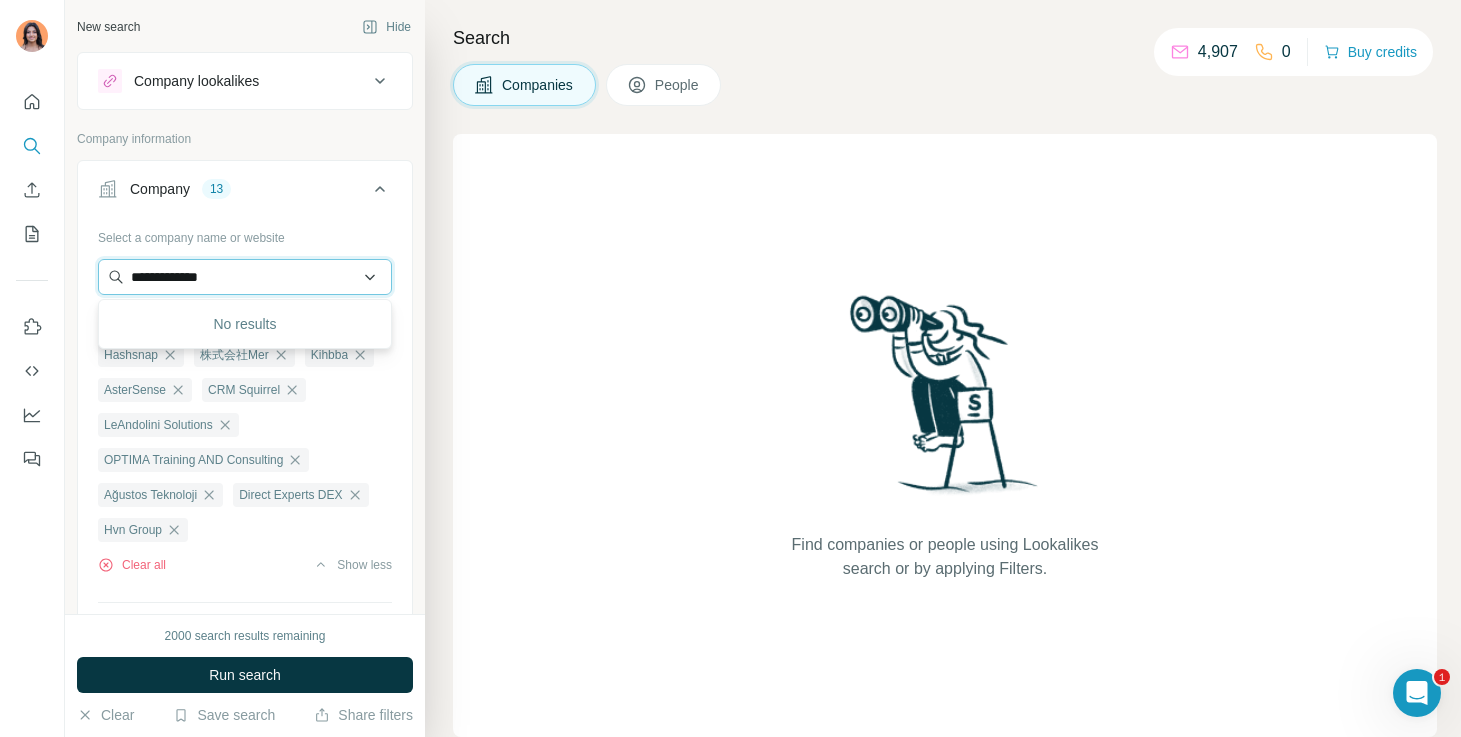click on "**********" at bounding box center [245, 277] 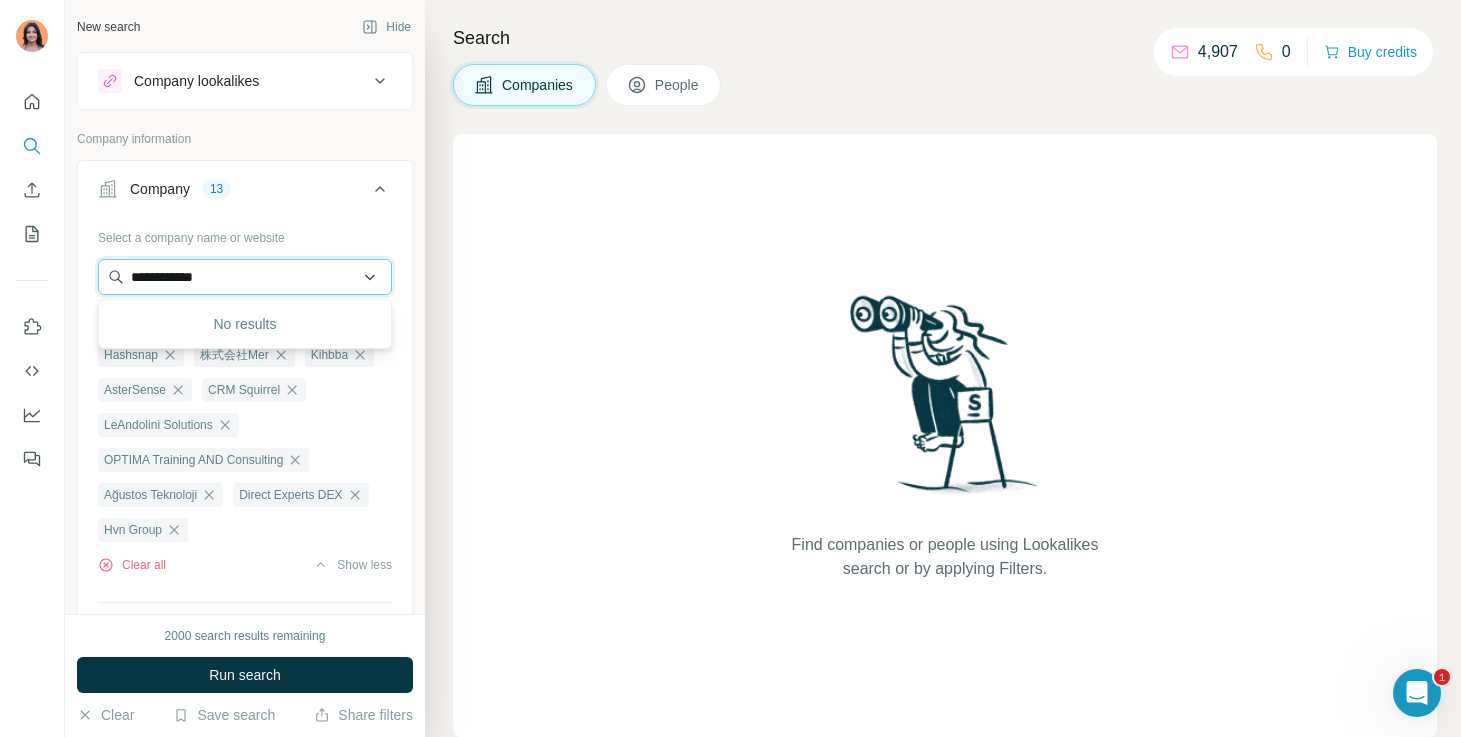 click on "**********" at bounding box center [245, 277] 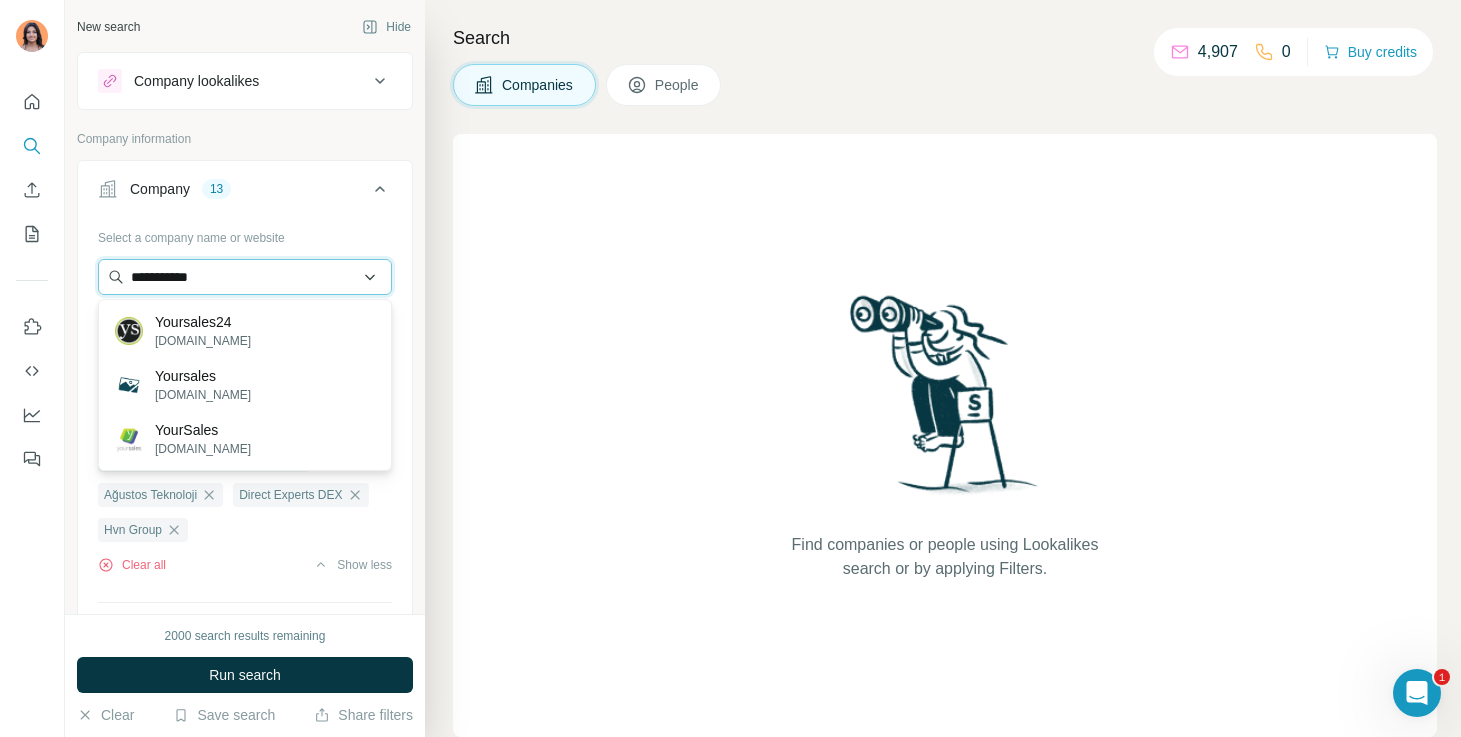 click on "**********" at bounding box center [245, 277] 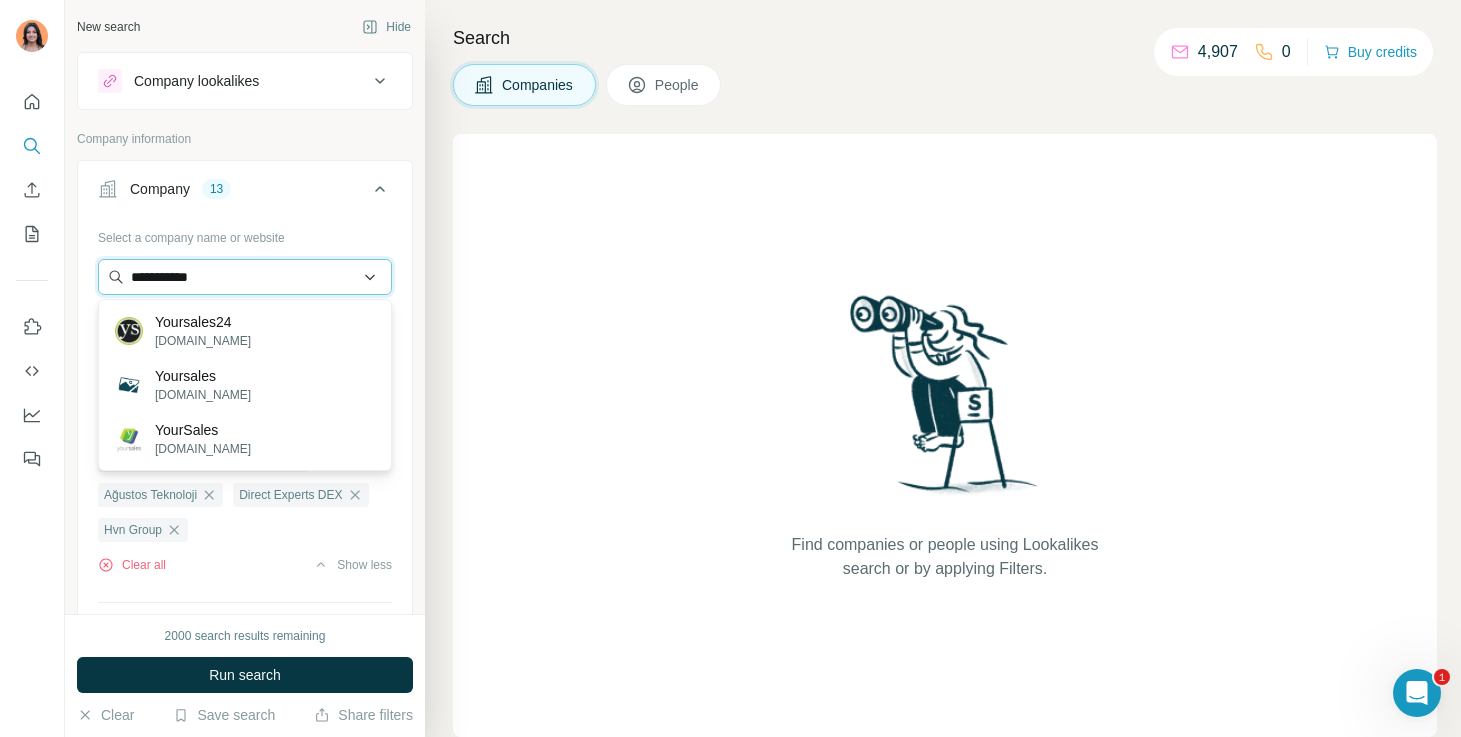 paste on "**********" 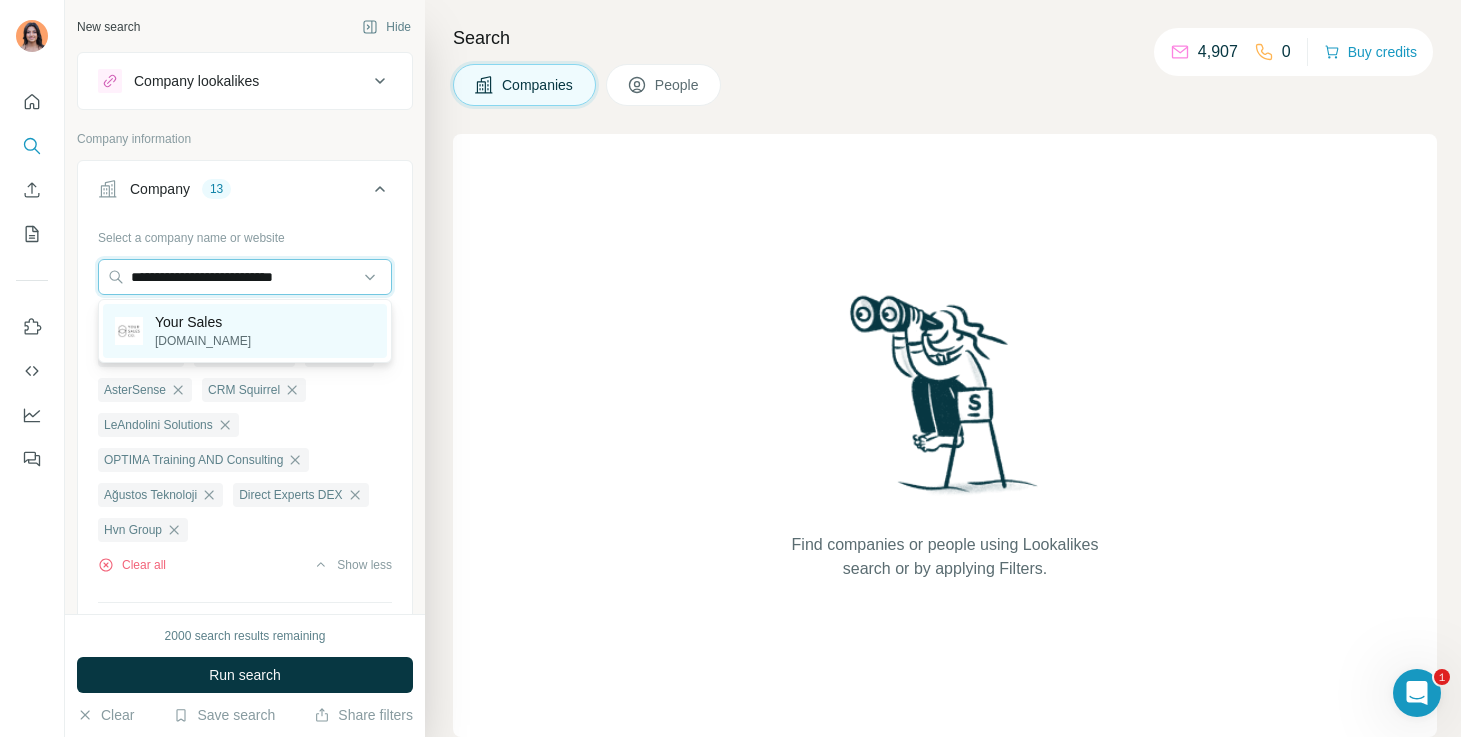 type on "**********" 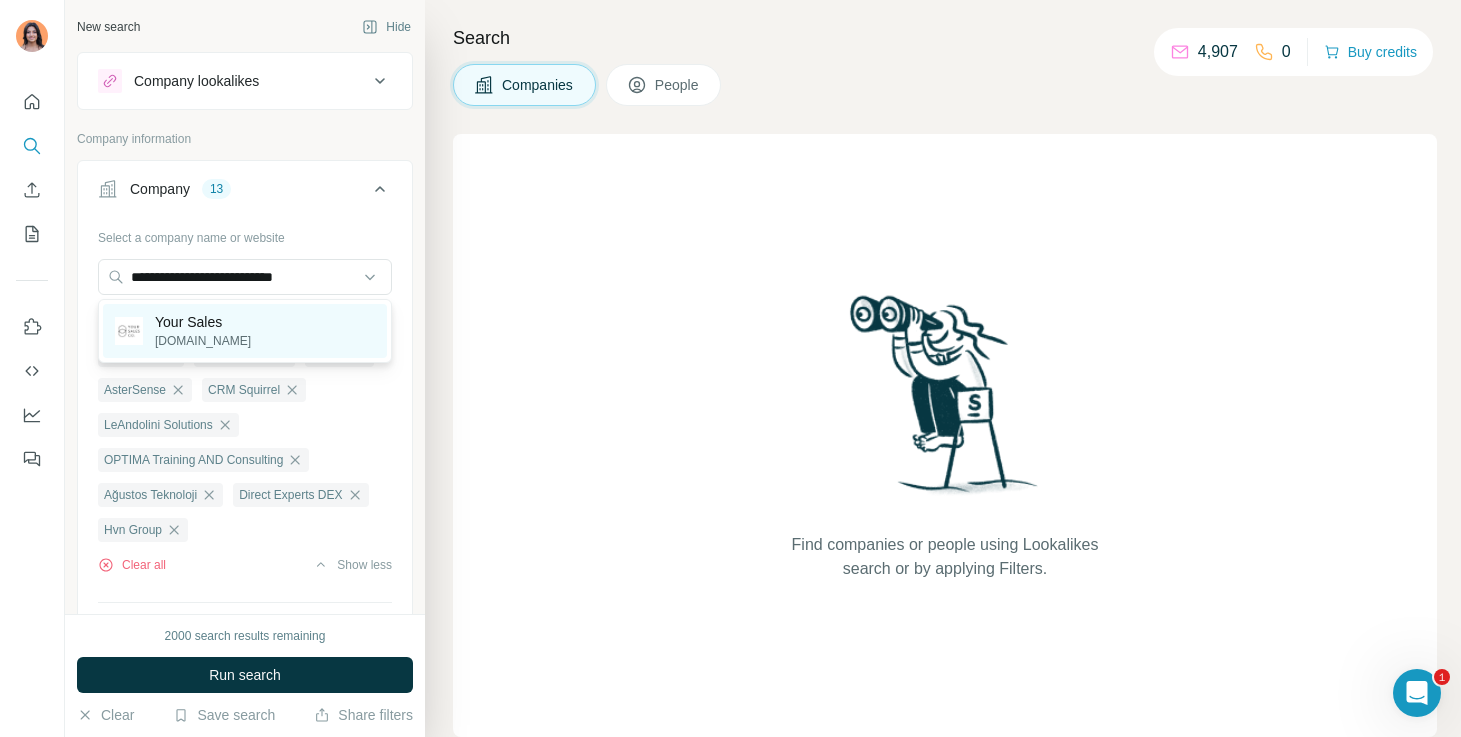 click on "Your Sales yoursalesco.com" at bounding box center (245, 331) 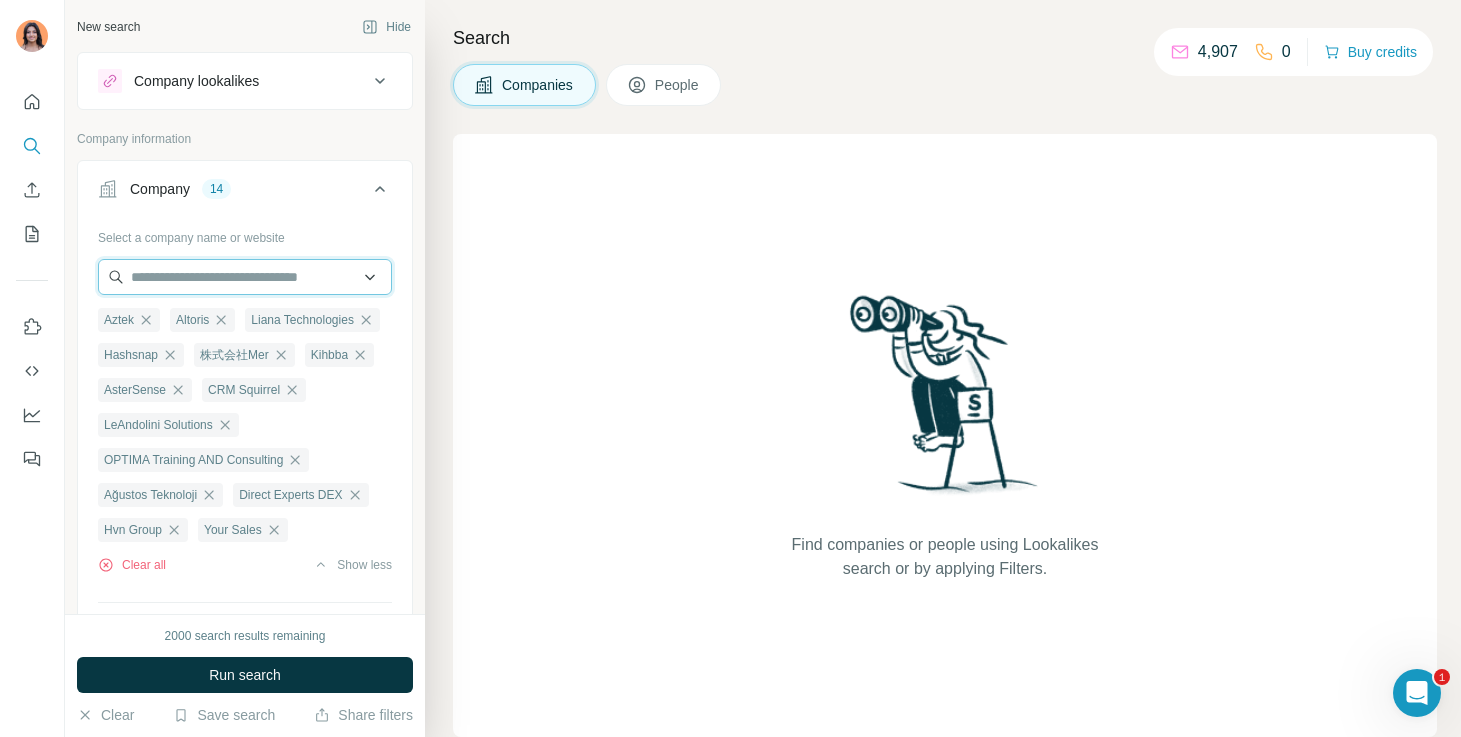 click at bounding box center [245, 277] 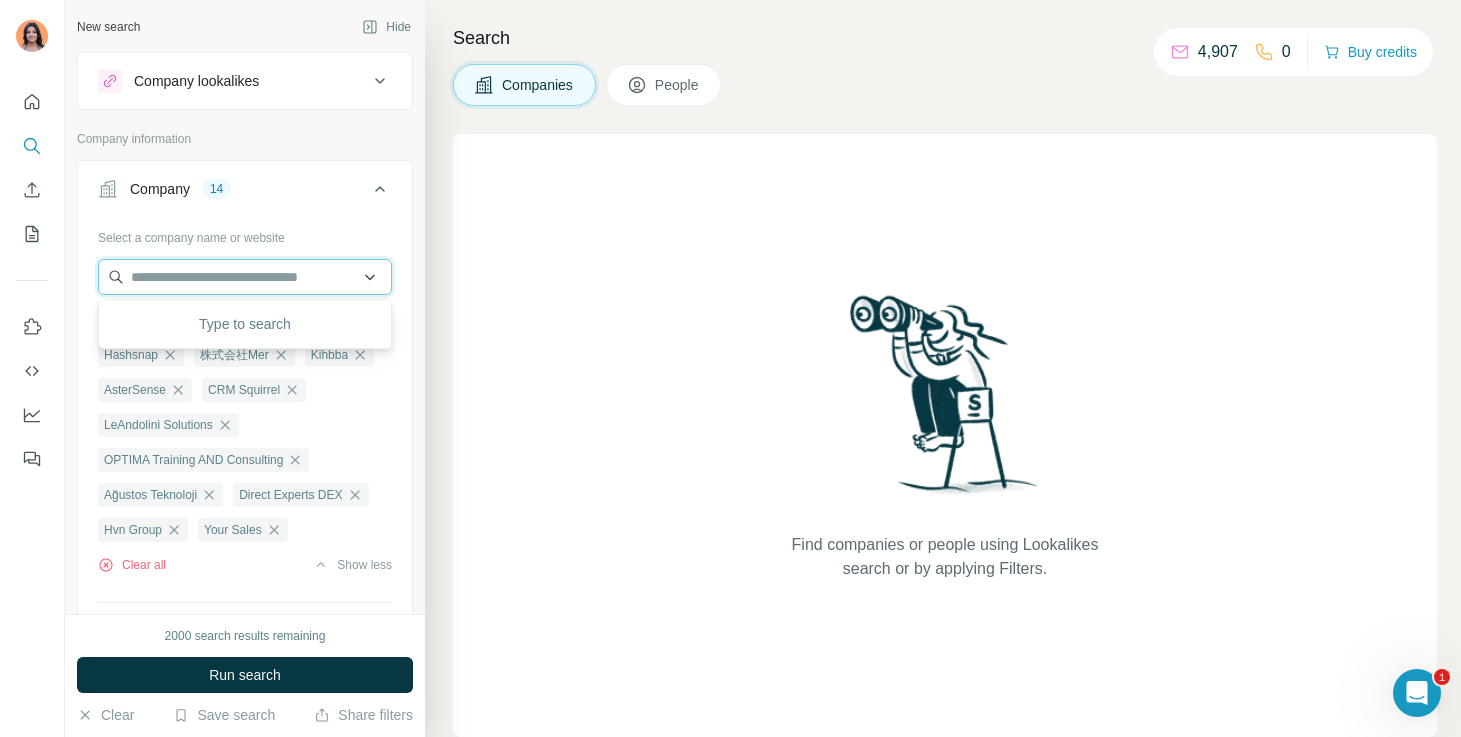 paste on "**********" 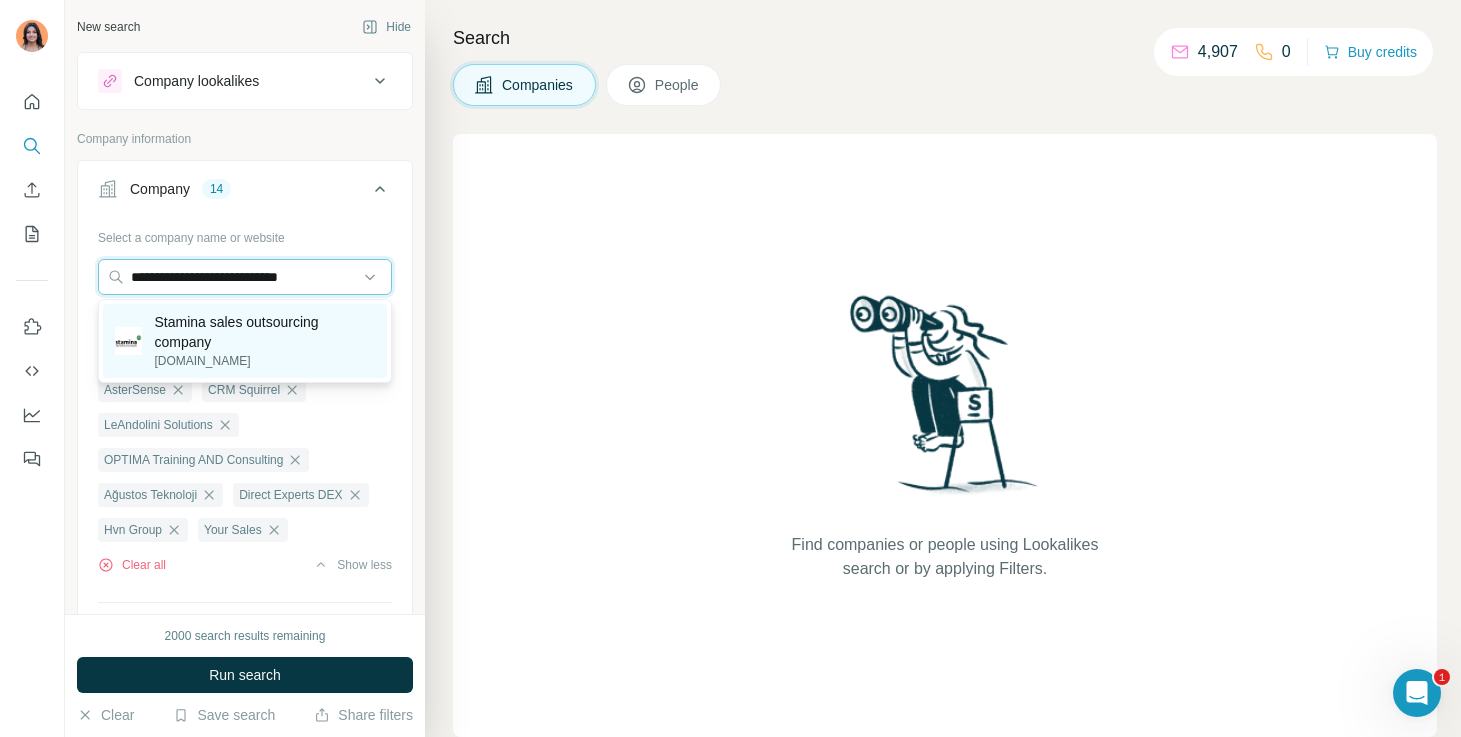 type on "**********" 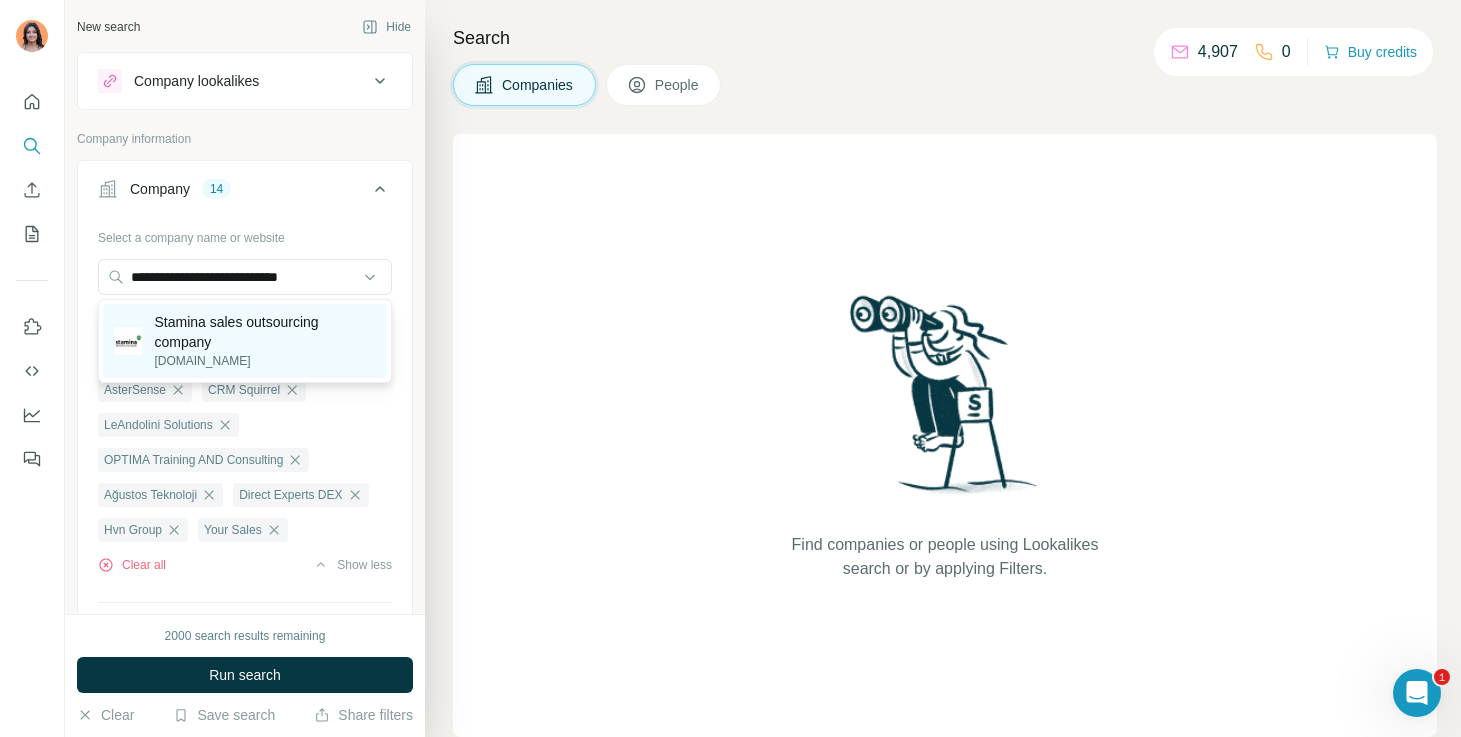 click on "Stamina sales outsourcing company" at bounding box center [264, 332] 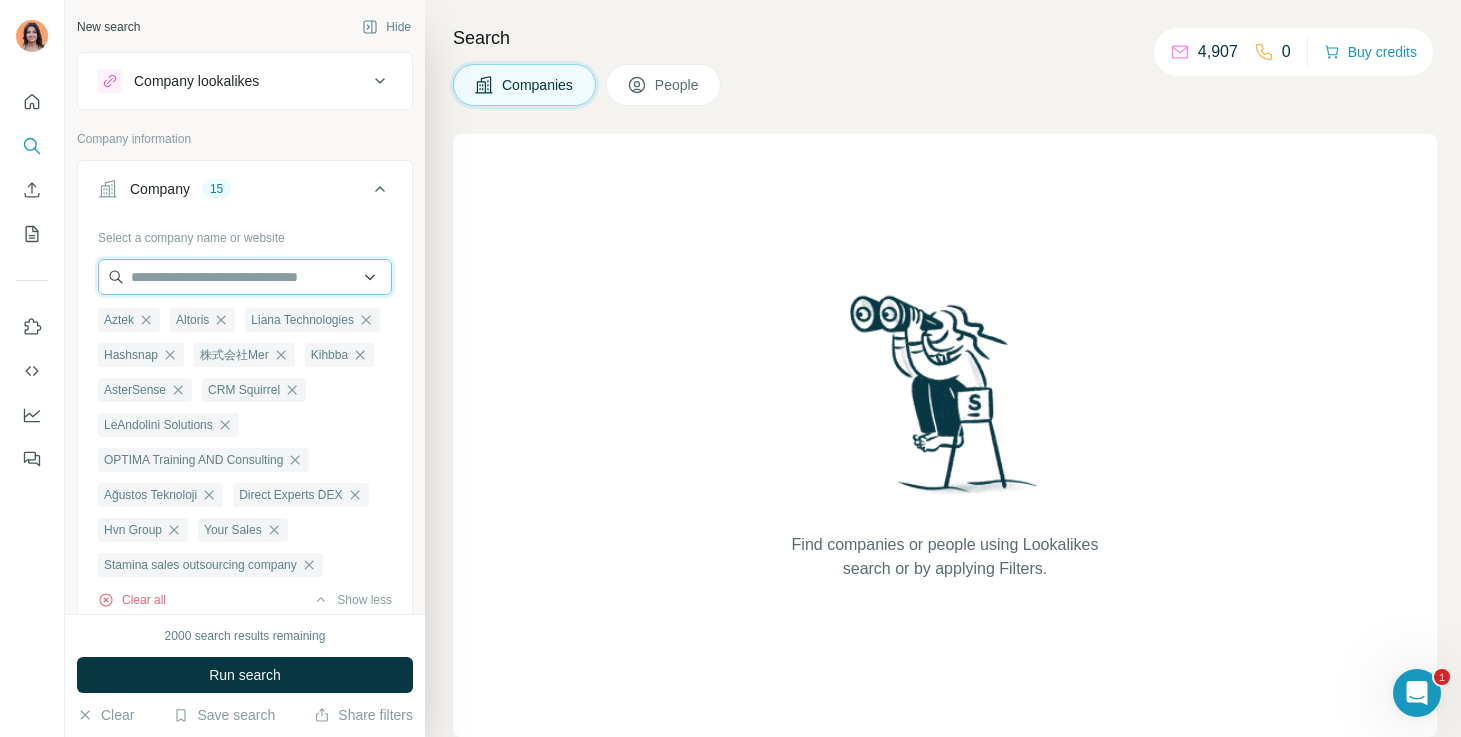 click at bounding box center (245, 277) 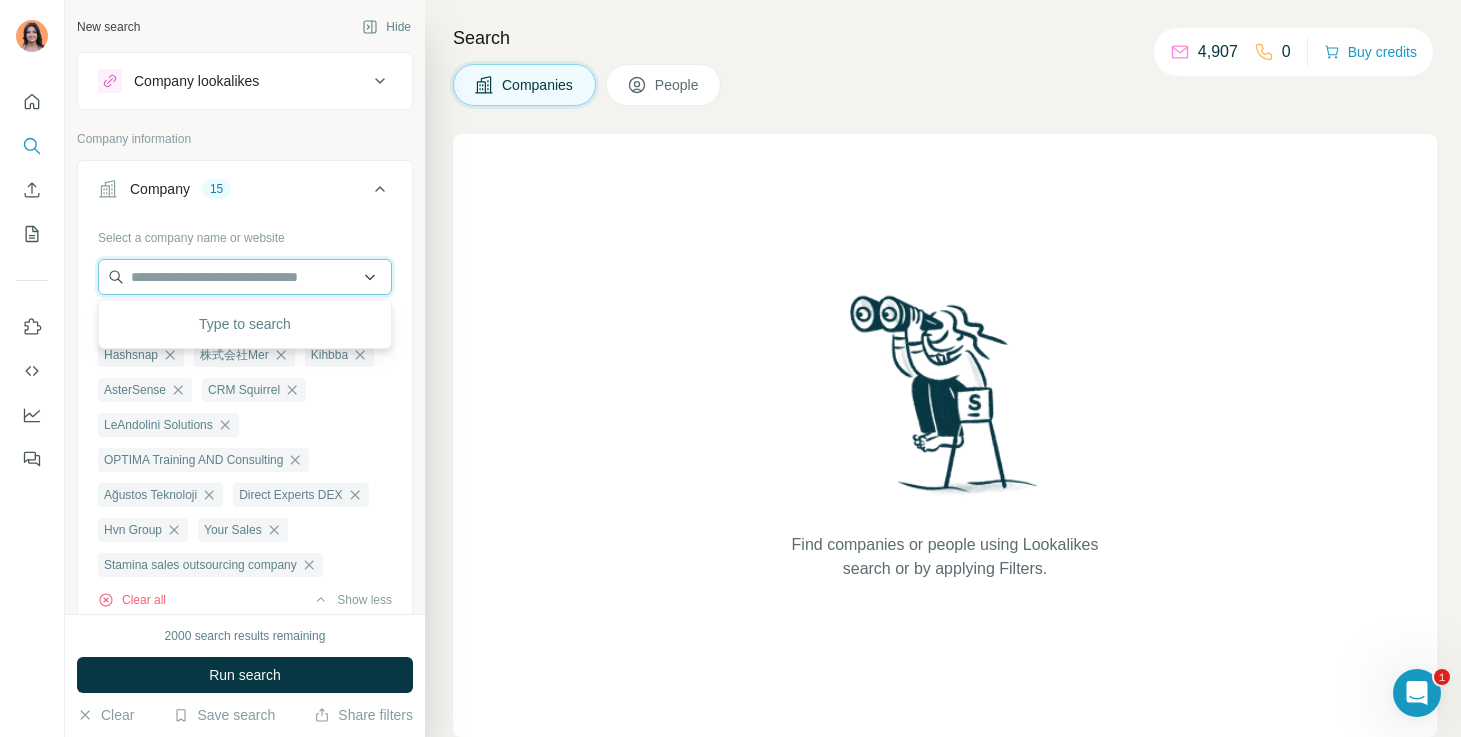 paste on "**********" 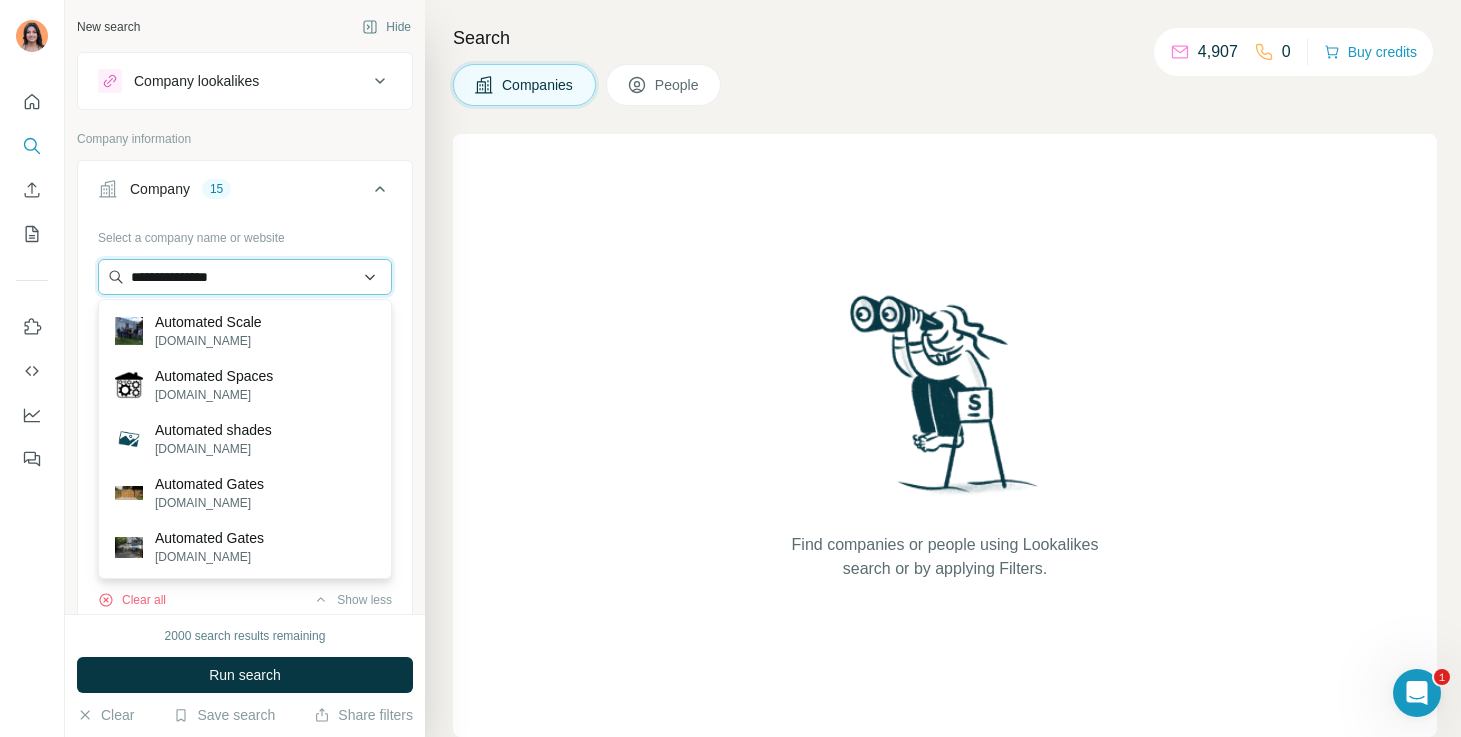 click on "**********" at bounding box center [245, 277] 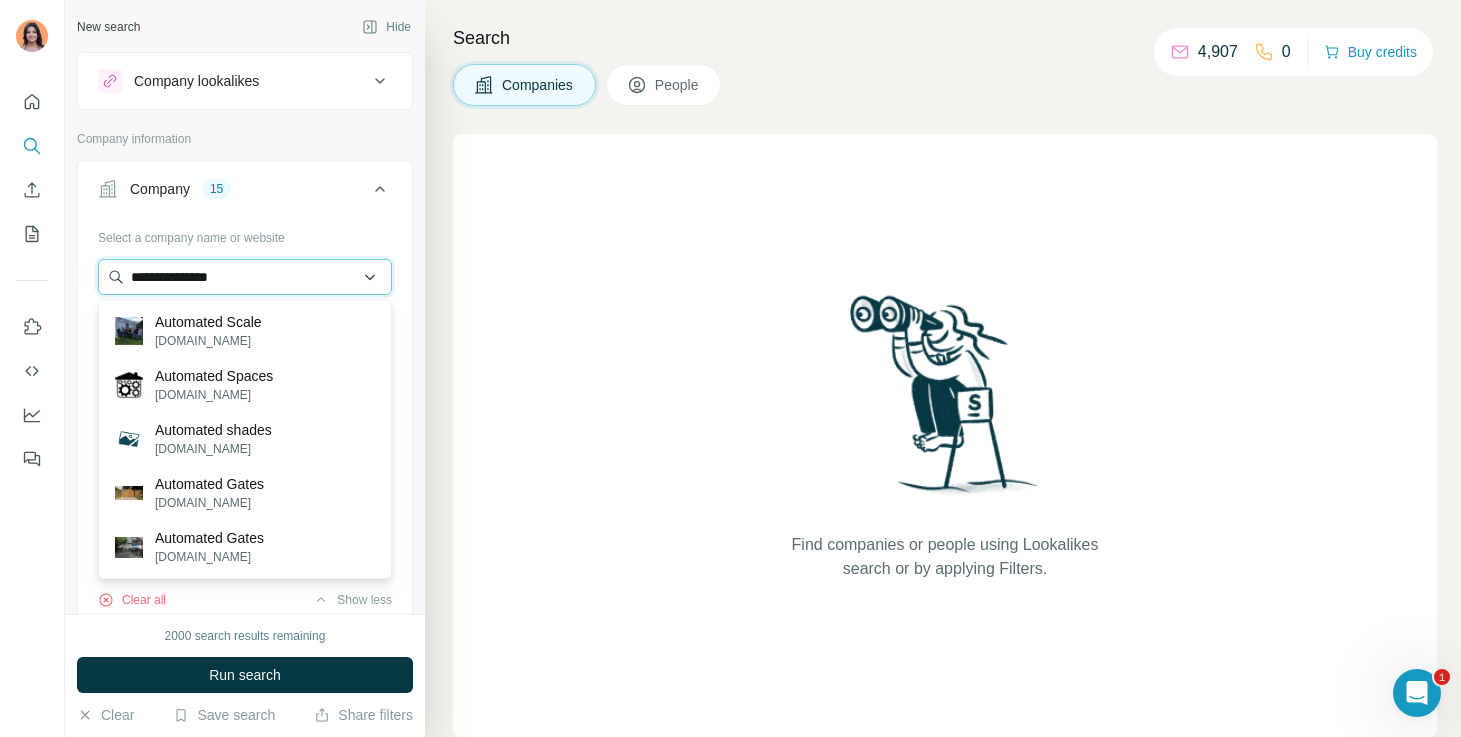paste on "**********" 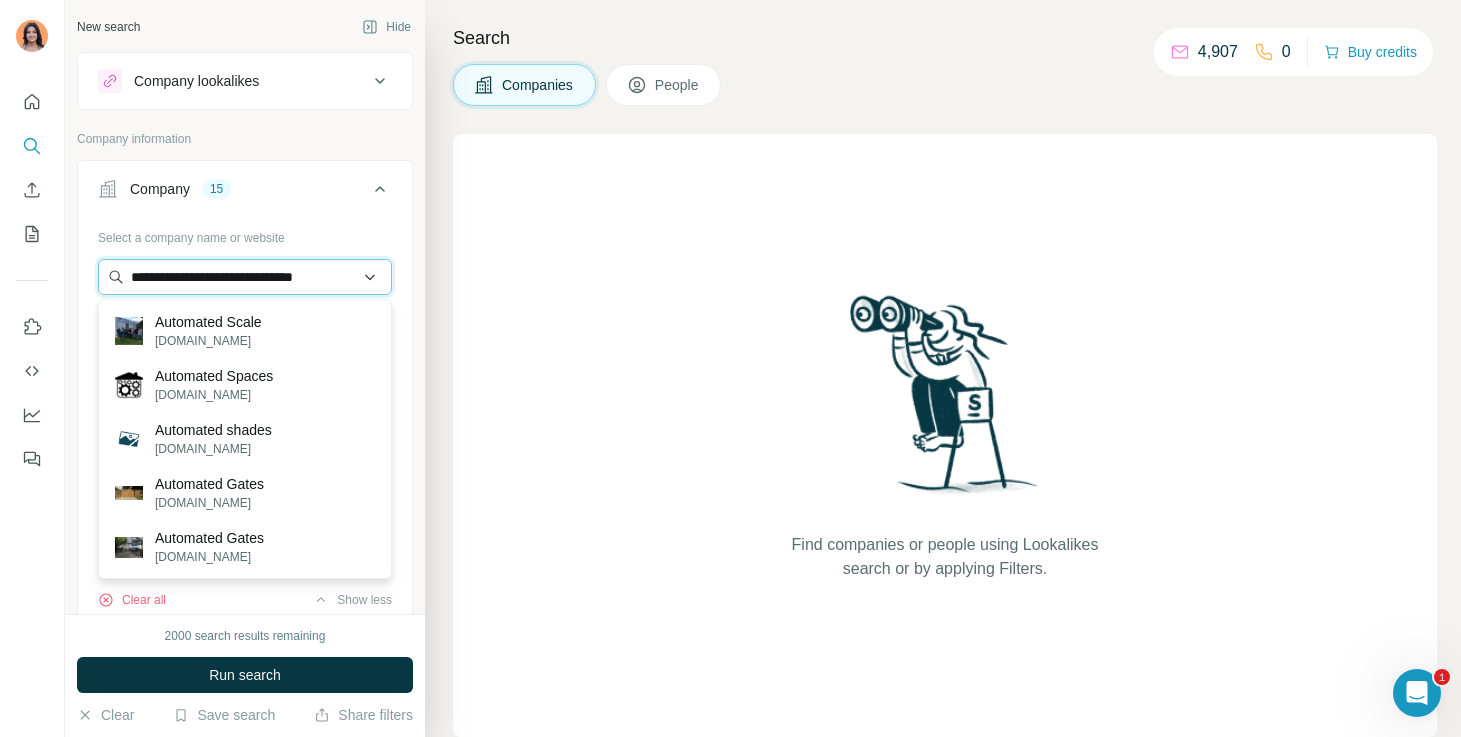 scroll, scrollTop: 0, scrollLeft: 14, axis: horizontal 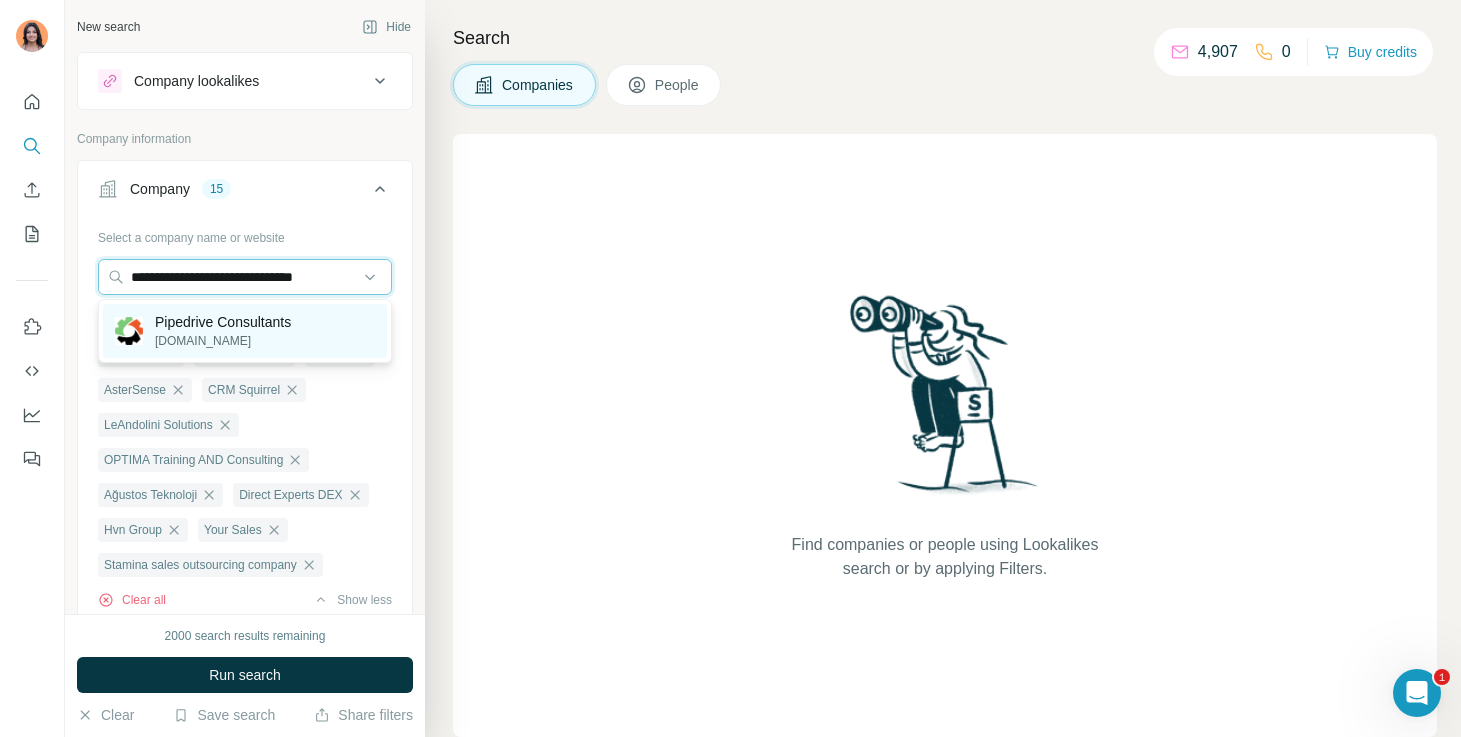 type on "**********" 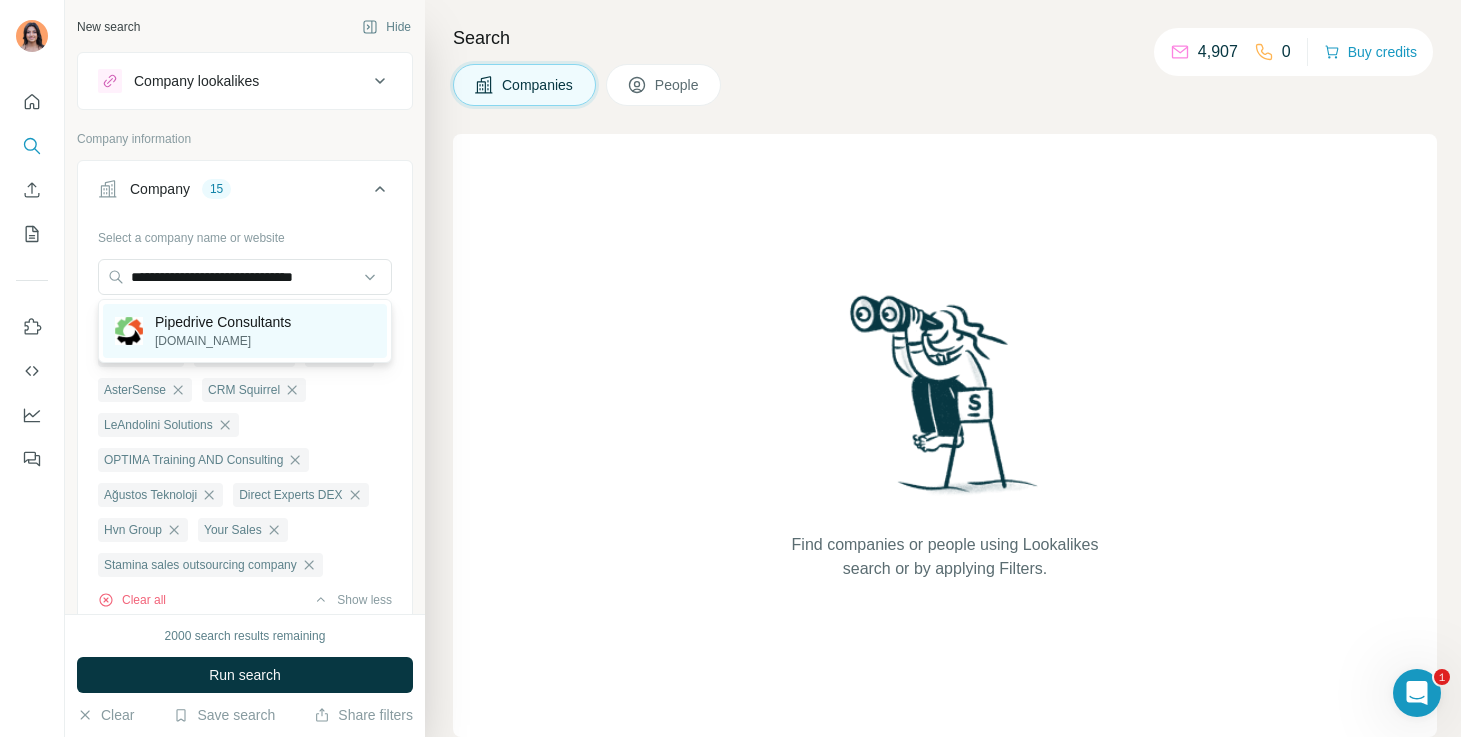 click on "Pipedrive Consultants" at bounding box center [223, 322] 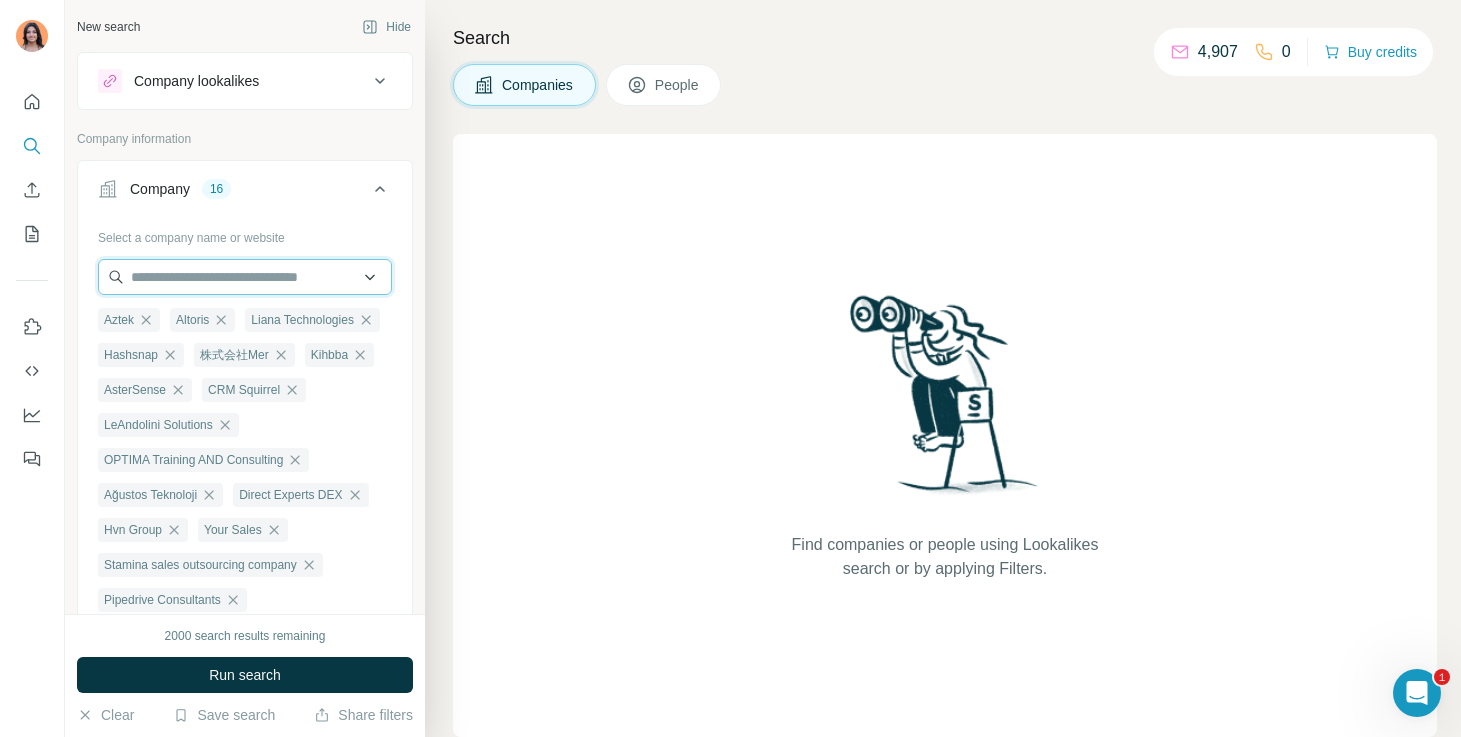 click at bounding box center [245, 277] 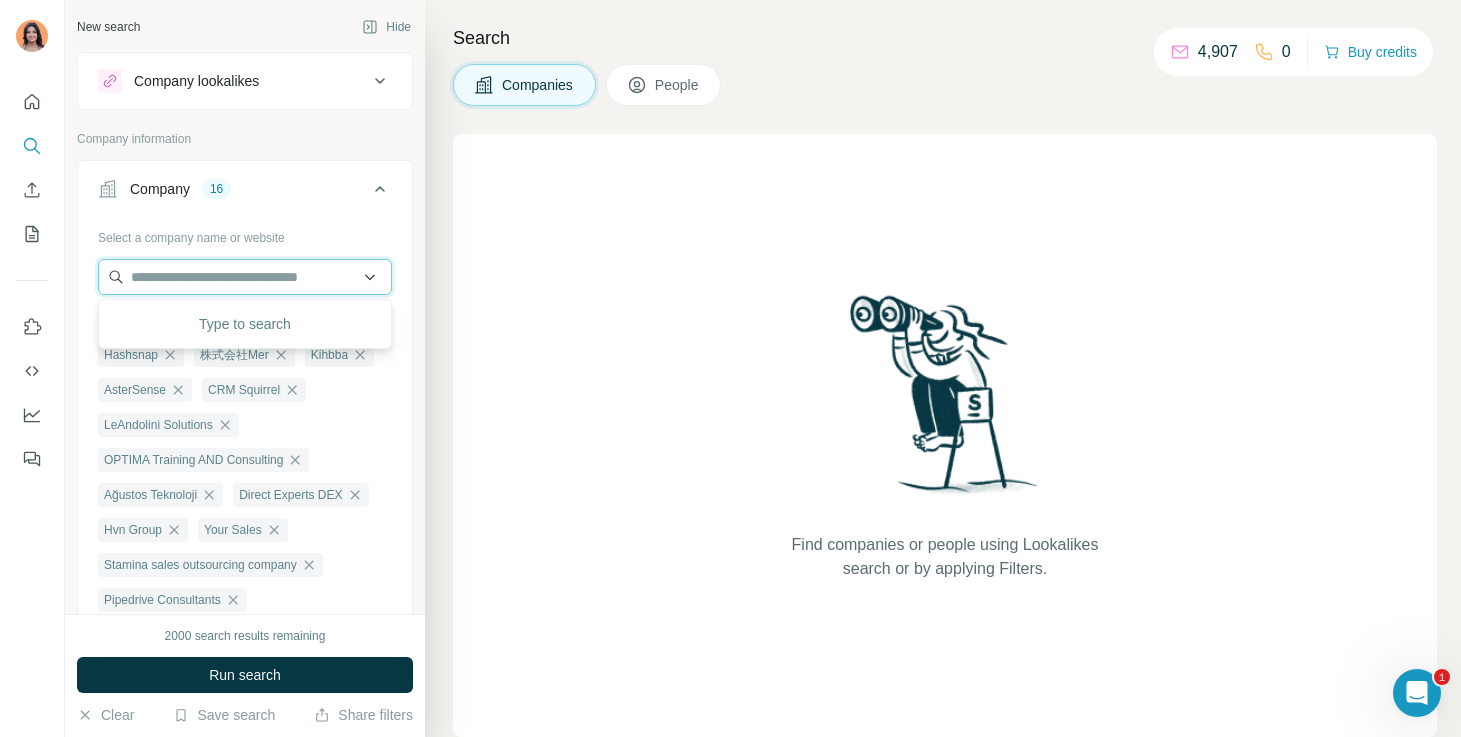 paste on "**********" 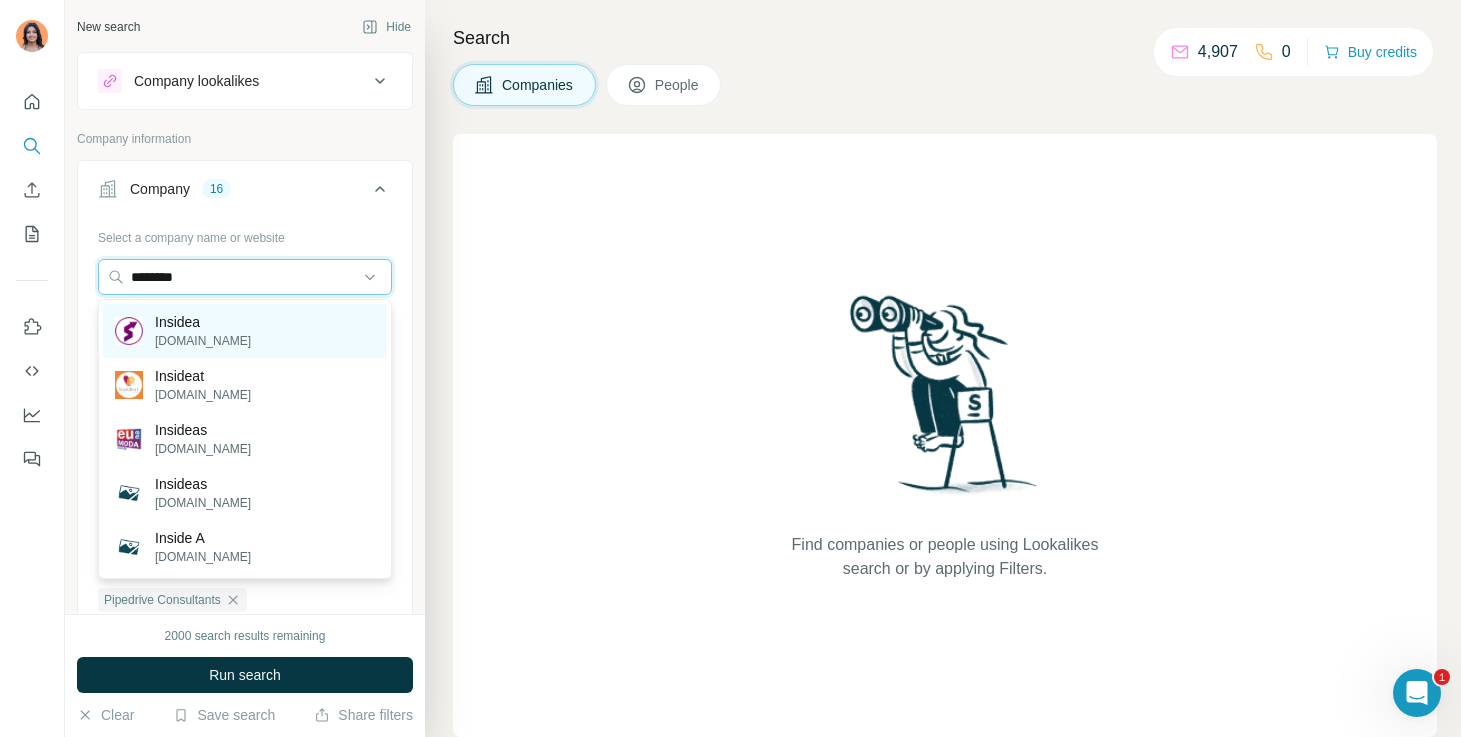 type on "*******" 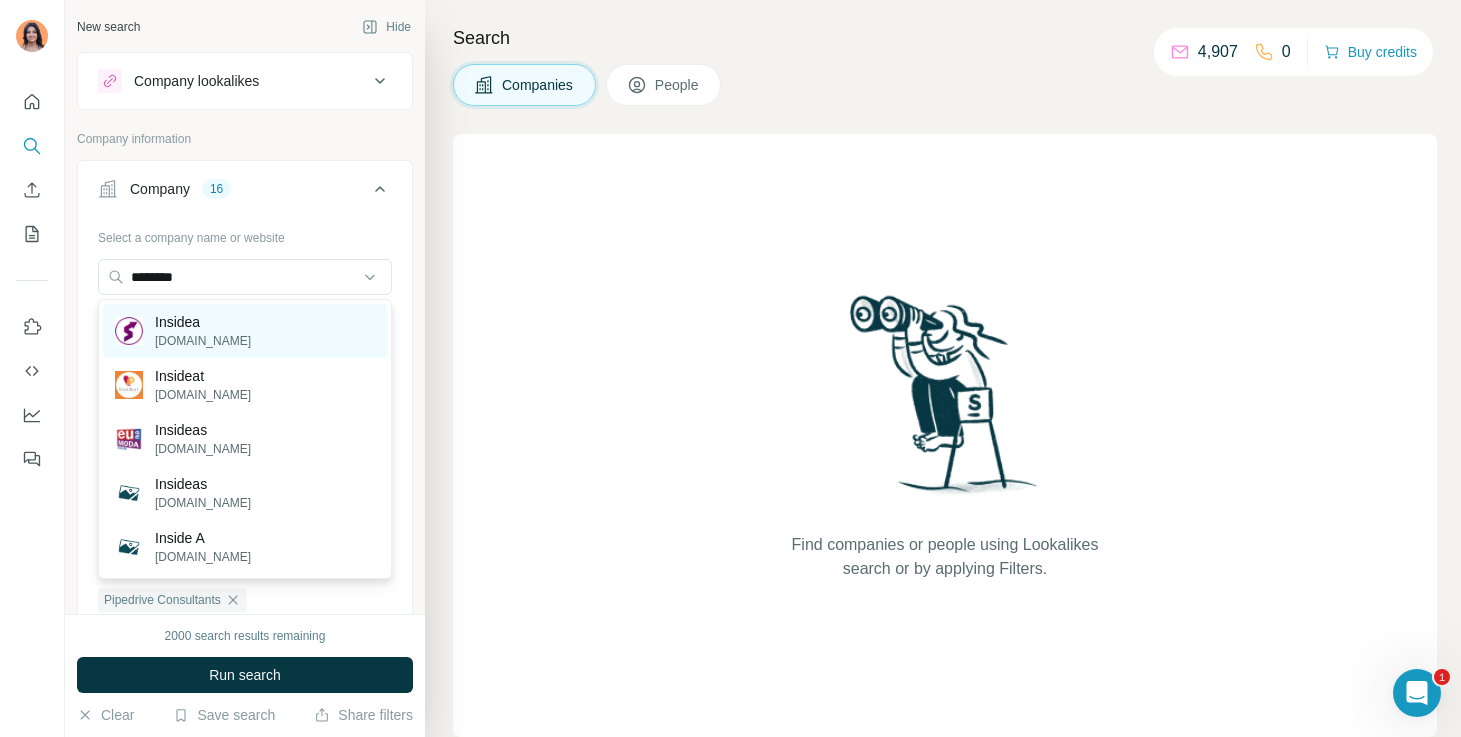 click on "Insidea insidea.com" at bounding box center (245, 331) 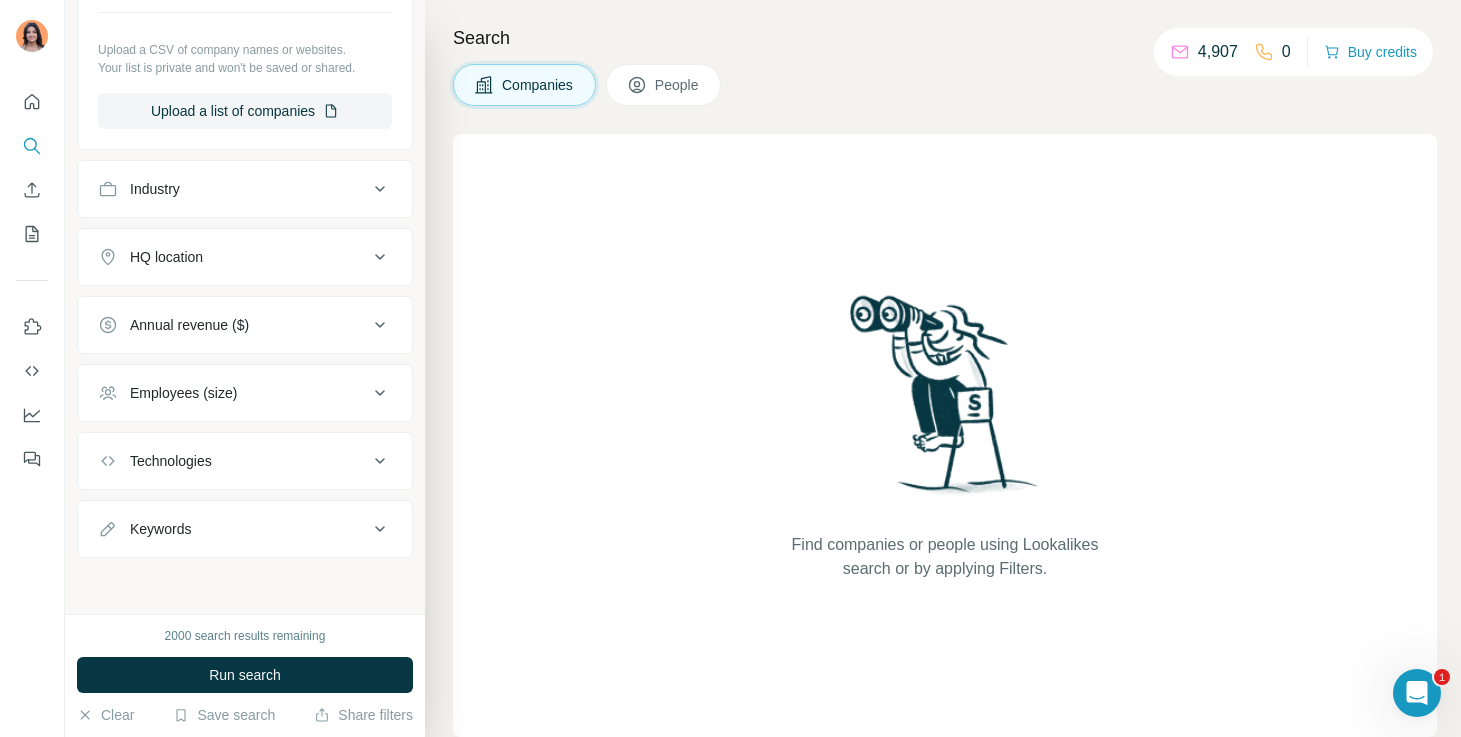 scroll, scrollTop: 576, scrollLeft: 0, axis: vertical 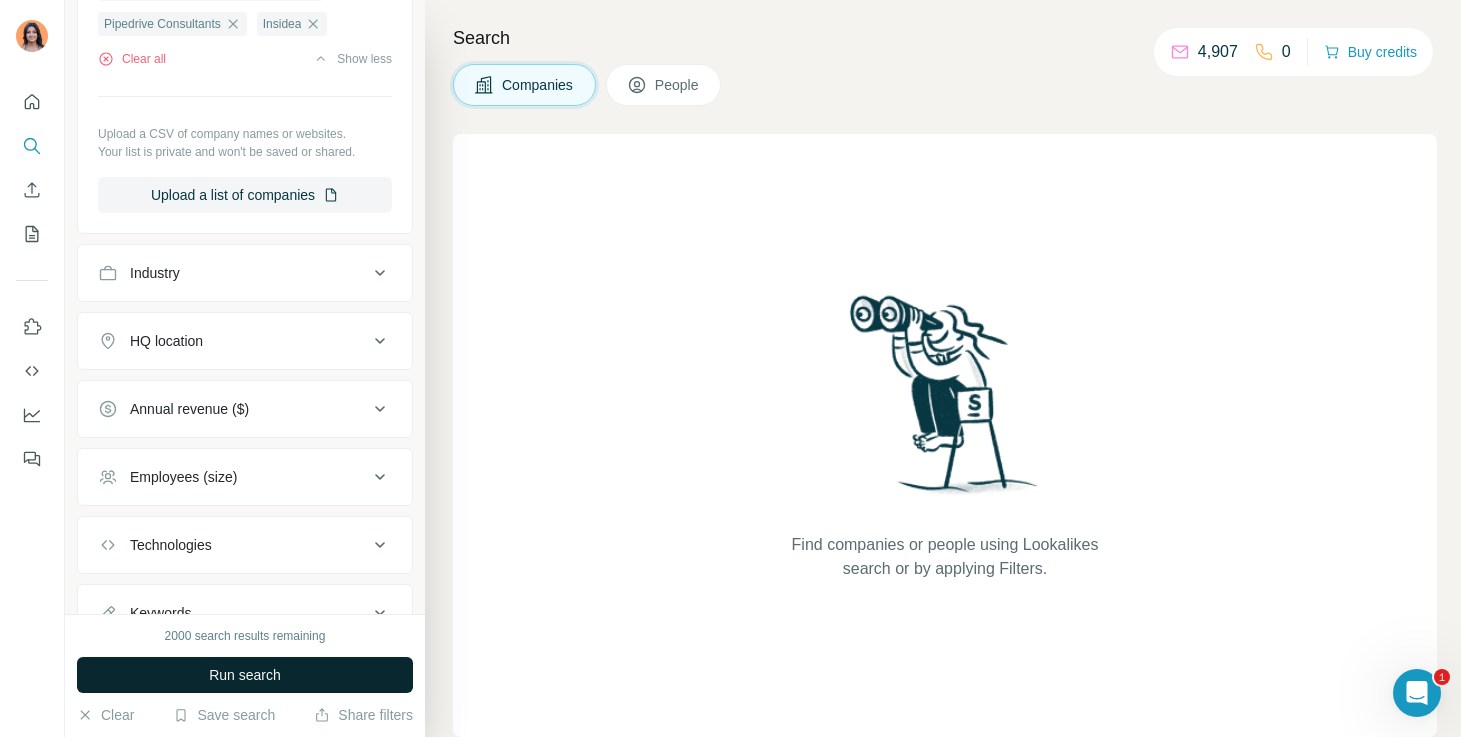 click on "Run search" at bounding box center [245, 675] 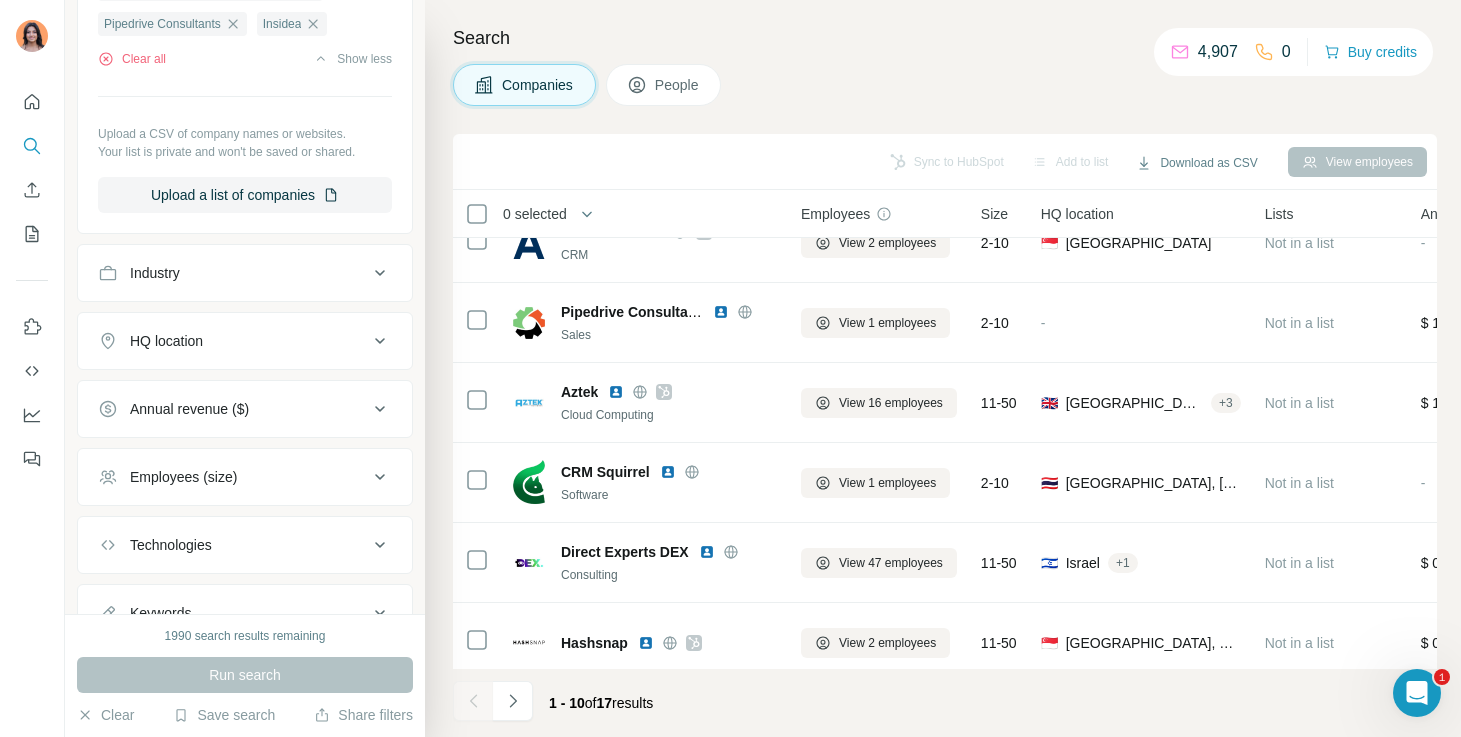scroll, scrollTop: 369, scrollLeft: 0, axis: vertical 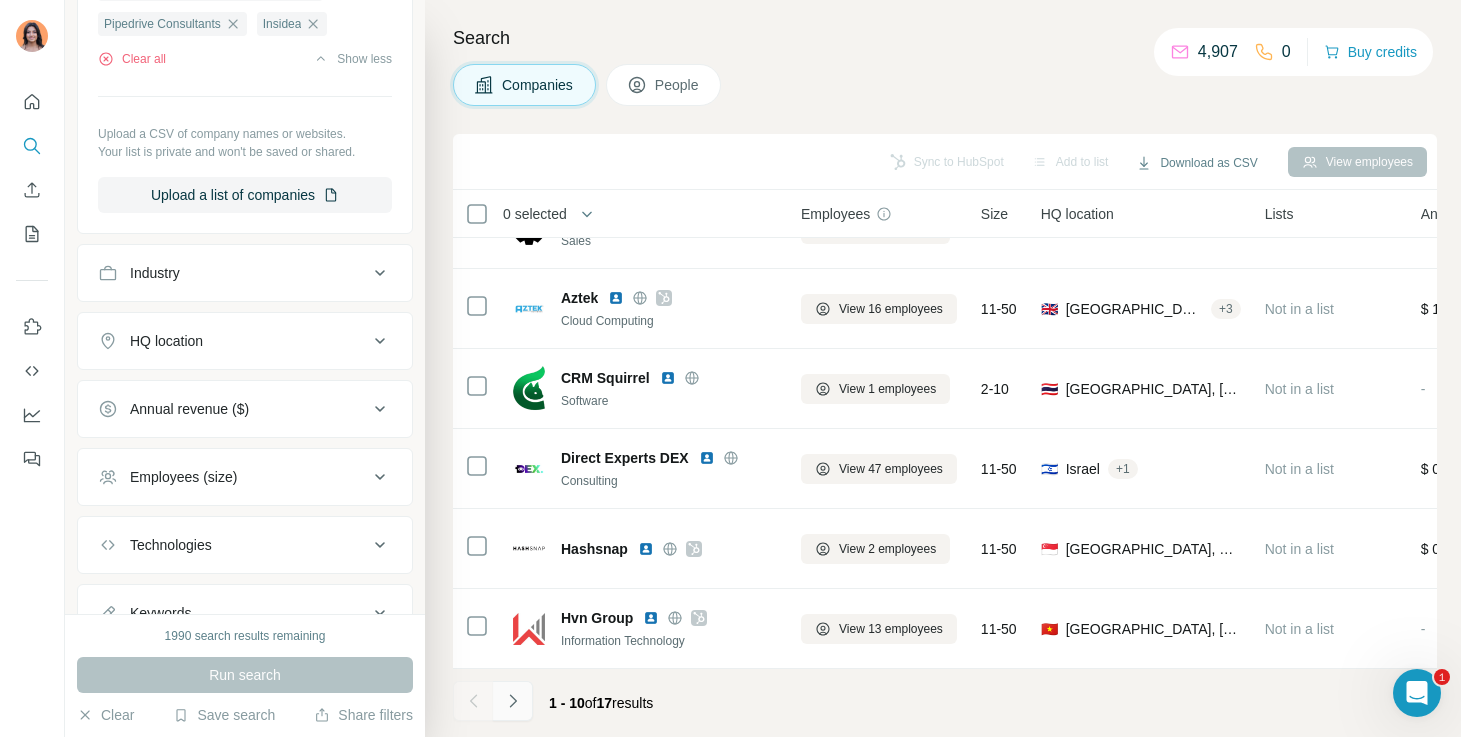 click at bounding box center (513, 701) 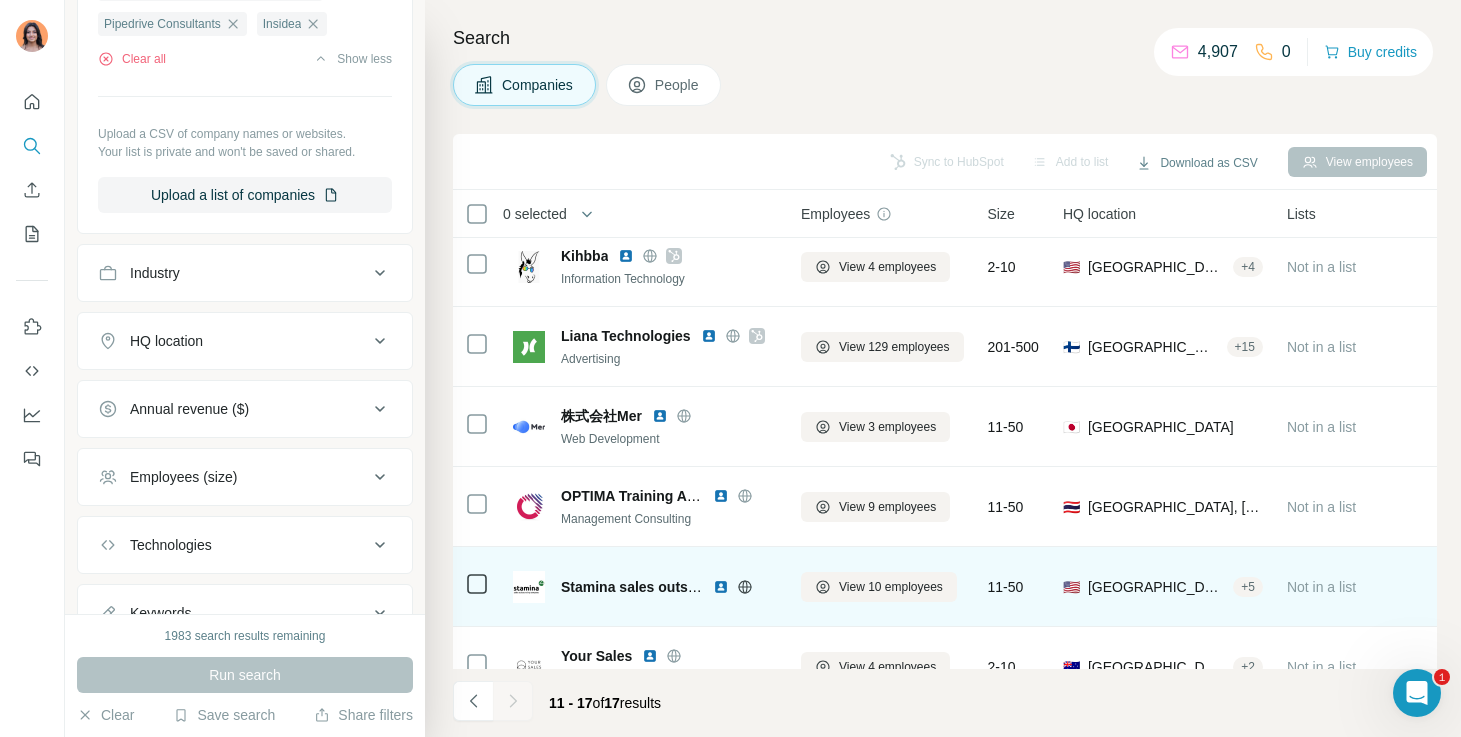 scroll, scrollTop: 129, scrollLeft: 0, axis: vertical 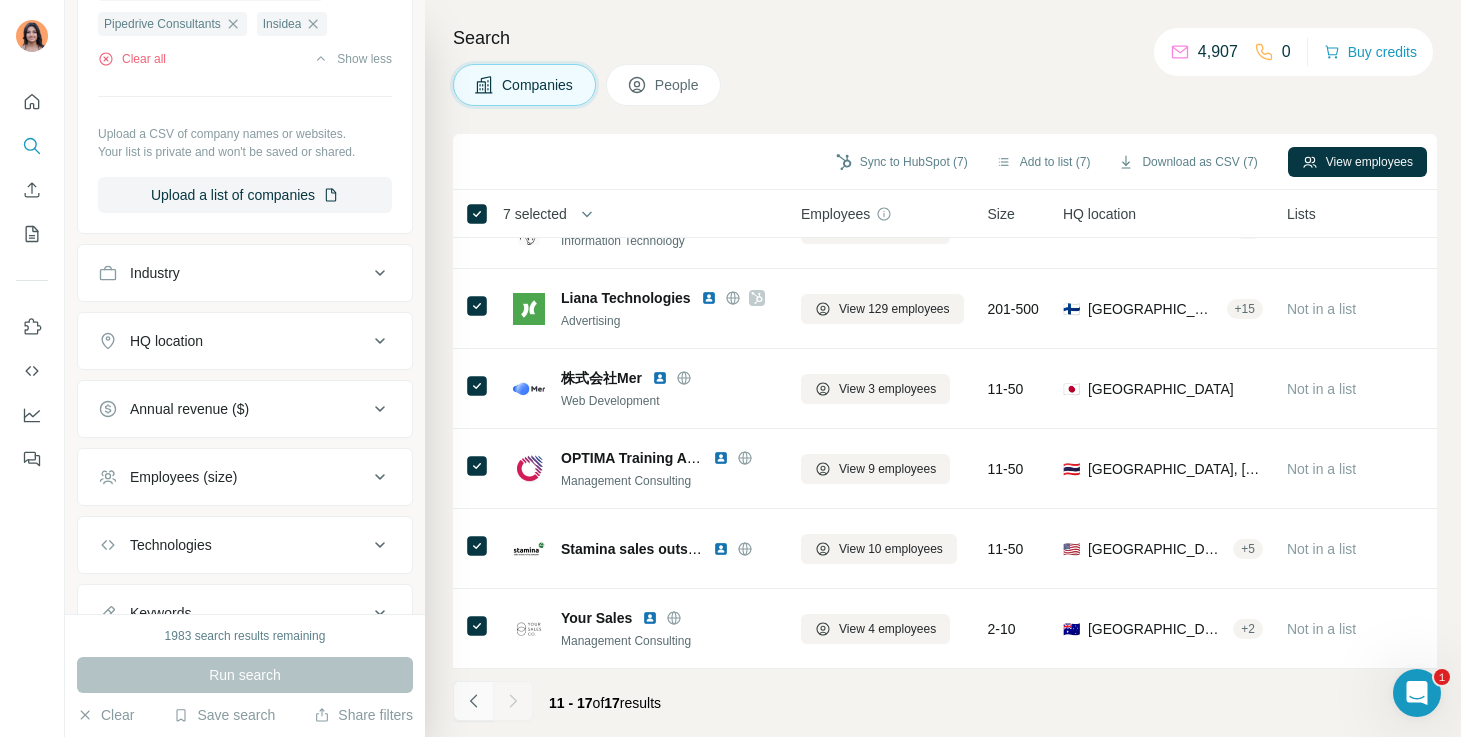 click 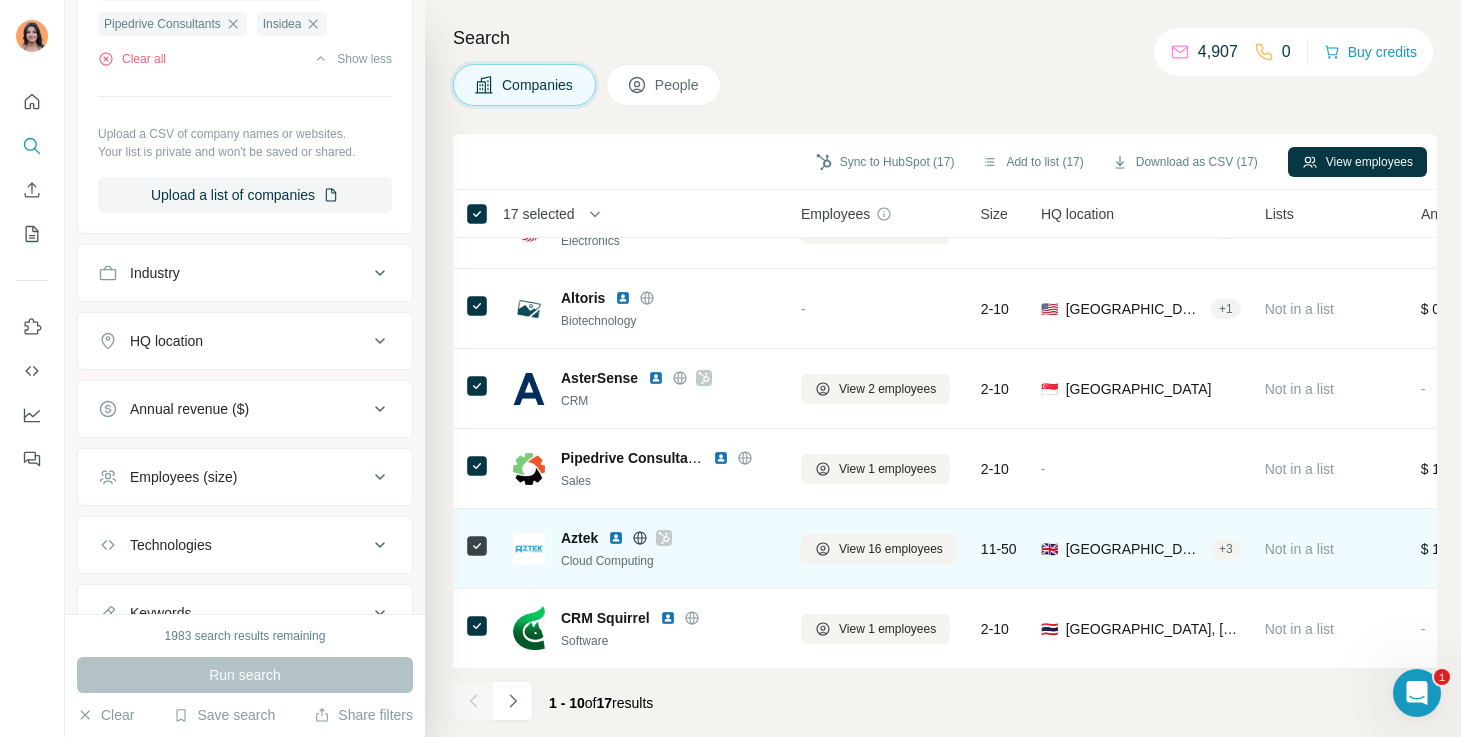 scroll, scrollTop: 0, scrollLeft: 0, axis: both 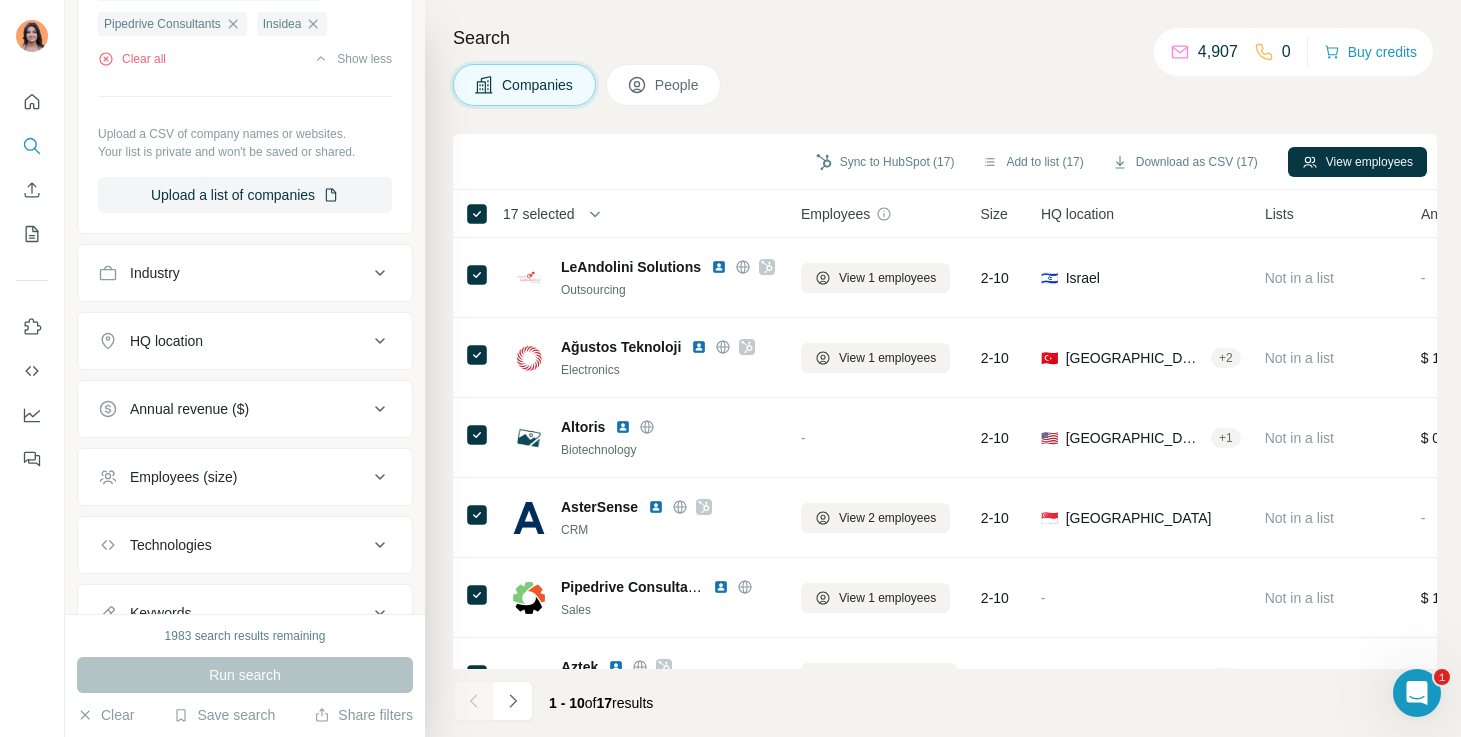 click on "People" at bounding box center [678, 85] 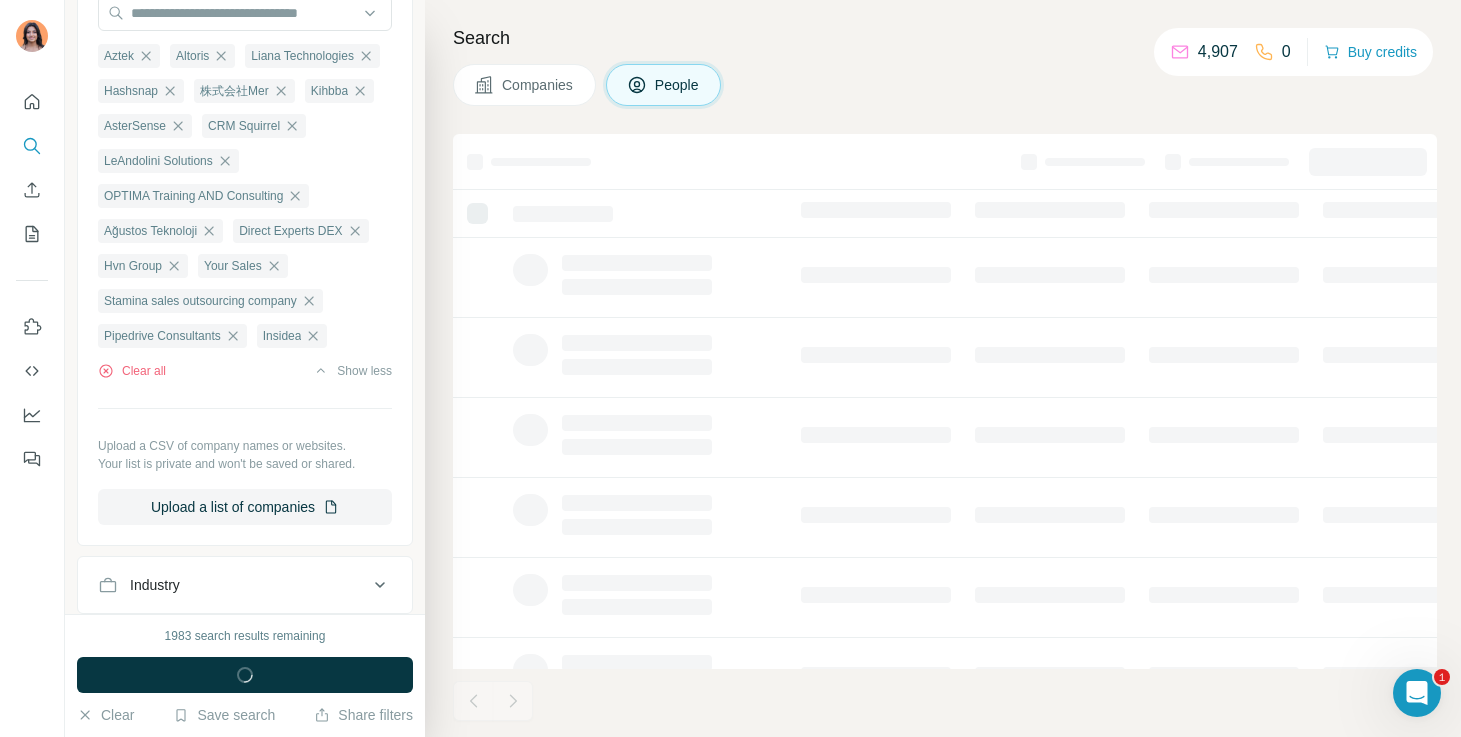 scroll, scrollTop: 888, scrollLeft: 0, axis: vertical 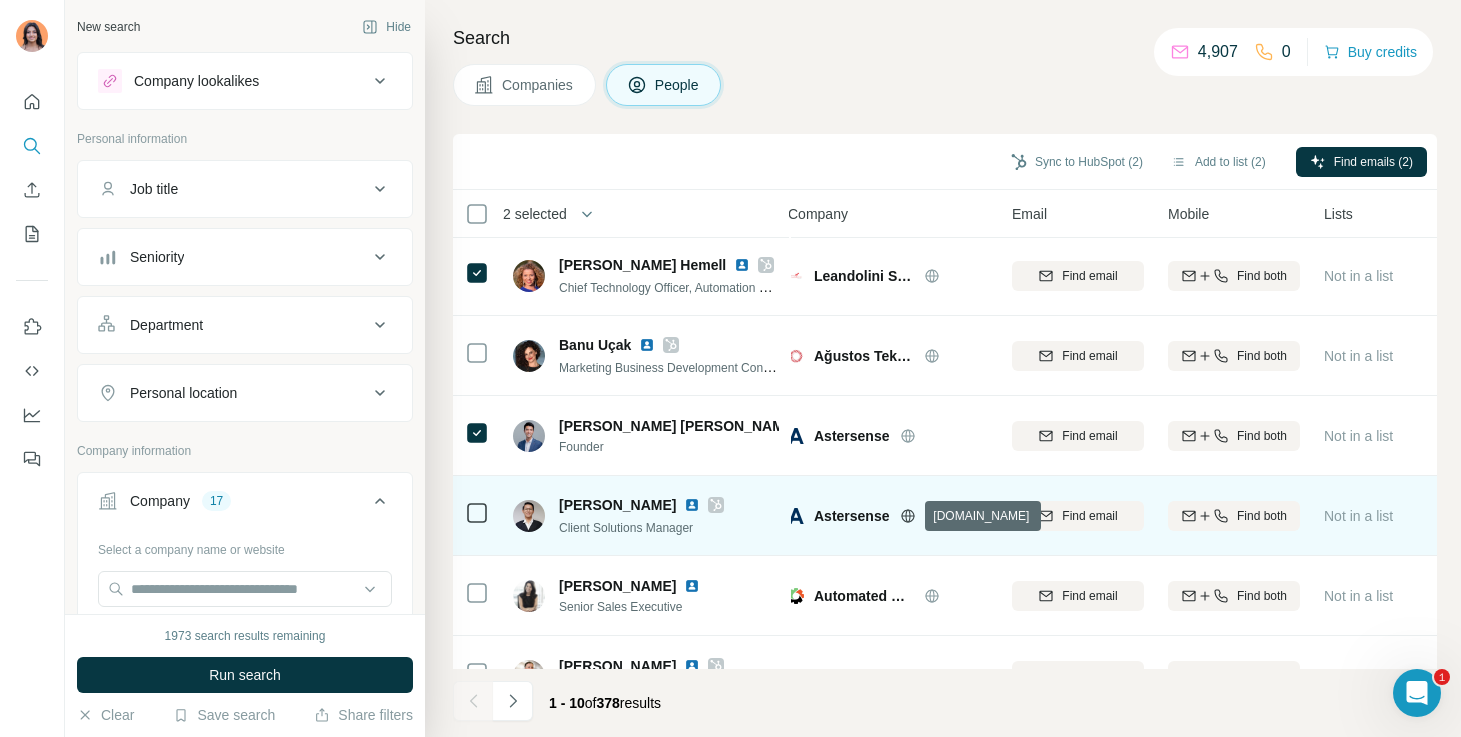 click 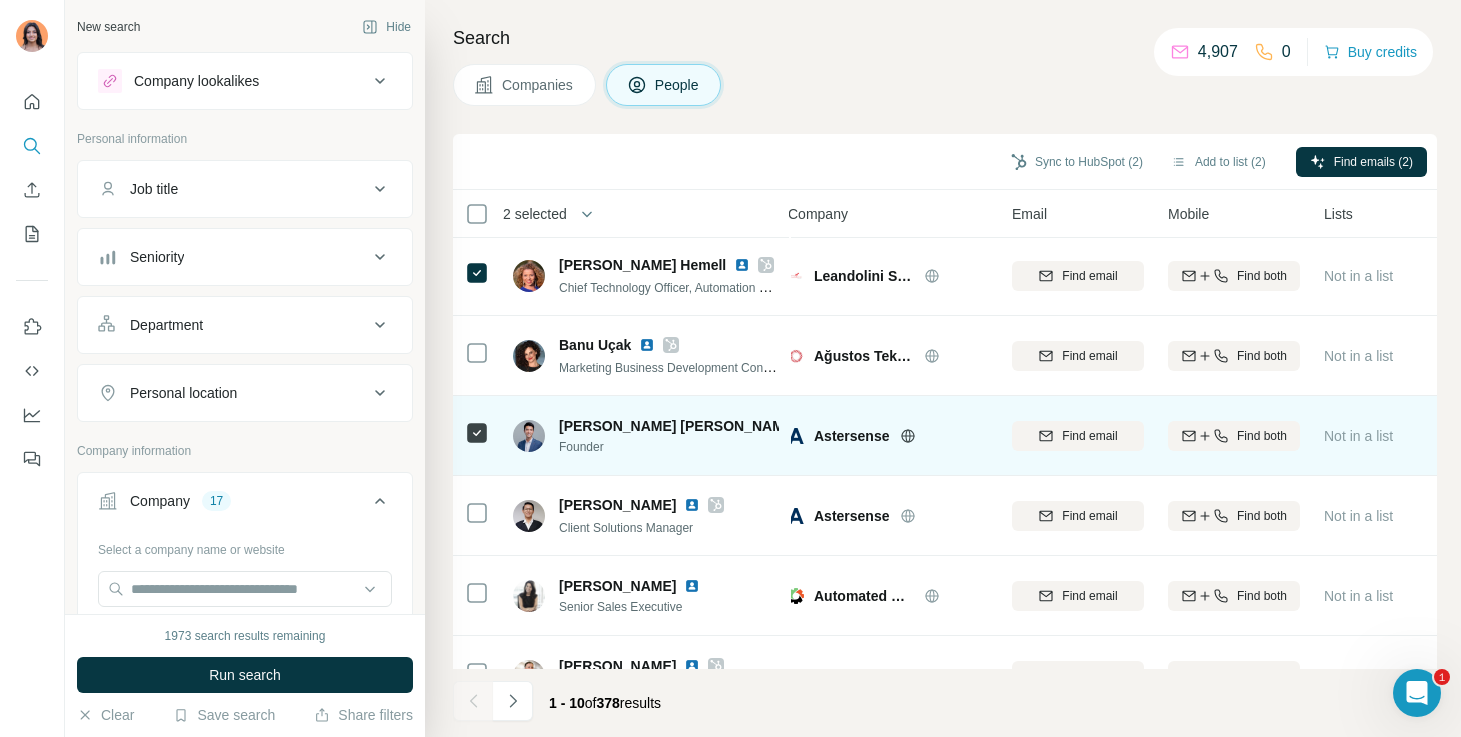 scroll, scrollTop: 2, scrollLeft: 0, axis: vertical 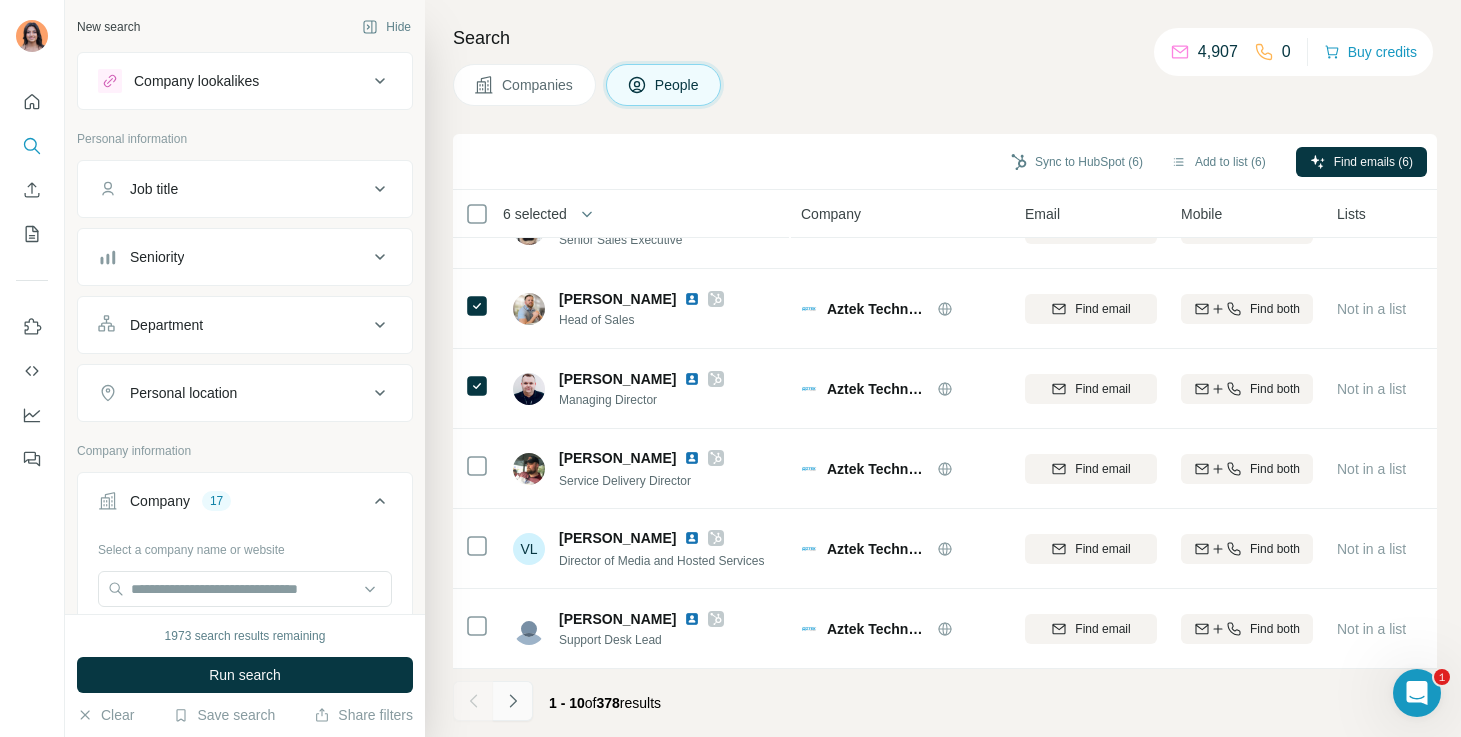 click 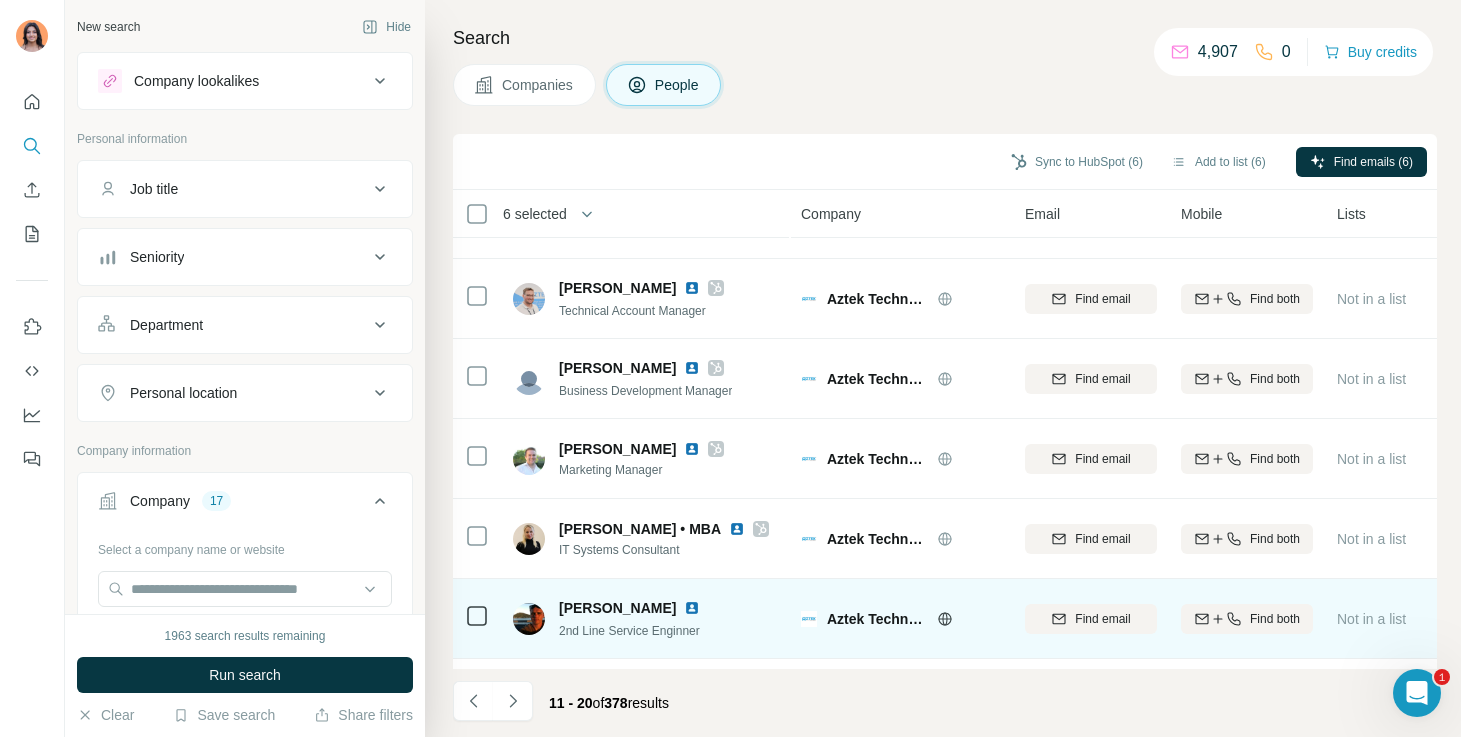 scroll, scrollTop: 0, scrollLeft: 0, axis: both 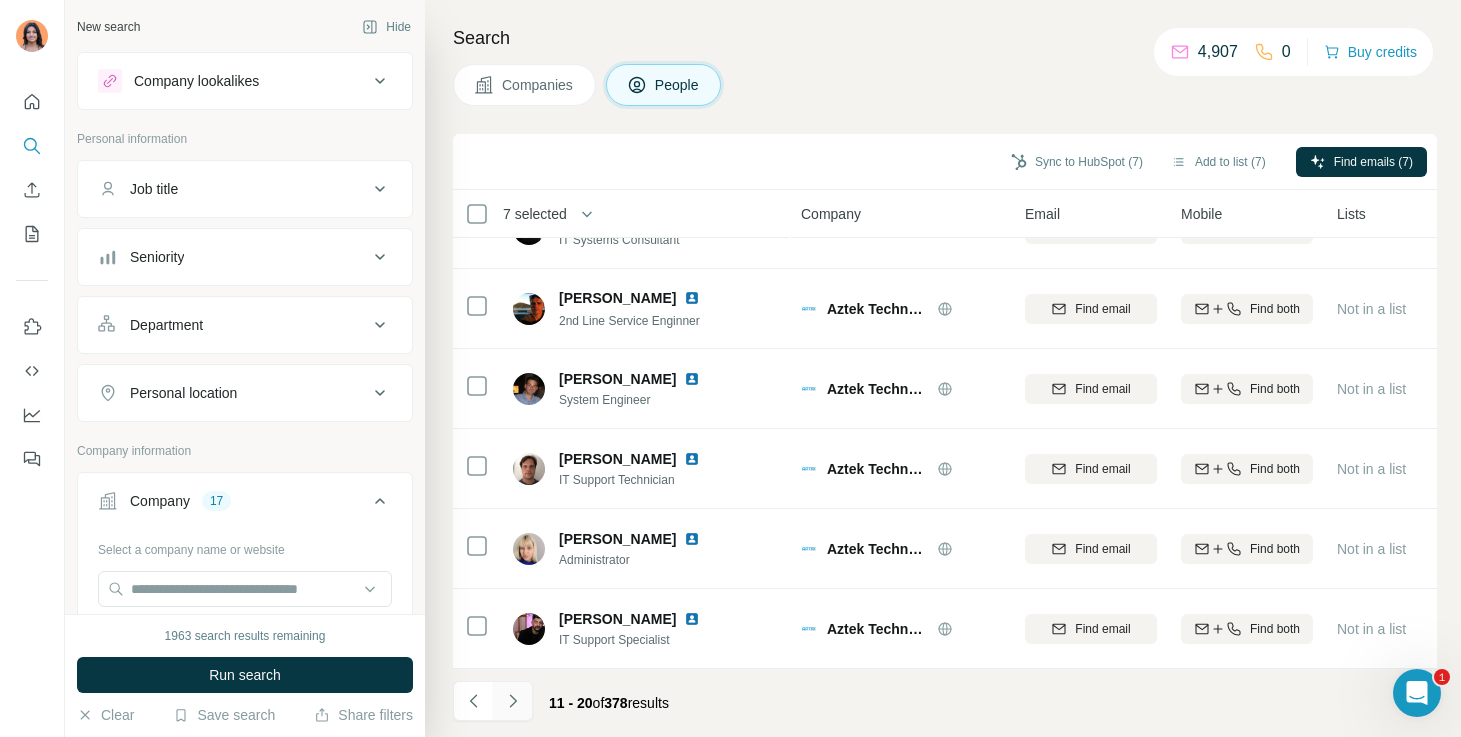 click at bounding box center [513, 701] 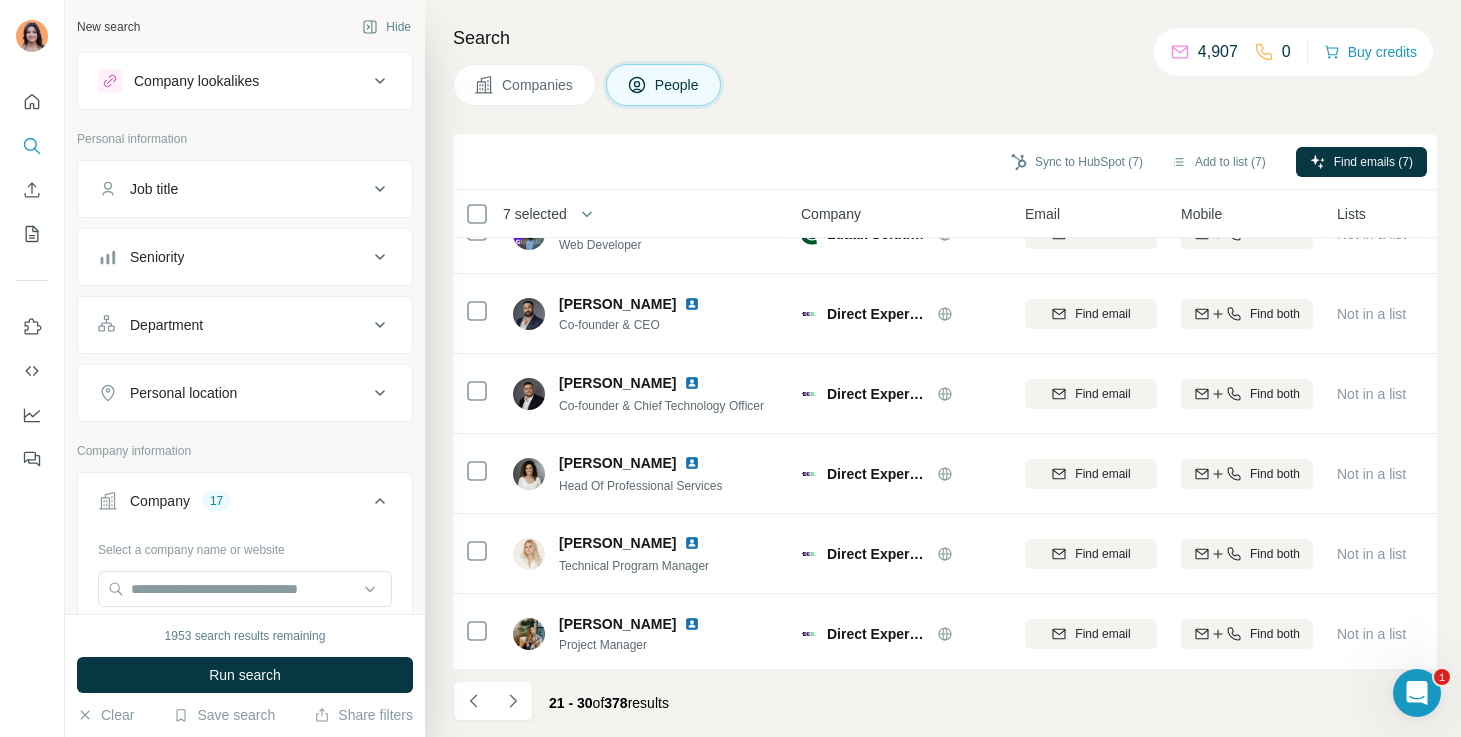 scroll, scrollTop: 0, scrollLeft: 0, axis: both 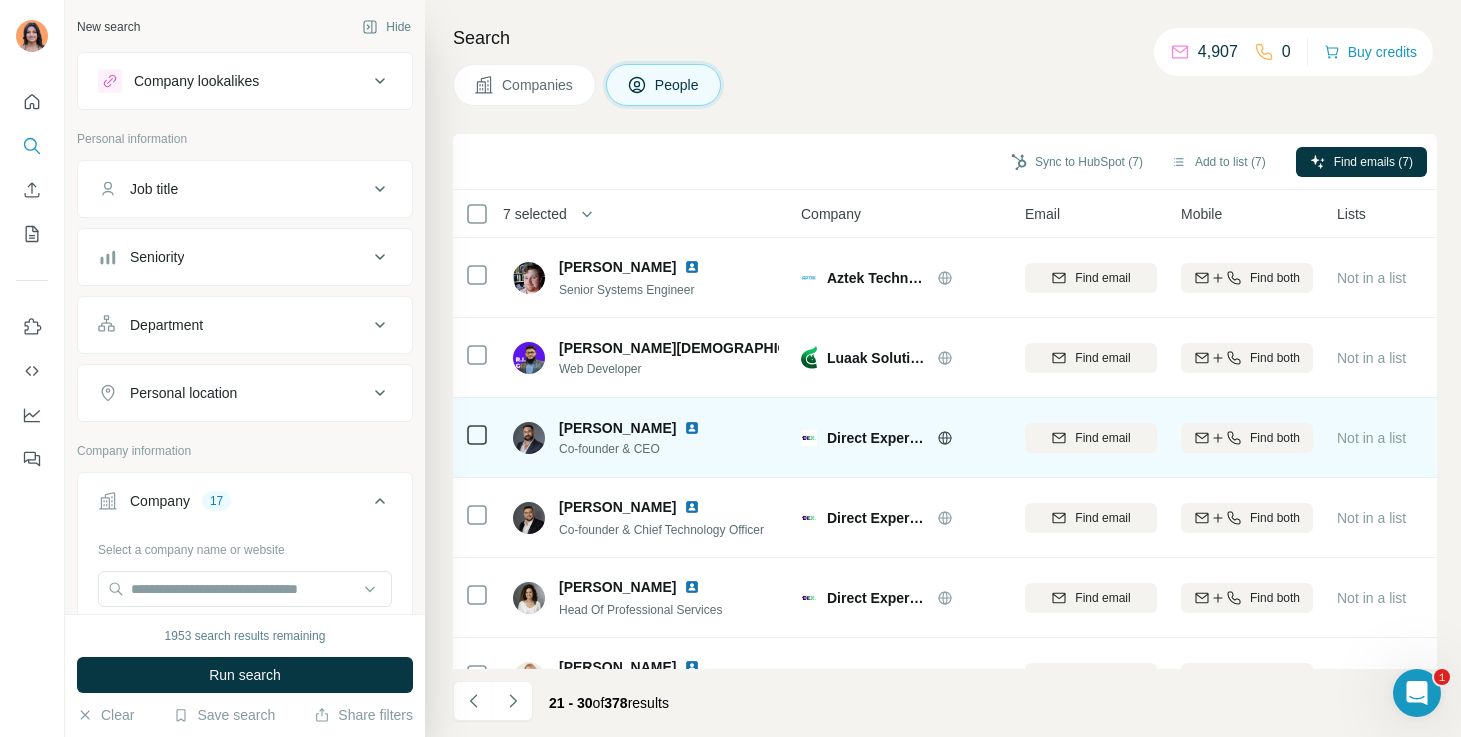 click 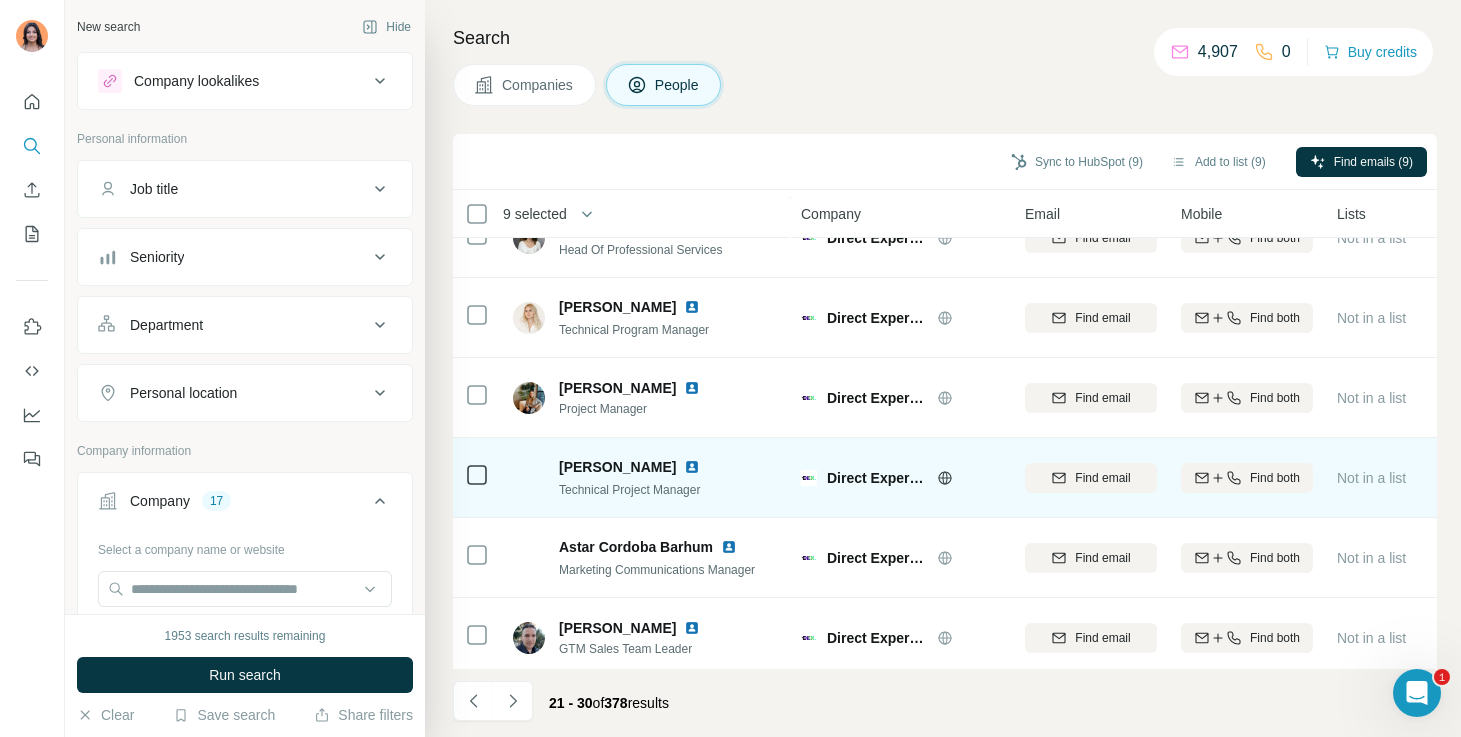 scroll, scrollTop: 369, scrollLeft: 0, axis: vertical 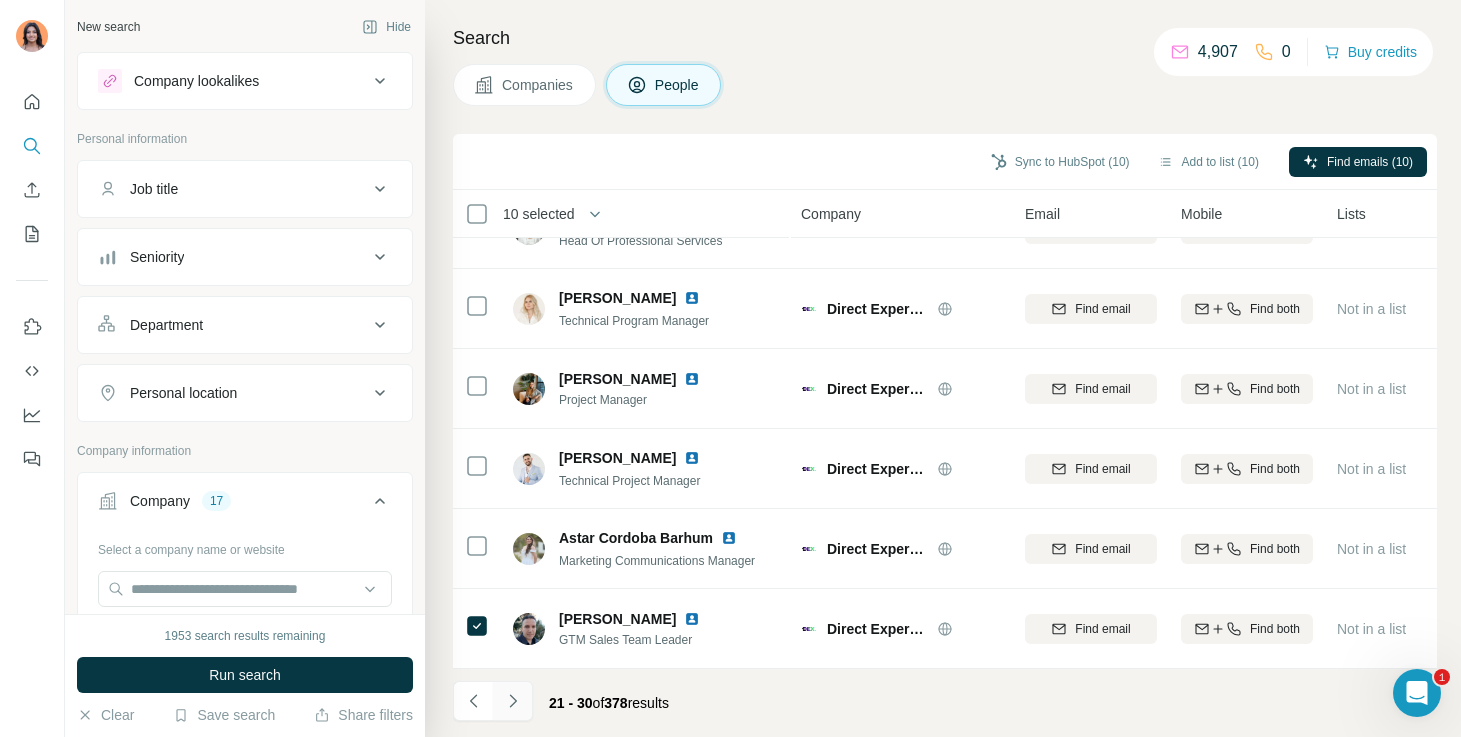 click 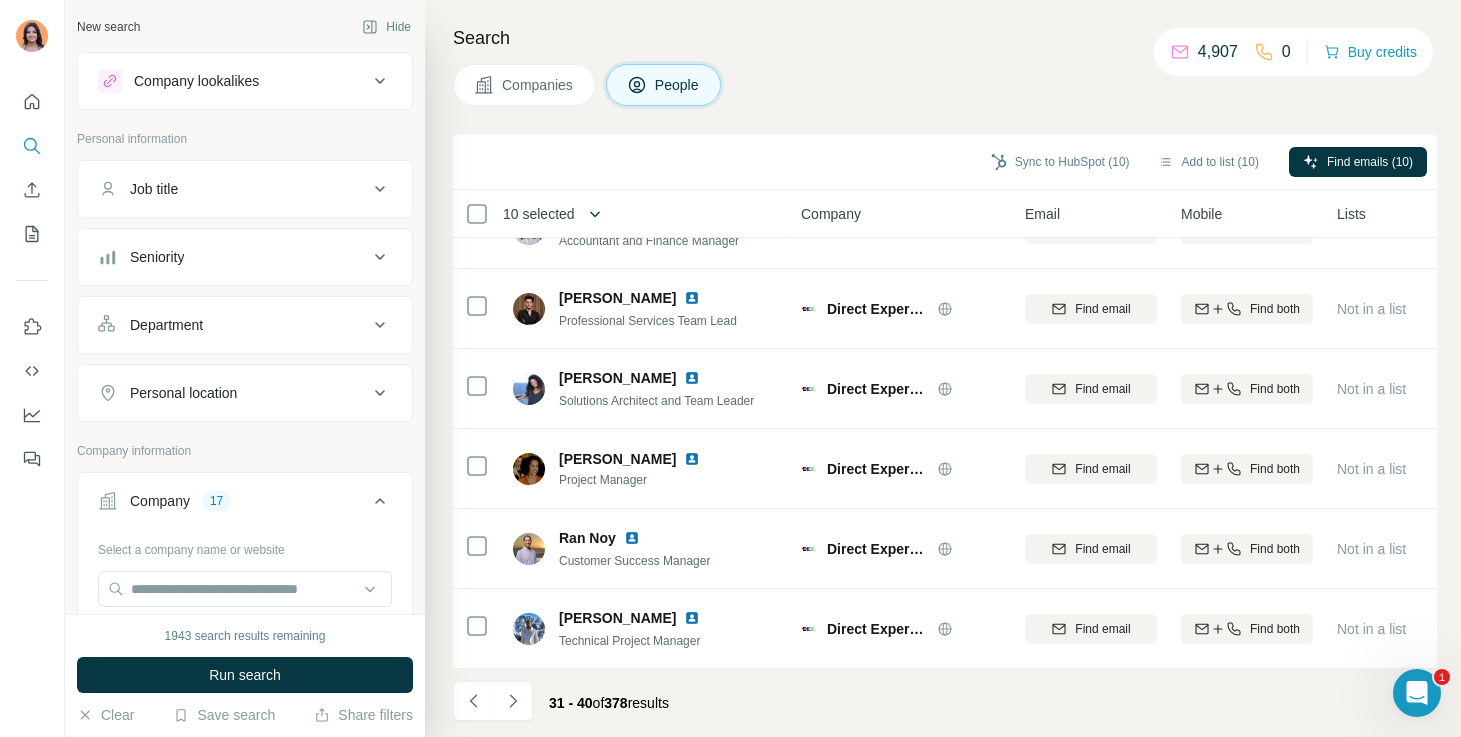 click 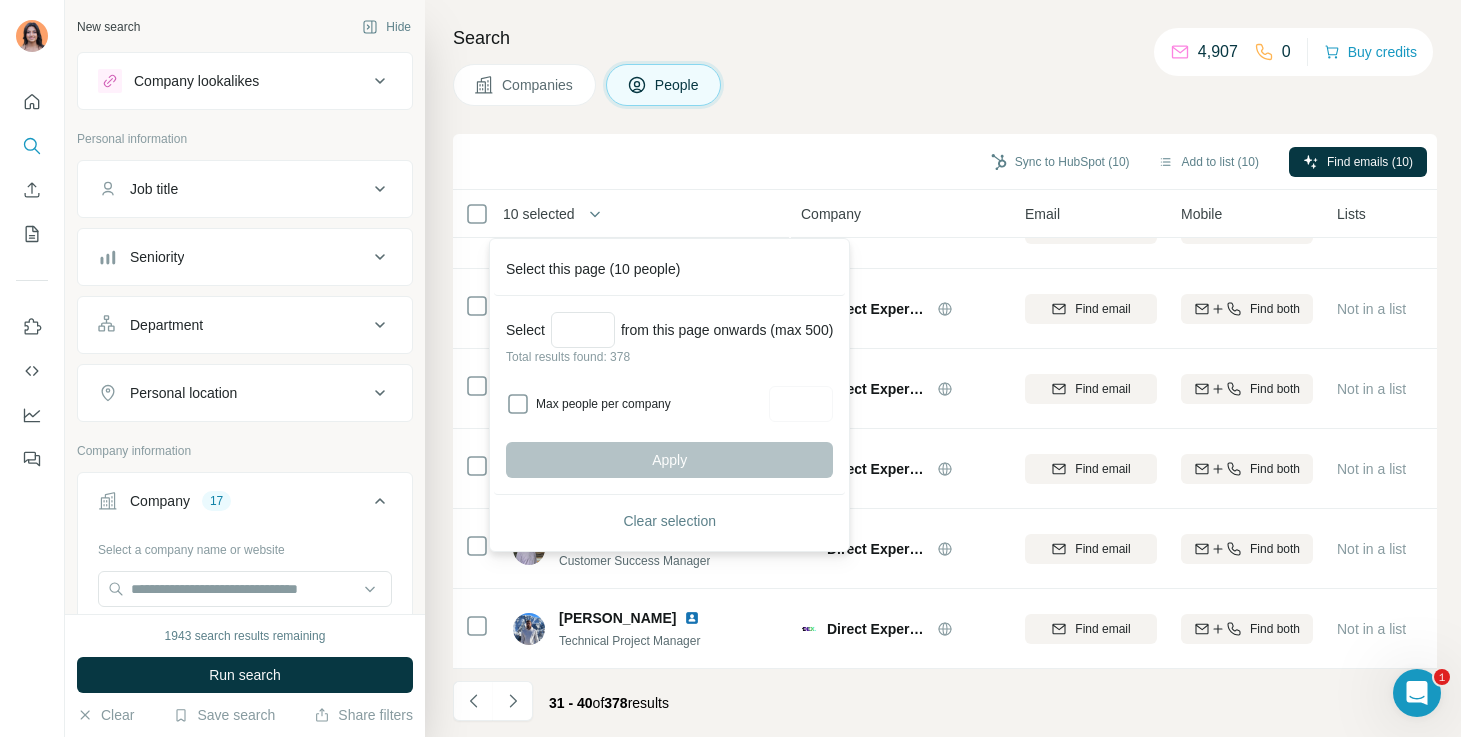 click on "Sync to HubSpot (10) Add to list (10) Find emails (10)" at bounding box center (945, 161) 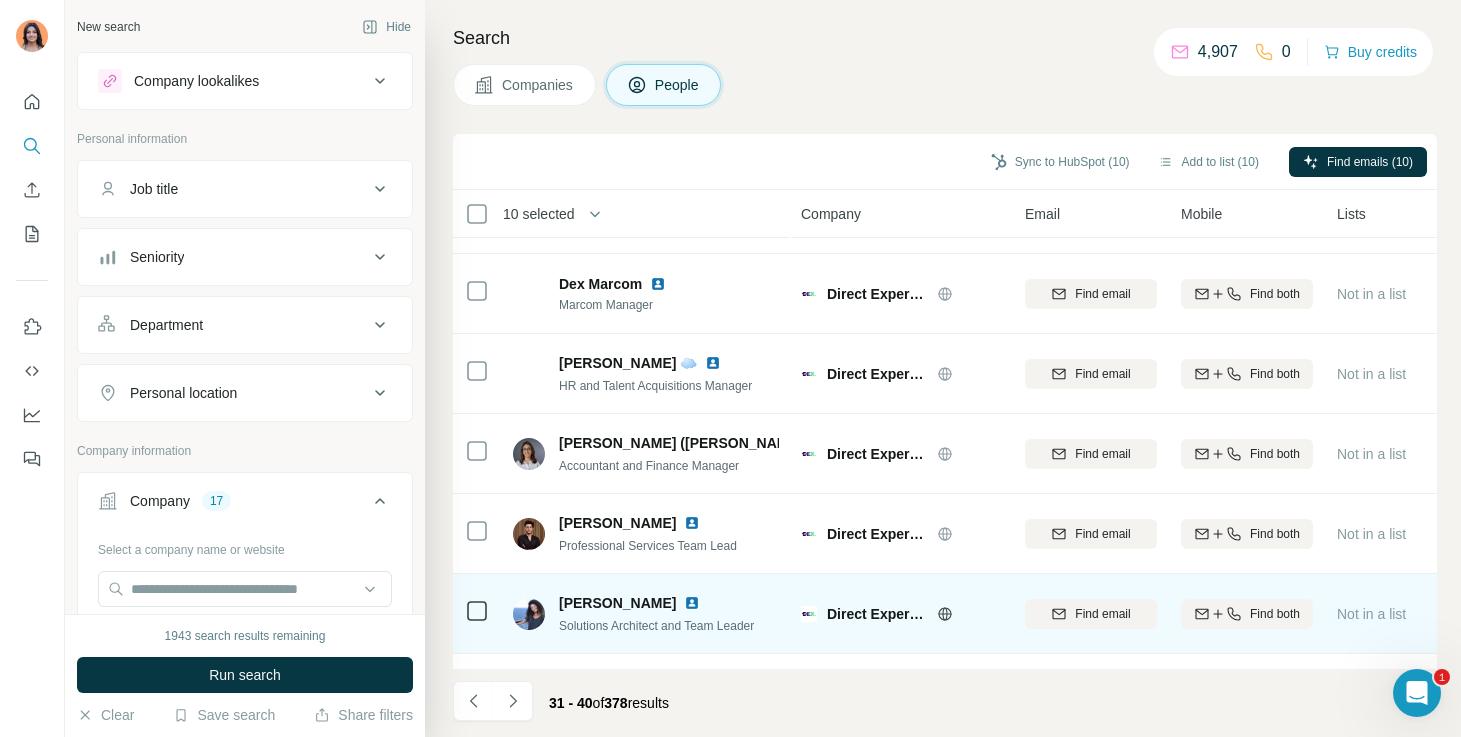 scroll, scrollTop: 369, scrollLeft: 0, axis: vertical 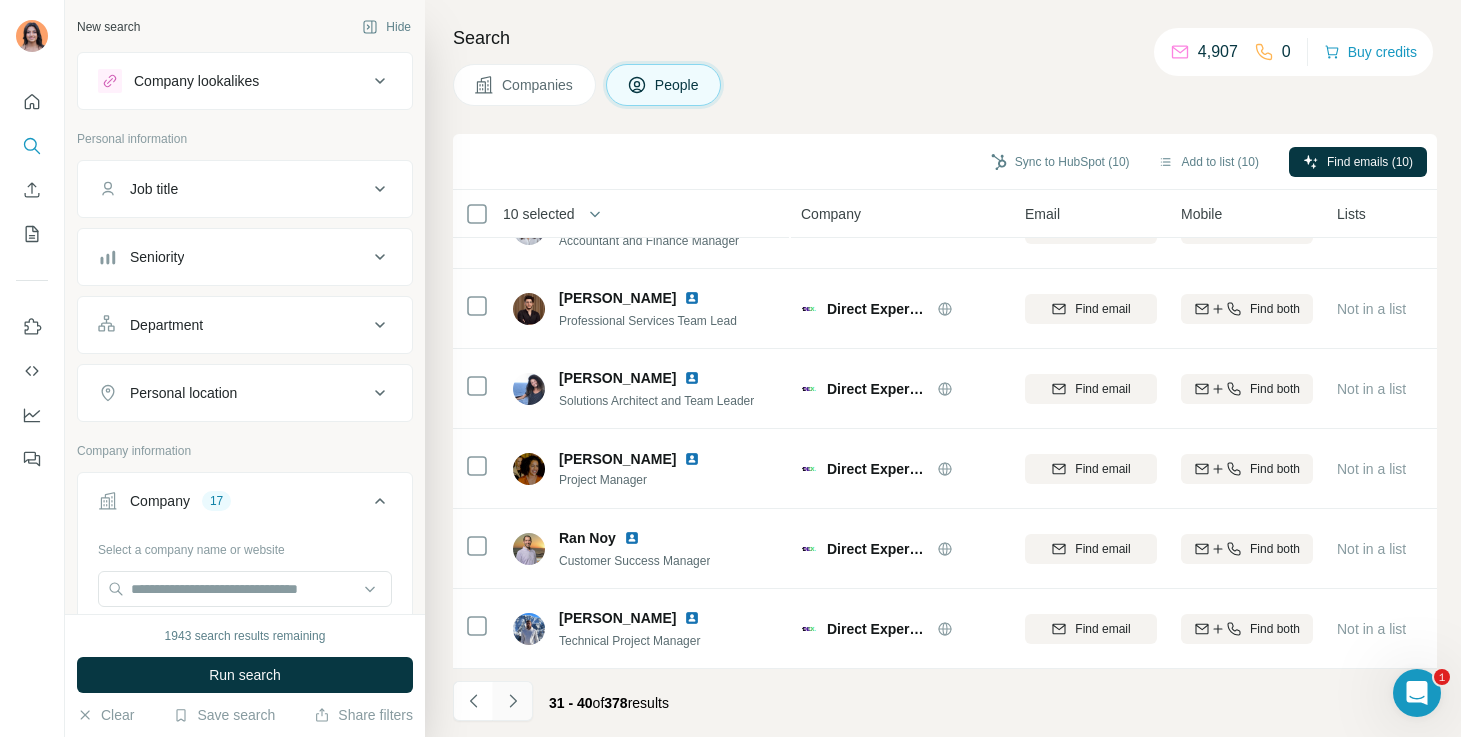 click 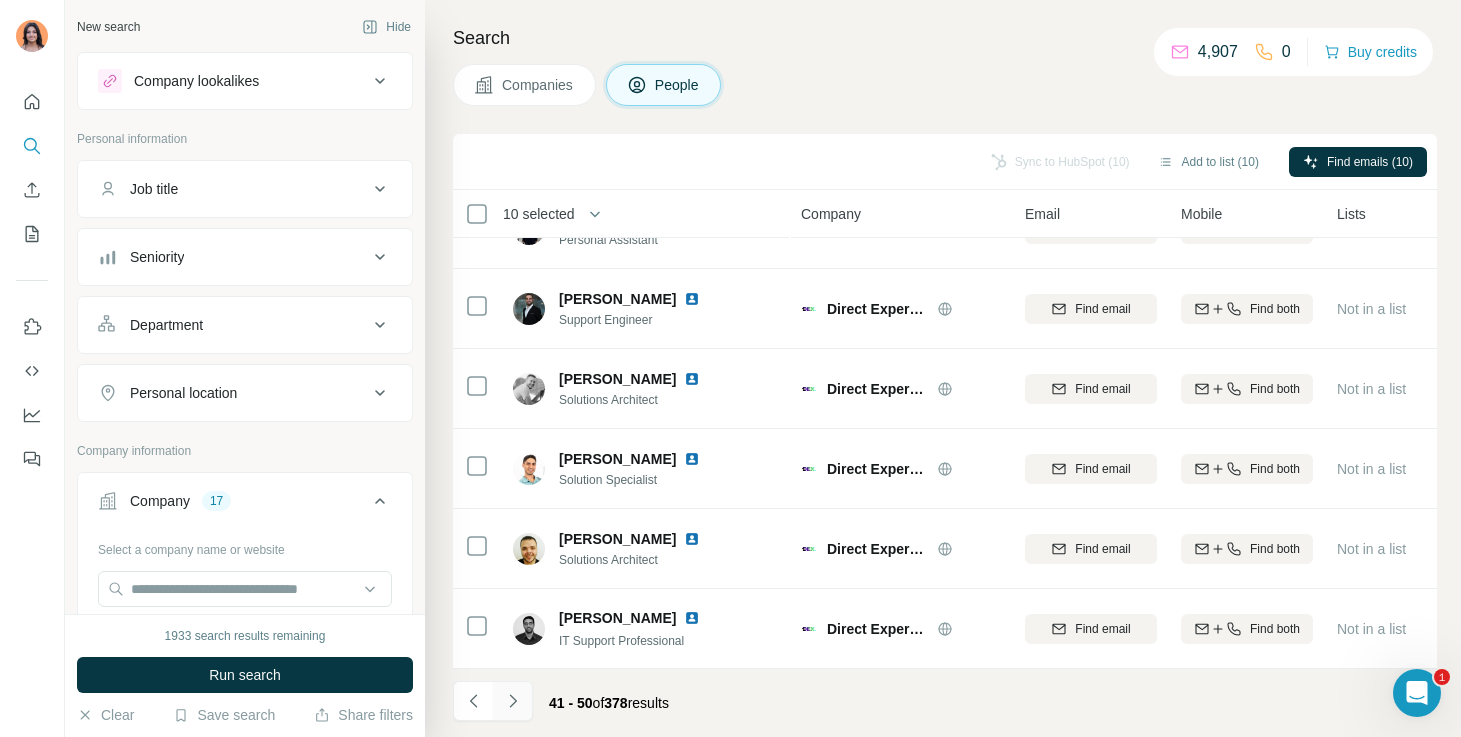 click 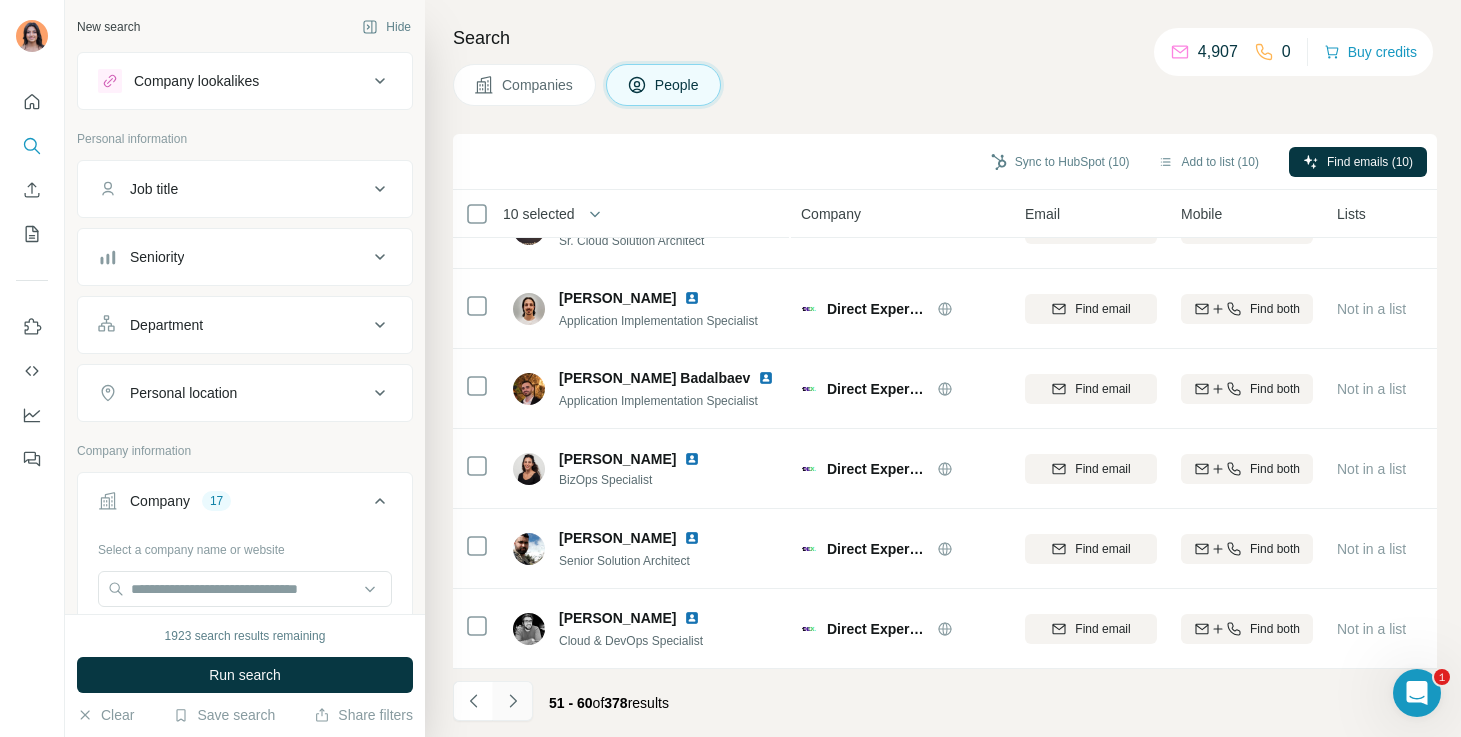 click 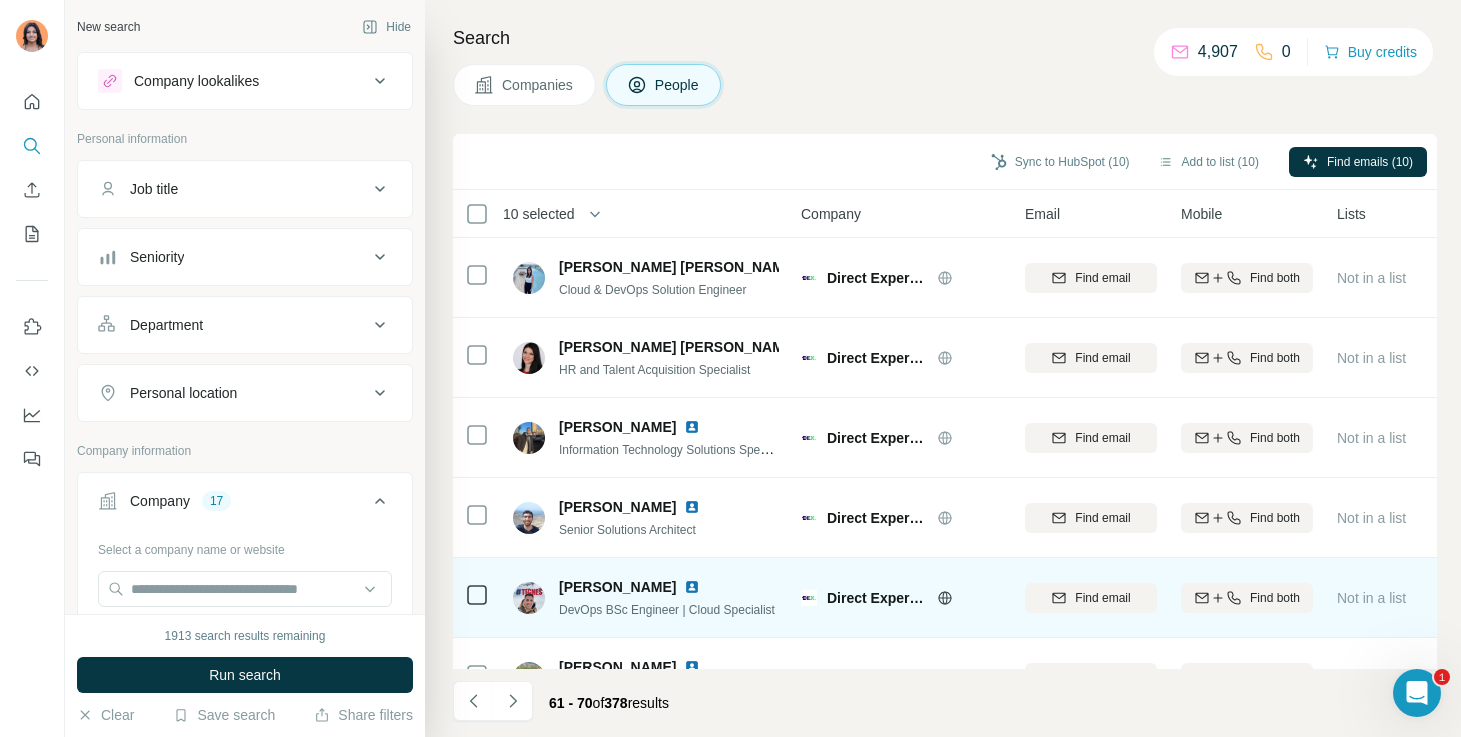 scroll, scrollTop: 369, scrollLeft: 0, axis: vertical 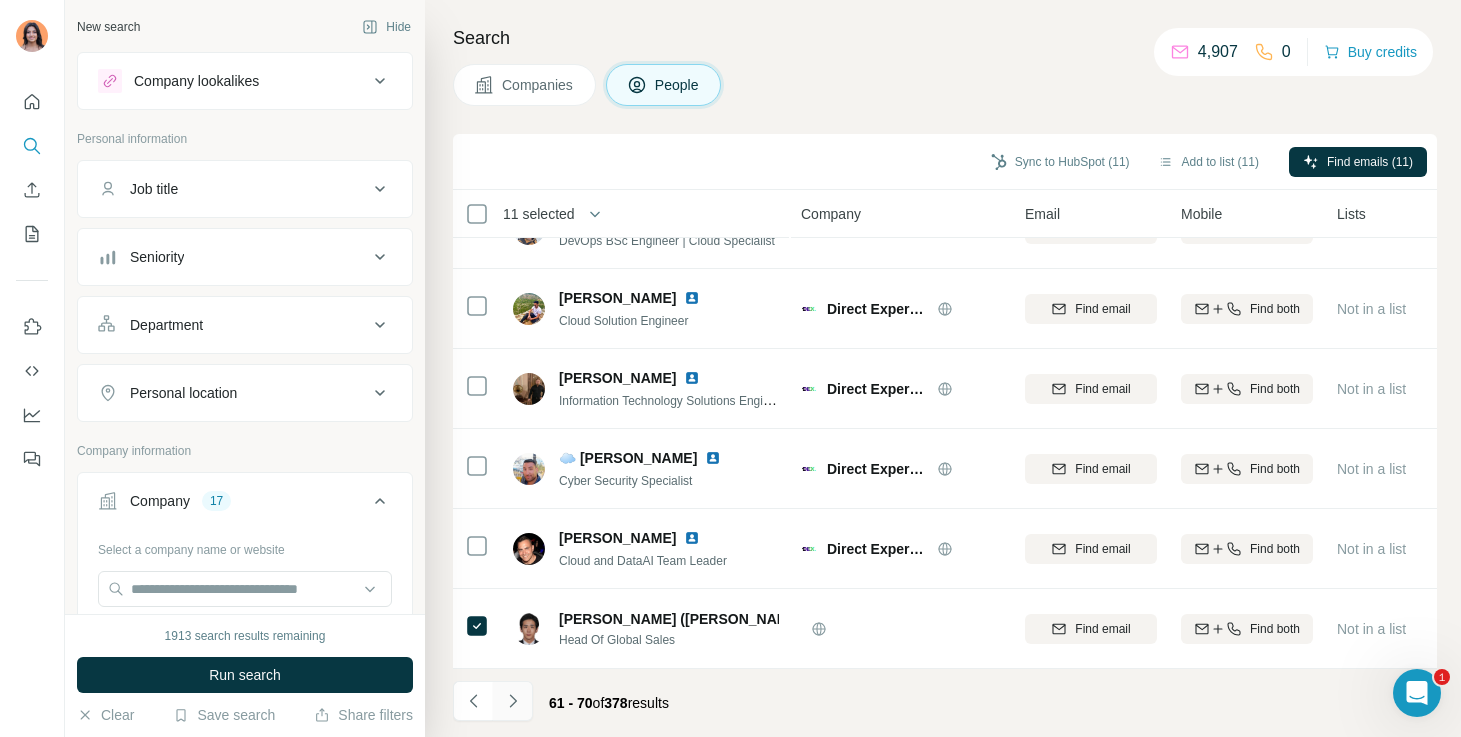click 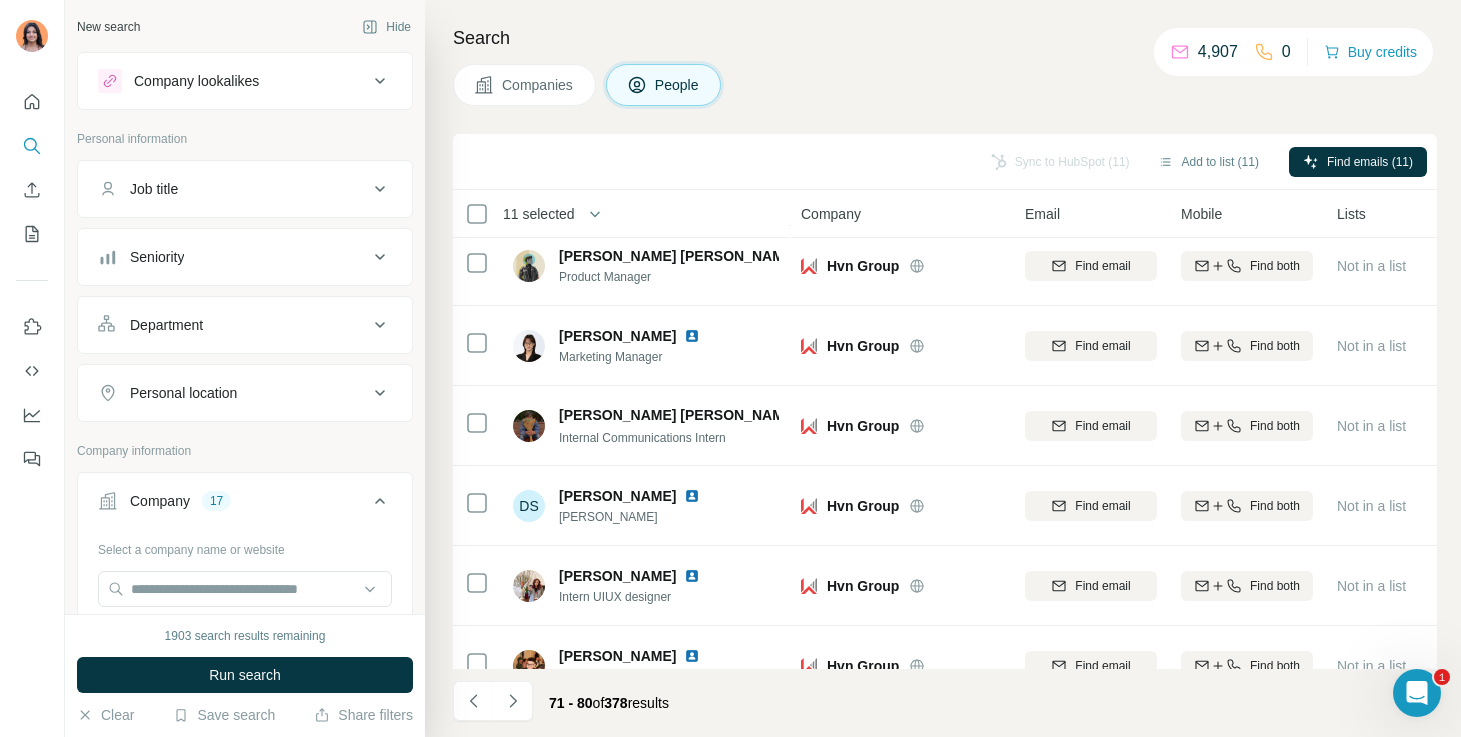 scroll, scrollTop: 0, scrollLeft: 0, axis: both 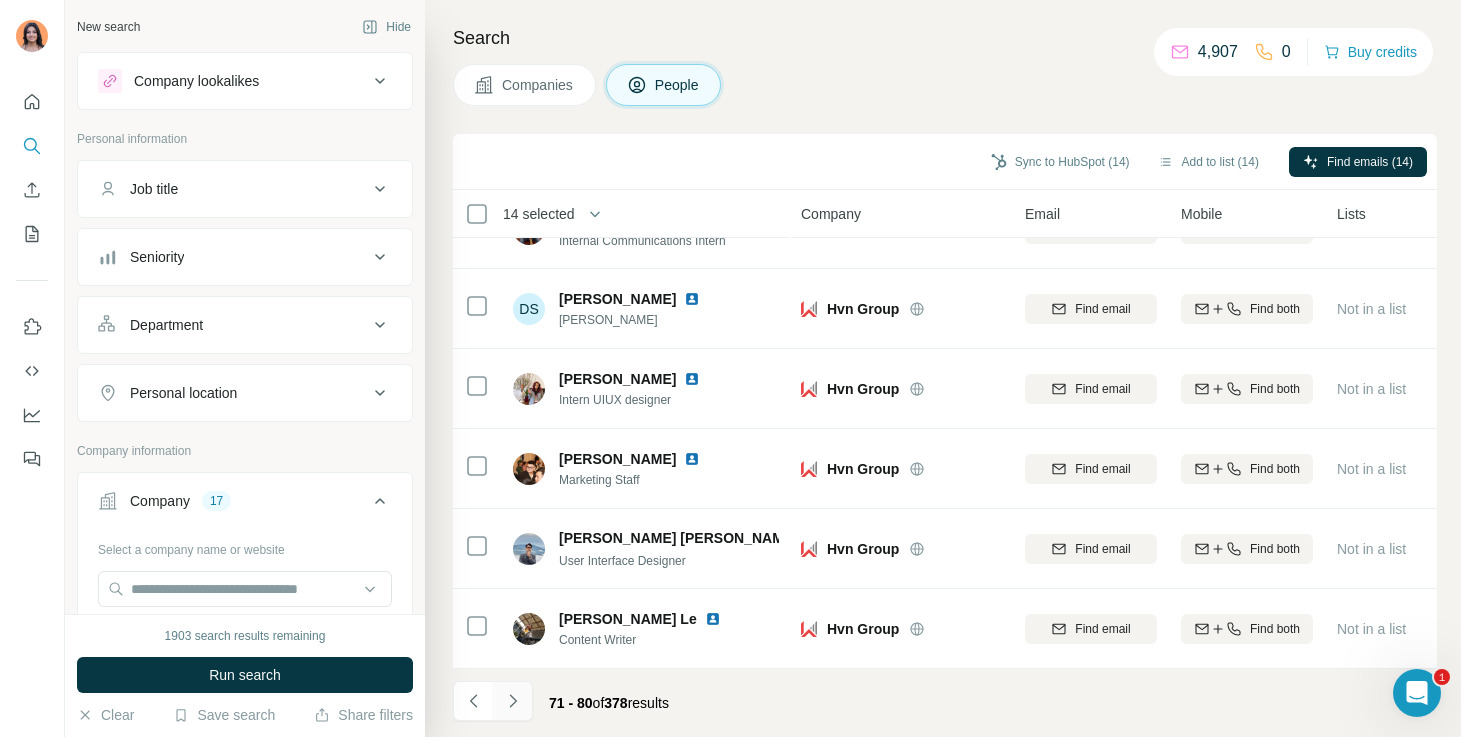 click 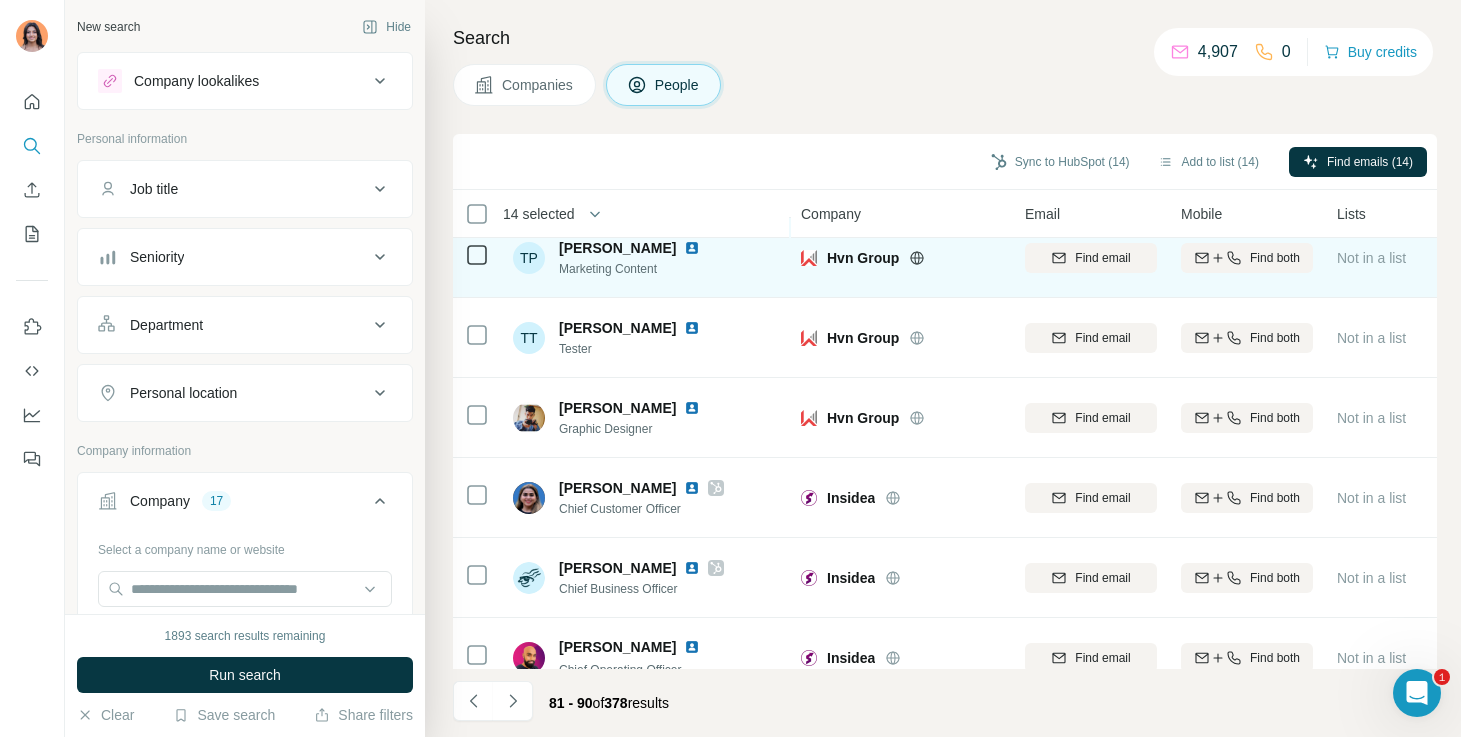 scroll, scrollTop: 102, scrollLeft: 0, axis: vertical 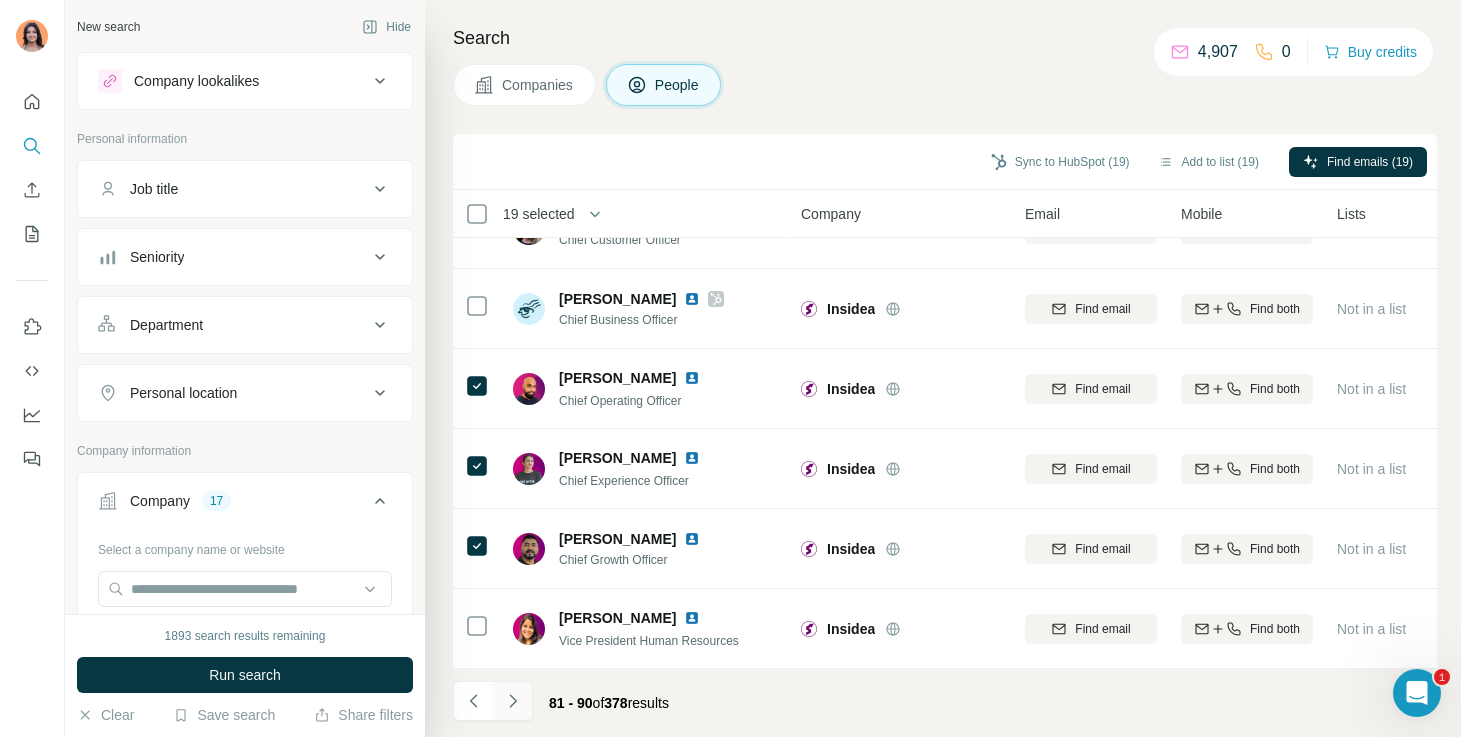 click 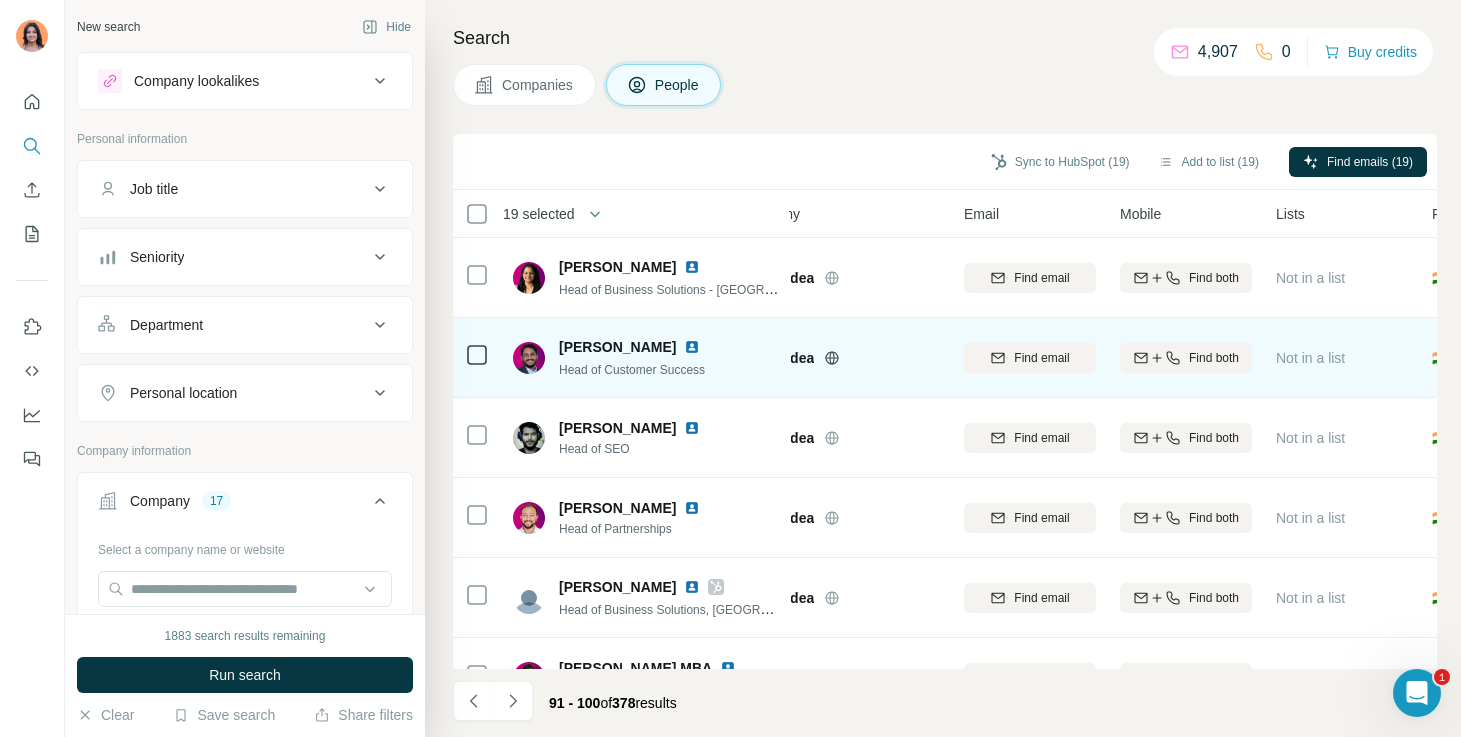 scroll, scrollTop: 0, scrollLeft: 0, axis: both 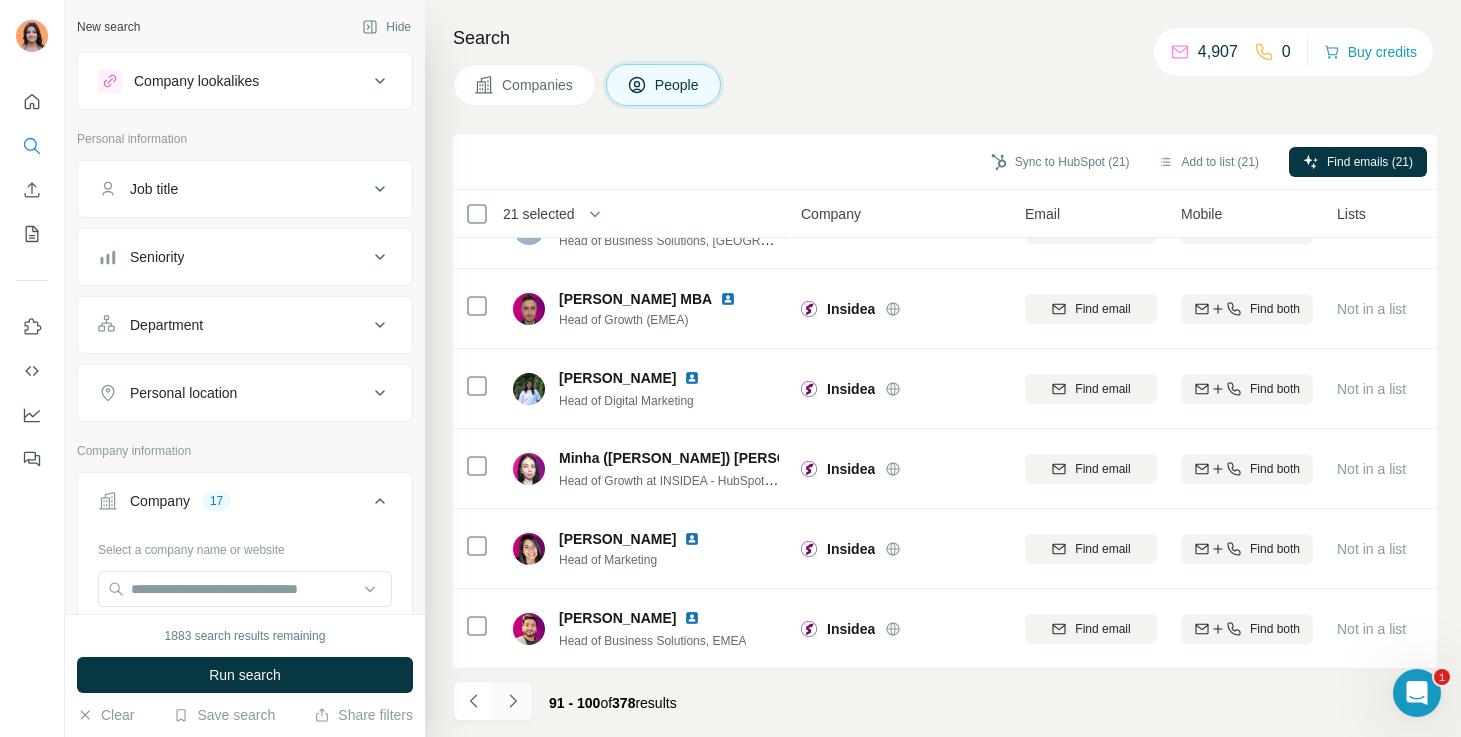 click 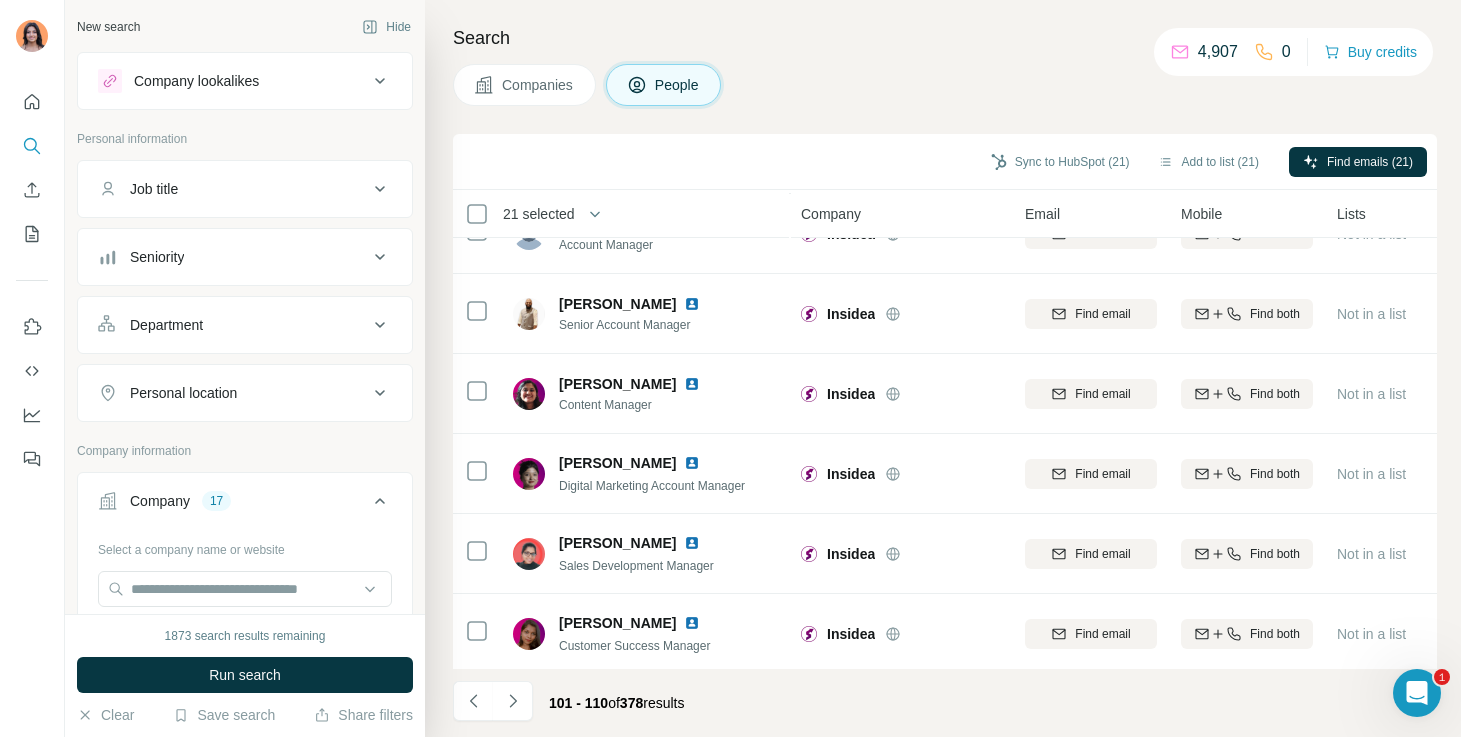 scroll, scrollTop: 369, scrollLeft: 0, axis: vertical 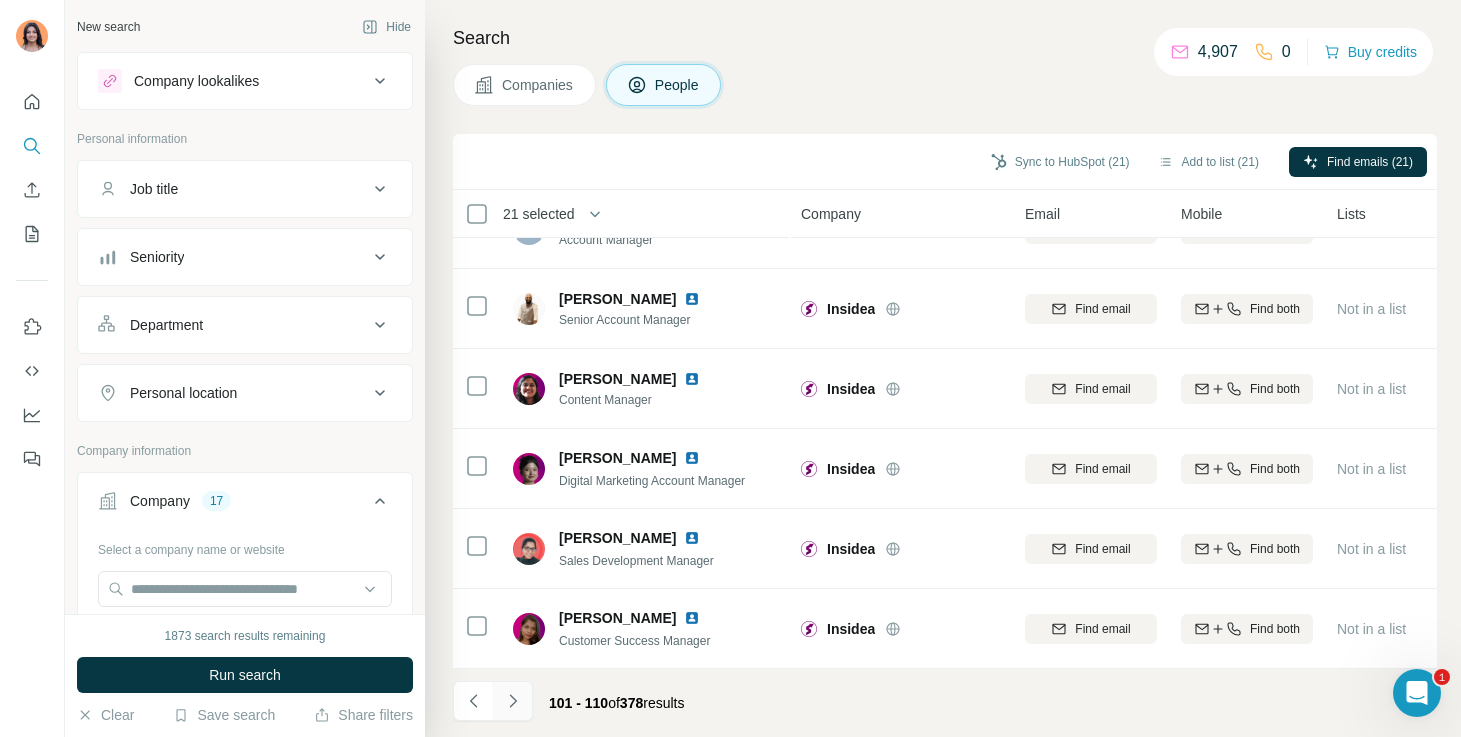 click 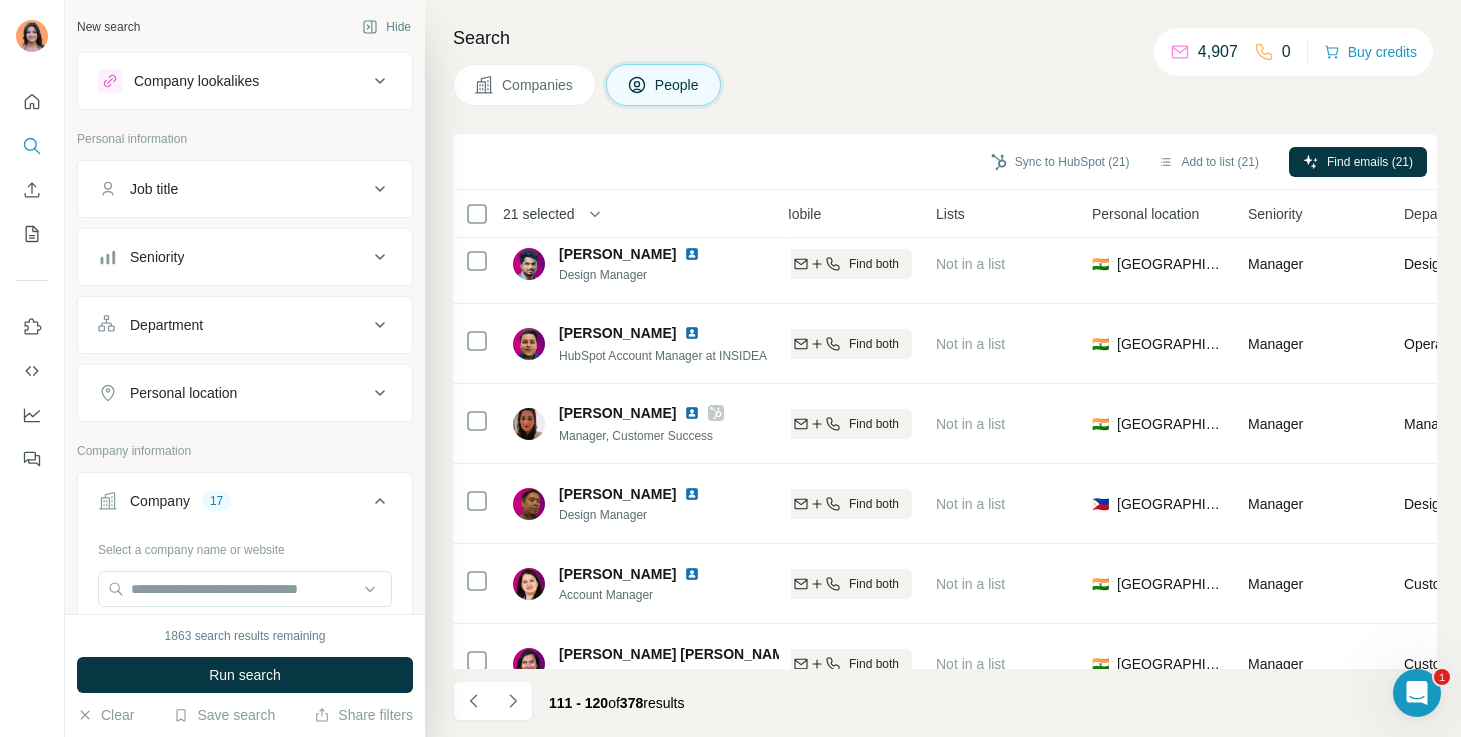 scroll, scrollTop: 0, scrollLeft: 401, axis: horizontal 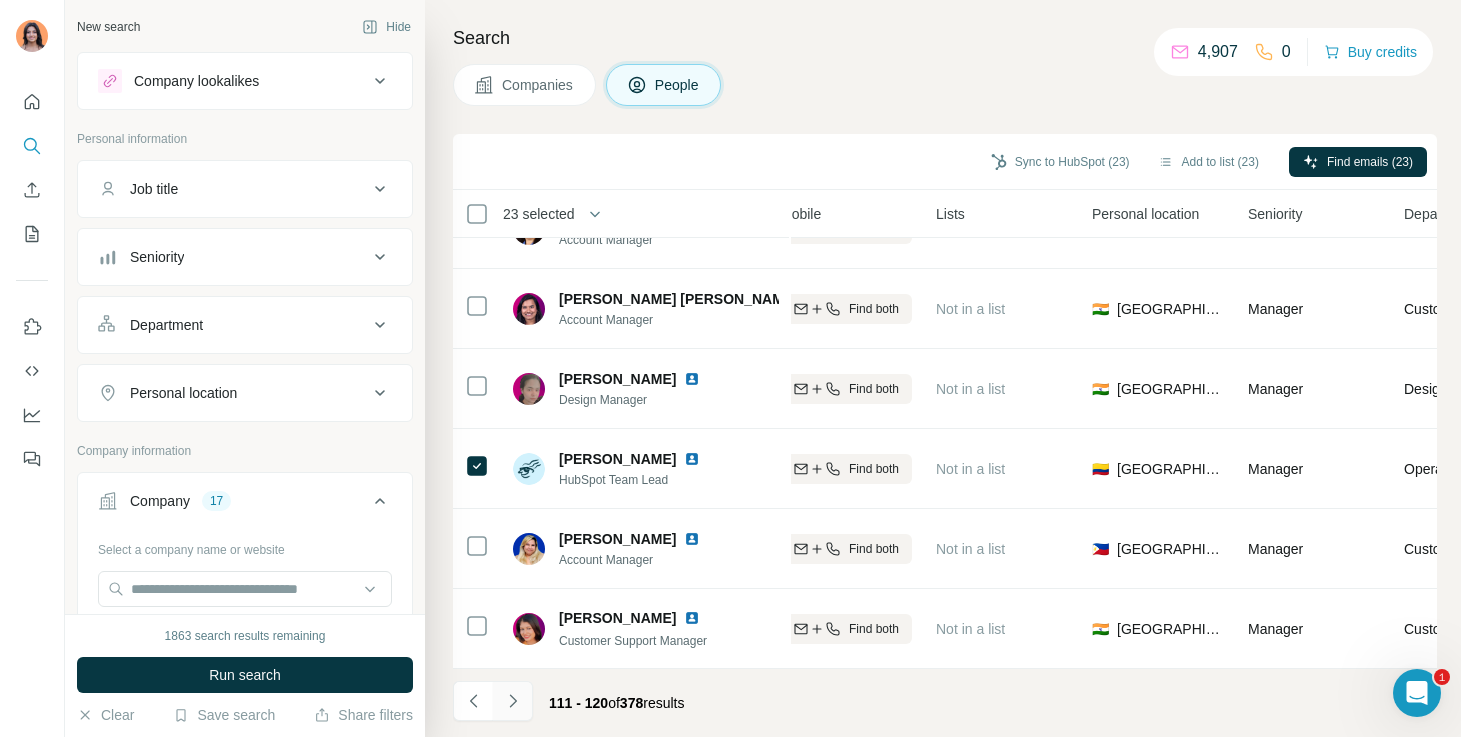 click 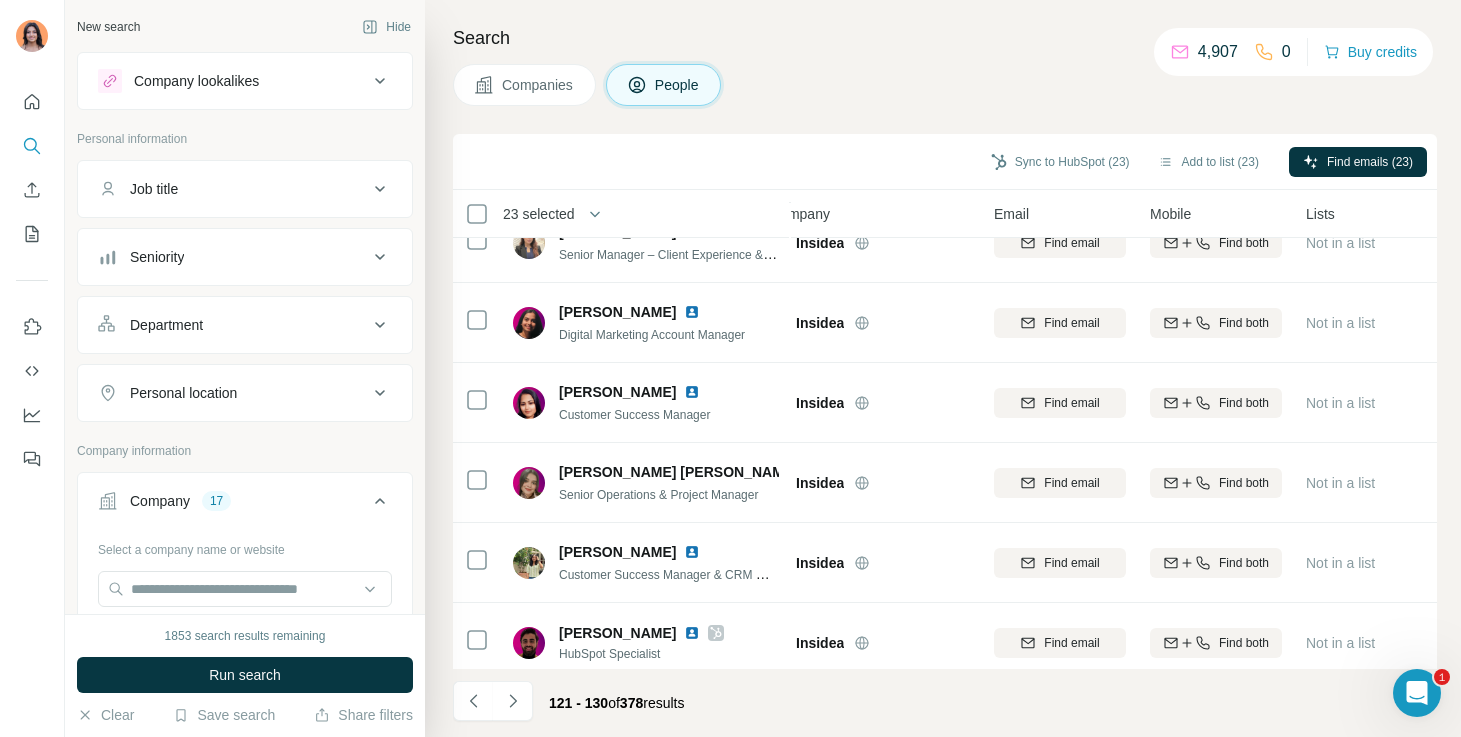 scroll, scrollTop: 369, scrollLeft: 31, axis: both 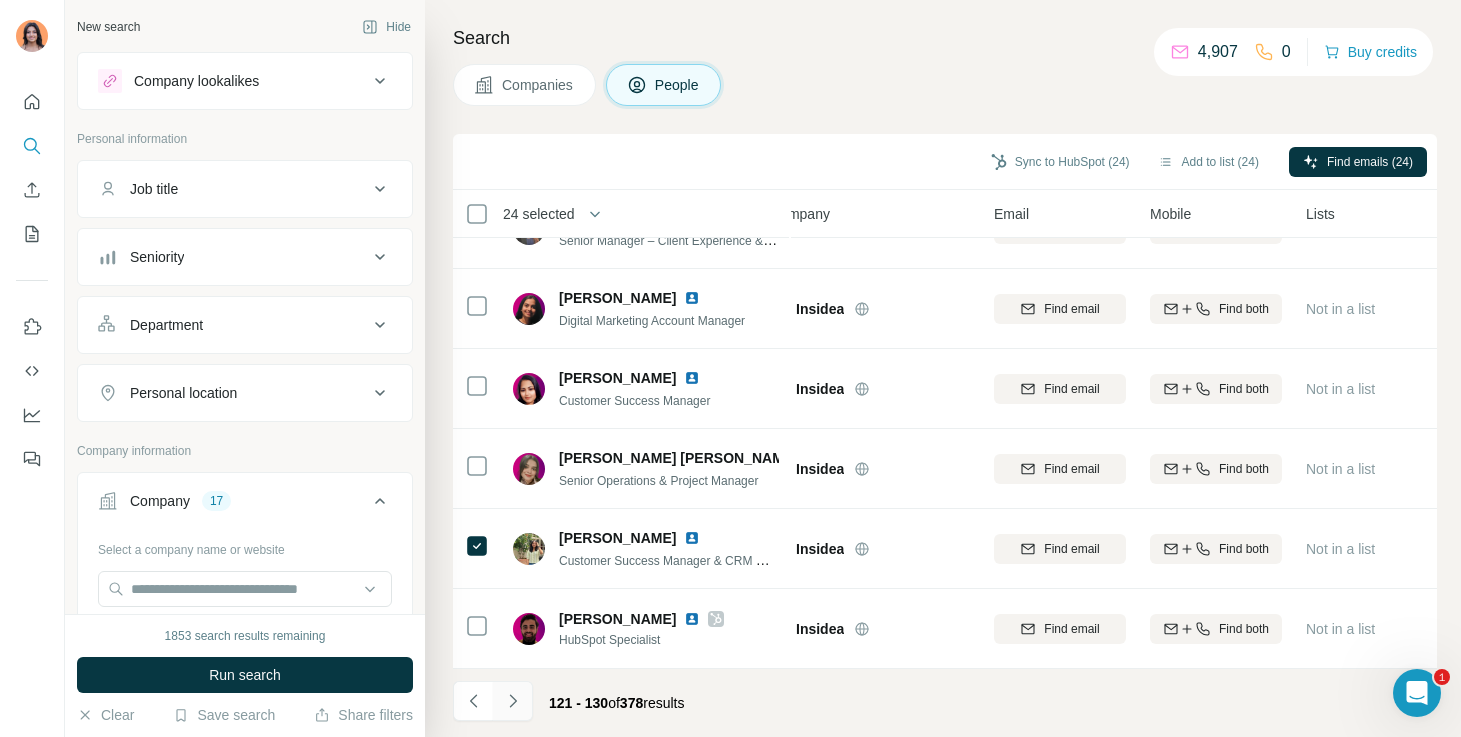 click 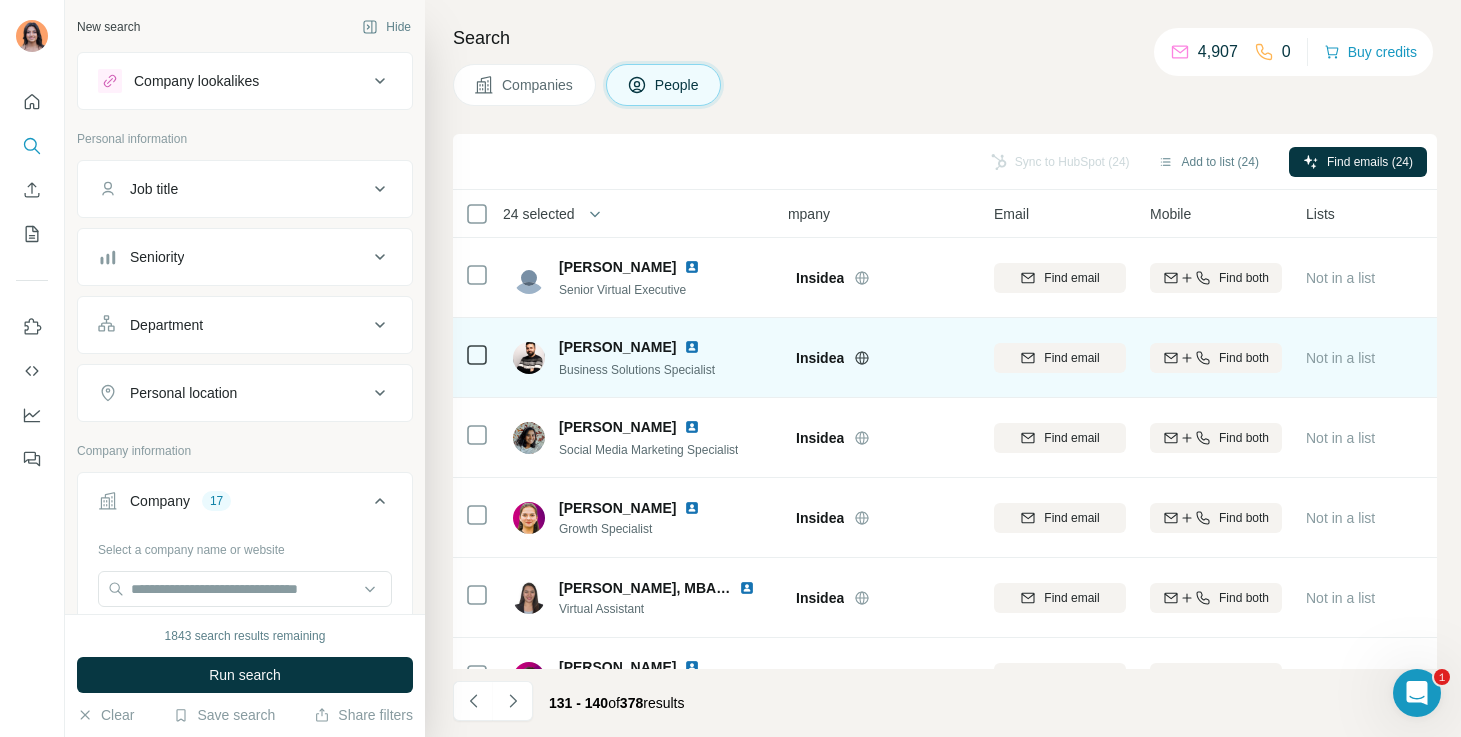 scroll, scrollTop: 369, scrollLeft: 31, axis: both 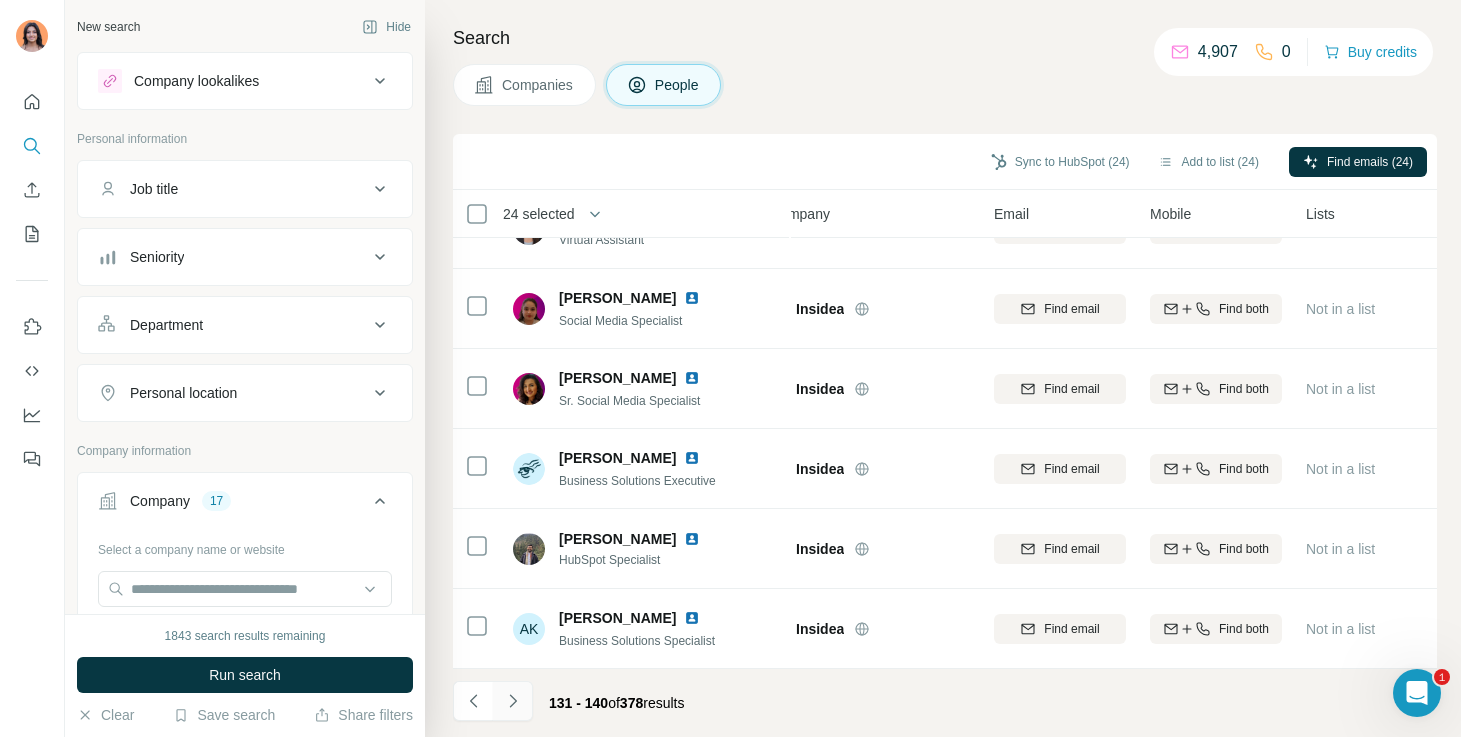 click 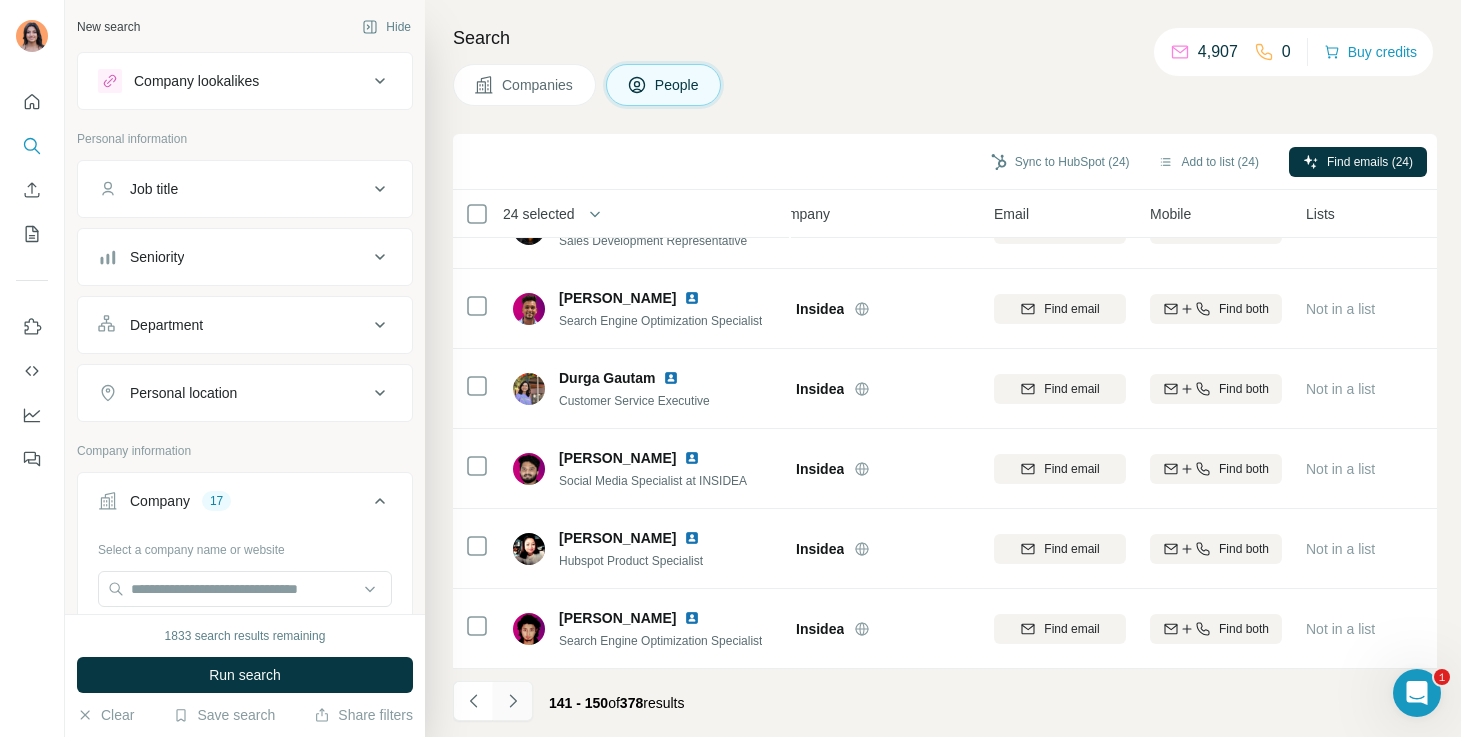 click 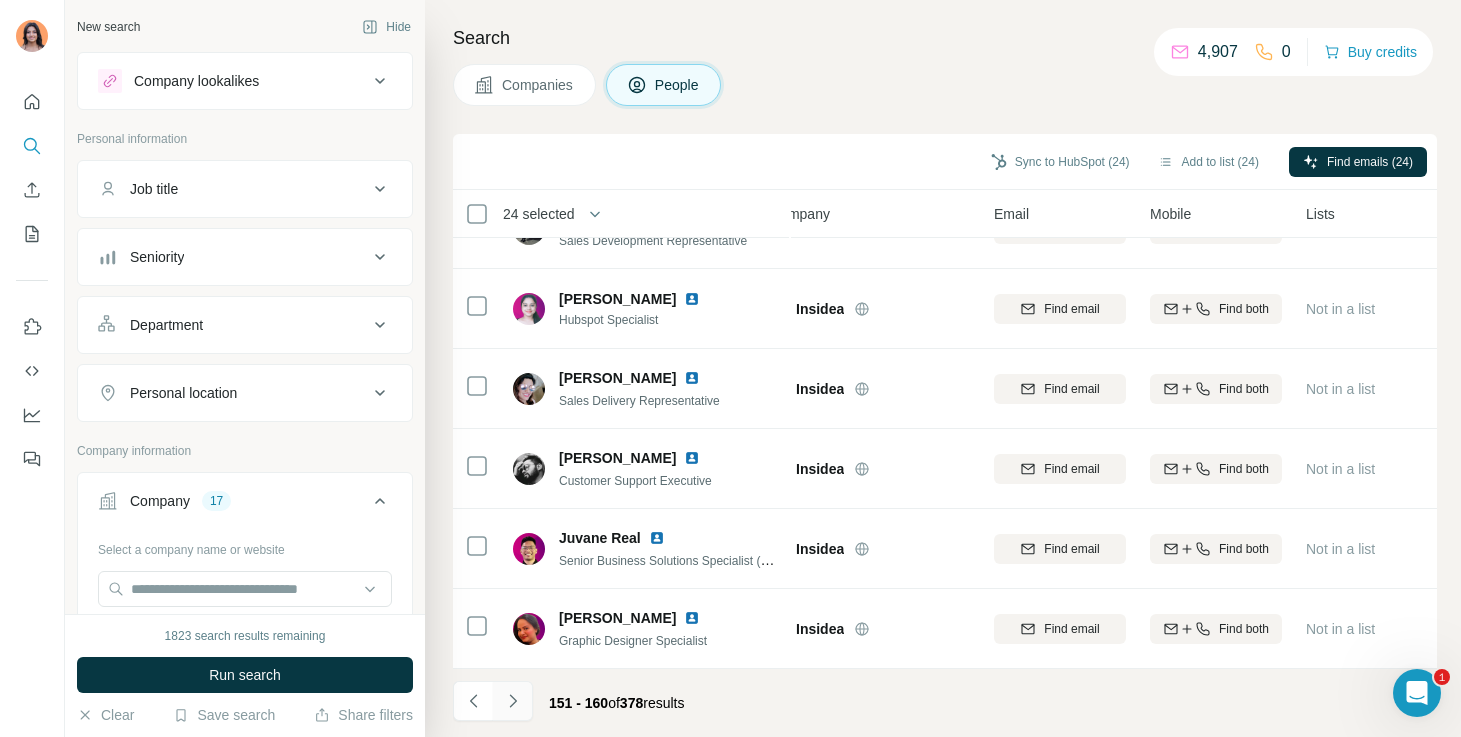click 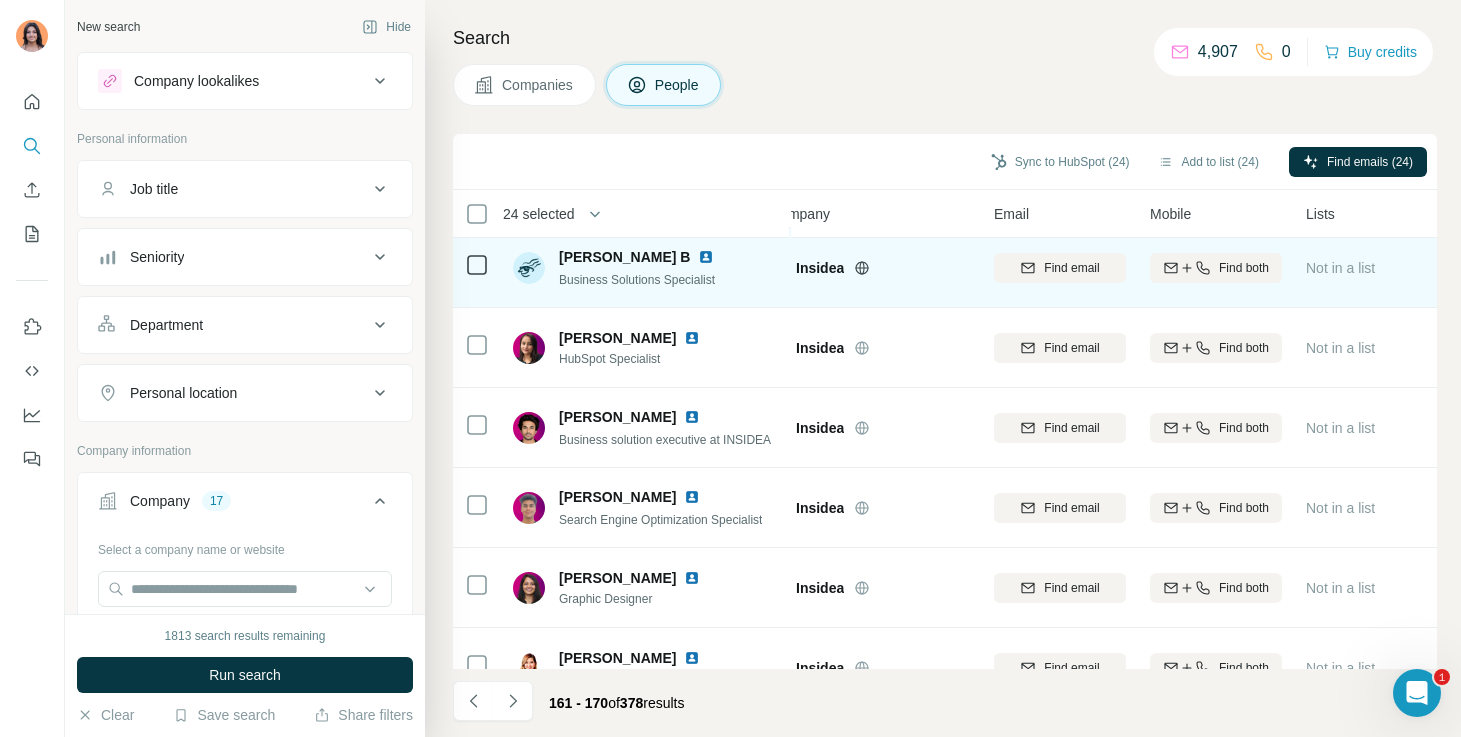 scroll, scrollTop: 0, scrollLeft: 31, axis: horizontal 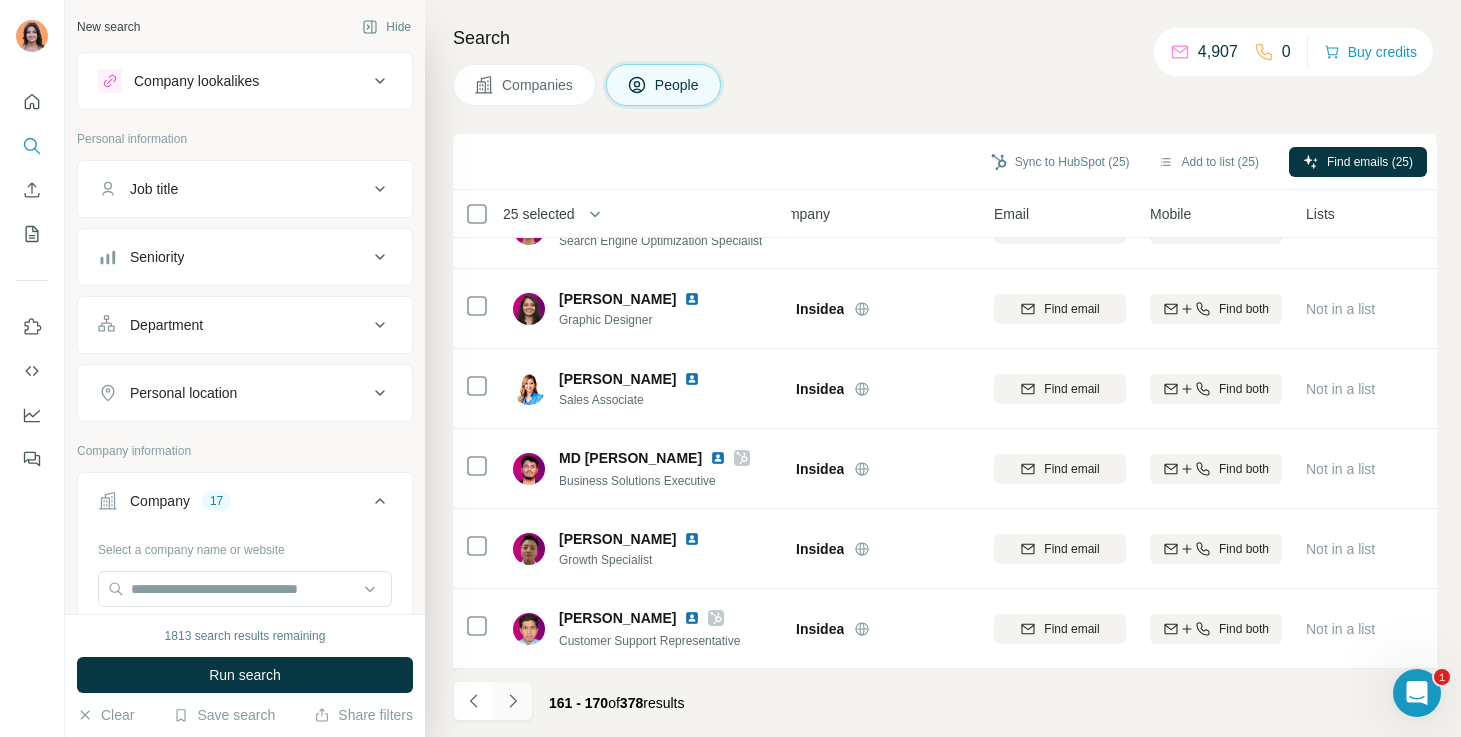 click 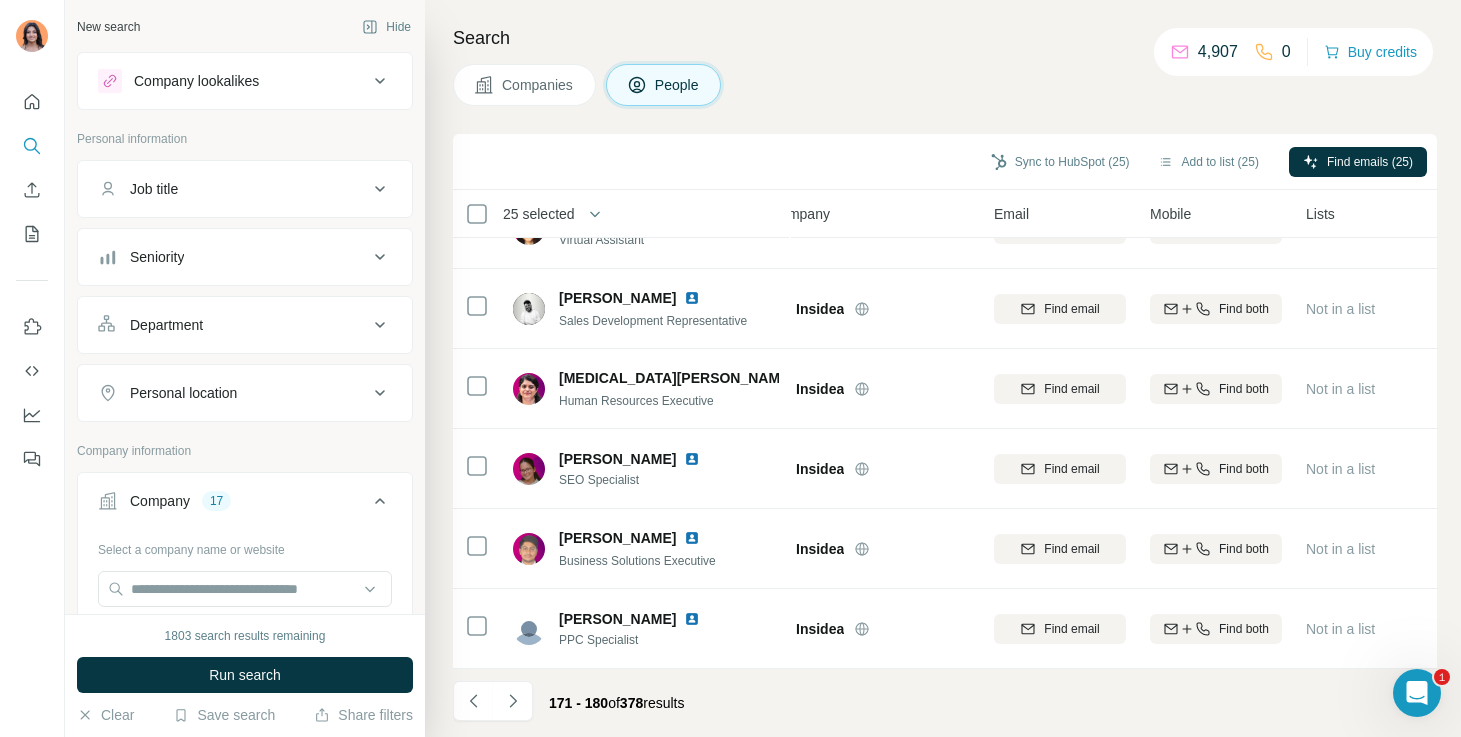 scroll 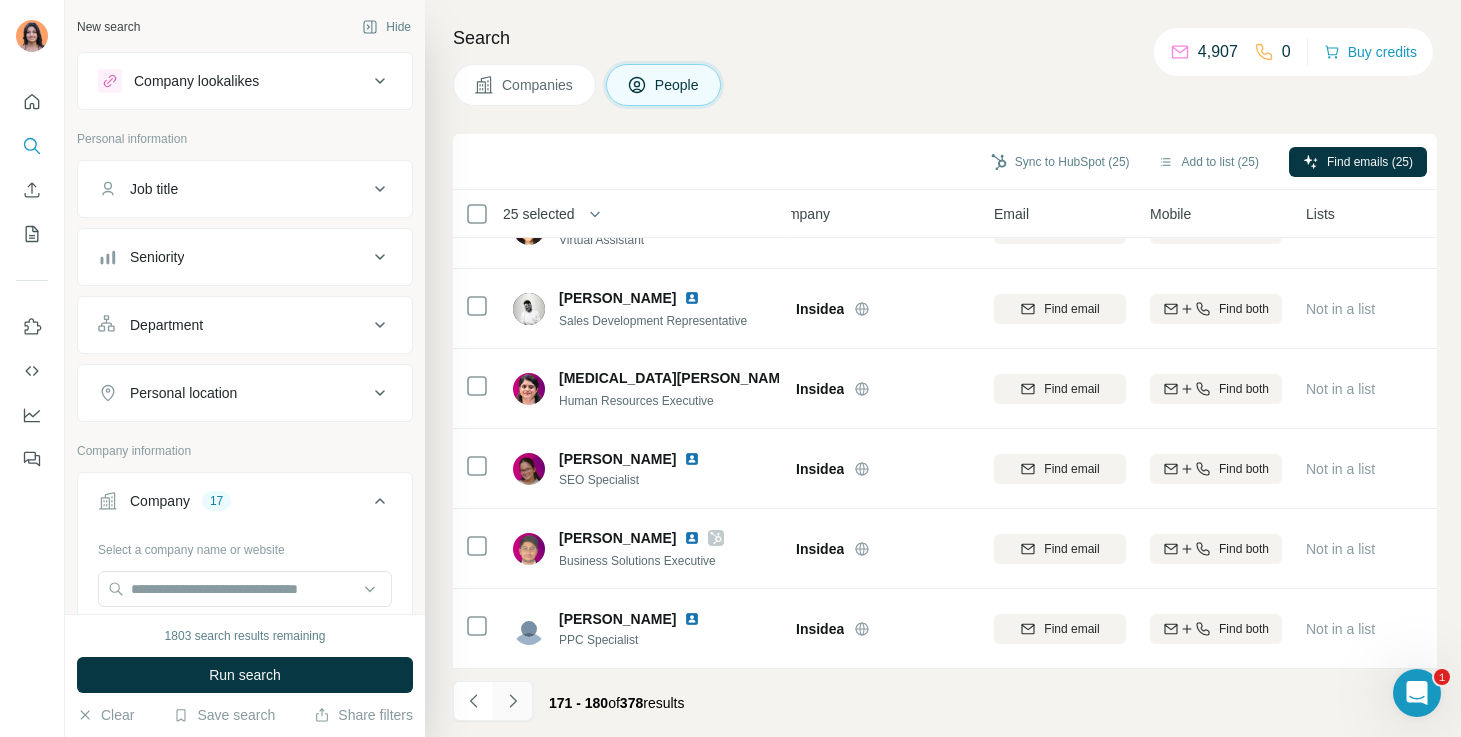 click at bounding box center (513, 701) 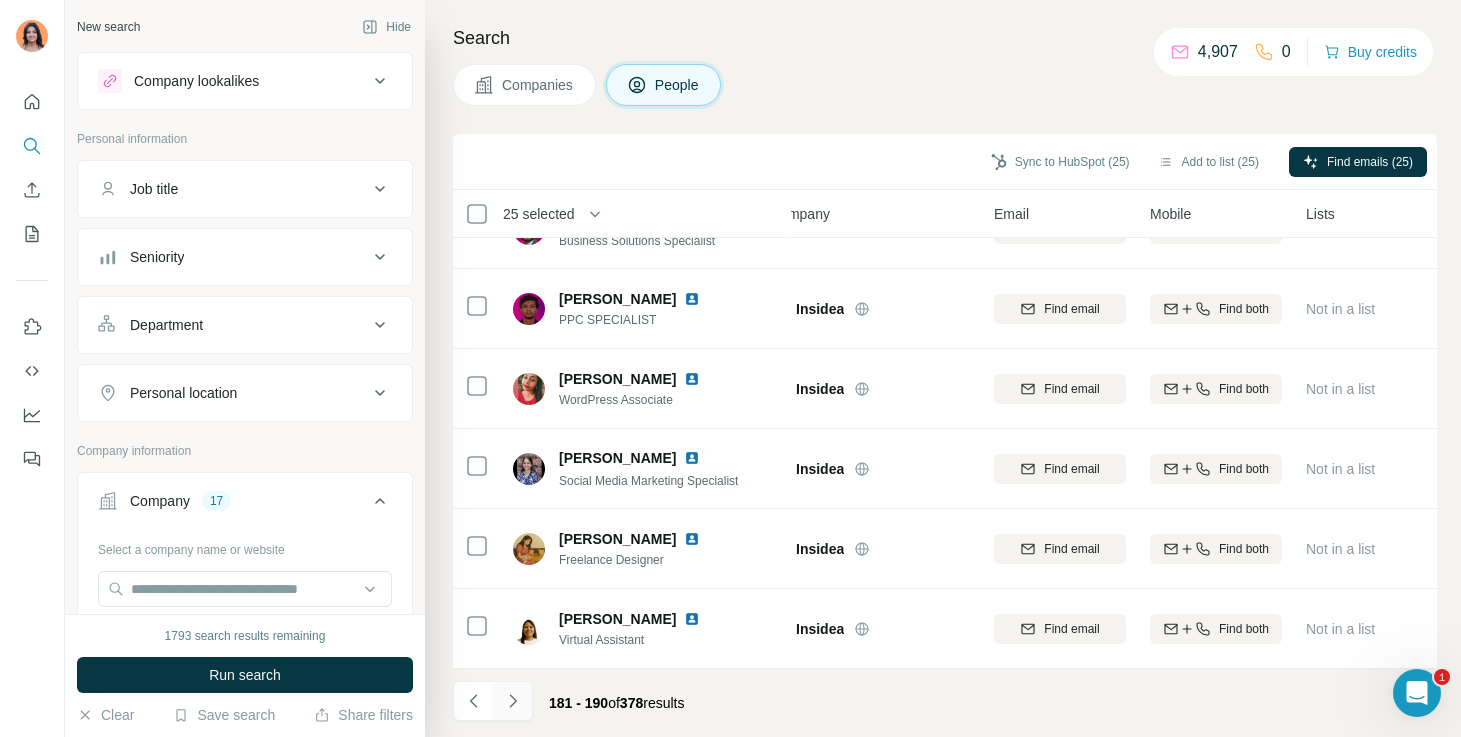 click at bounding box center (513, 701) 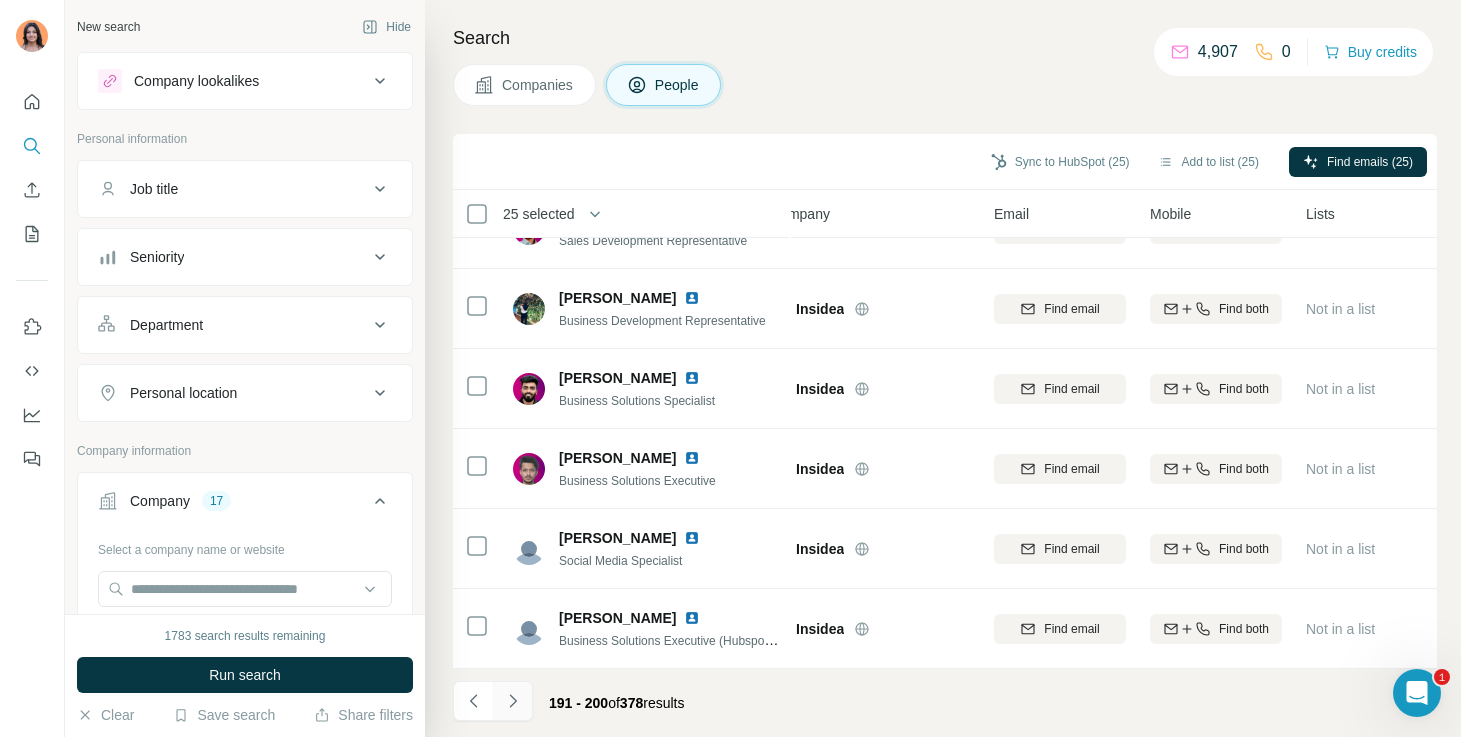 click at bounding box center [513, 701] 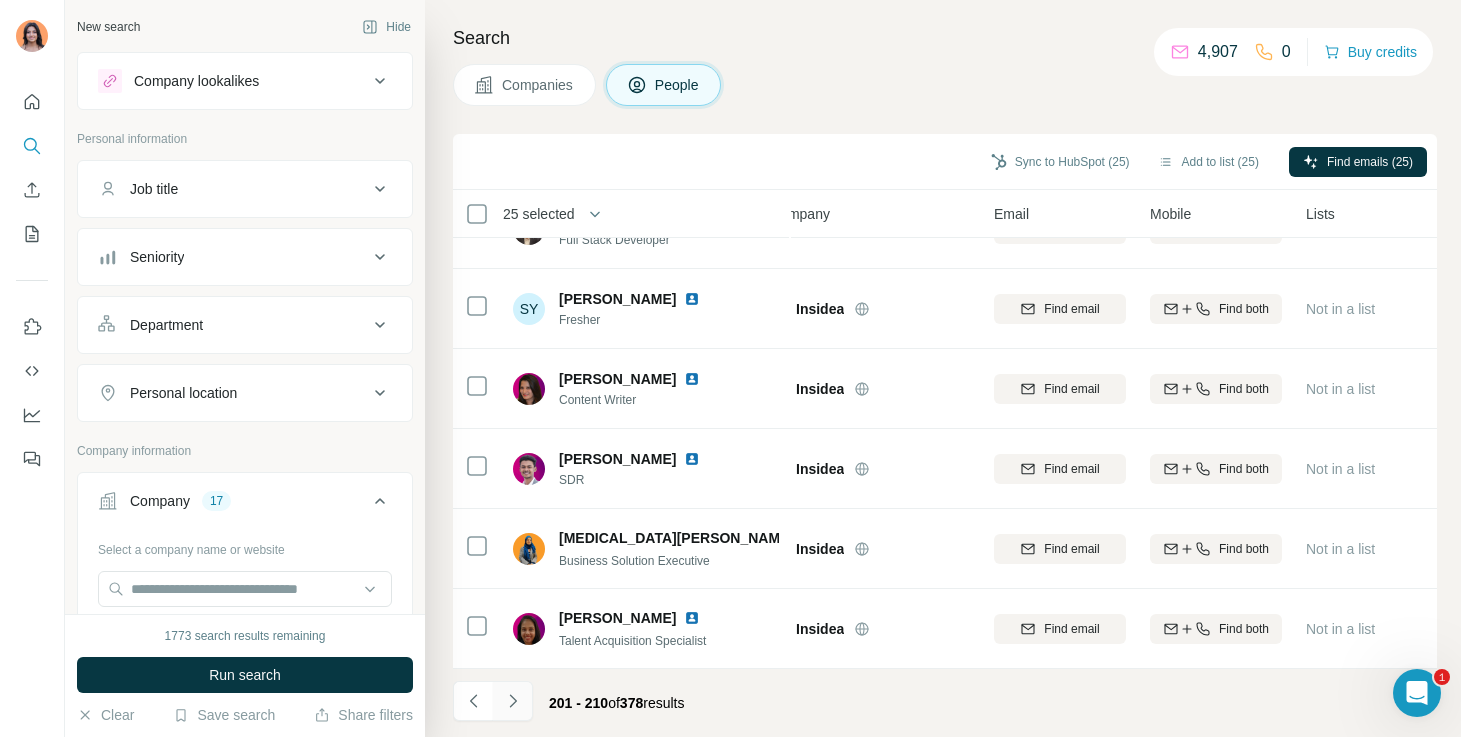 click at bounding box center [513, 701] 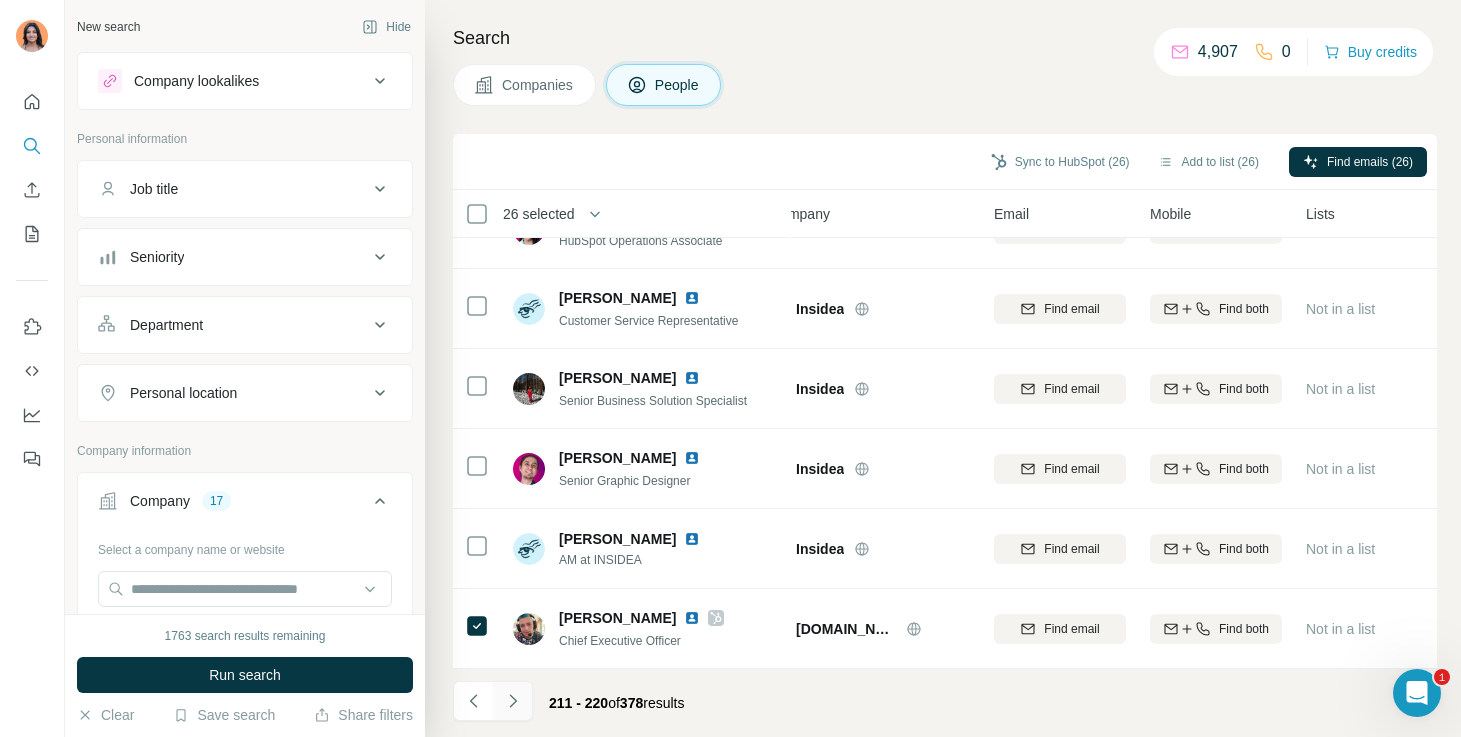 click 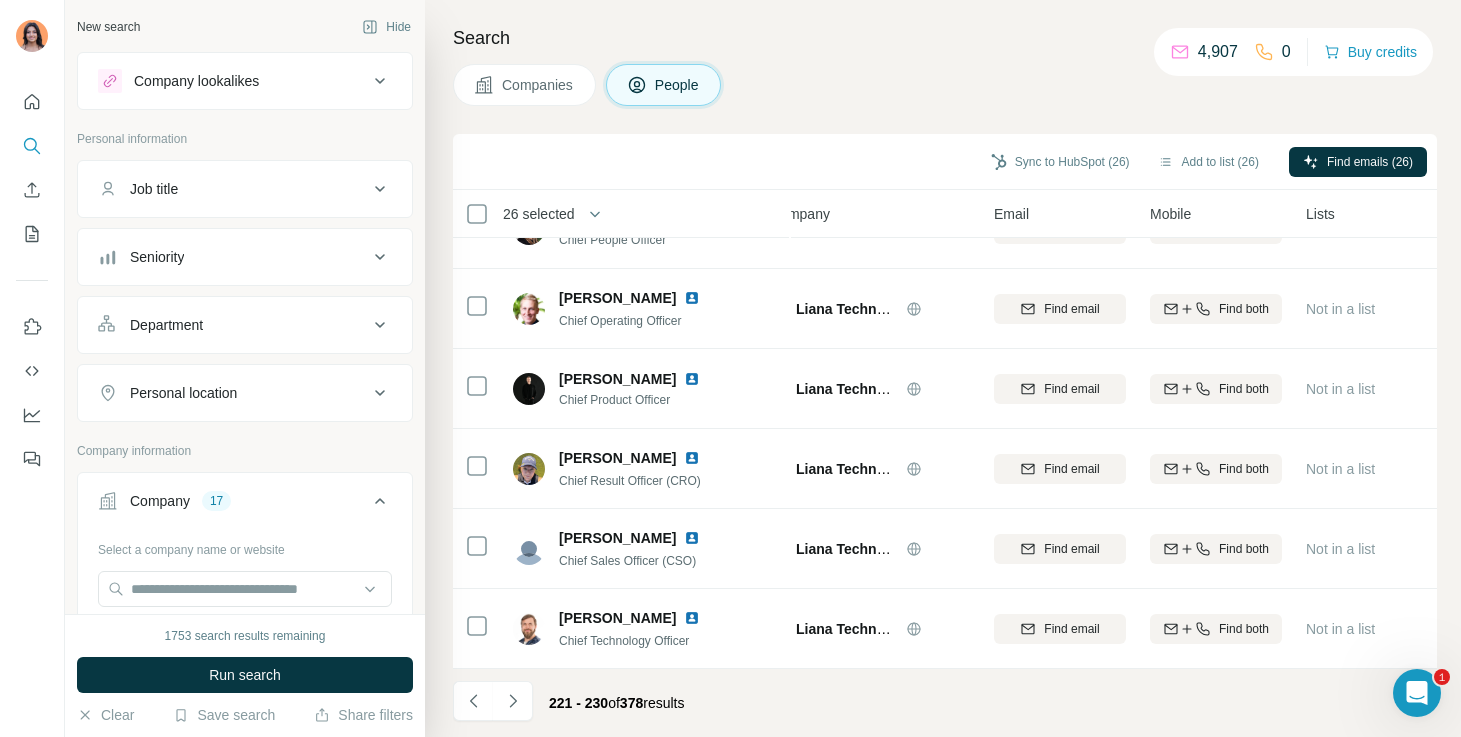 scroll, scrollTop: 0, scrollLeft: 31, axis: horizontal 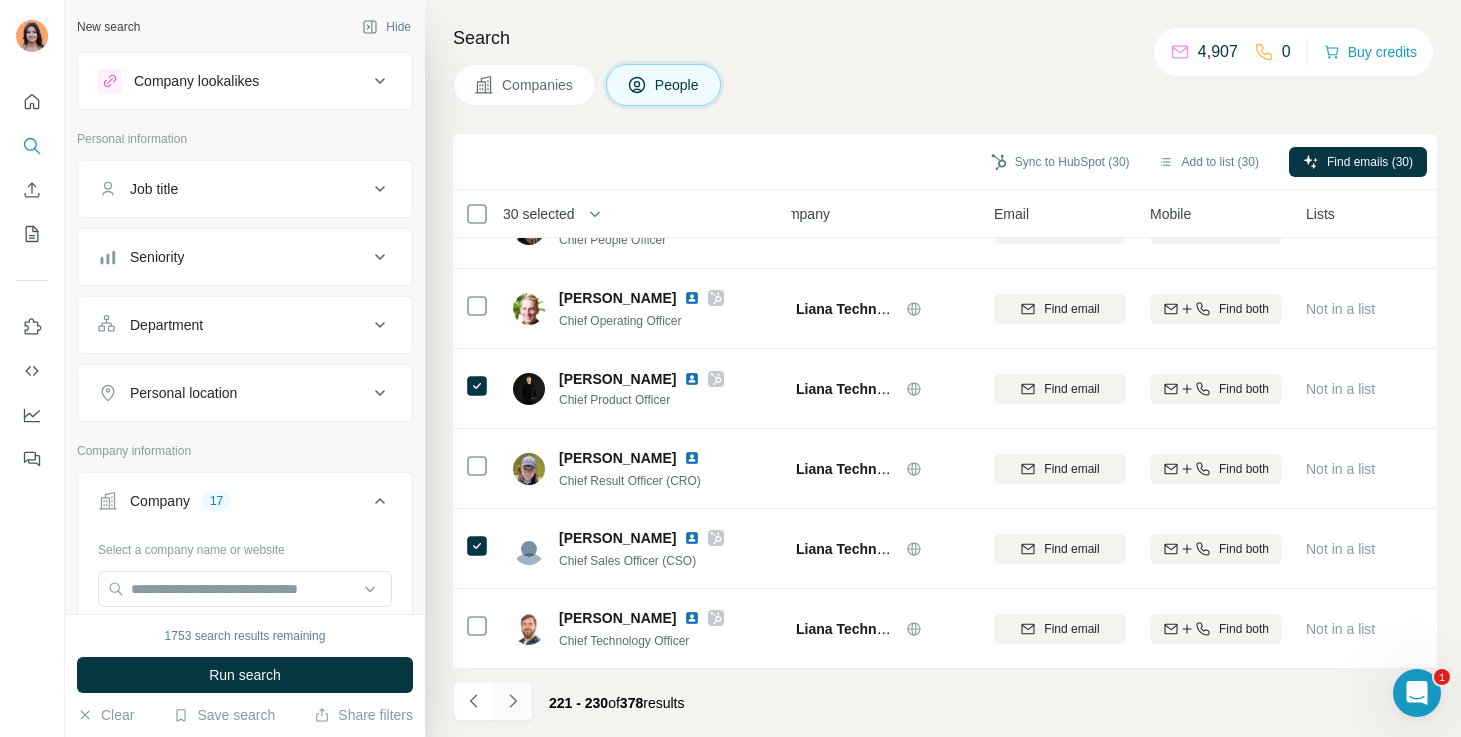 click 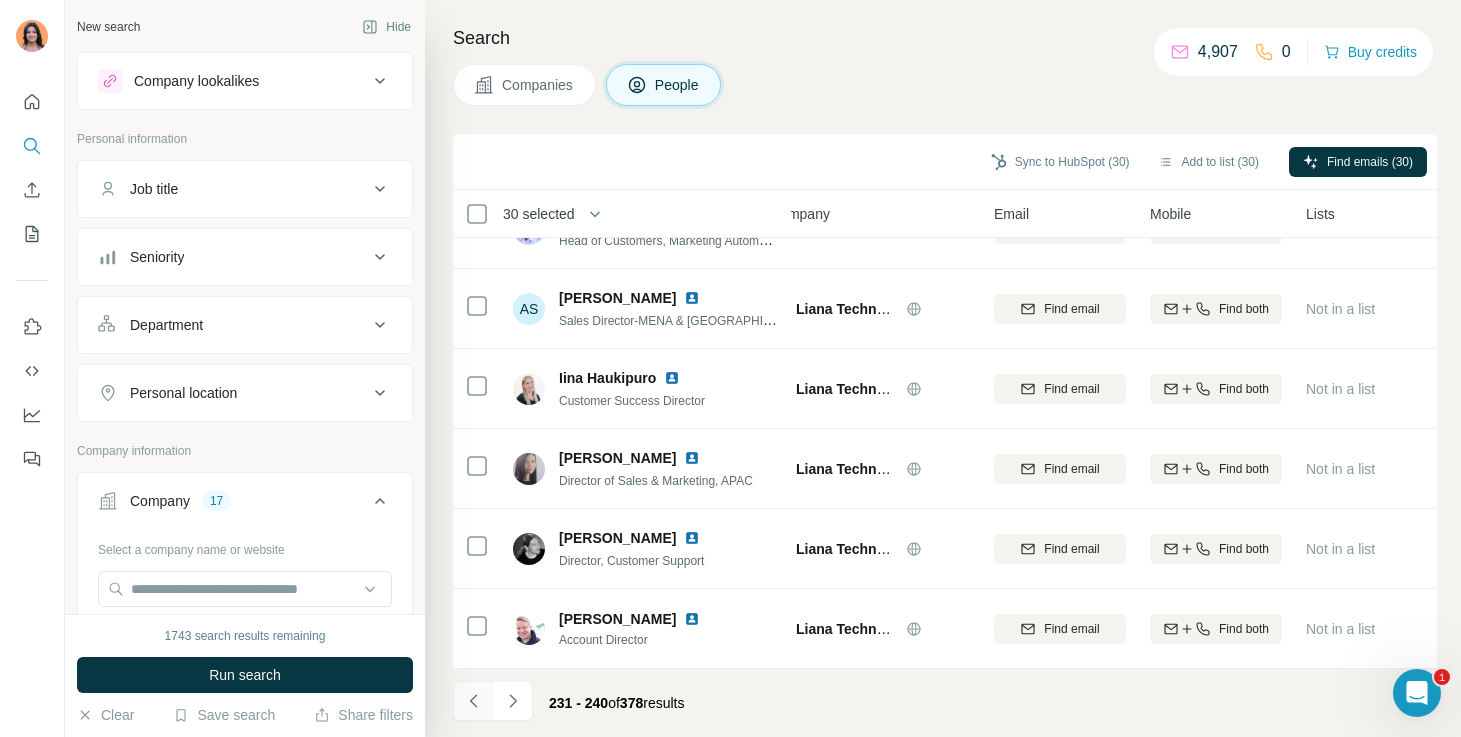 click 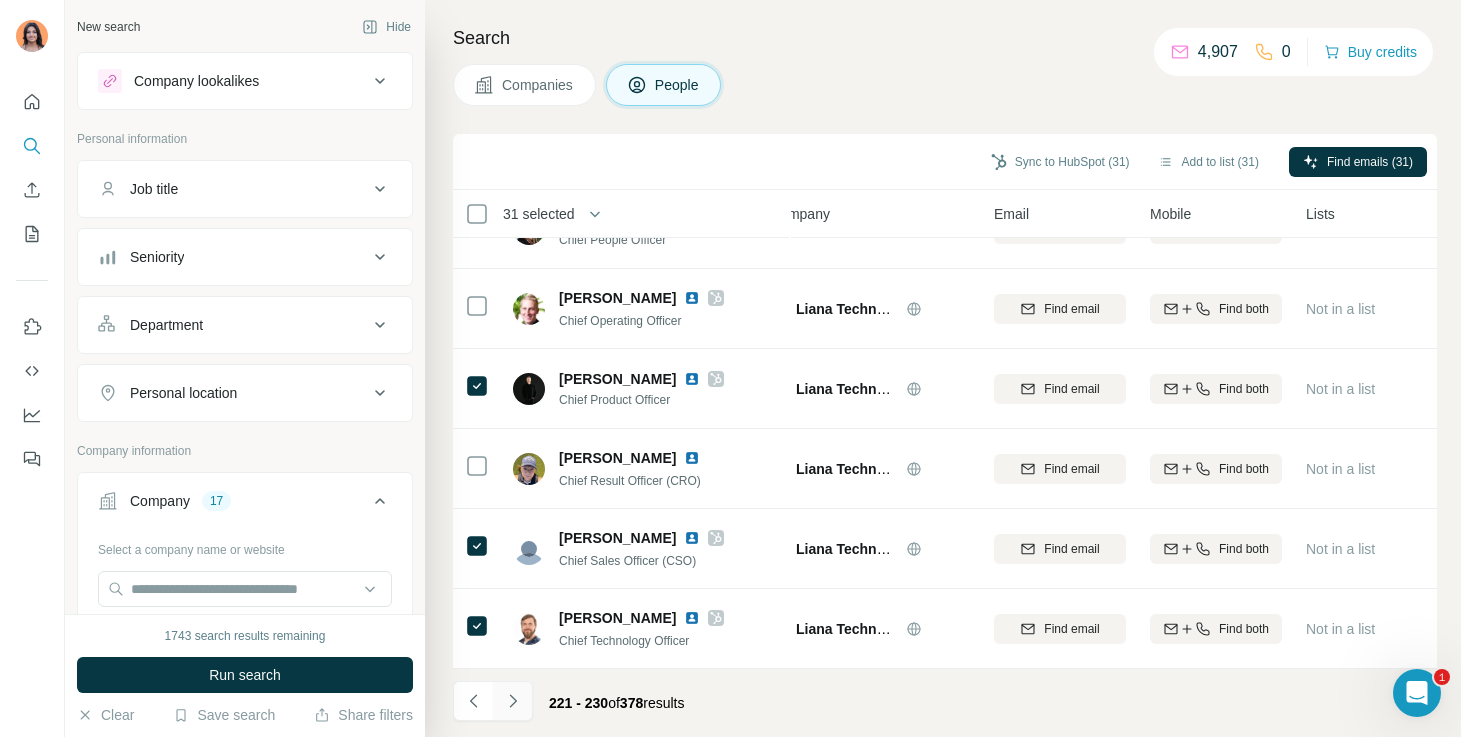 click at bounding box center (513, 701) 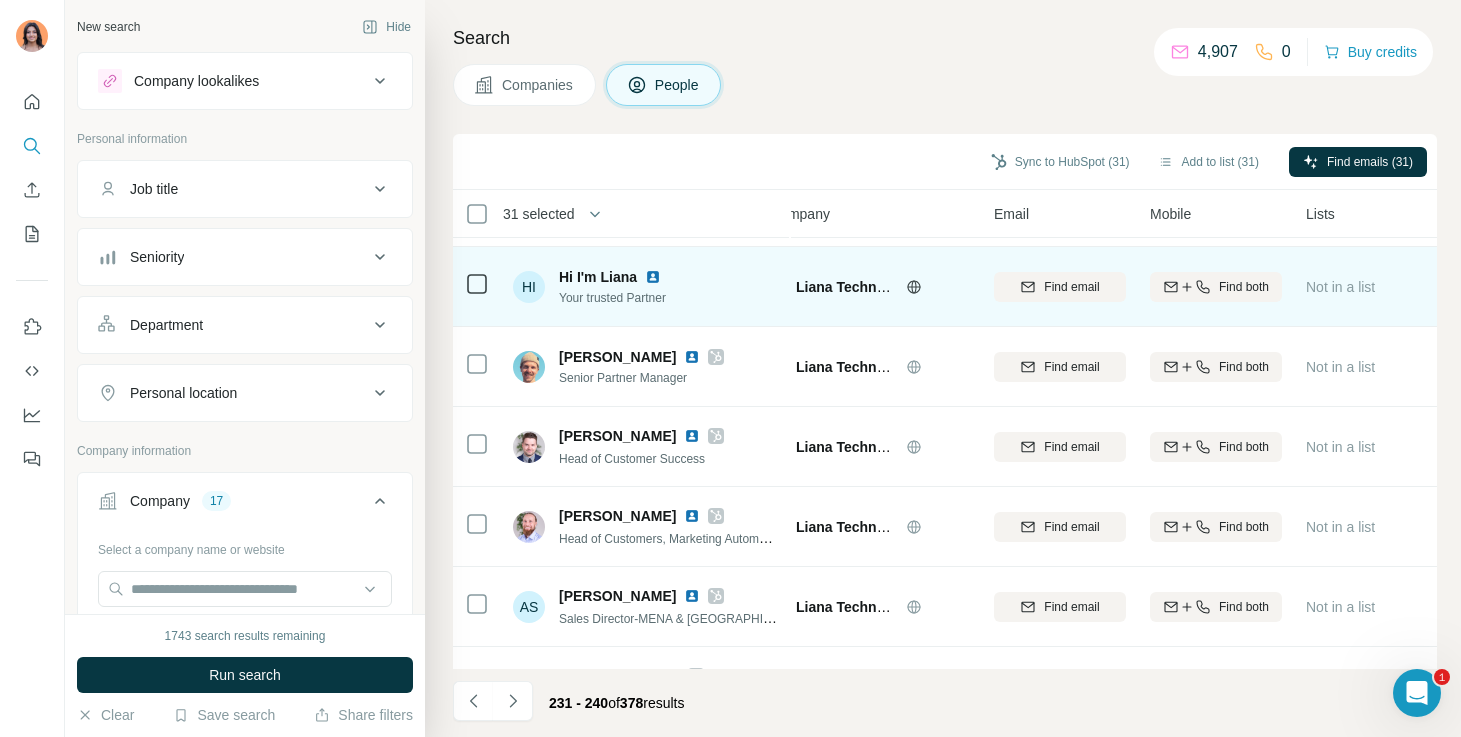 scroll, scrollTop: 79, scrollLeft: 31, axis: both 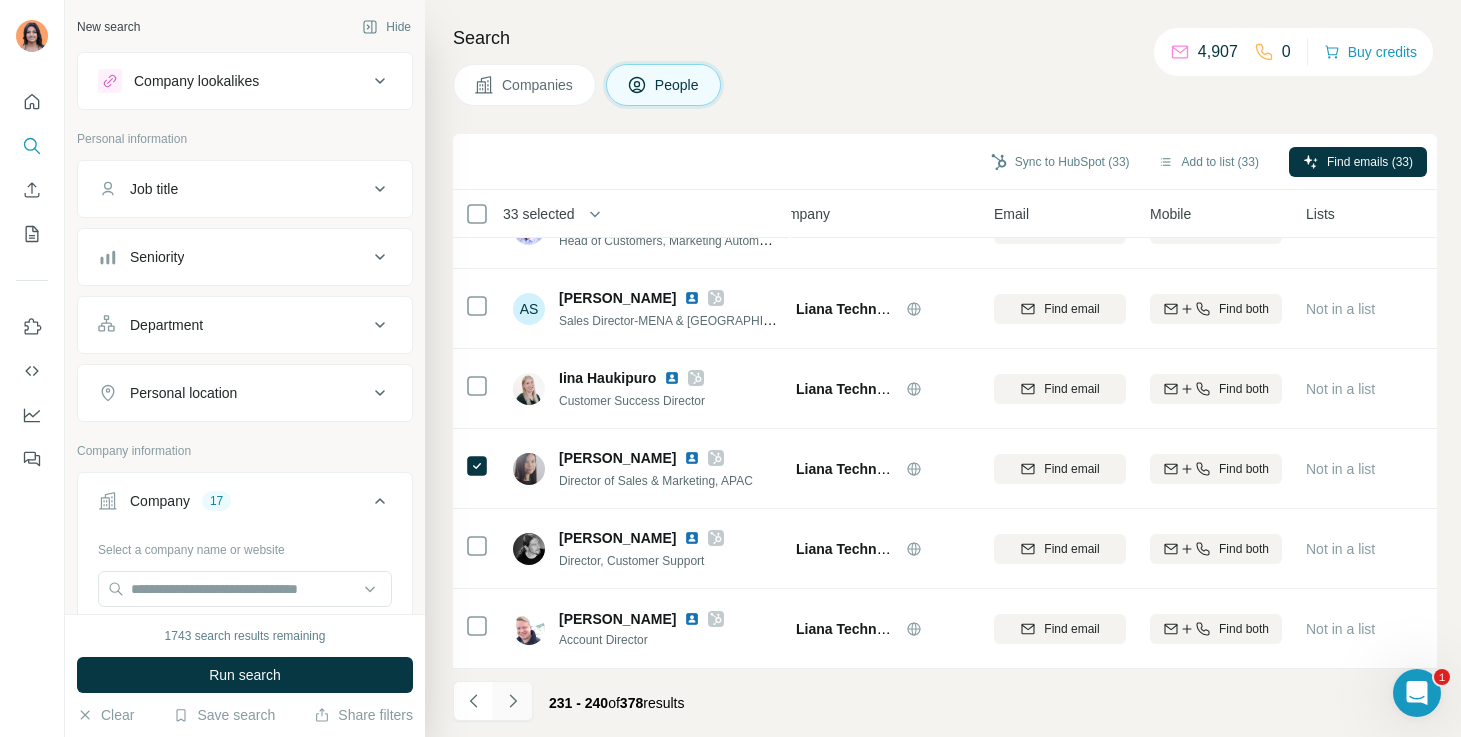 click 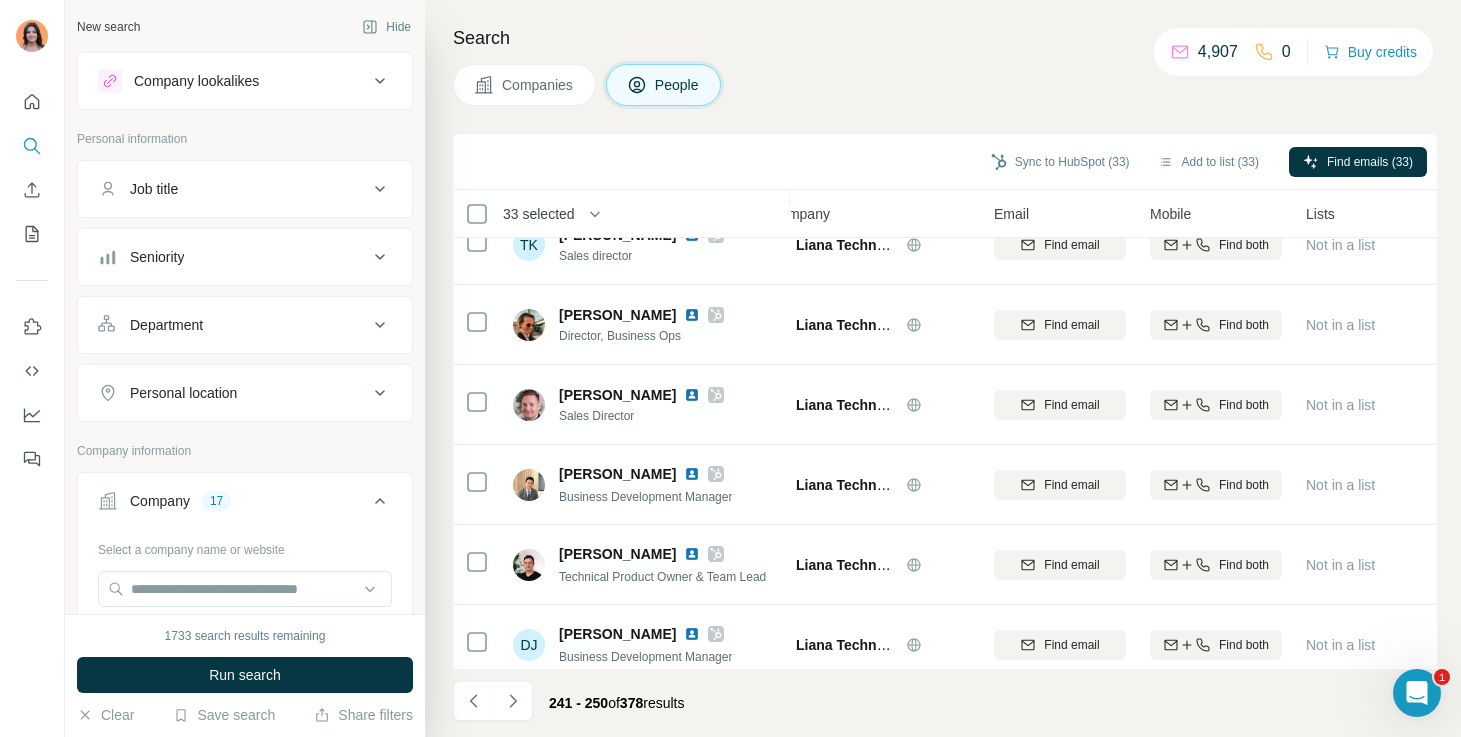 scroll, scrollTop: 369, scrollLeft: 31, axis: both 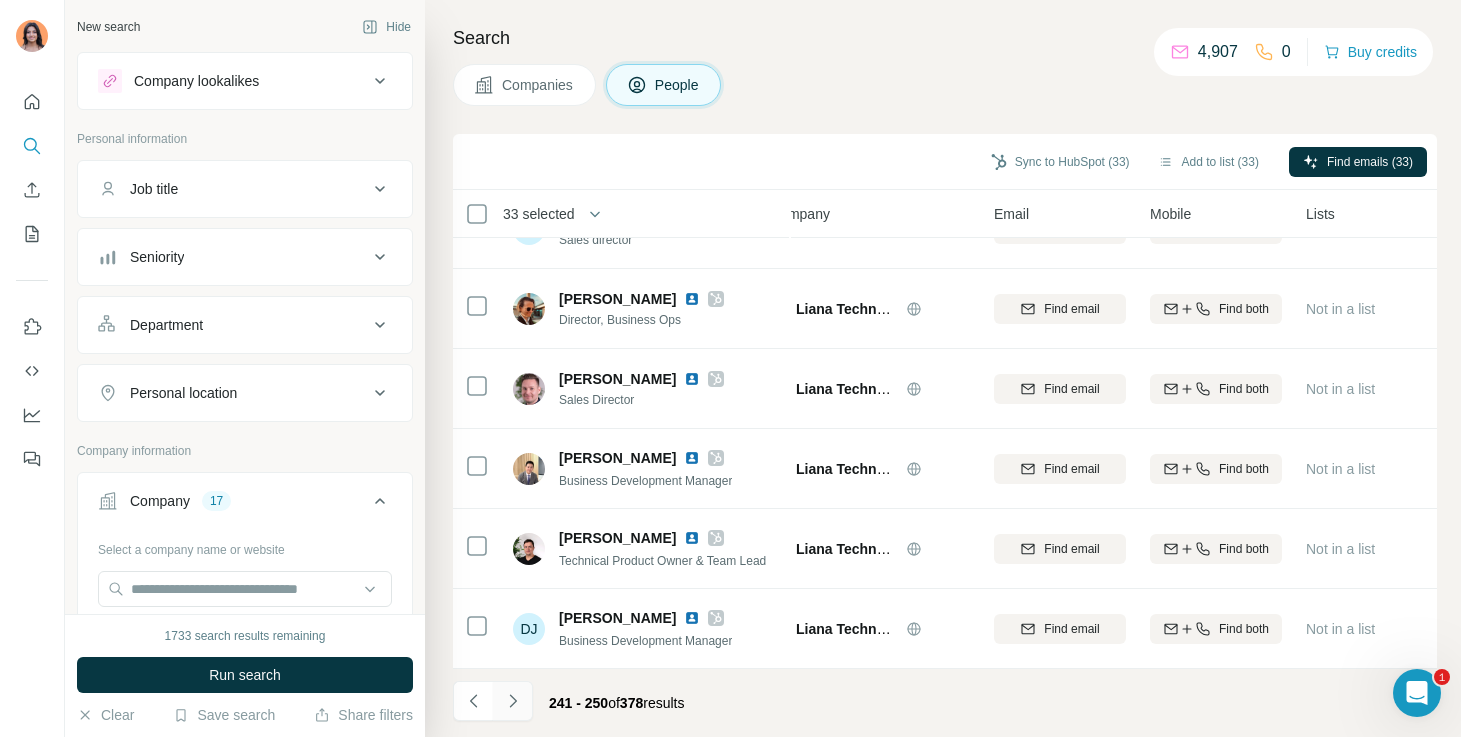 click 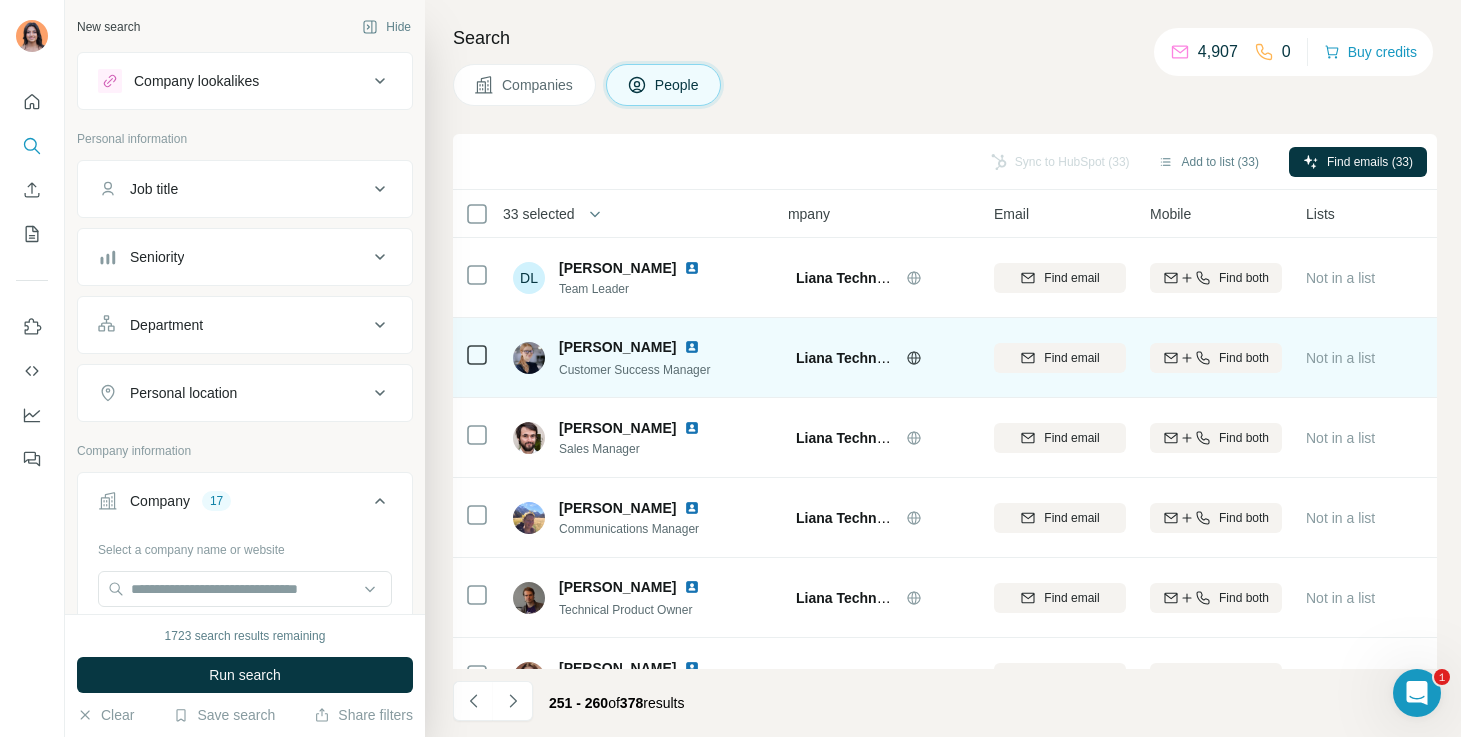 scroll, scrollTop: 369, scrollLeft: 31, axis: both 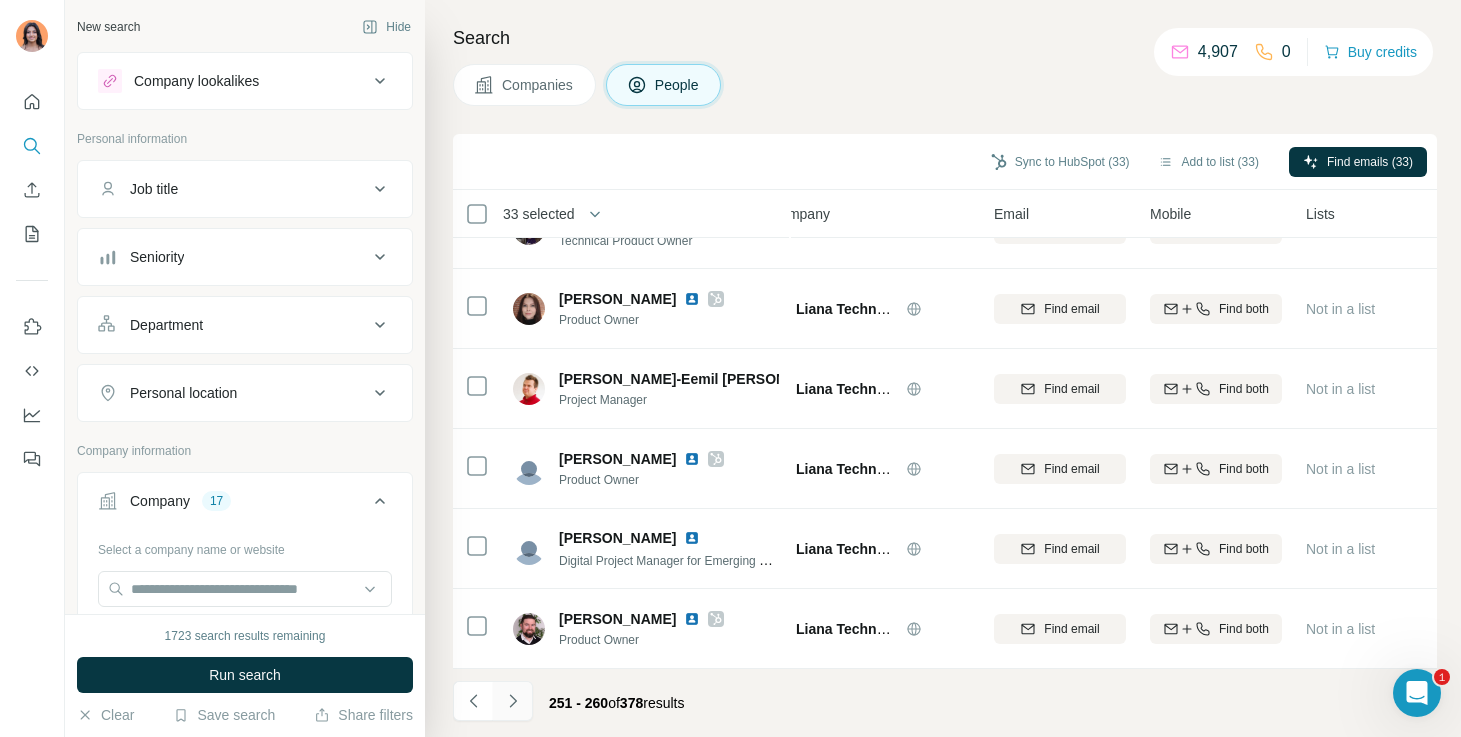 click 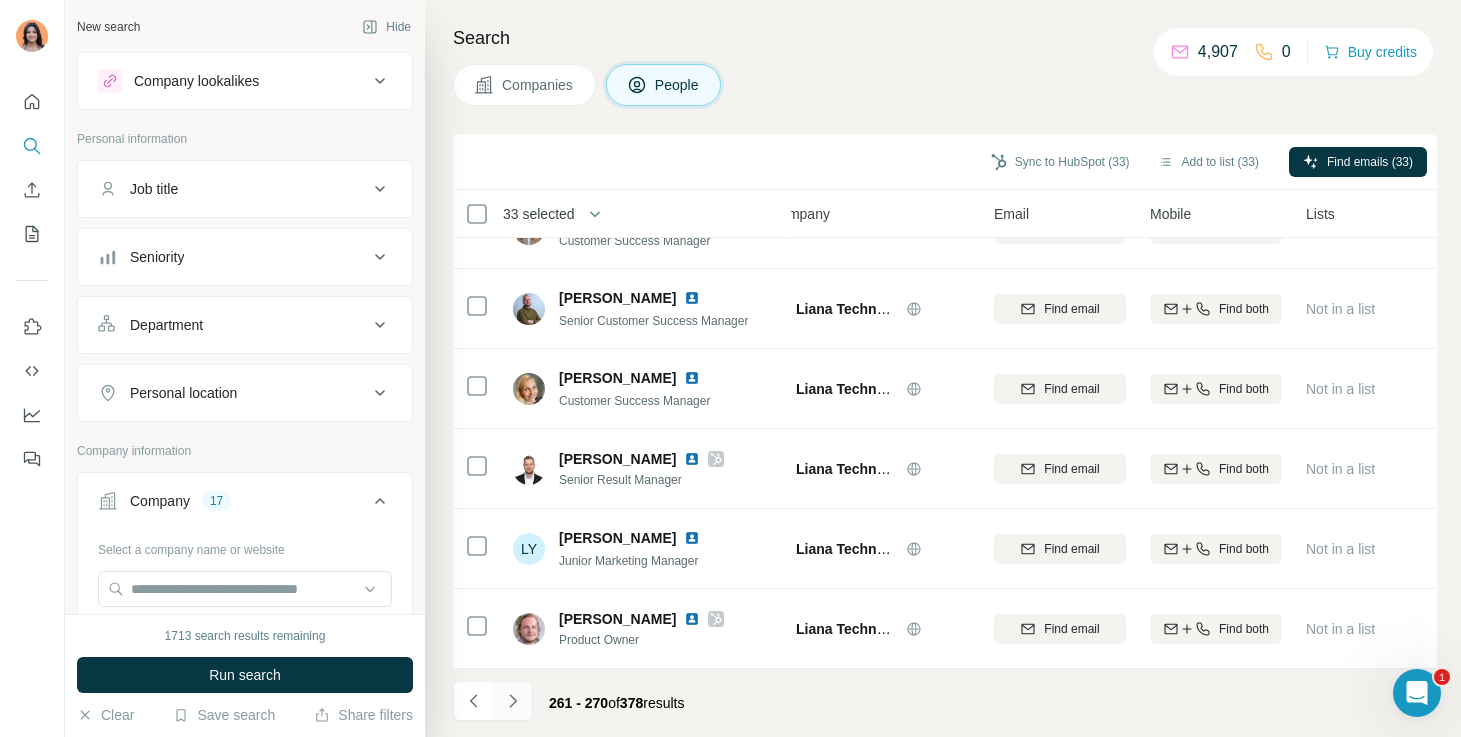 click at bounding box center (513, 701) 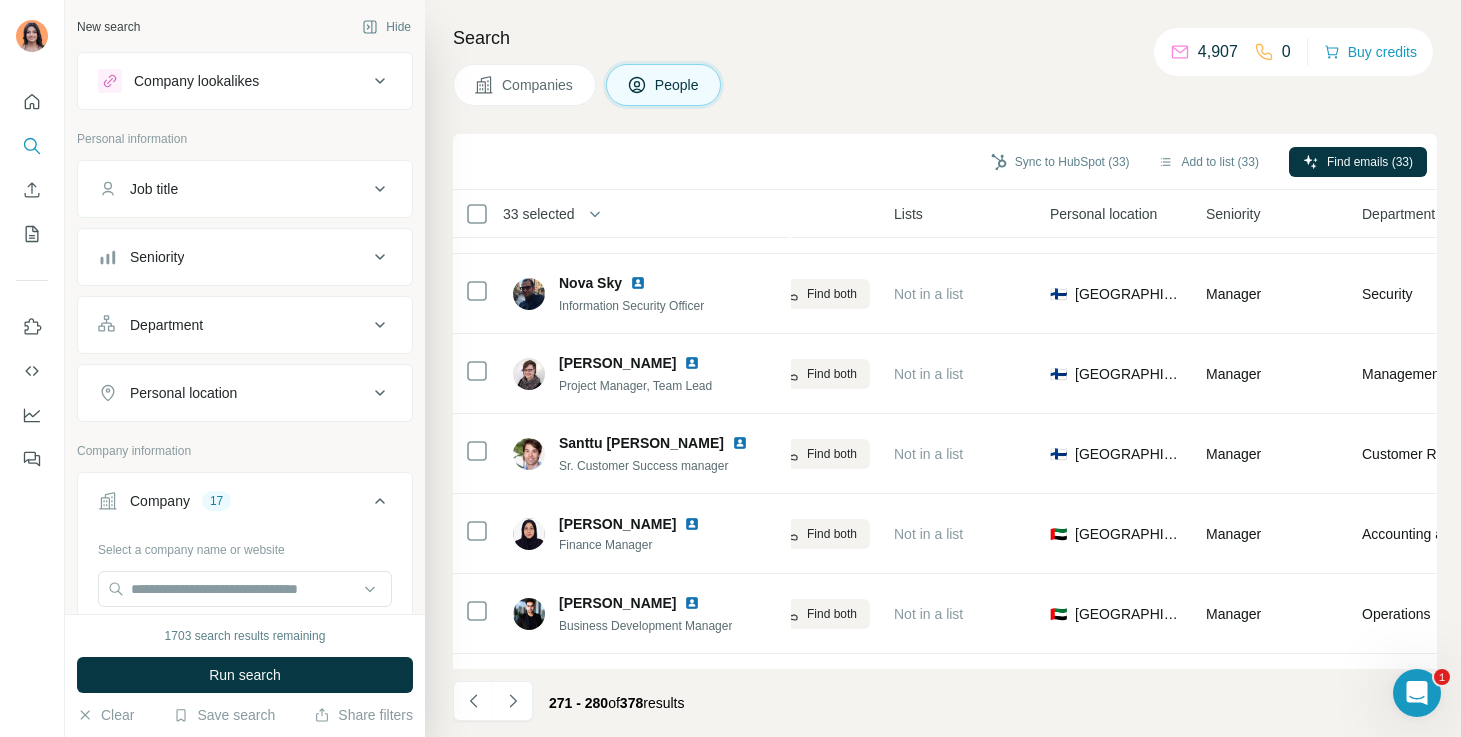 scroll, scrollTop: 369, scrollLeft: 443, axis: both 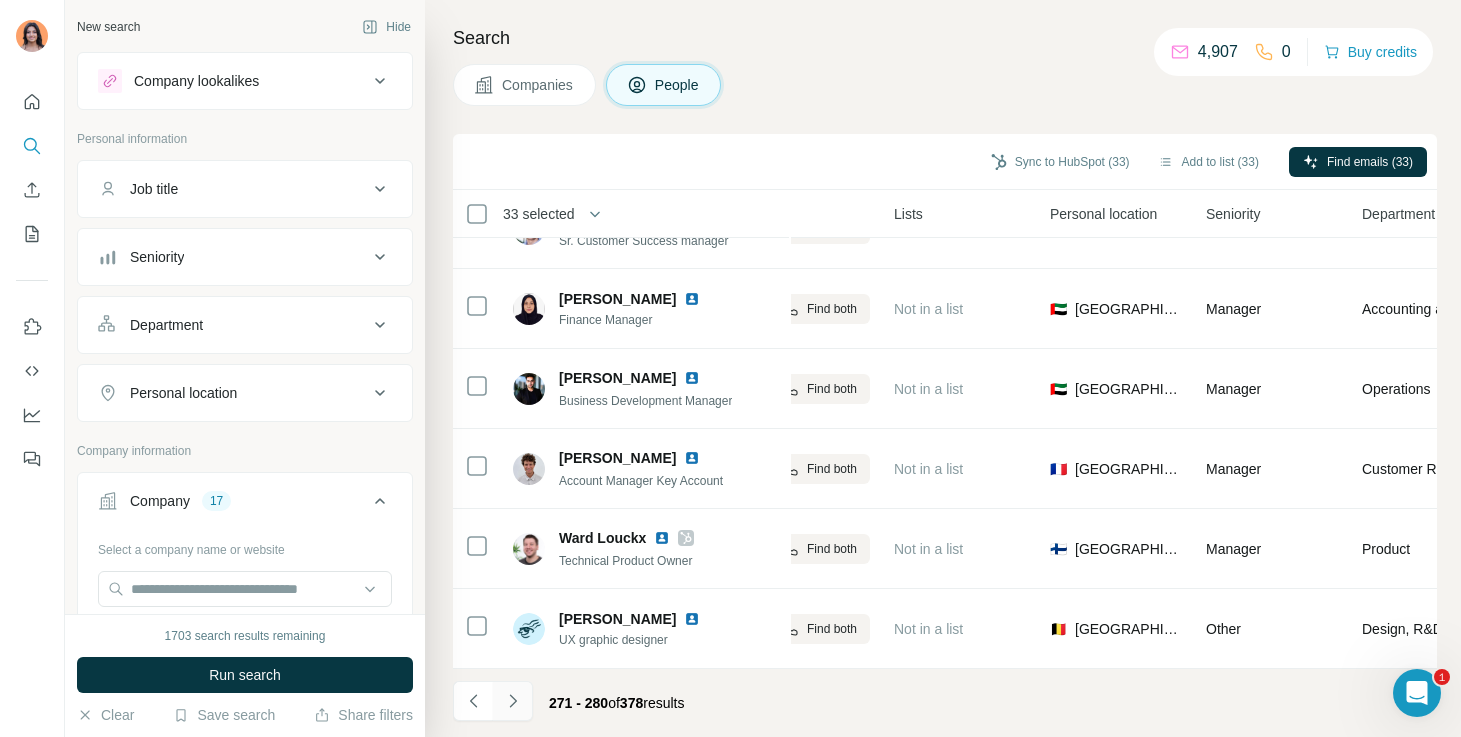 click at bounding box center [513, 701] 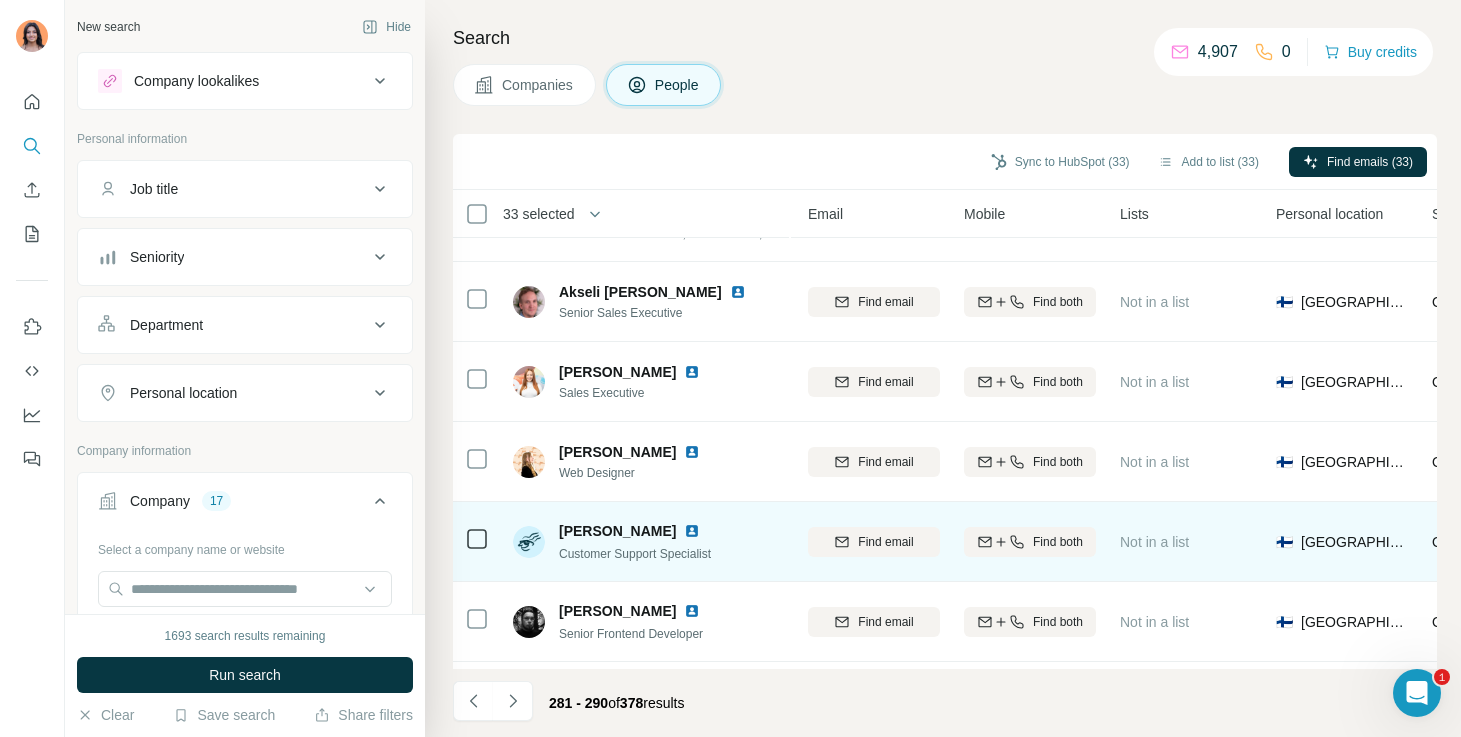 scroll, scrollTop: 0, scrollLeft: 217, axis: horizontal 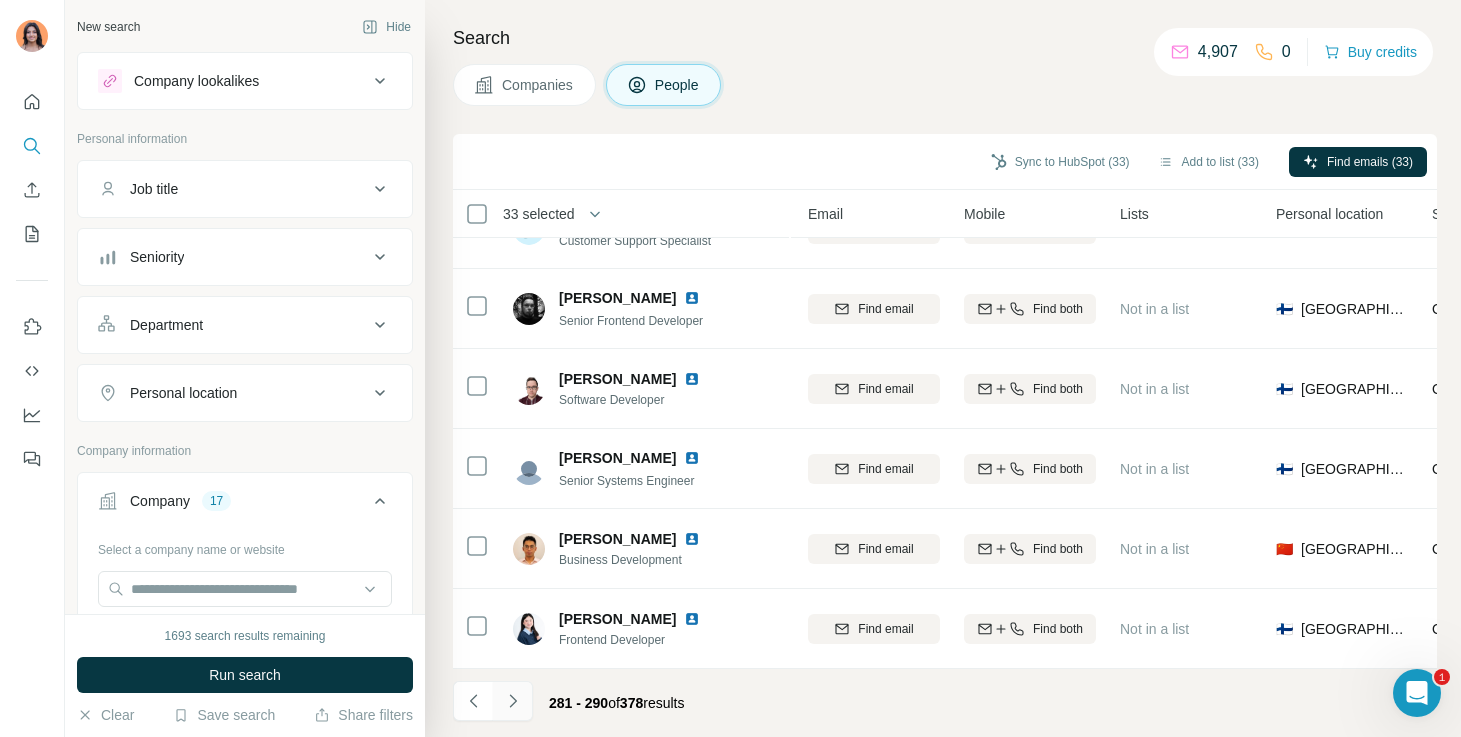 click 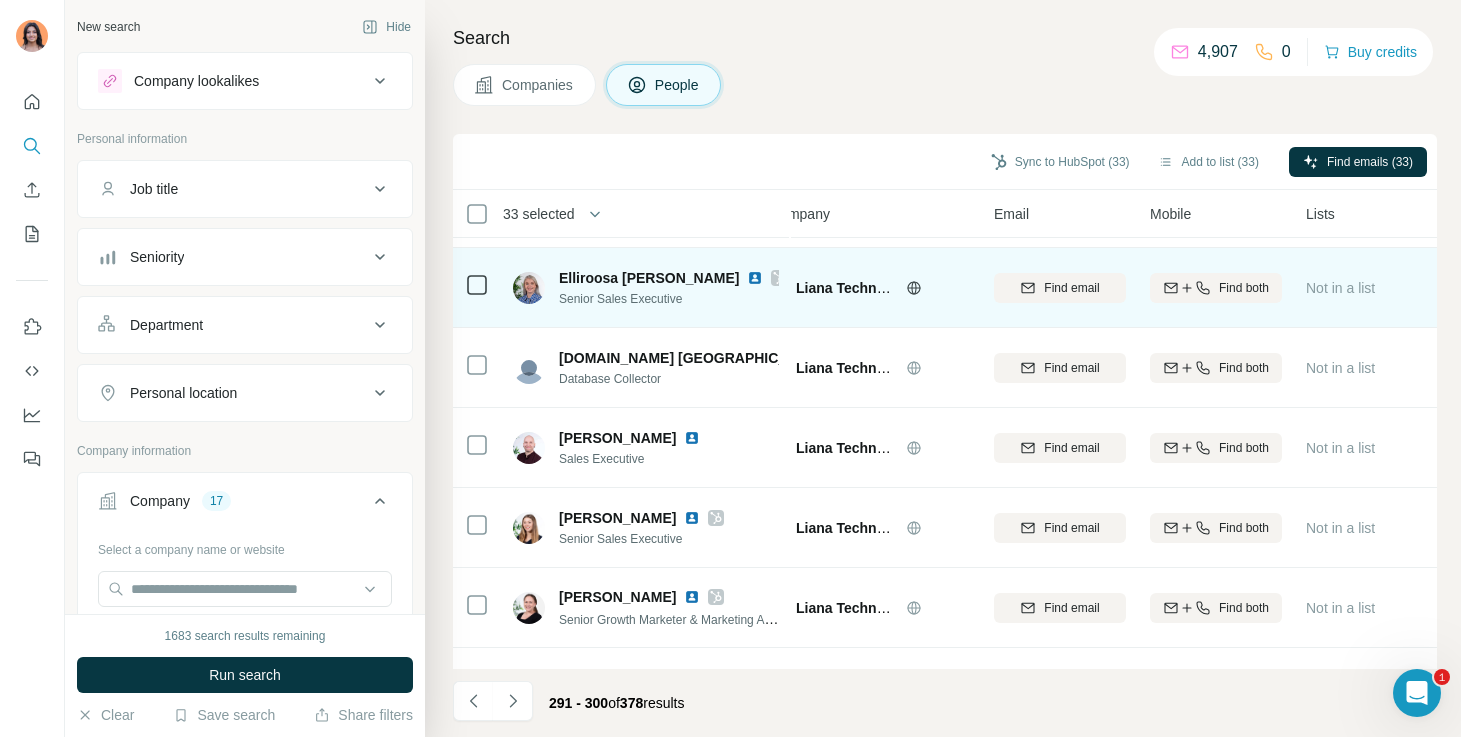 scroll, scrollTop: 369, scrollLeft: 31, axis: both 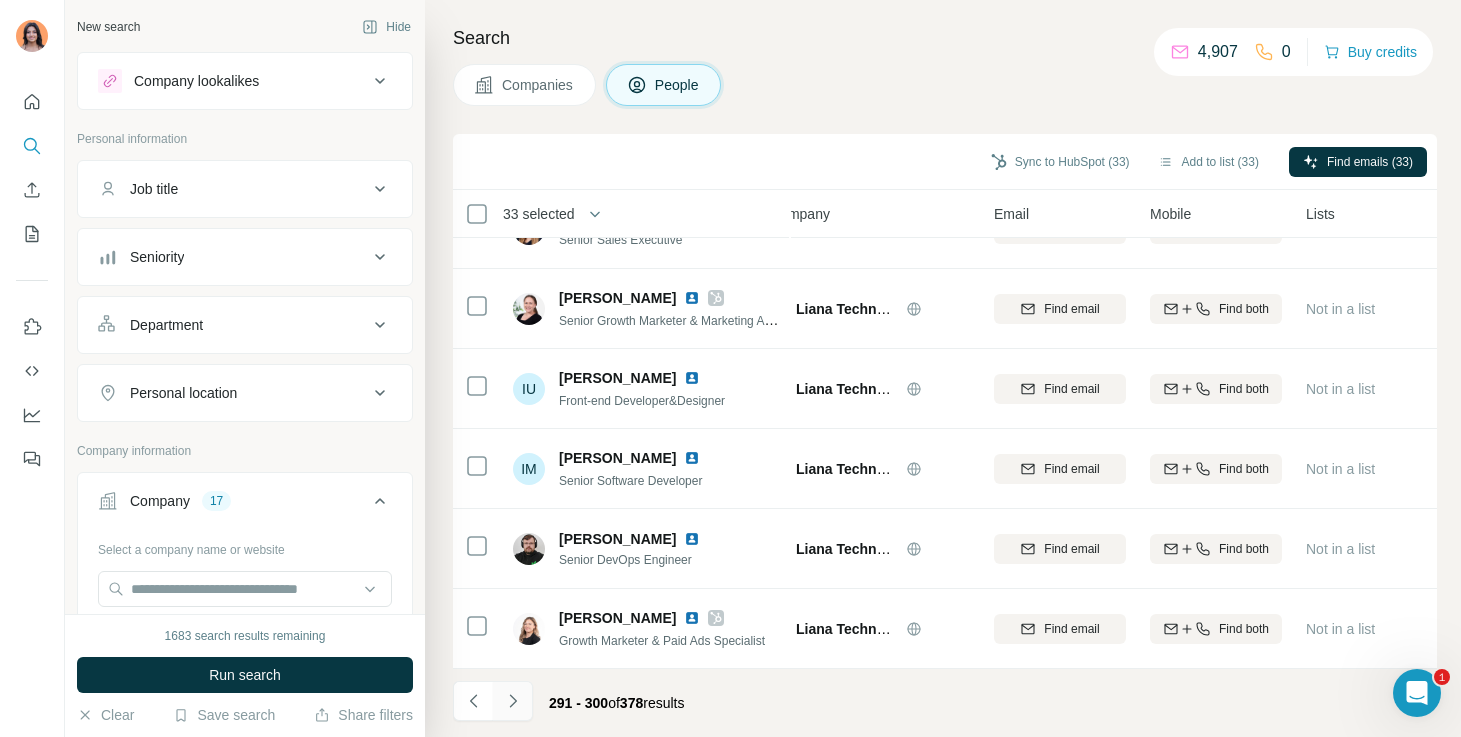 click at bounding box center (513, 701) 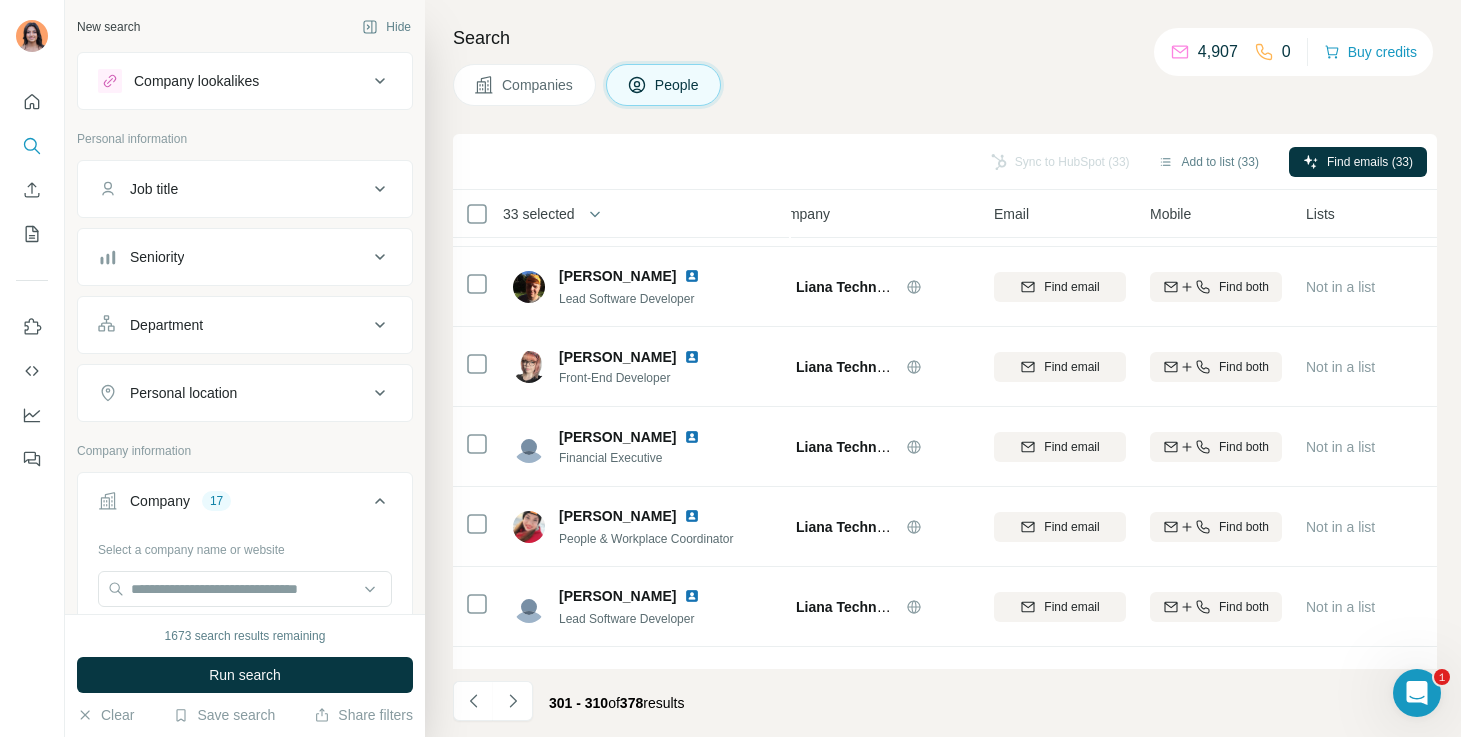 scroll, scrollTop: 369, scrollLeft: 31, axis: both 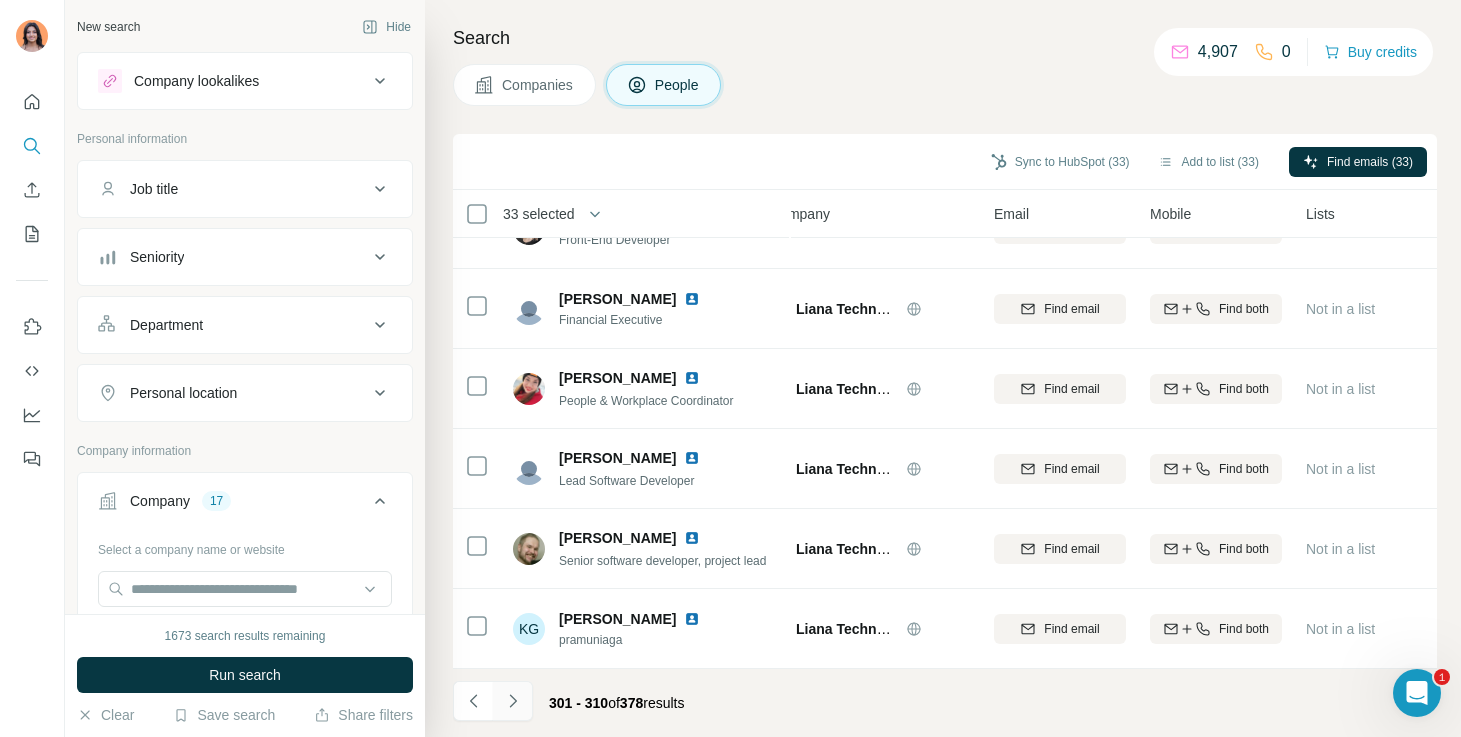 click at bounding box center (513, 701) 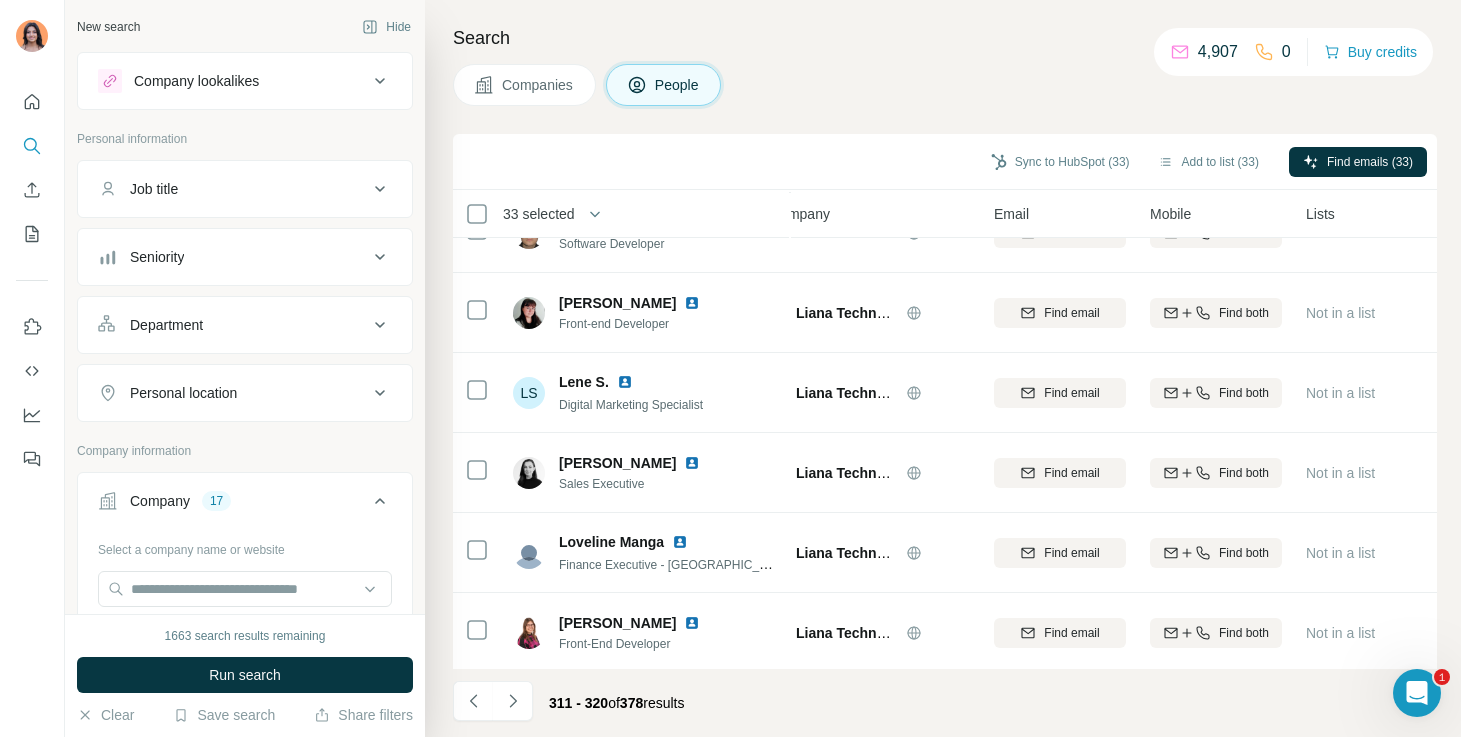 scroll, scrollTop: 369, scrollLeft: 31, axis: both 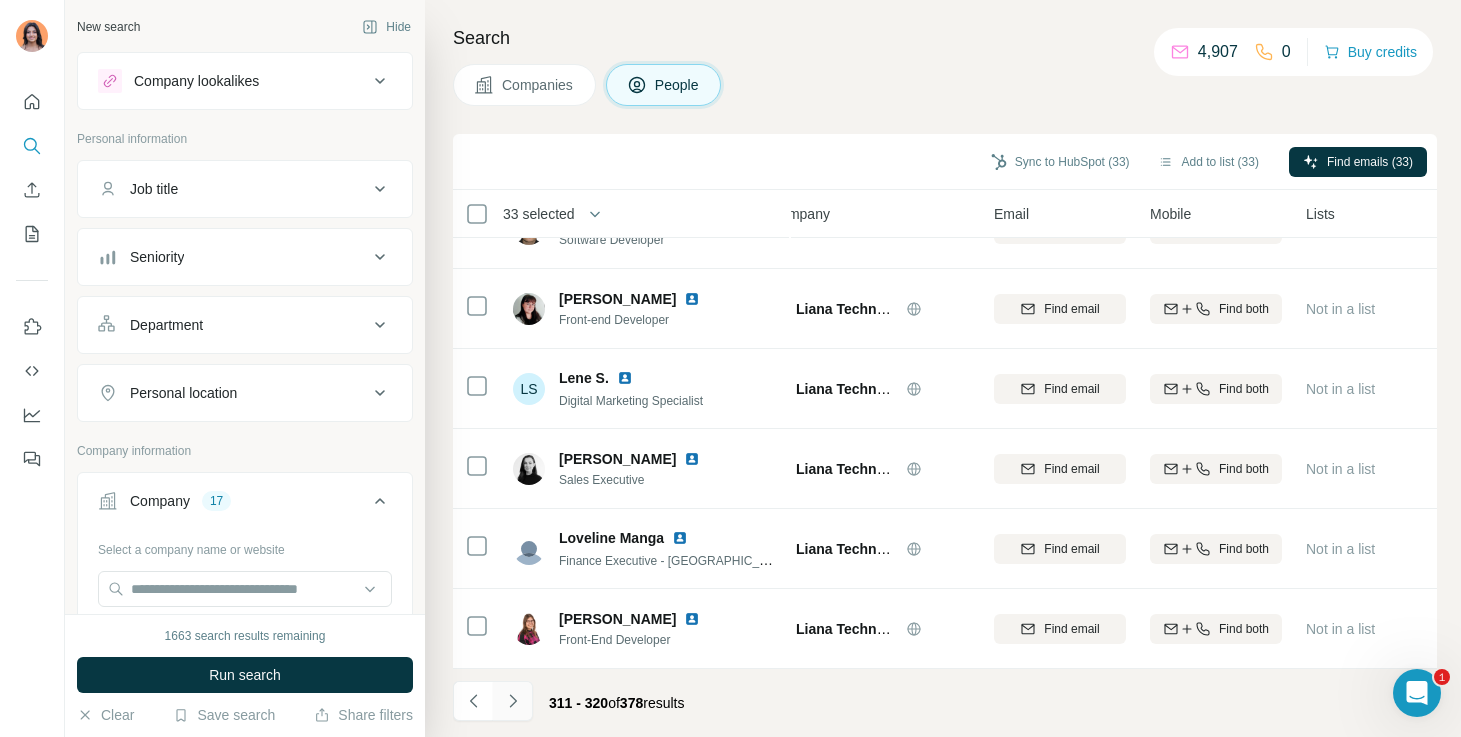 click 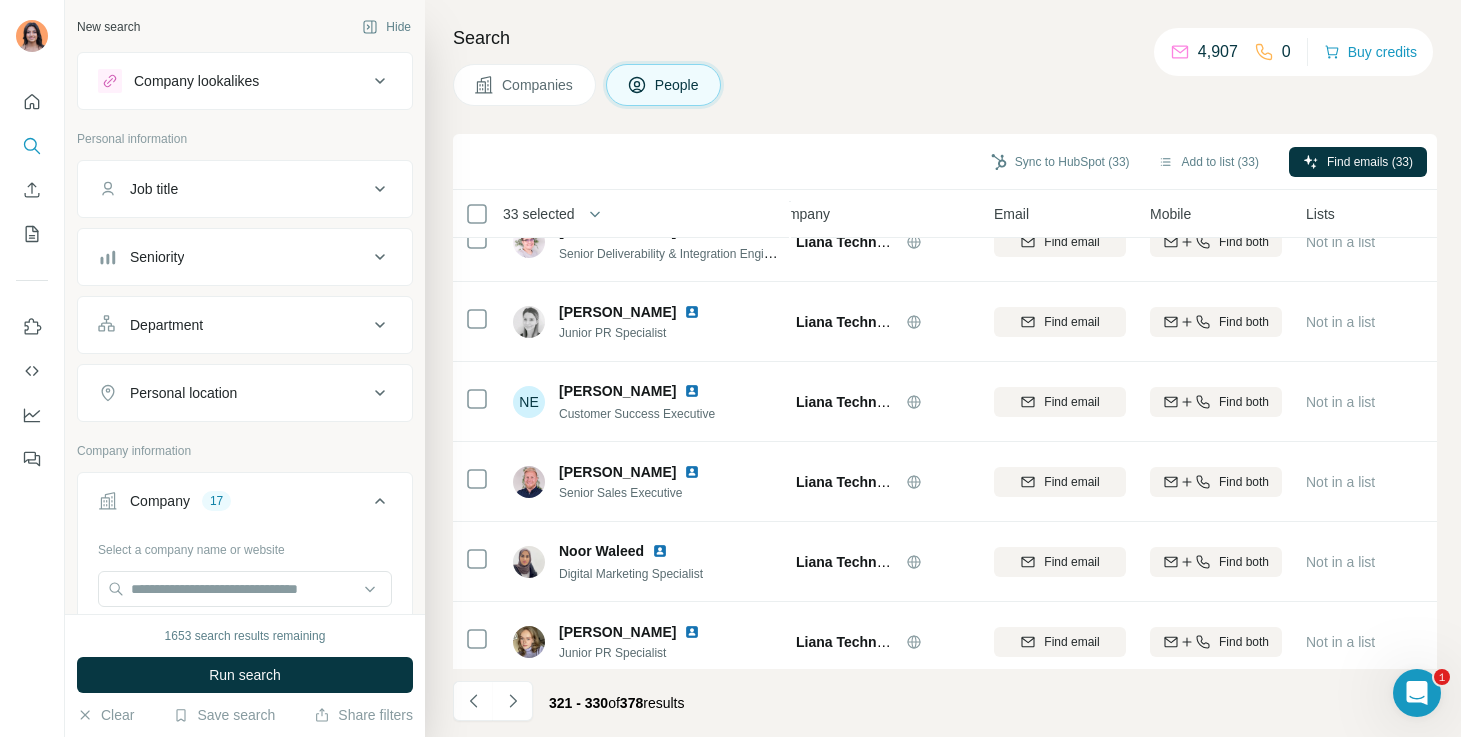 scroll, scrollTop: 369, scrollLeft: 31, axis: both 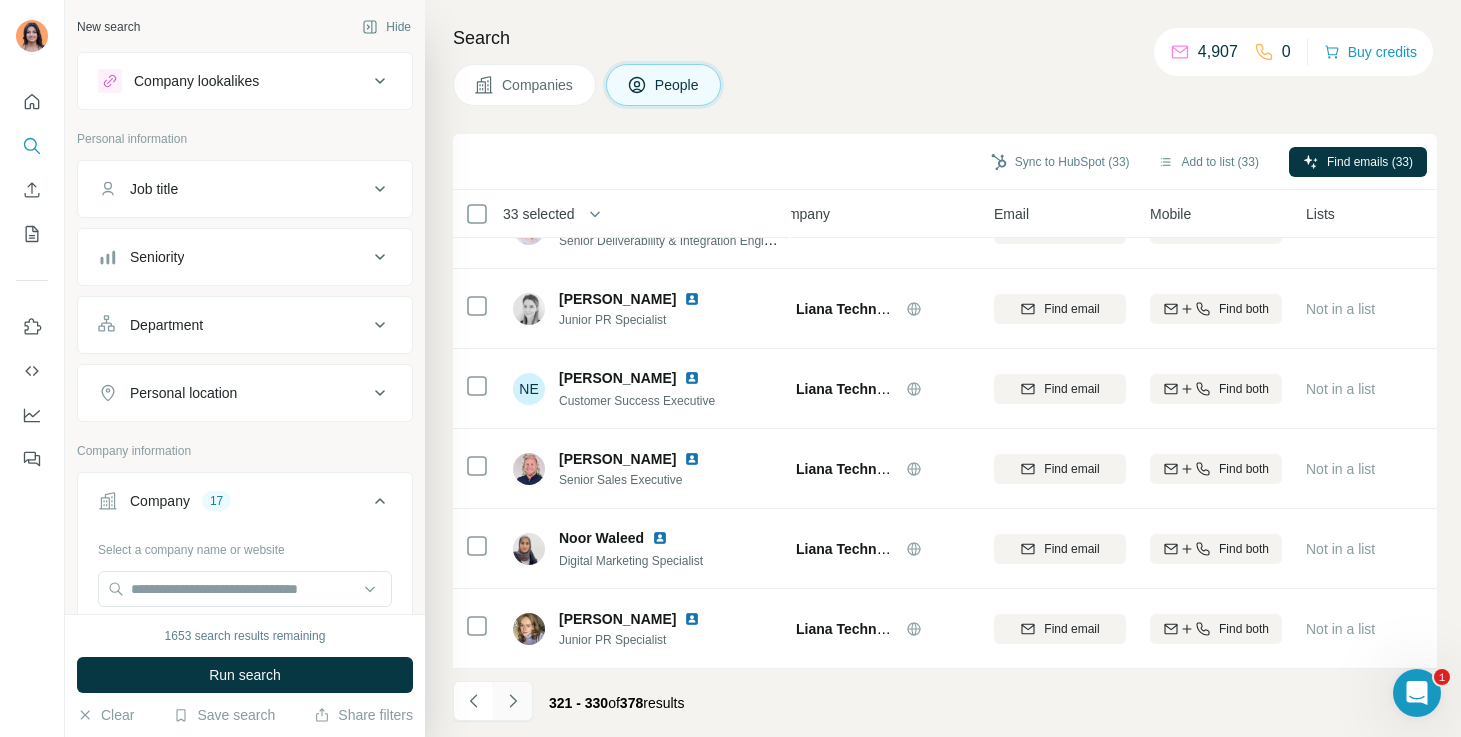 click 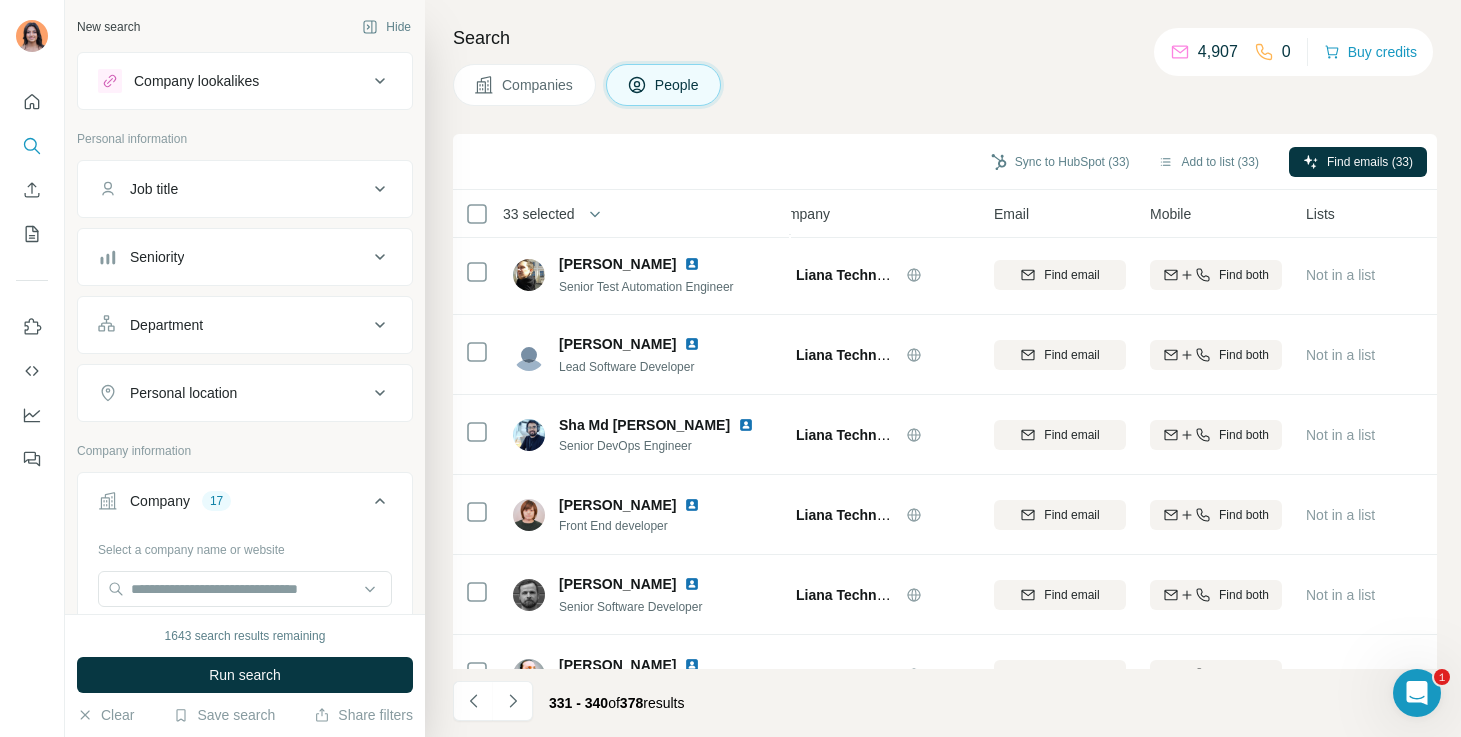 scroll, scrollTop: 0, scrollLeft: 31, axis: horizontal 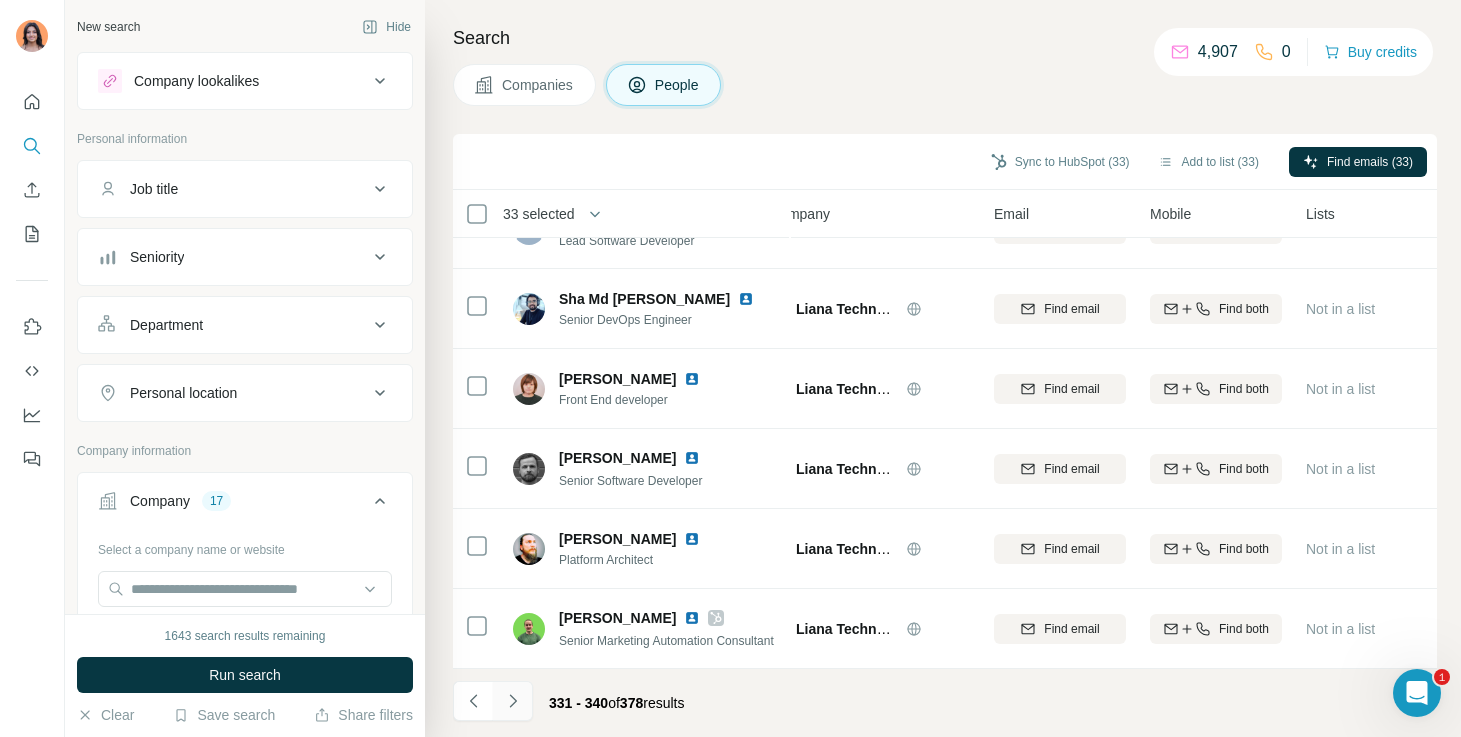 click 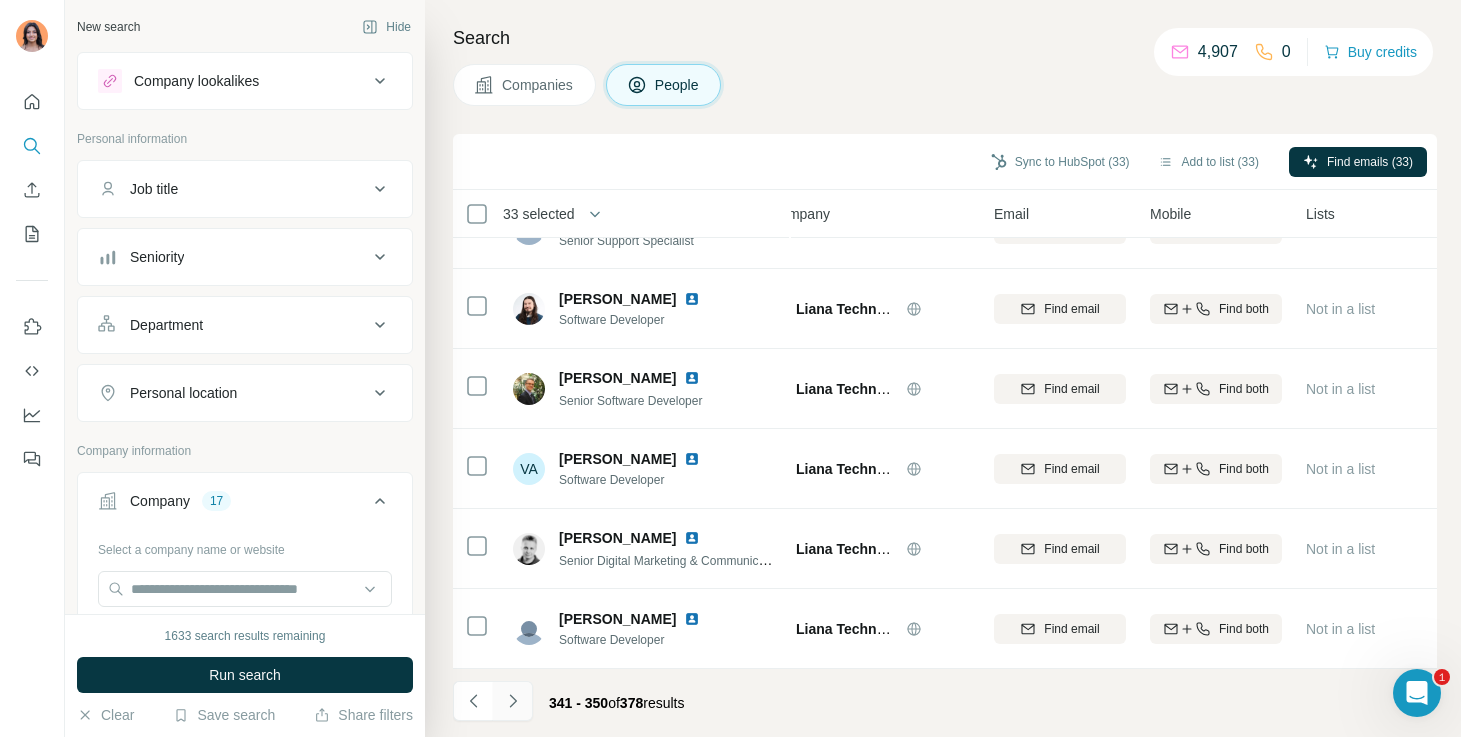click 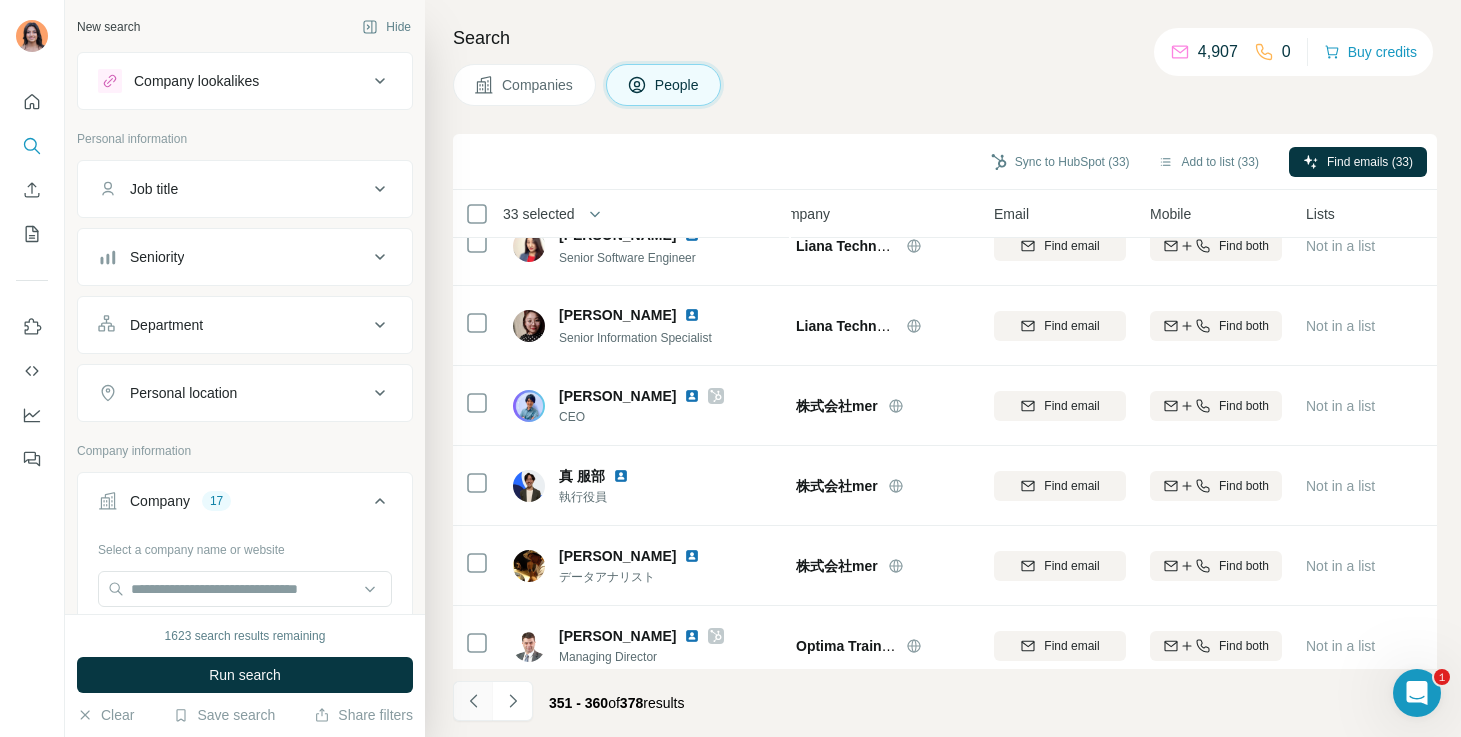 click 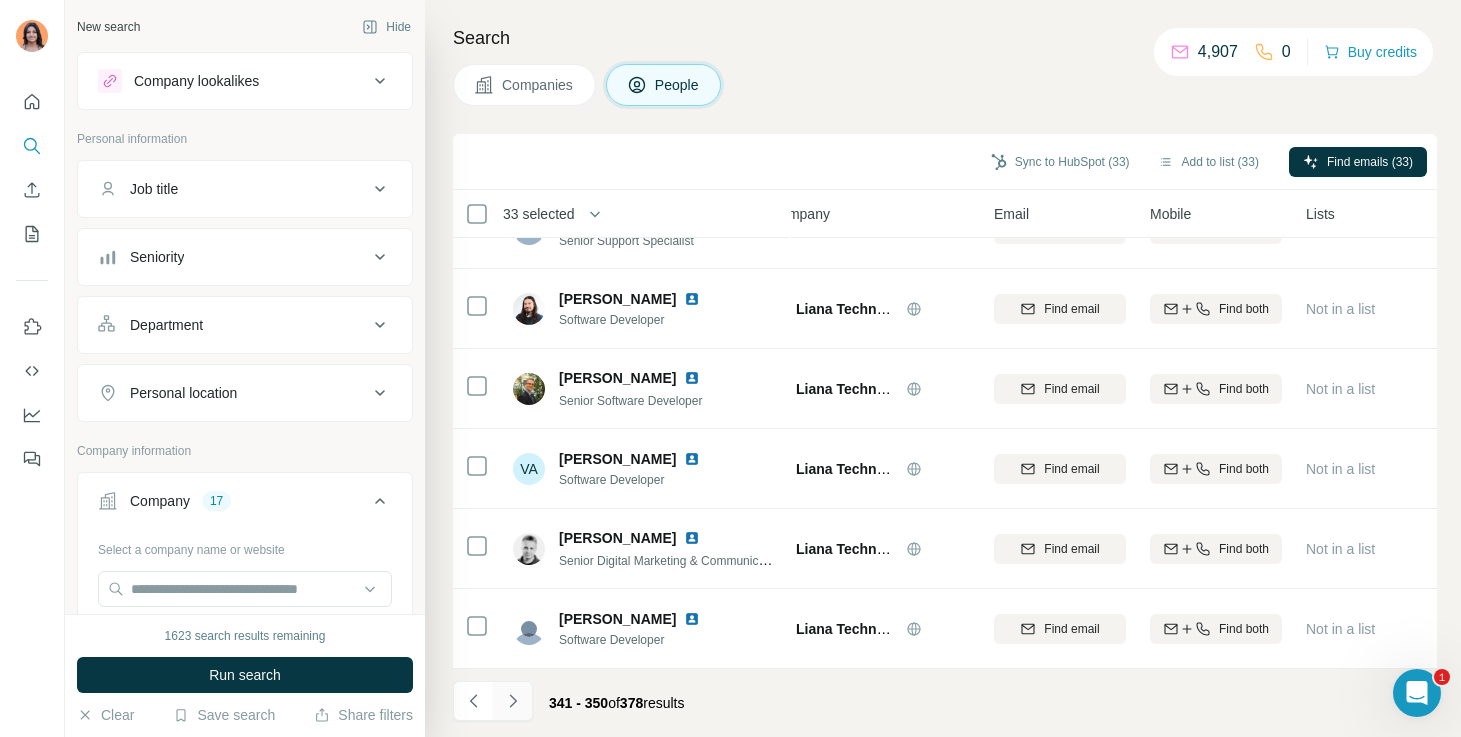 click 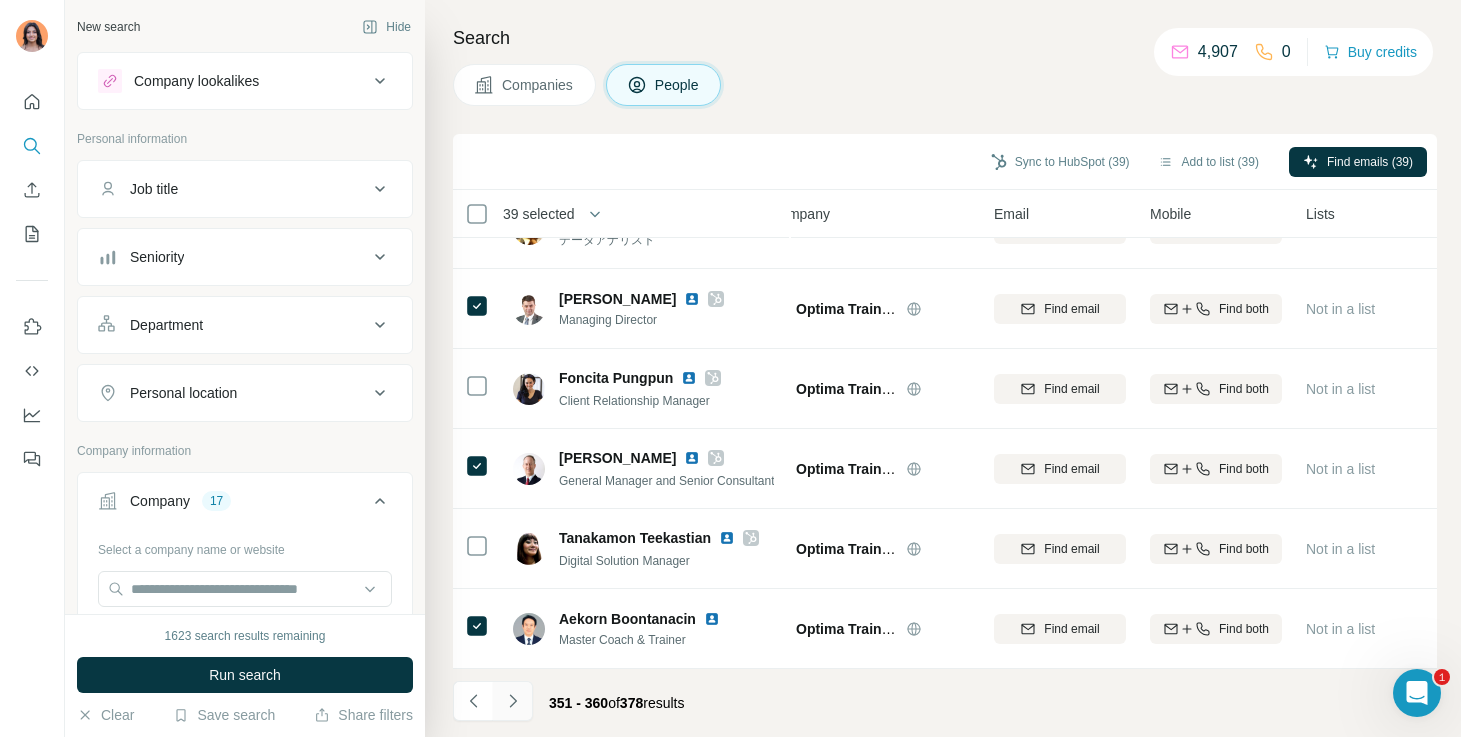 click at bounding box center (513, 701) 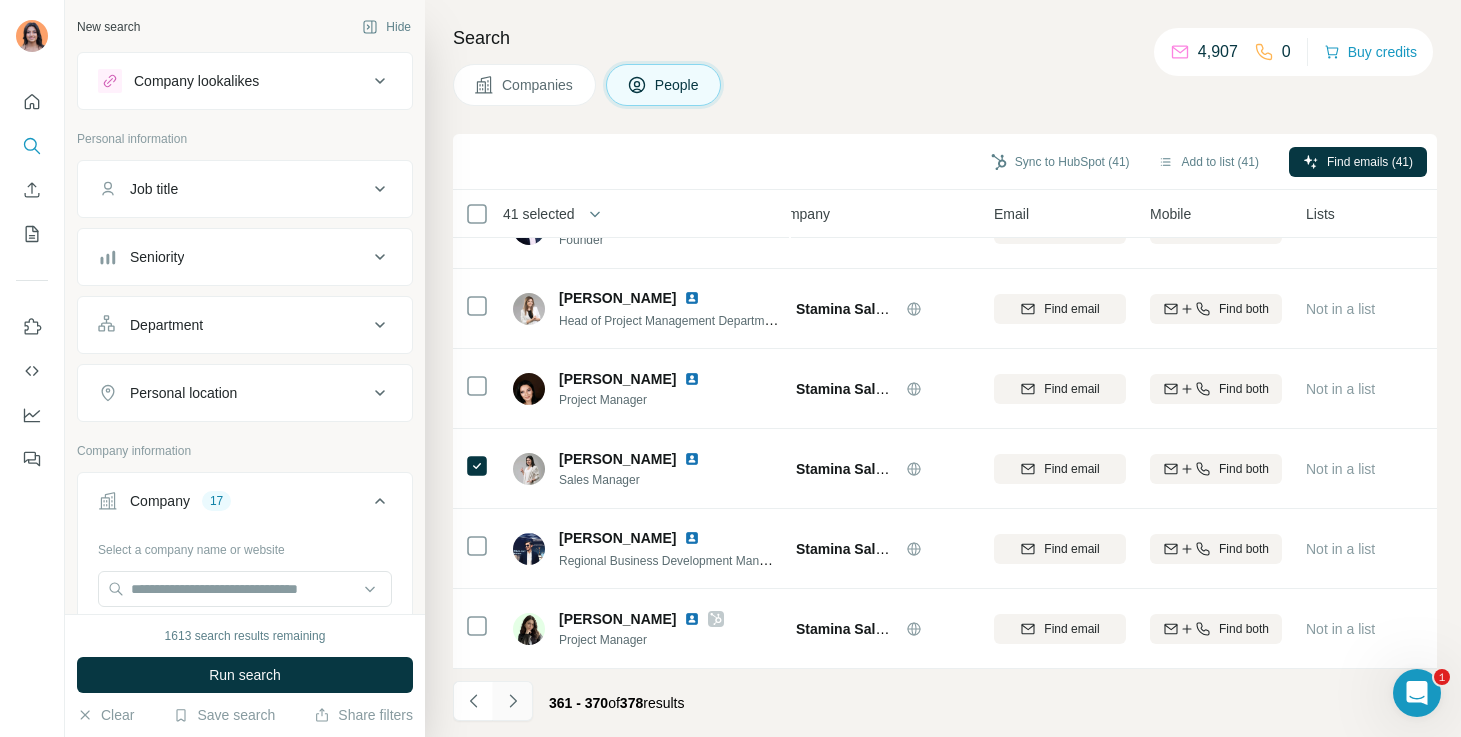 click 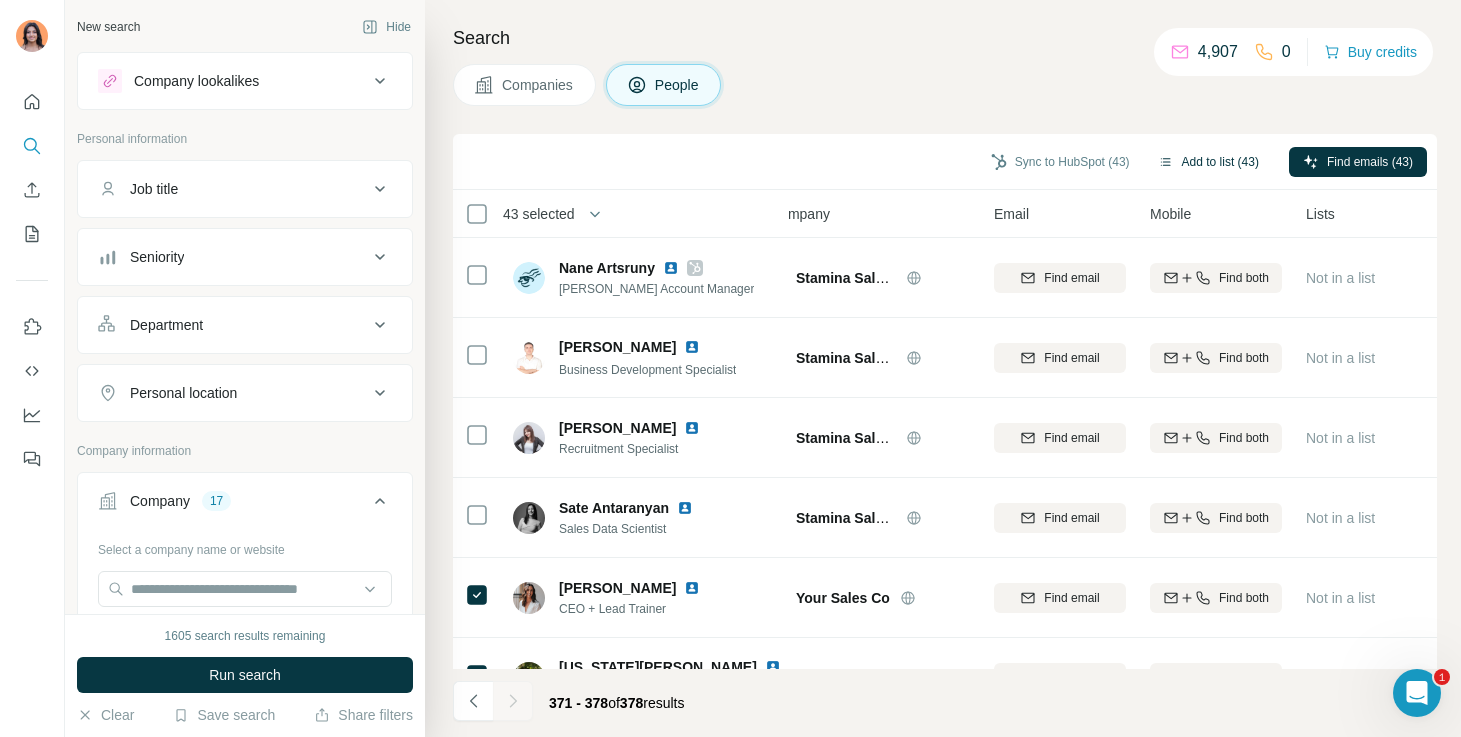 click on "Add to list (43)" at bounding box center [1208, 162] 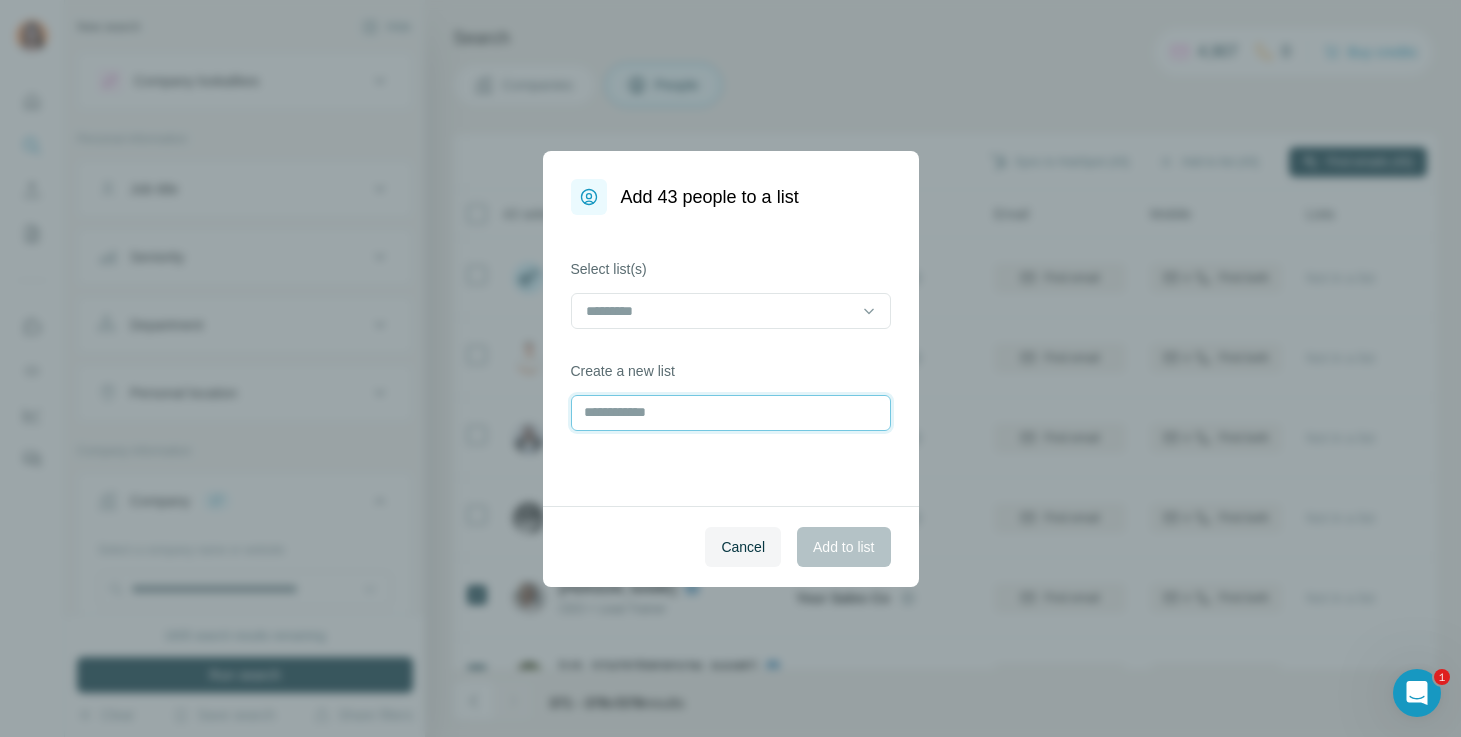 click at bounding box center [731, 413] 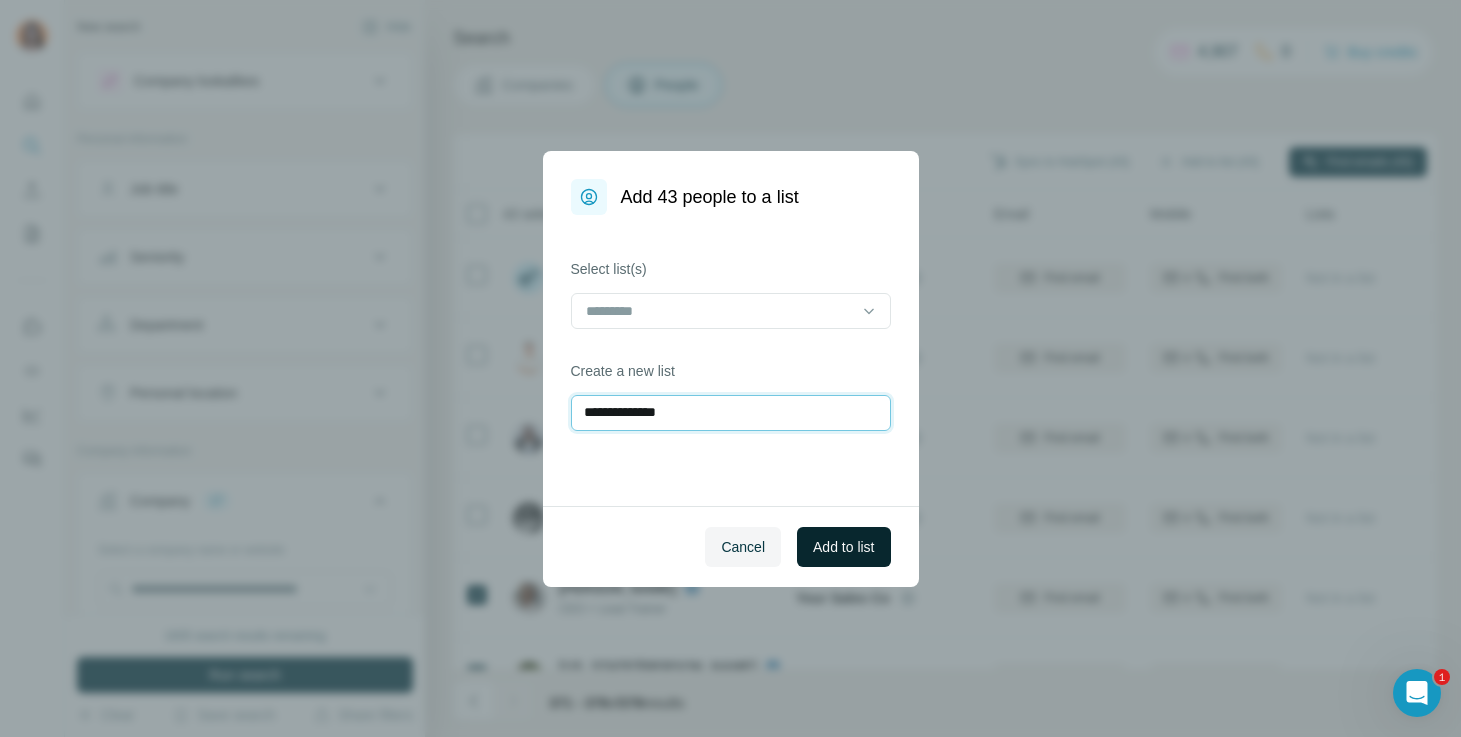 type on "**********" 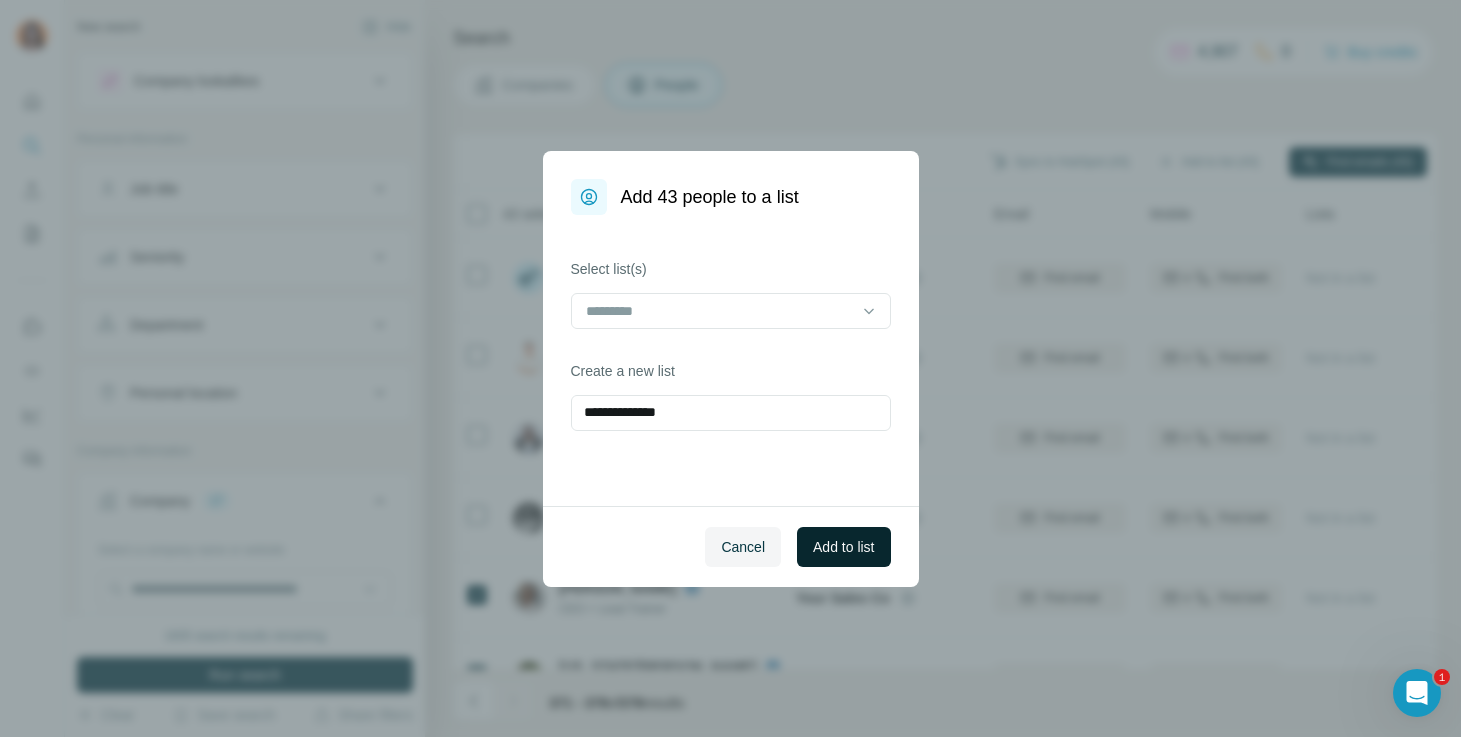 click on "Add to list" at bounding box center (843, 547) 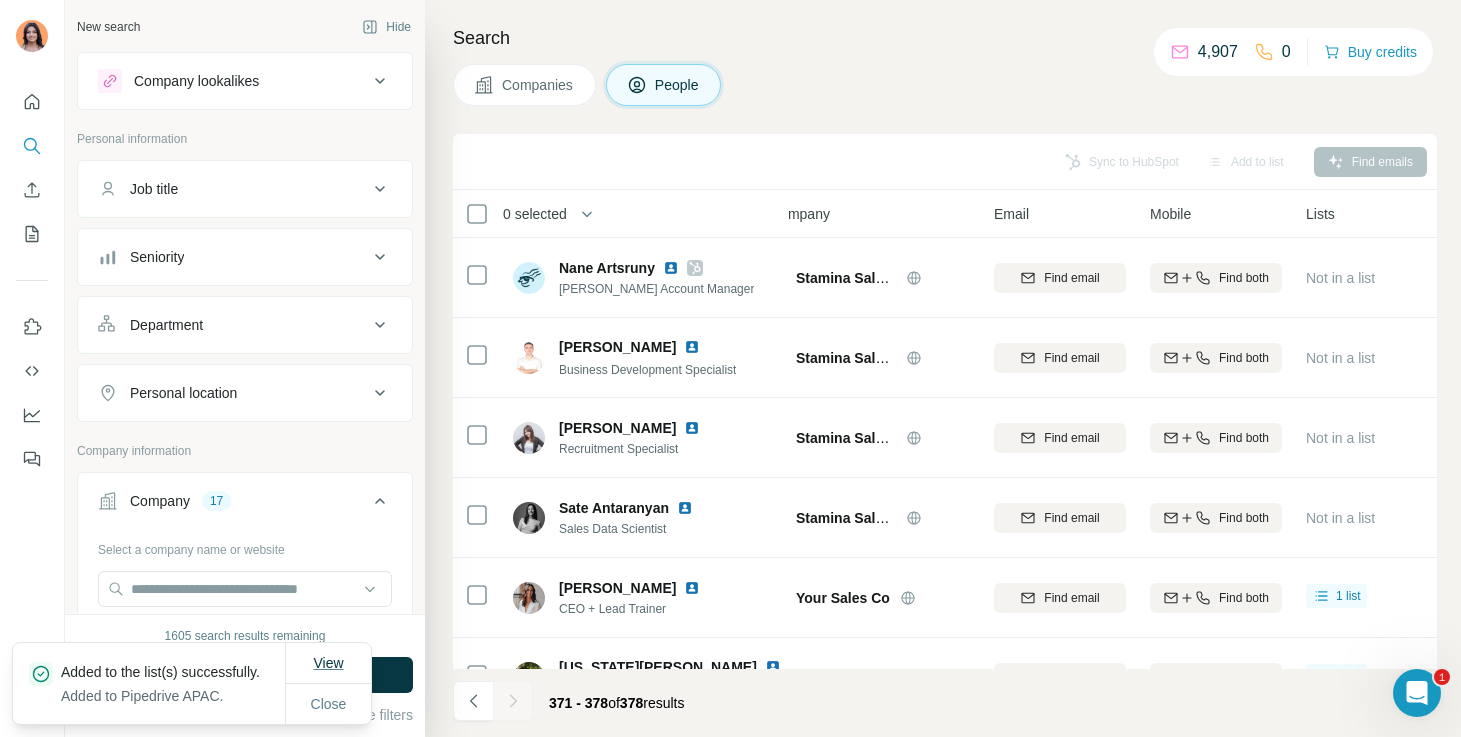 click on "View" at bounding box center [328, 663] 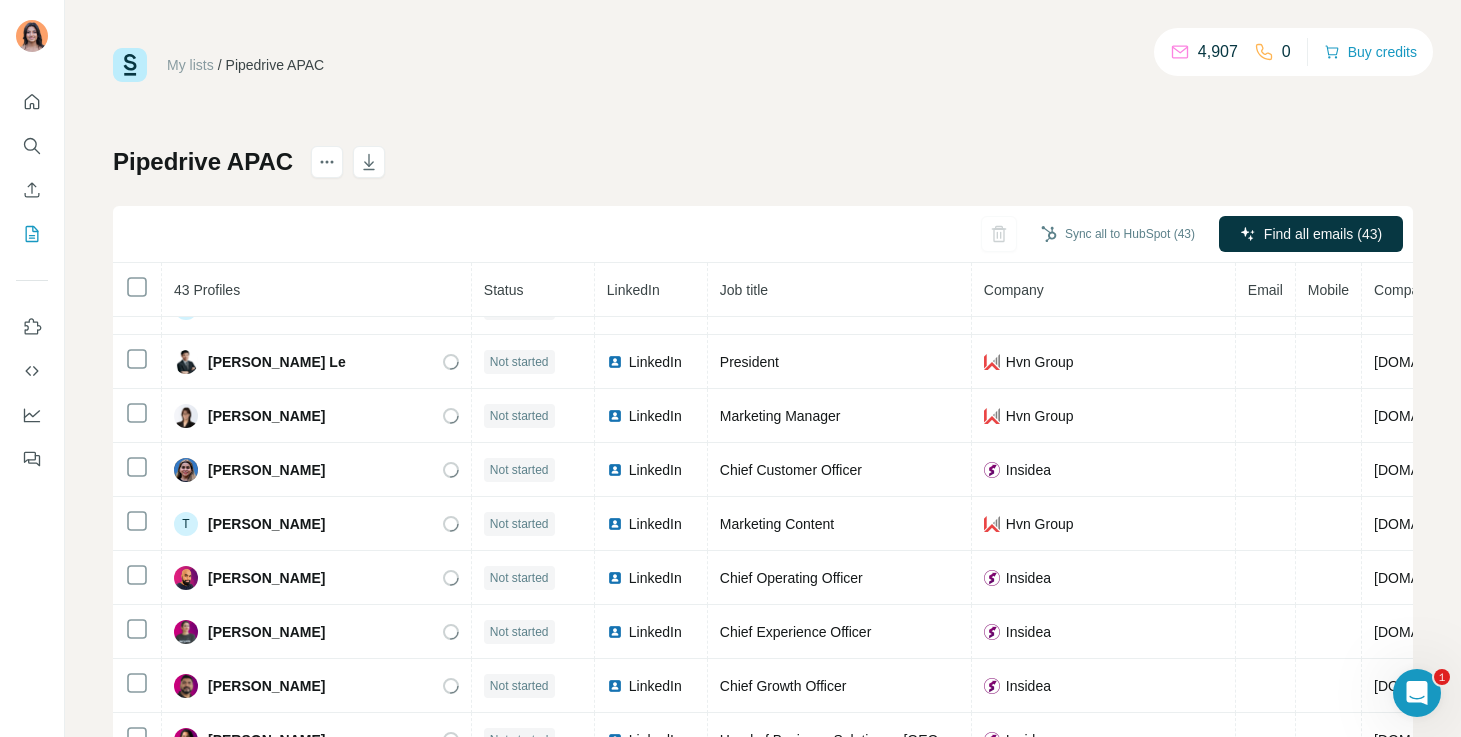 scroll, scrollTop: 0, scrollLeft: 0, axis: both 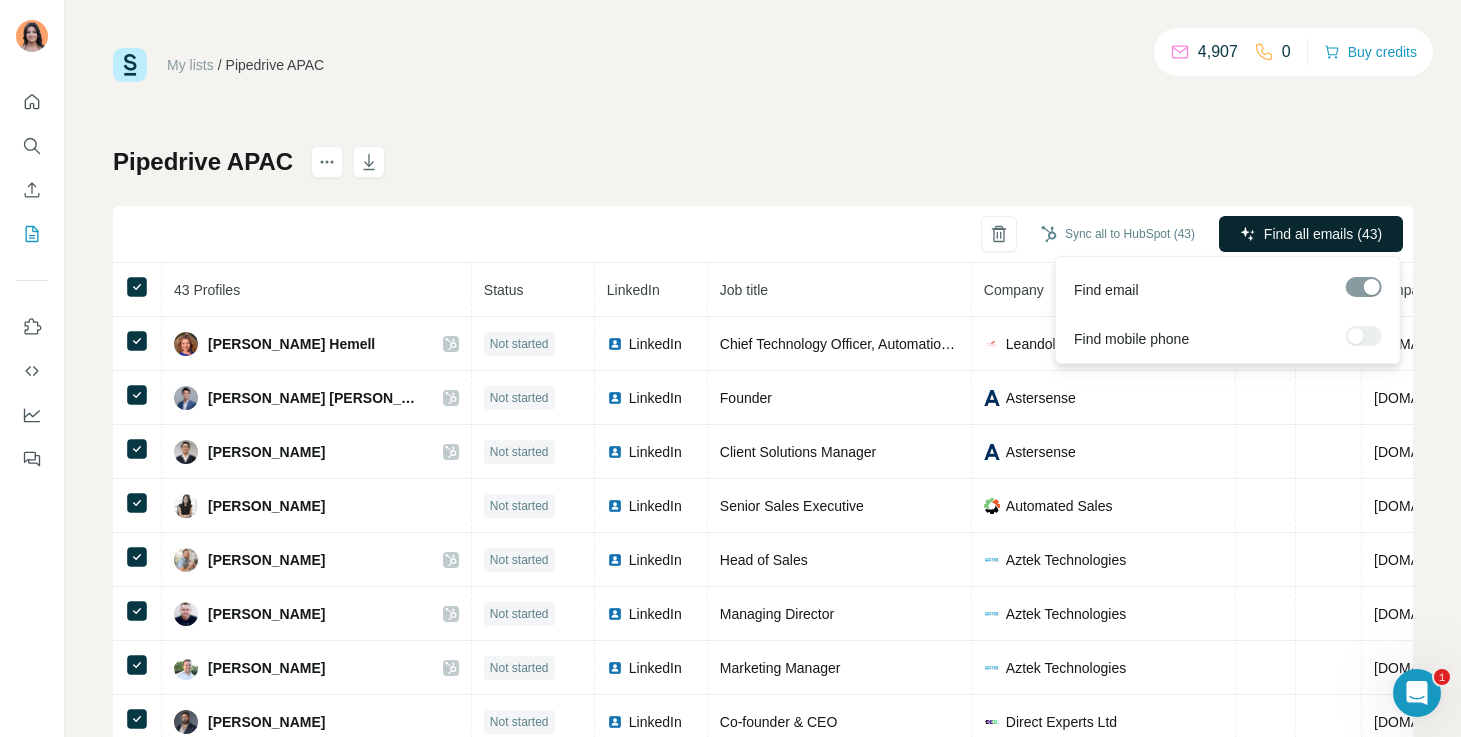click on "Find all emails (43)" at bounding box center (1323, 234) 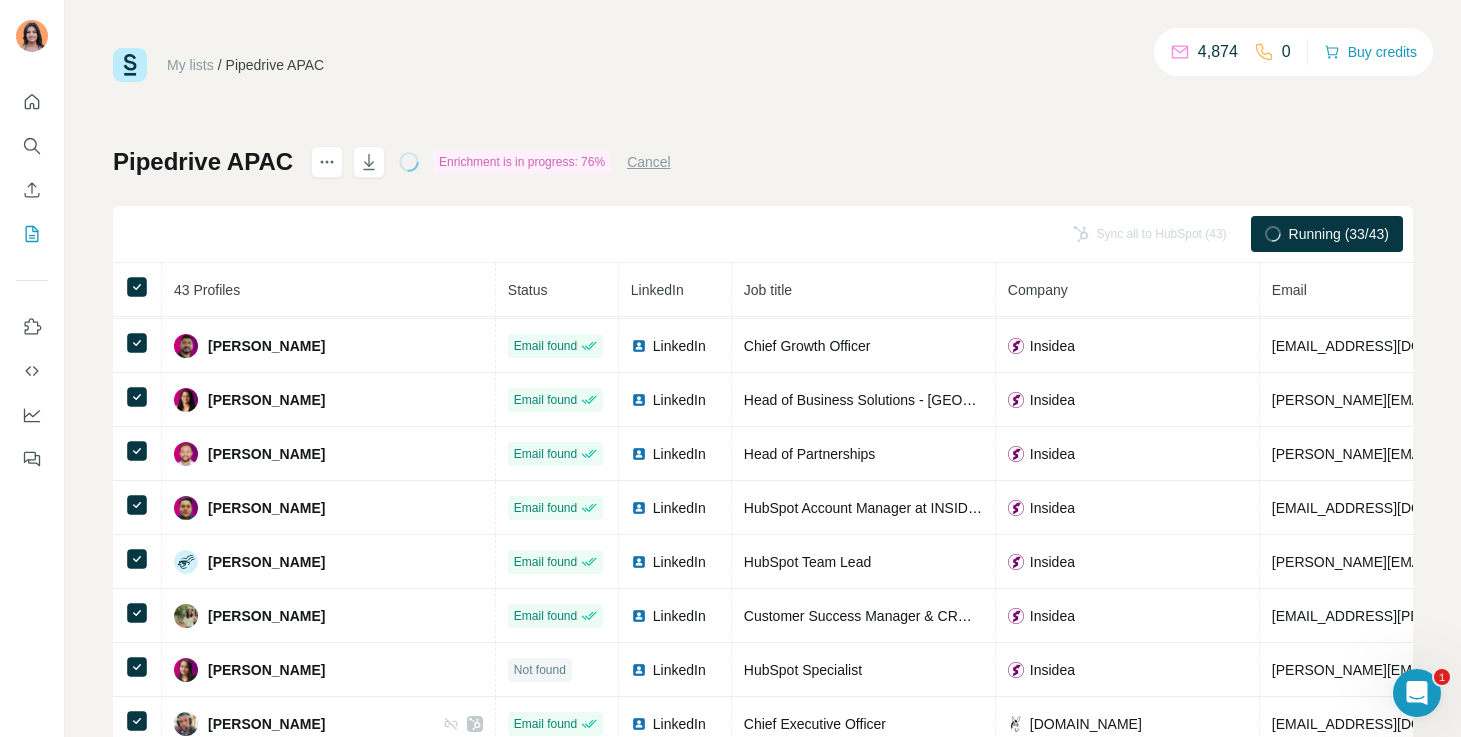 scroll, scrollTop: 1146, scrollLeft: 0, axis: vertical 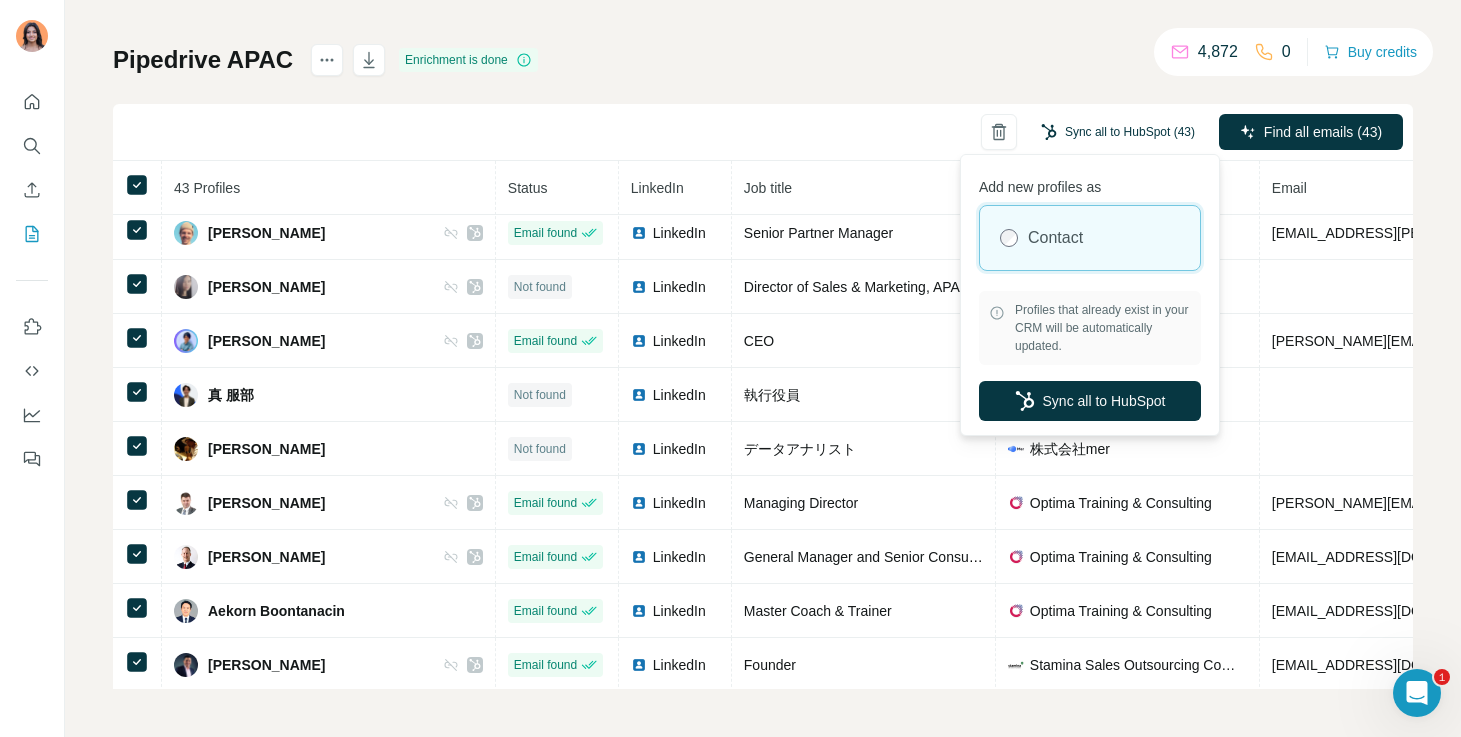 click on "Sync all to HubSpot (43)" at bounding box center (1118, 132) 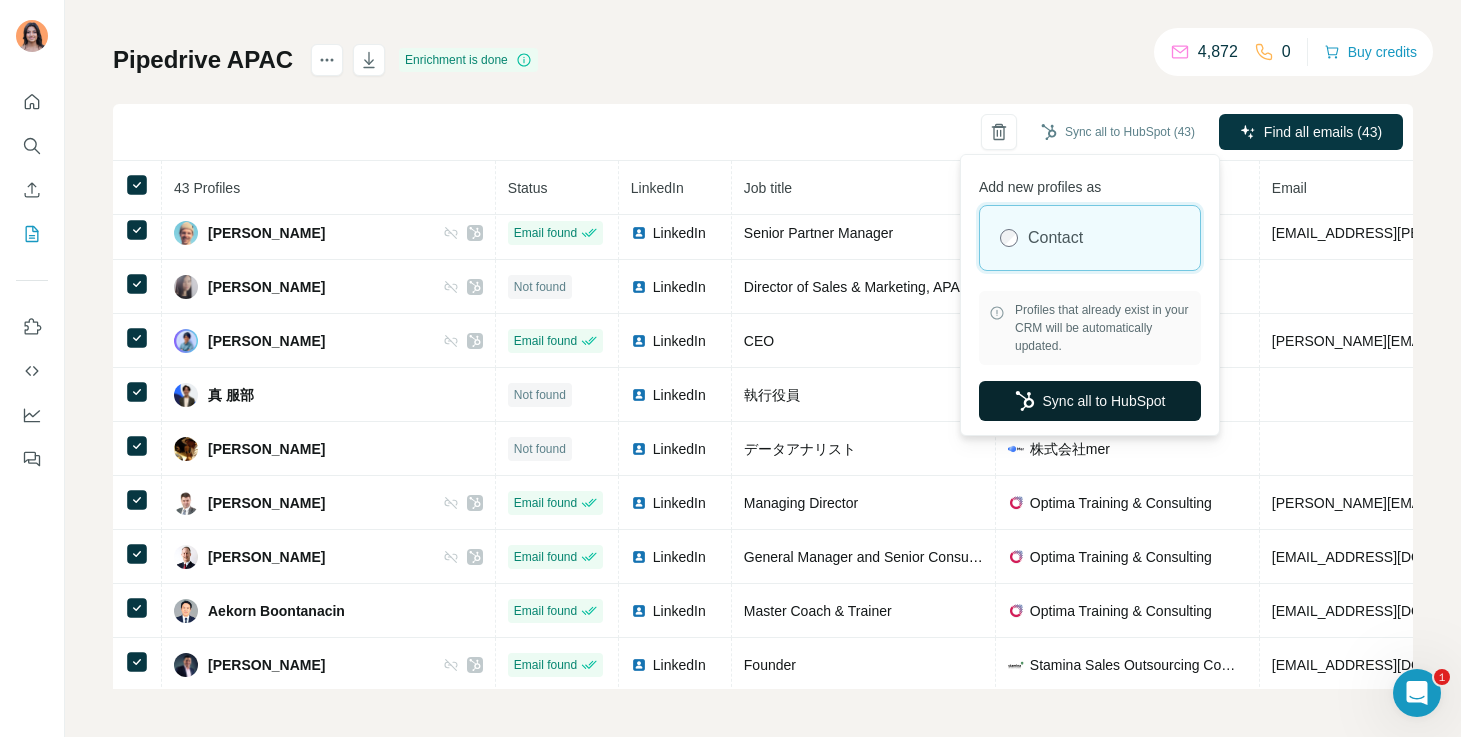 click on "Sync all to HubSpot" at bounding box center [1090, 401] 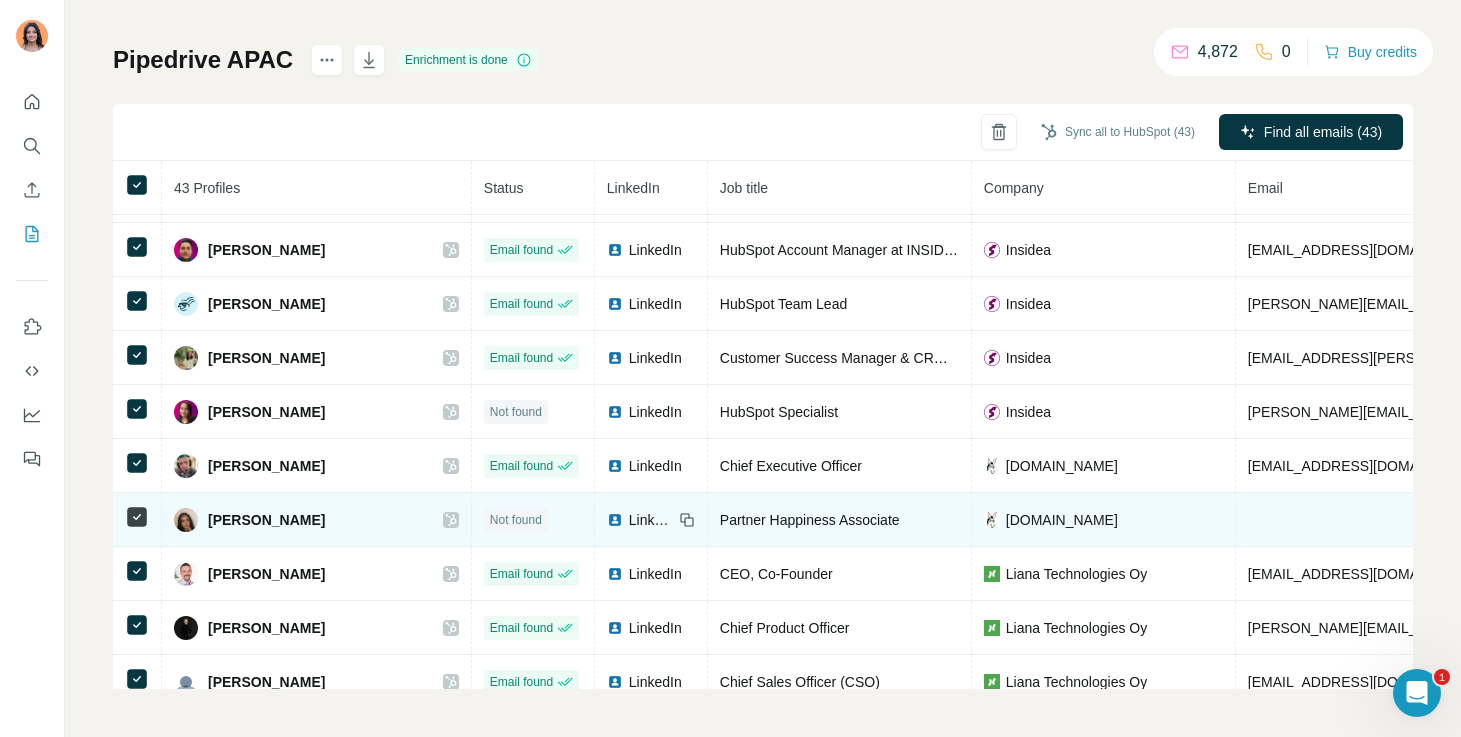 scroll, scrollTop: 1848, scrollLeft: 0, axis: vertical 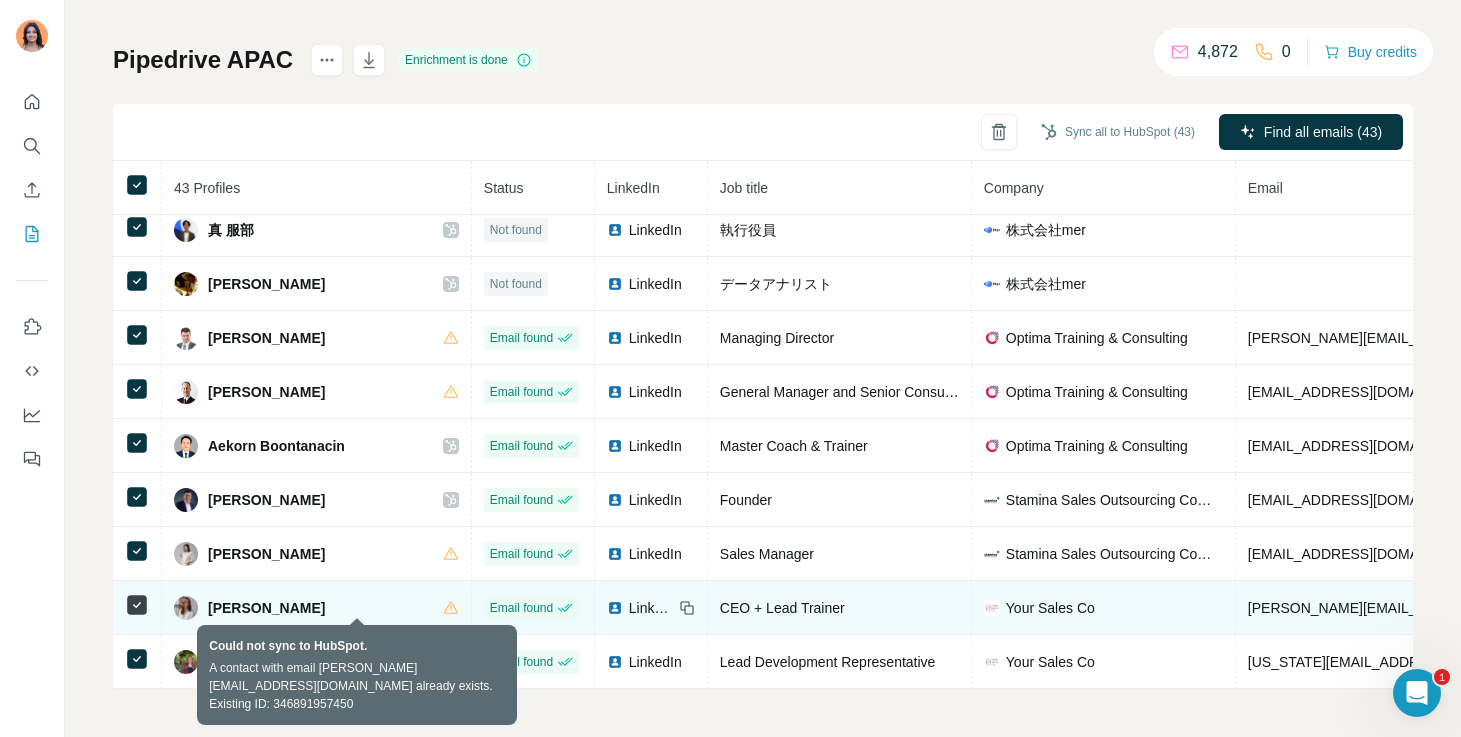 click 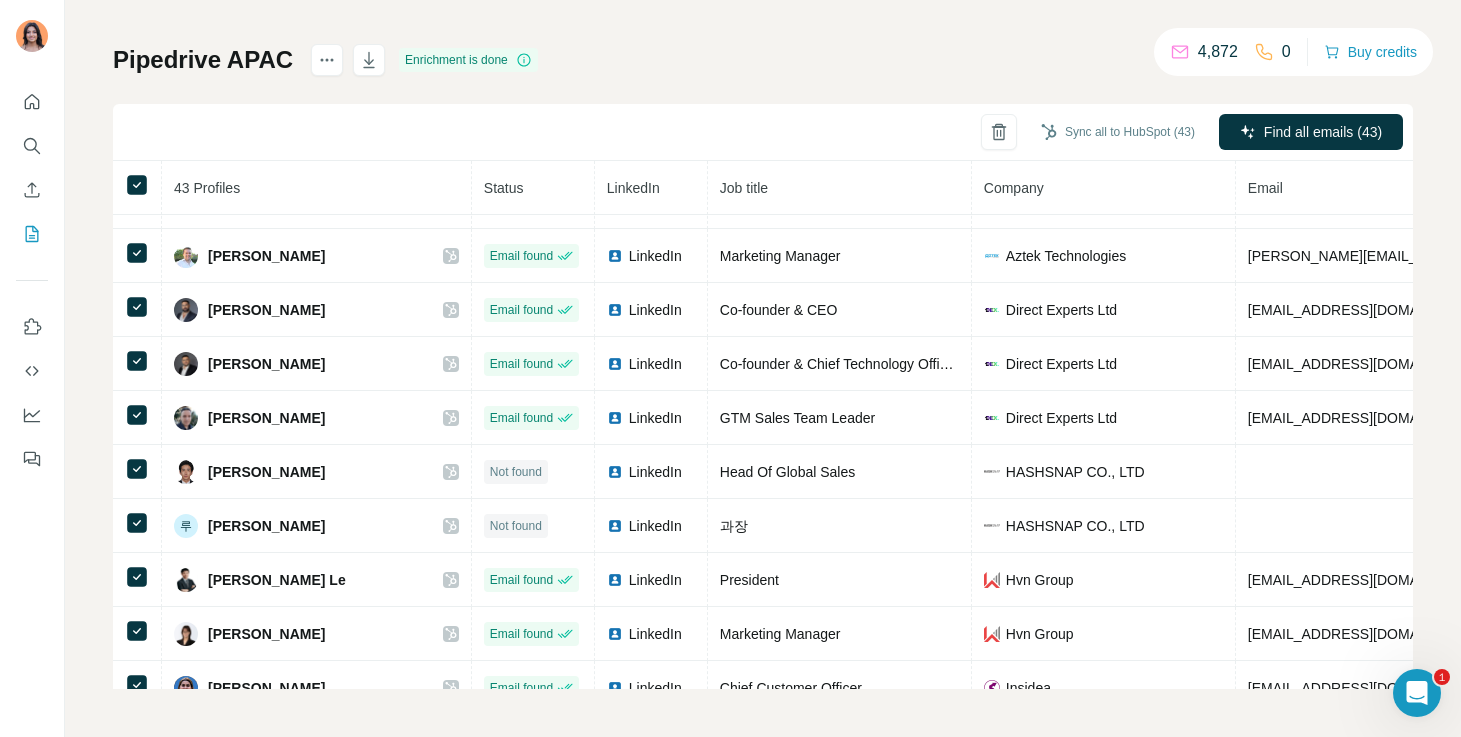 scroll, scrollTop: 0, scrollLeft: 0, axis: both 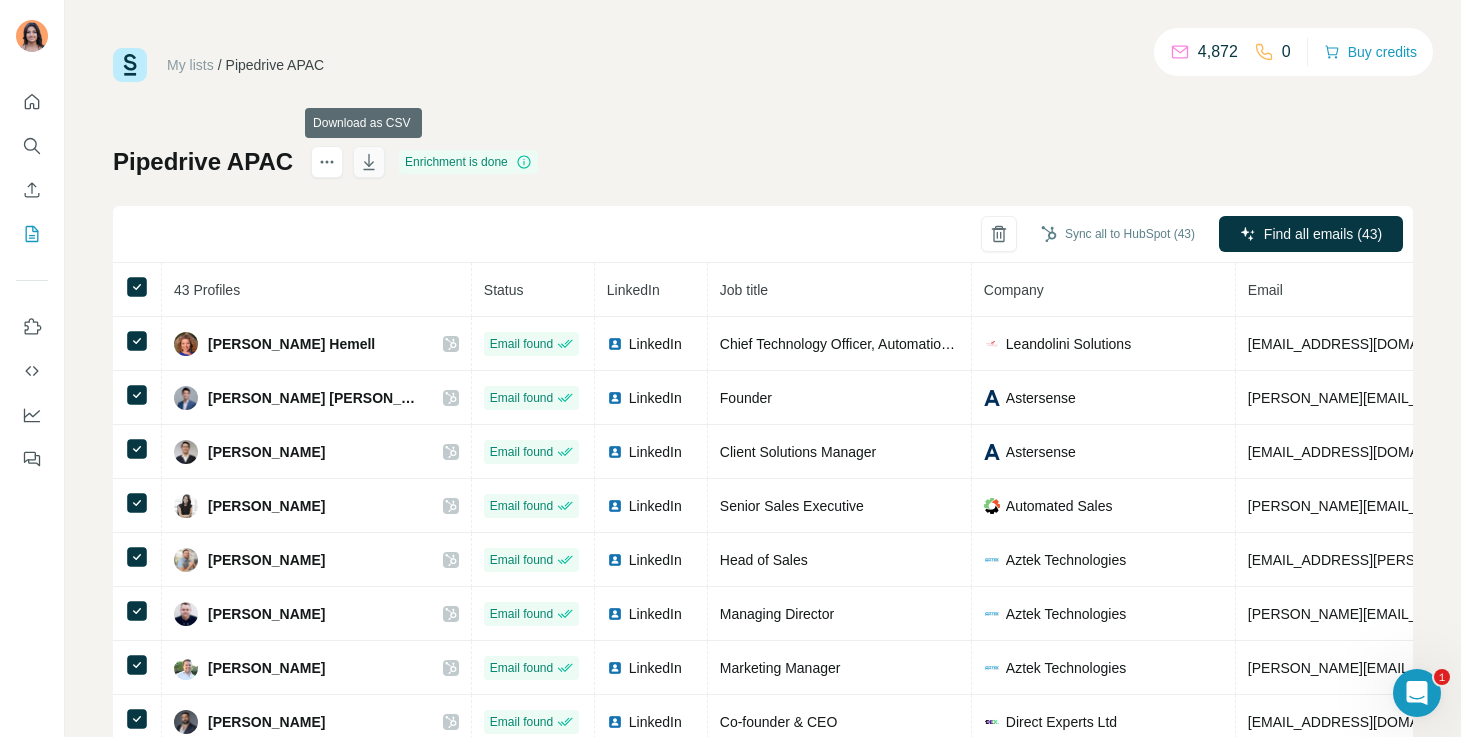 click 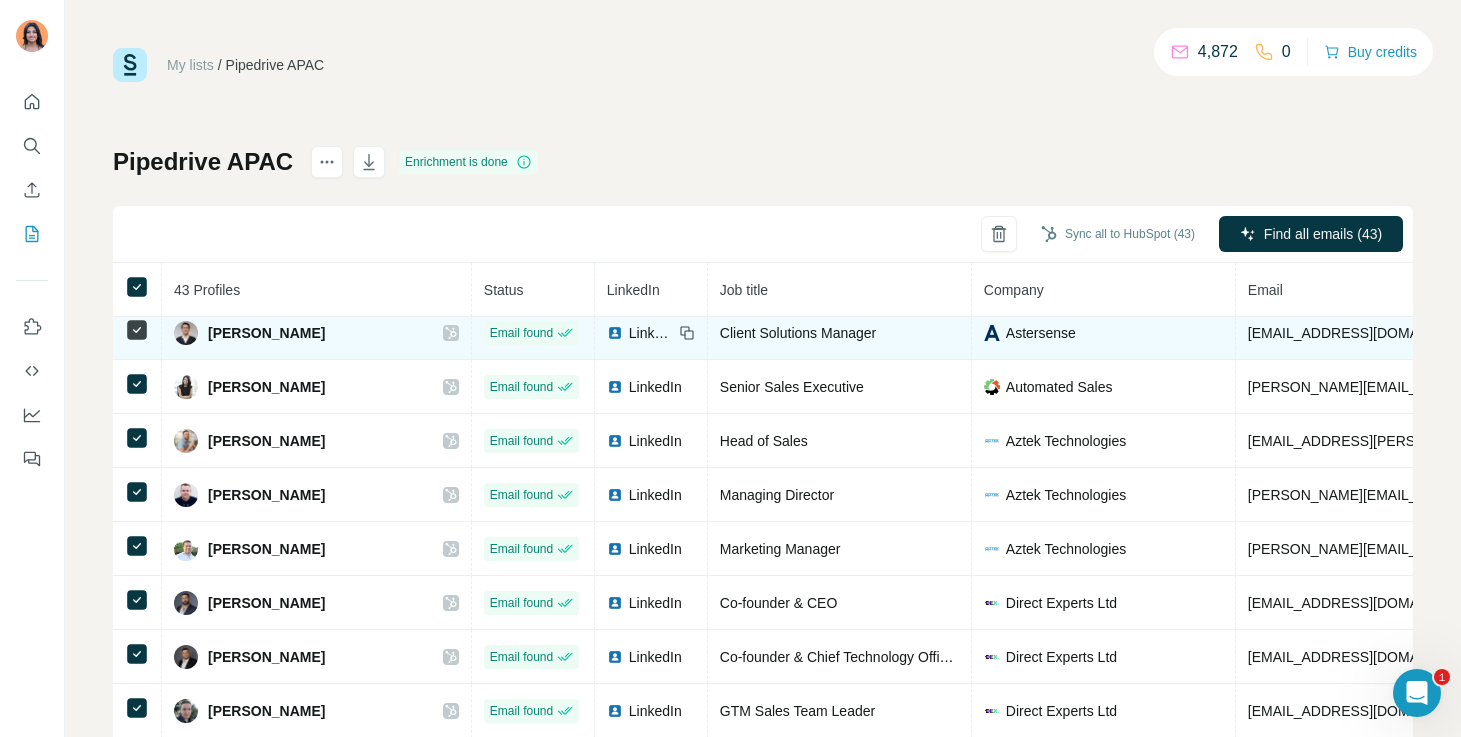 scroll, scrollTop: 0, scrollLeft: 0, axis: both 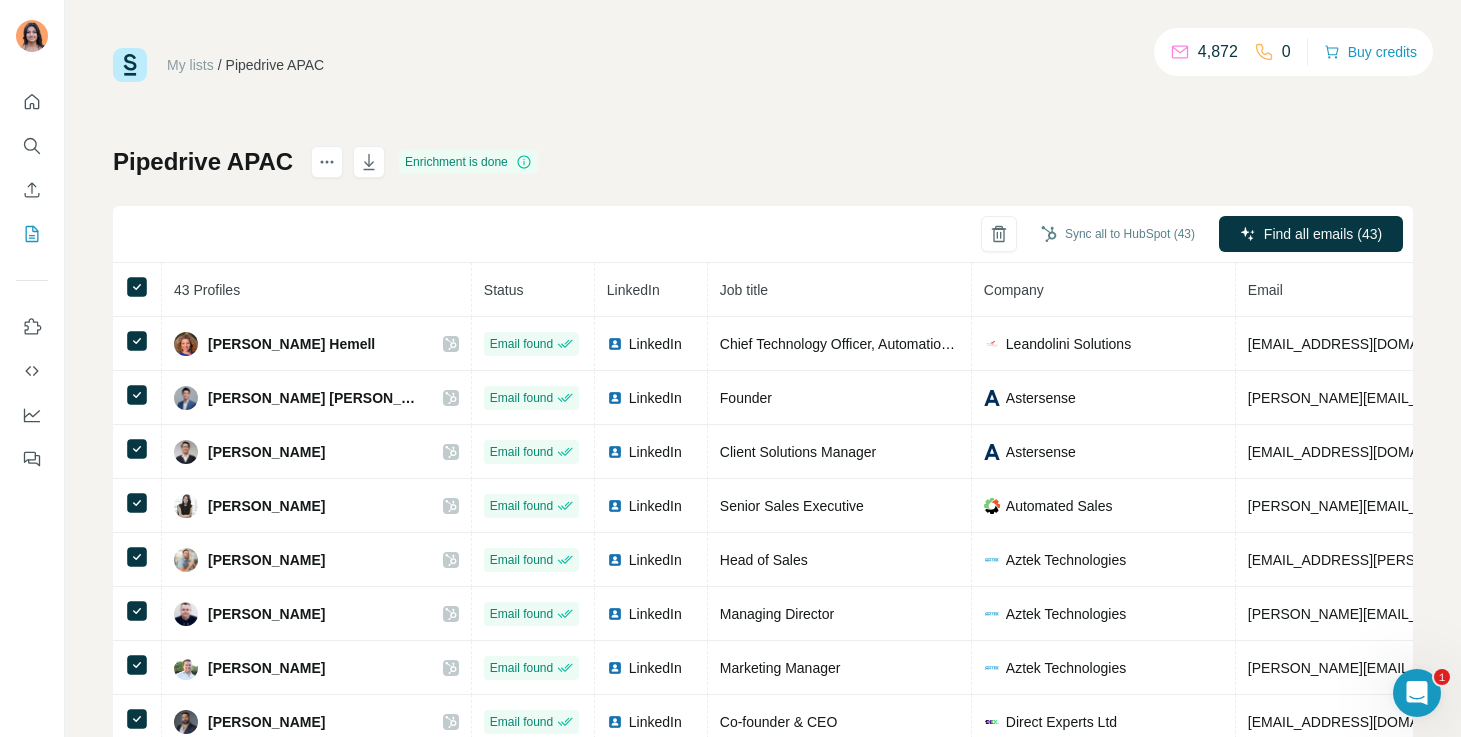 click 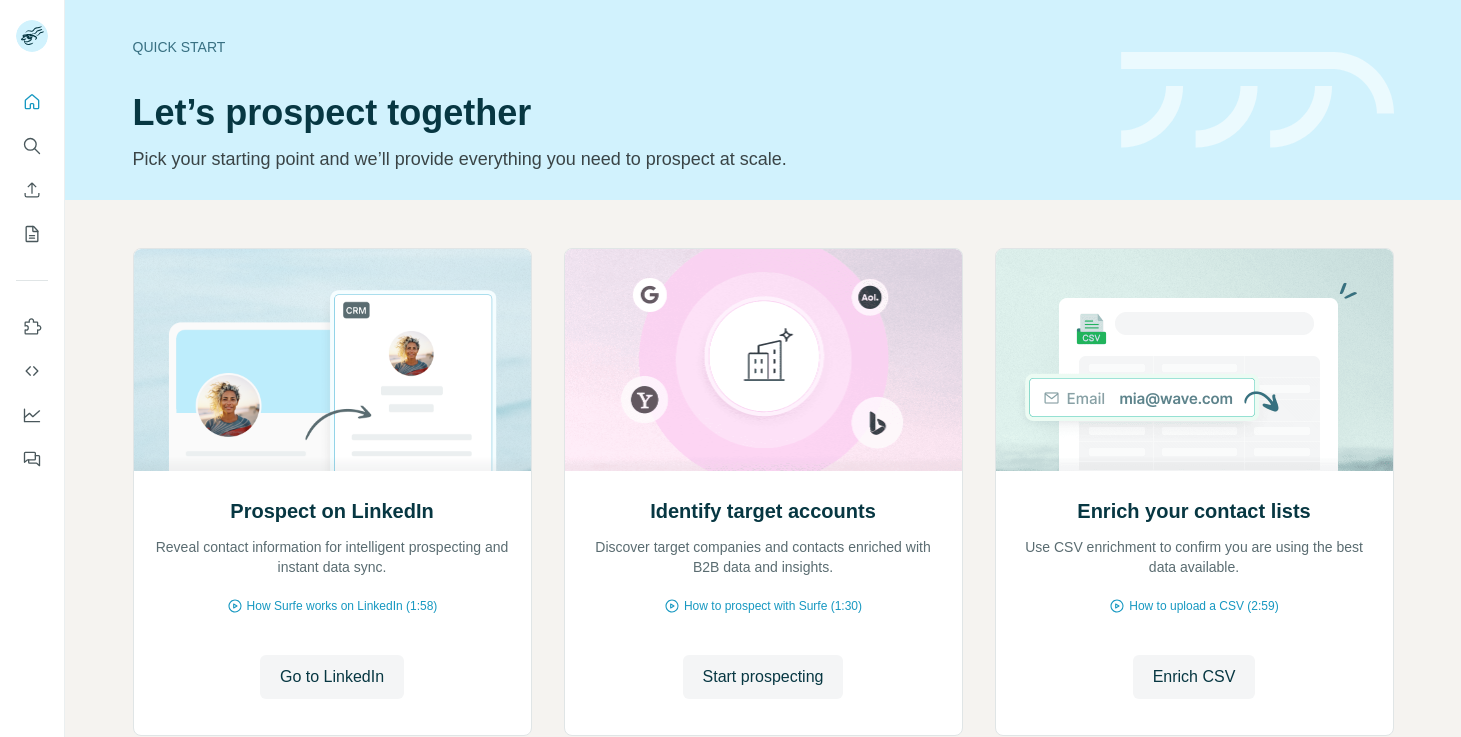 scroll, scrollTop: 0, scrollLeft: 0, axis: both 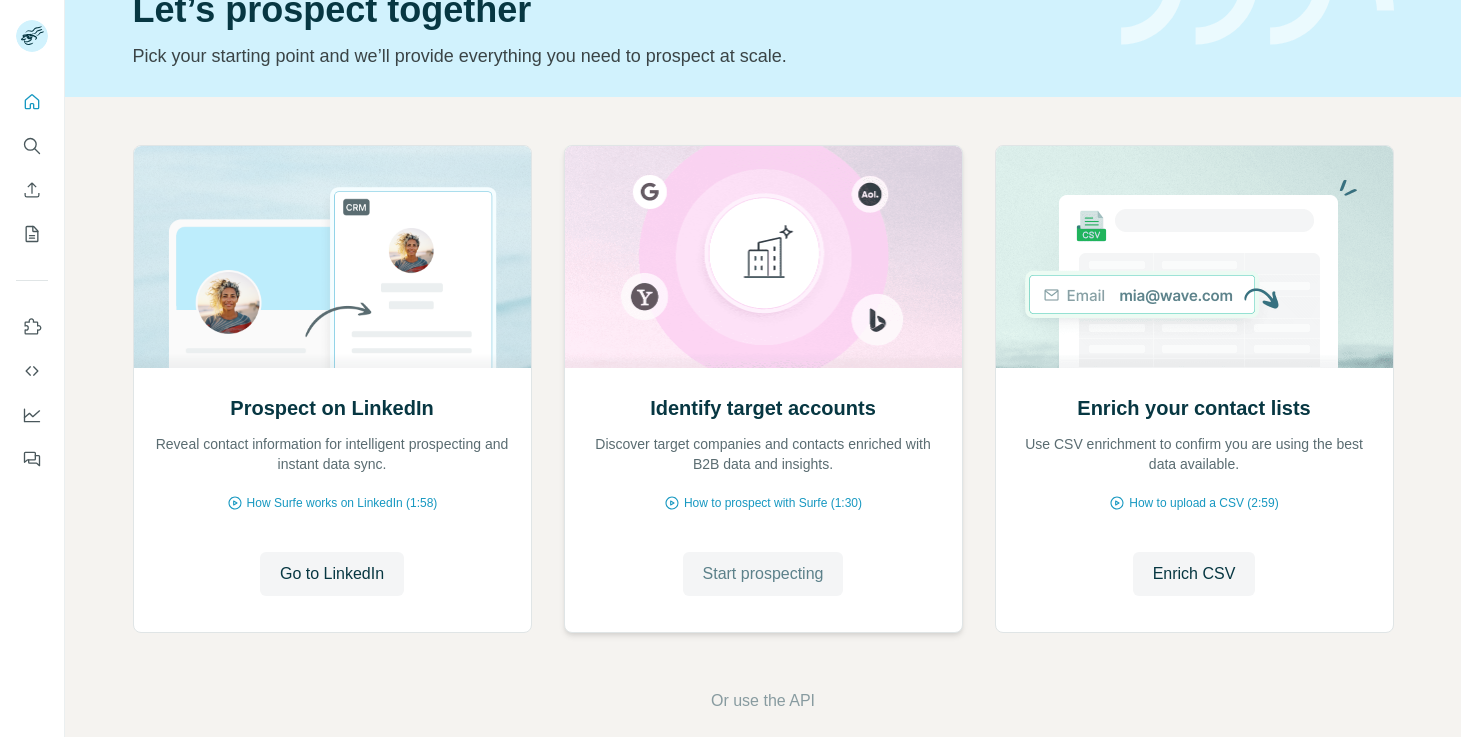 click on "Start prospecting" at bounding box center [763, 574] 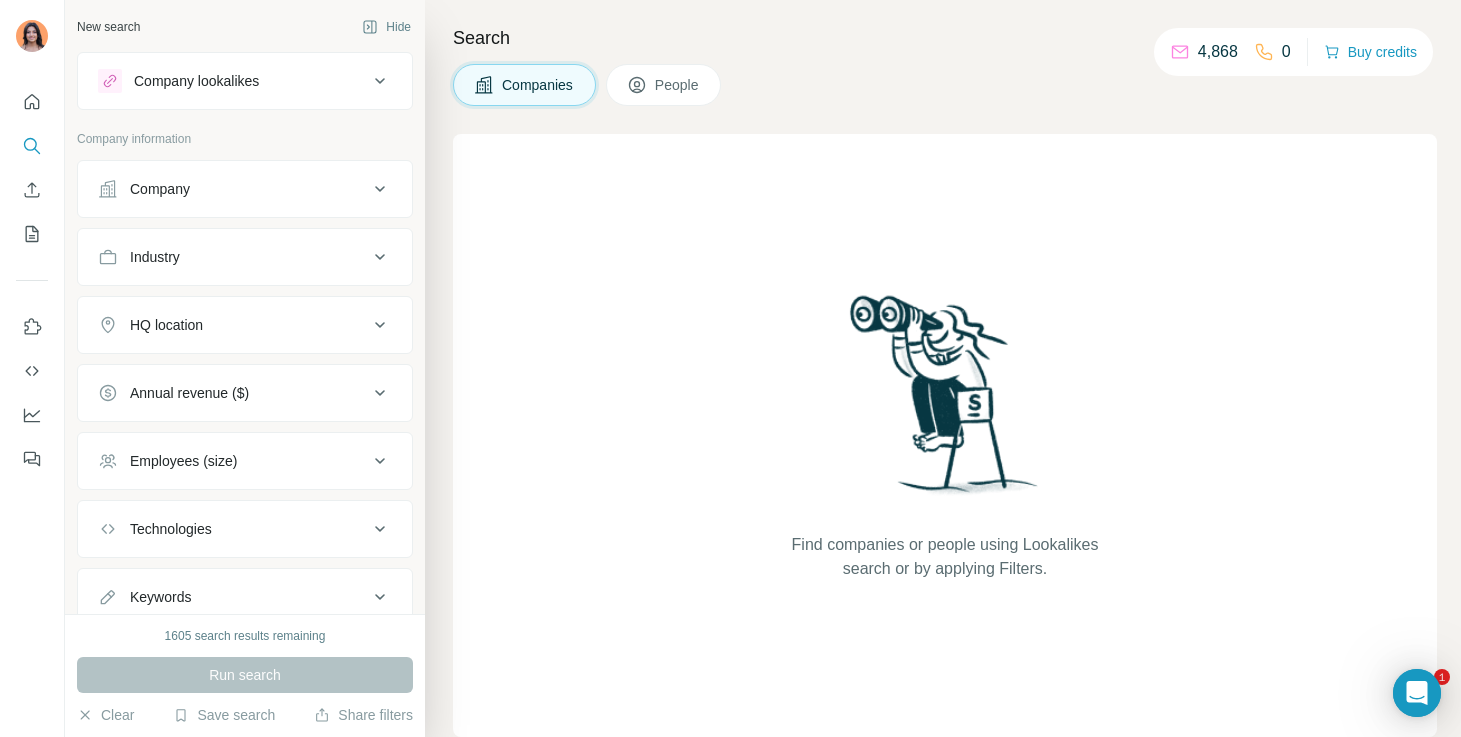 scroll, scrollTop: 0, scrollLeft: 0, axis: both 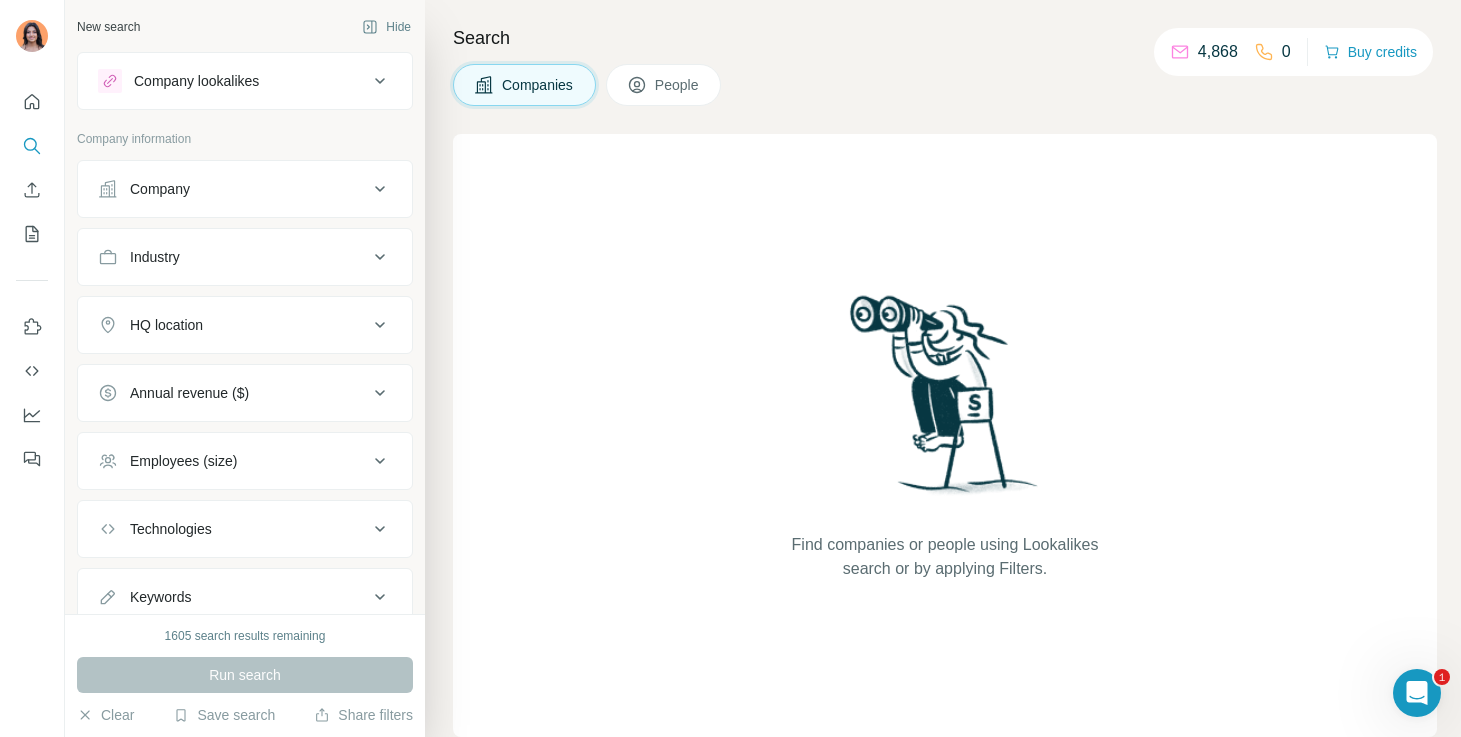 click on "Company" at bounding box center (233, 189) 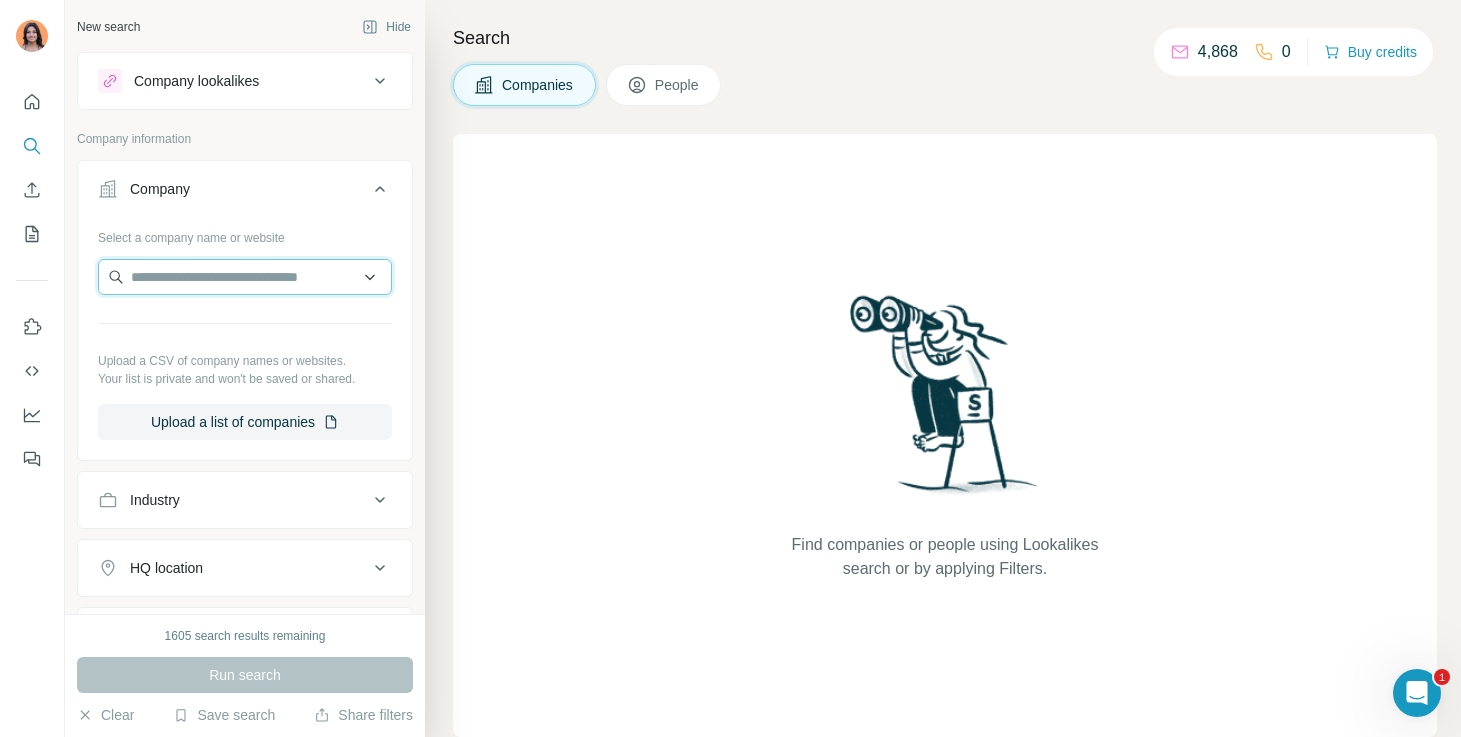 click at bounding box center [245, 277] 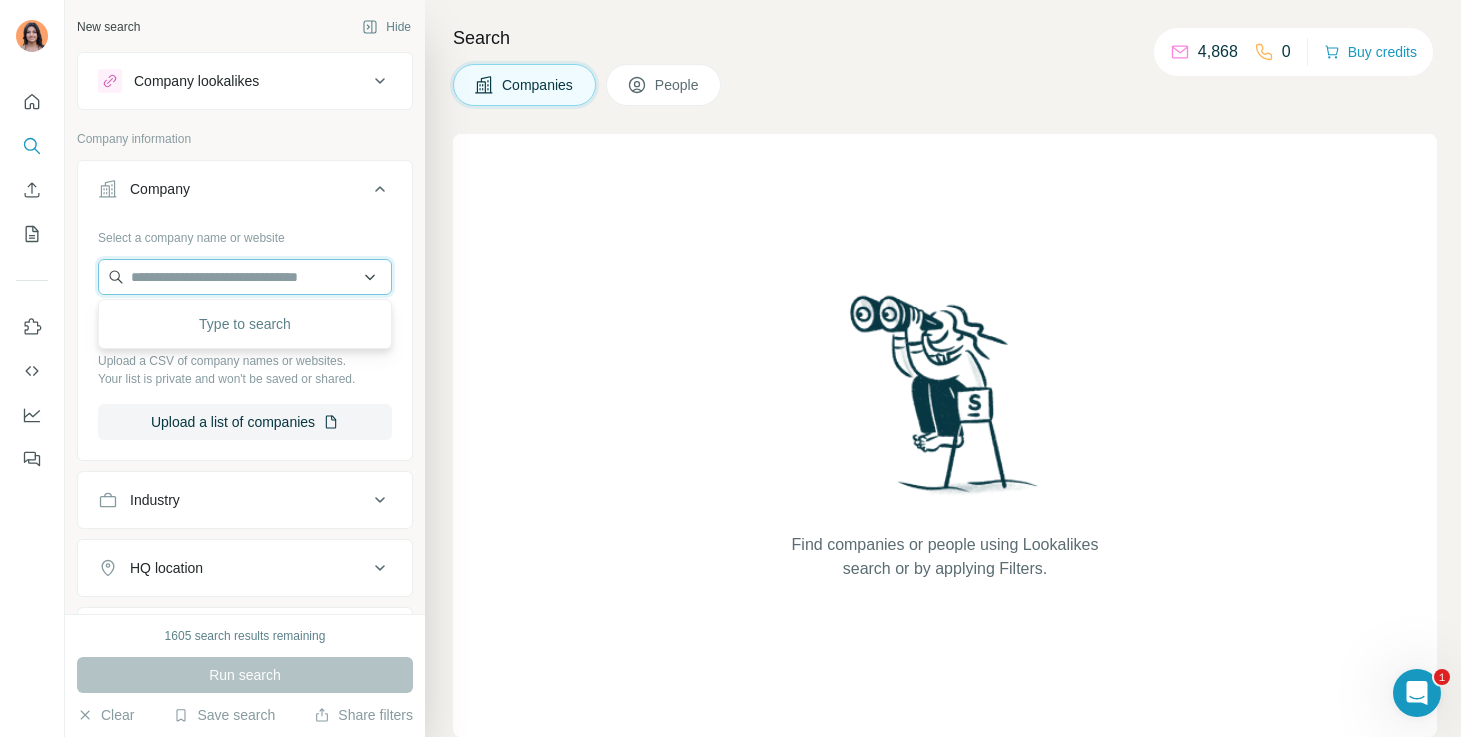 paste on "**********" 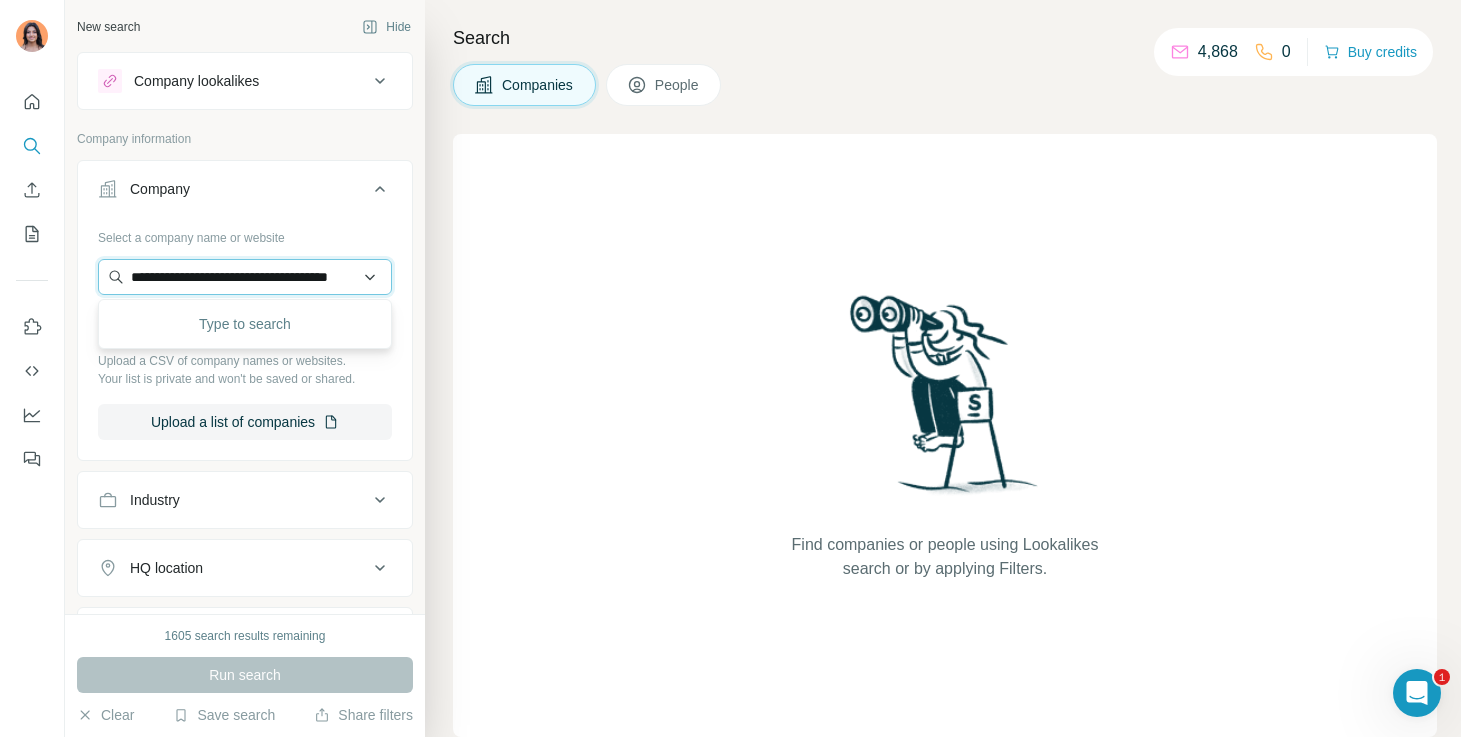 scroll, scrollTop: 0, scrollLeft: 43, axis: horizontal 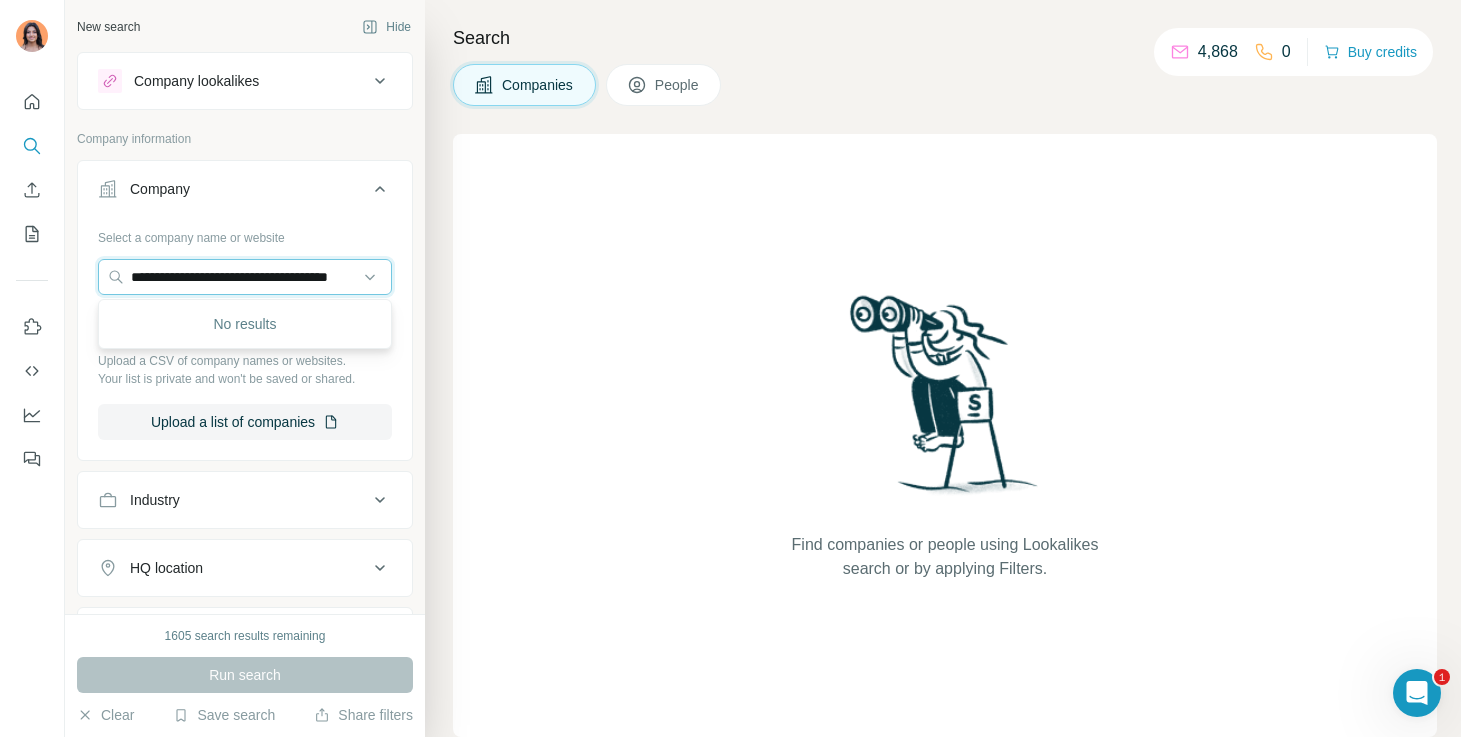 drag, startPoint x: 172, startPoint y: 278, endPoint x: 554, endPoint y: 278, distance: 382 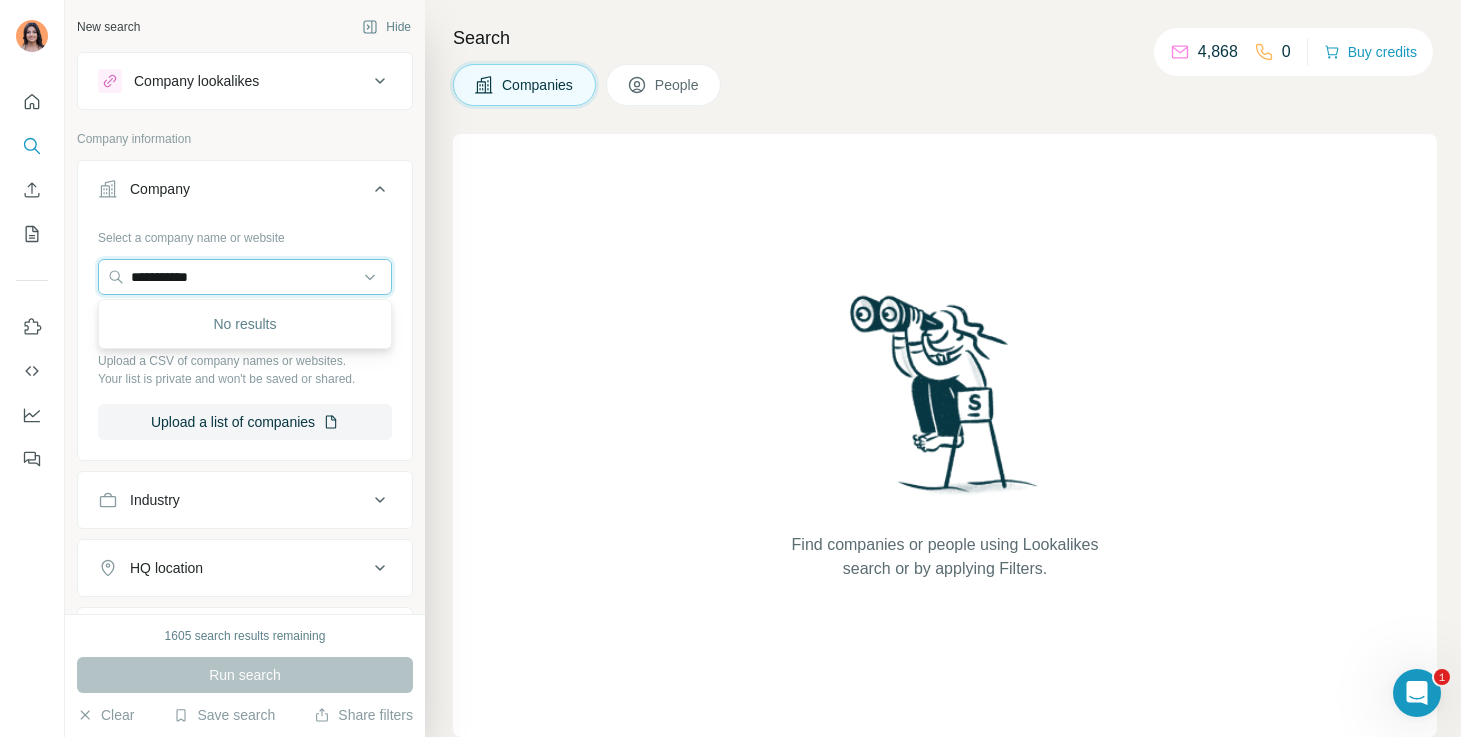 scroll, scrollTop: 0, scrollLeft: 0, axis: both 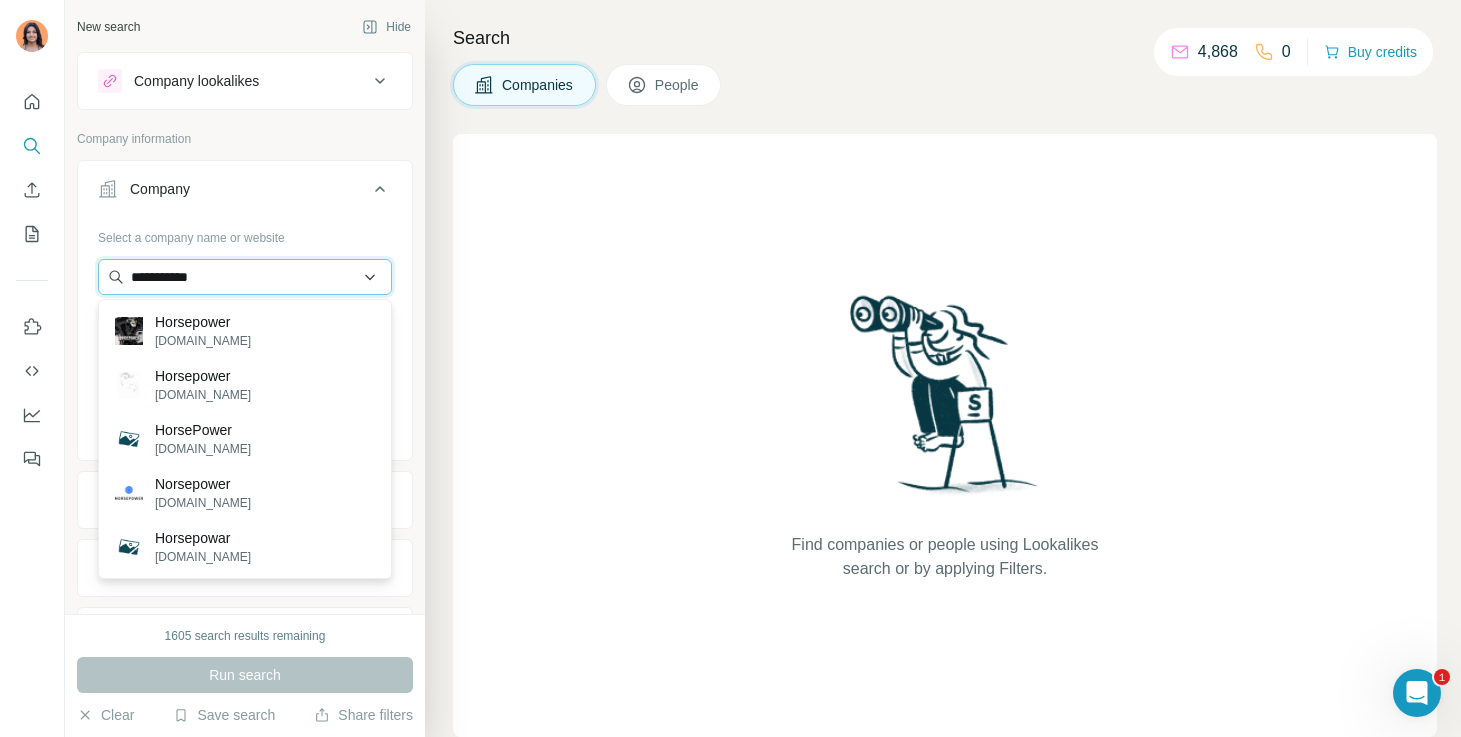click on "**********" at bounding box center (245, 277) 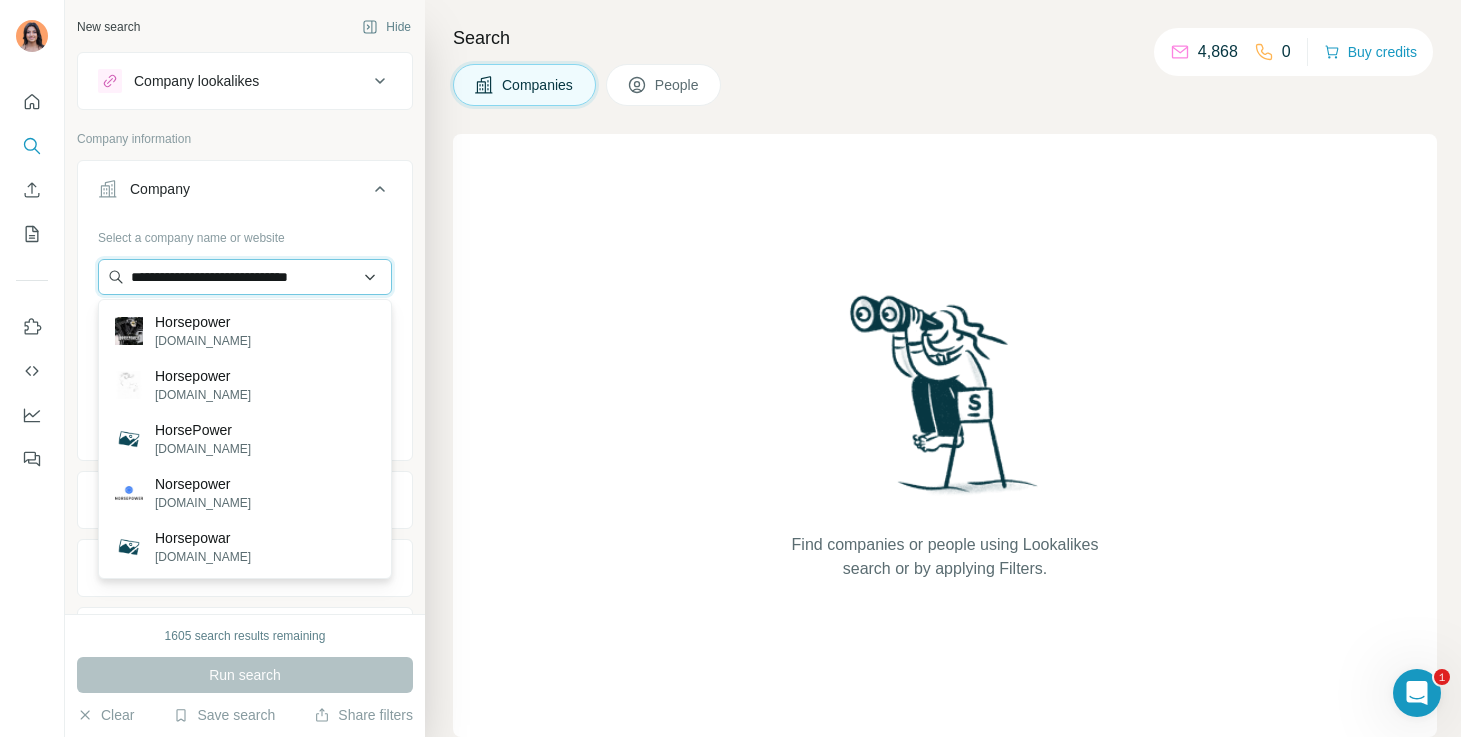 scroll, scrollTop: 0, scrollLeft: 1, axis: horizontal 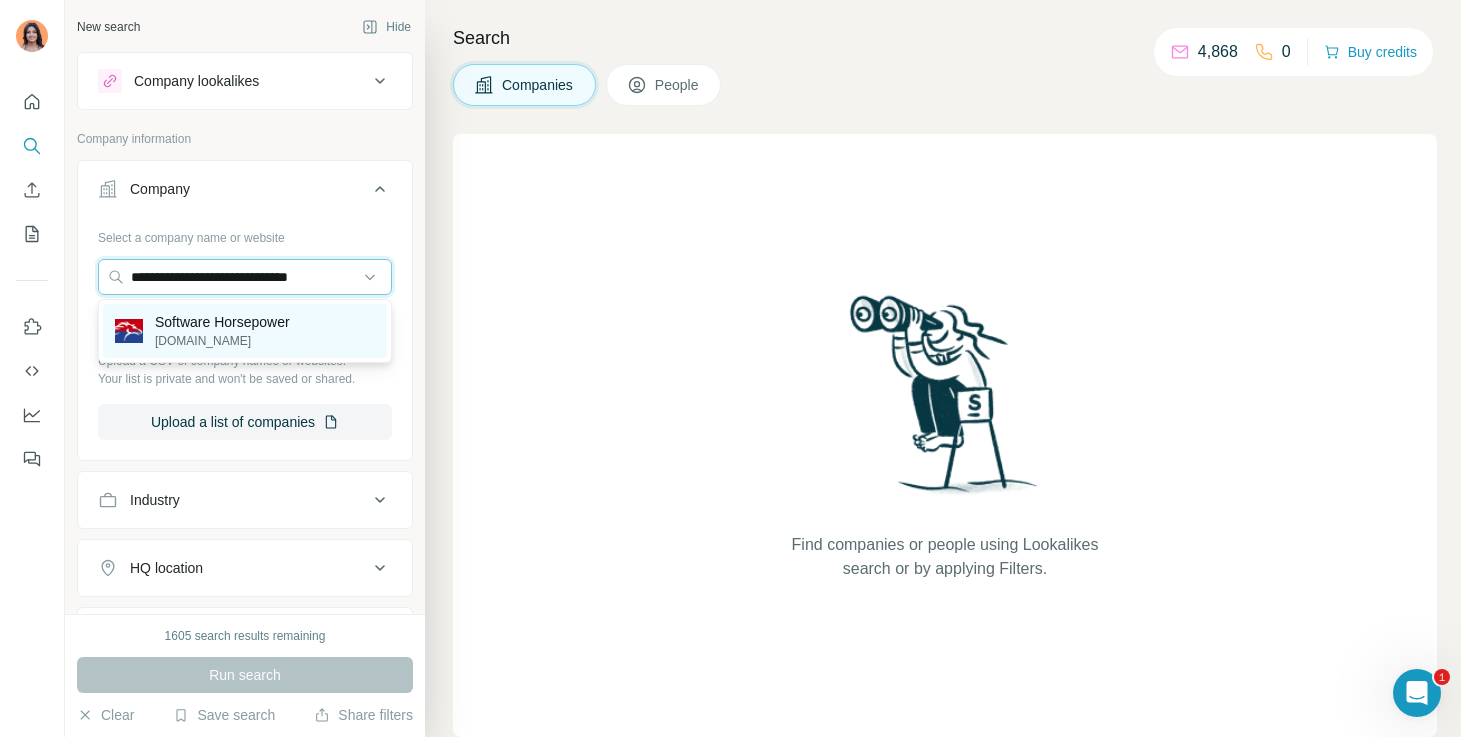 type on "**********" 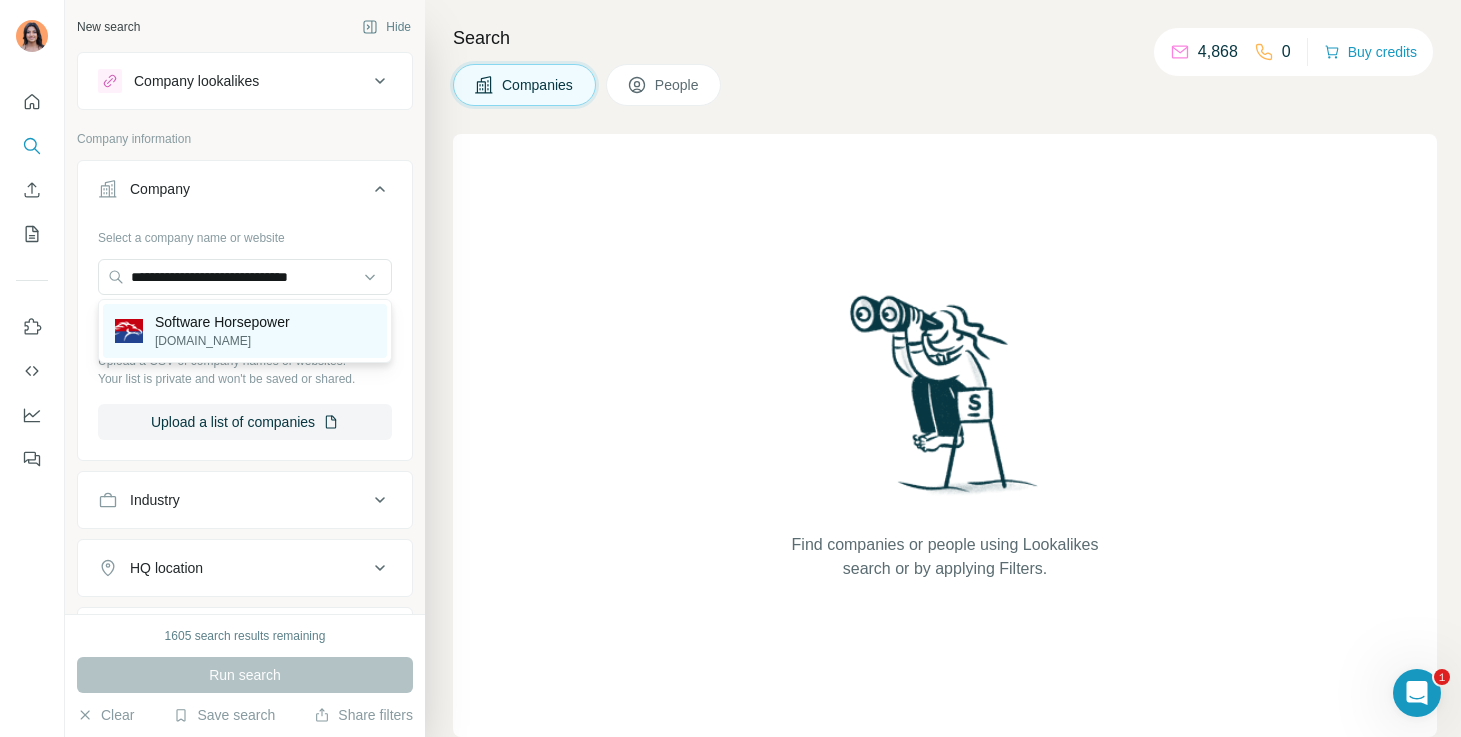 click on "softwarehorsepower.com" at bounding box center [222, 341] 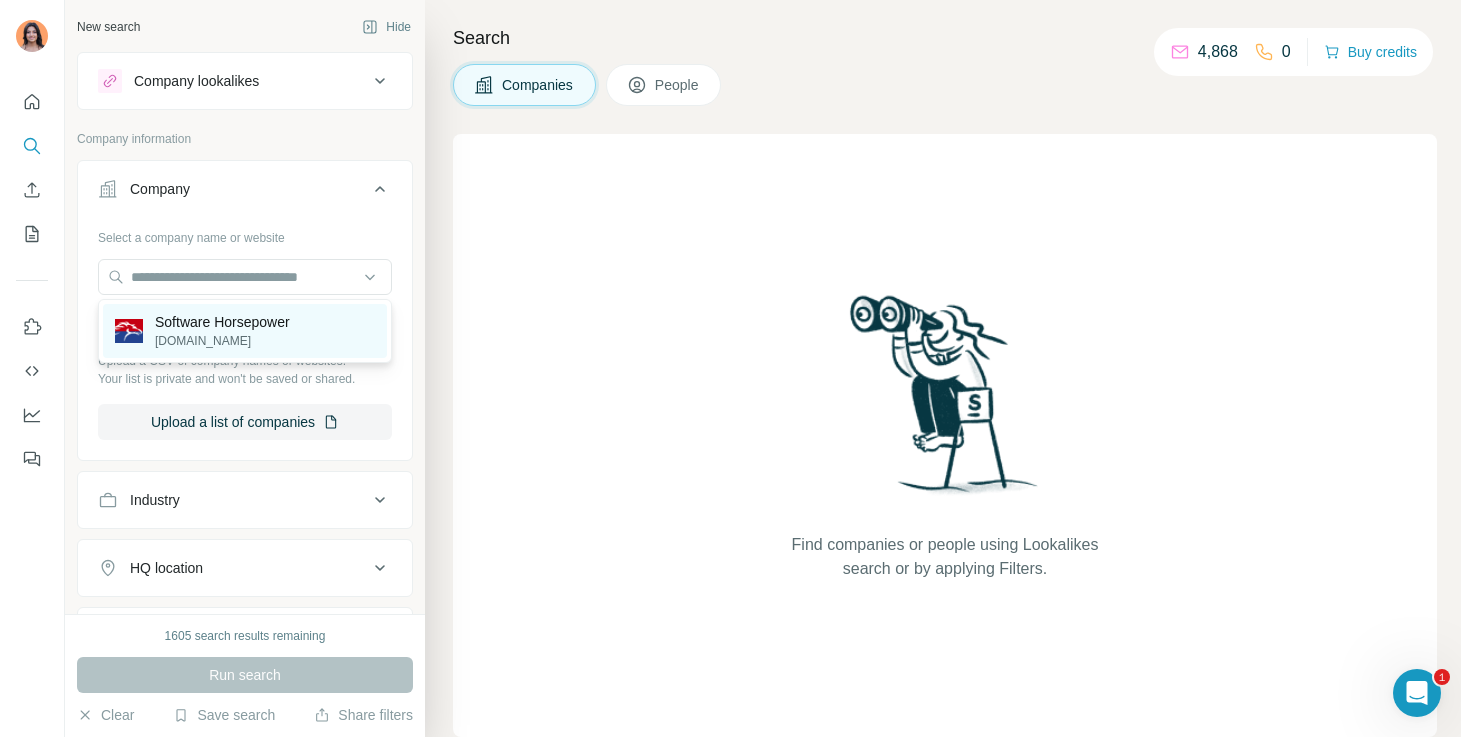 scroll, scrollTop: 0, scrollLeft: 0, axis: both 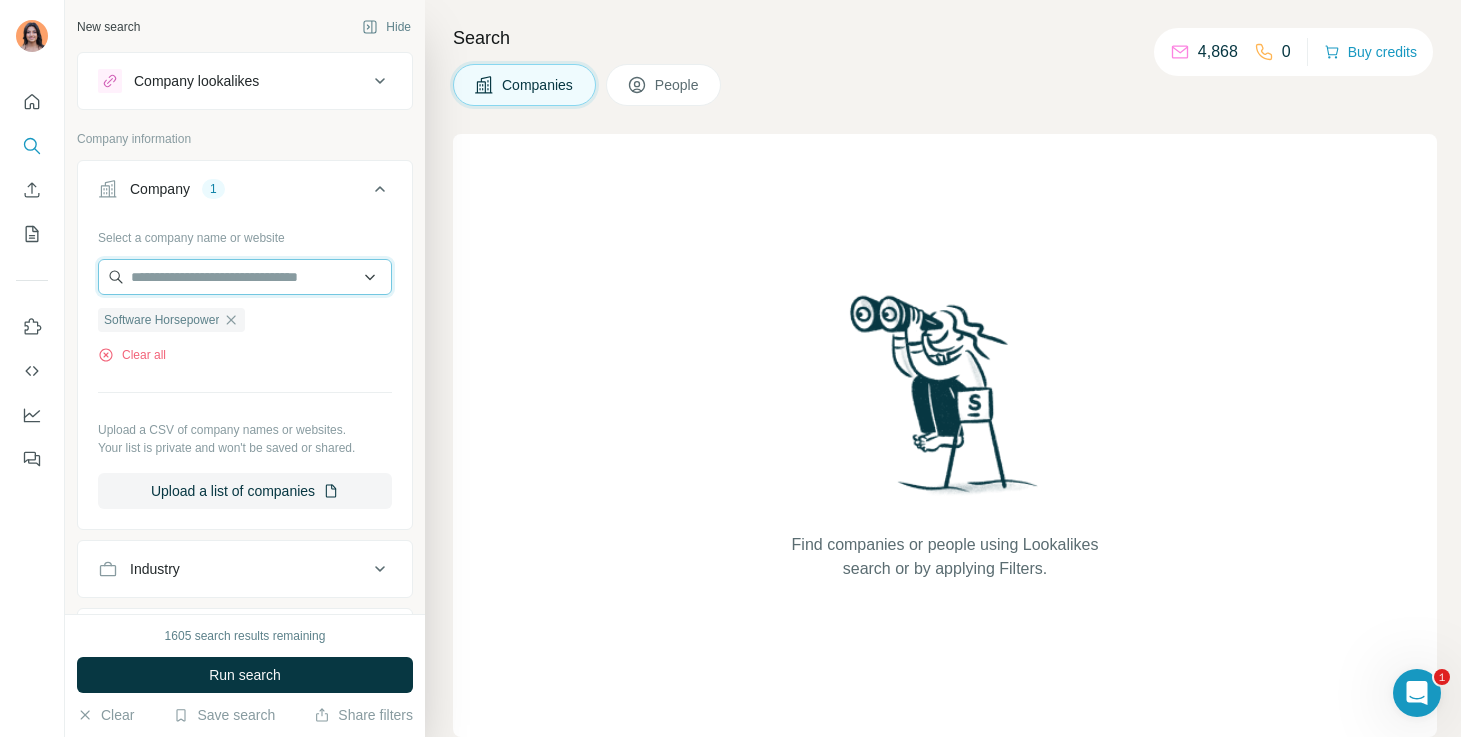 click at bounding box center (245, 277) 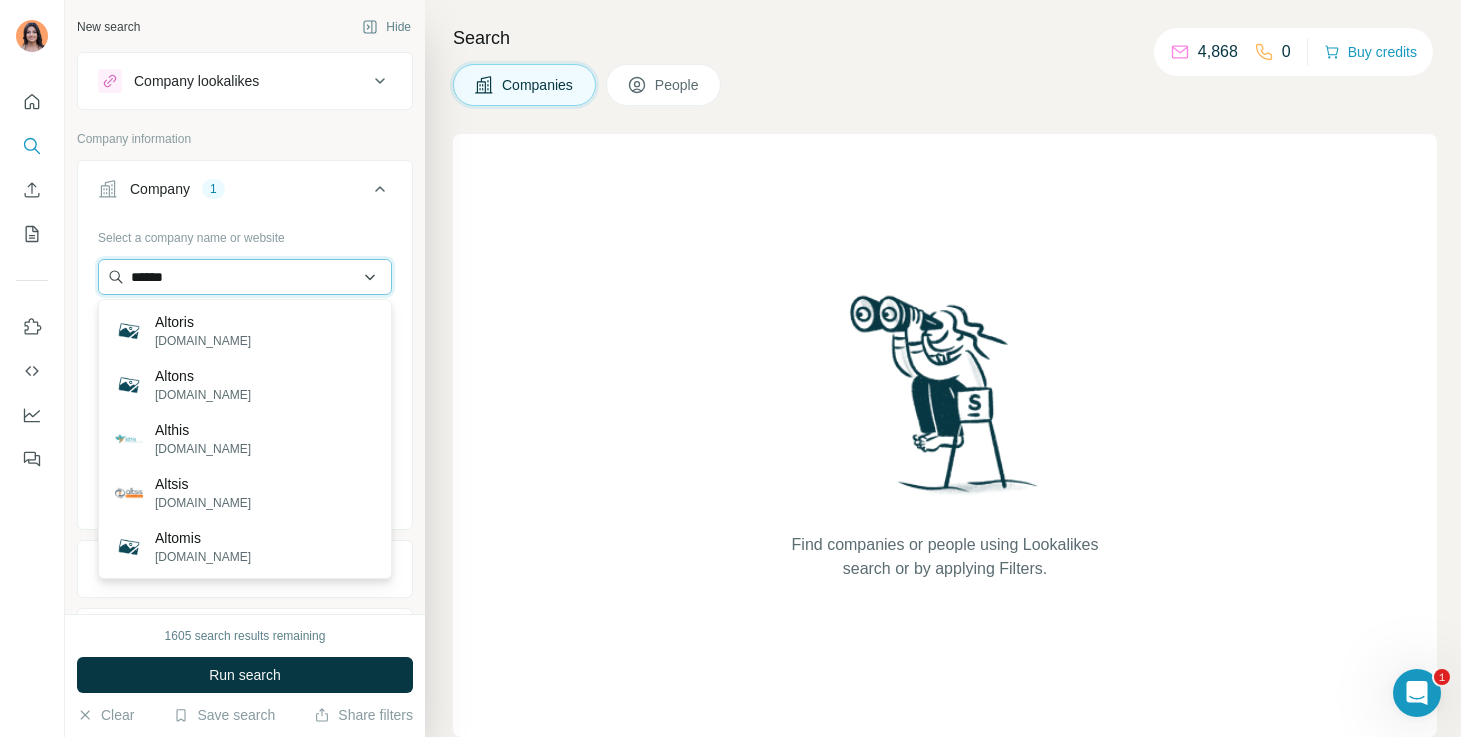 click on "******" at bounding box center [245, 277] 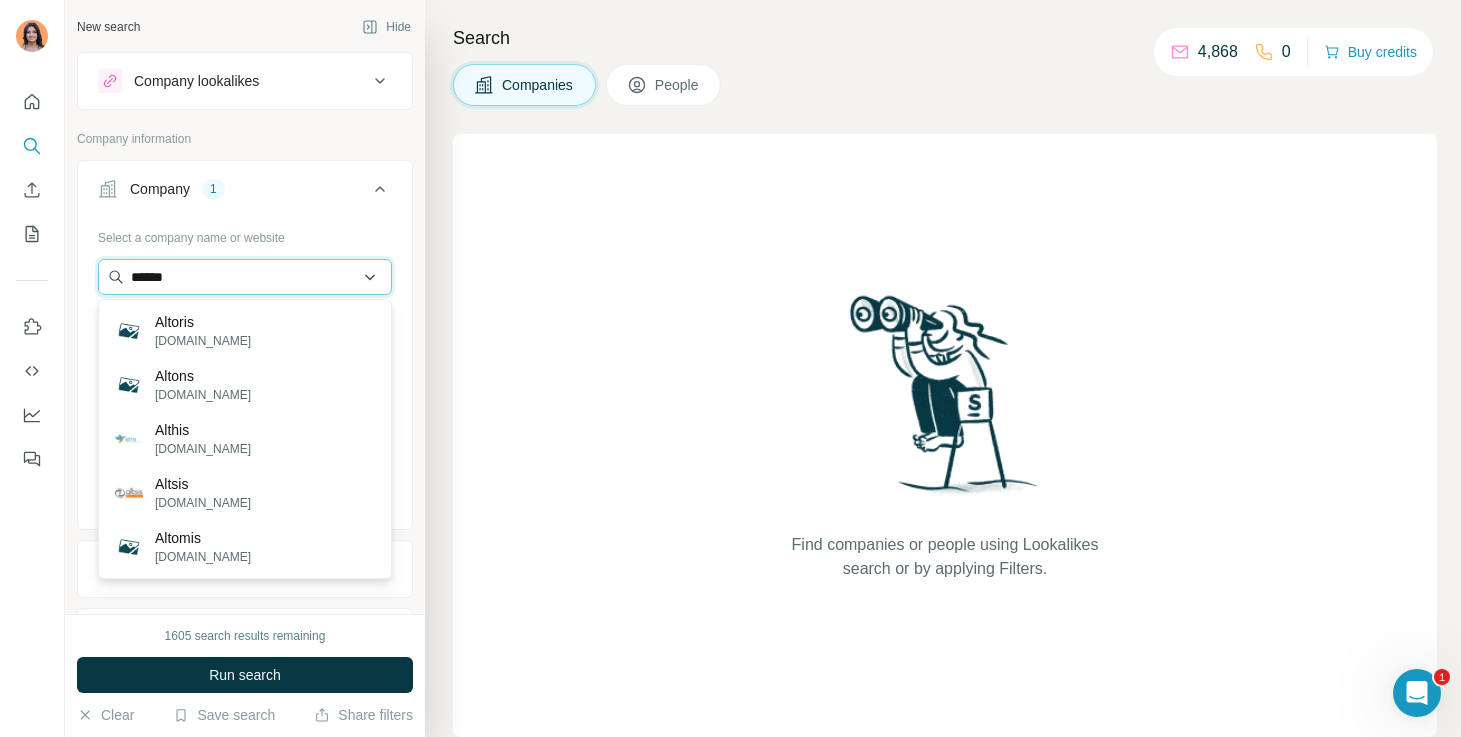 paste on "**********" 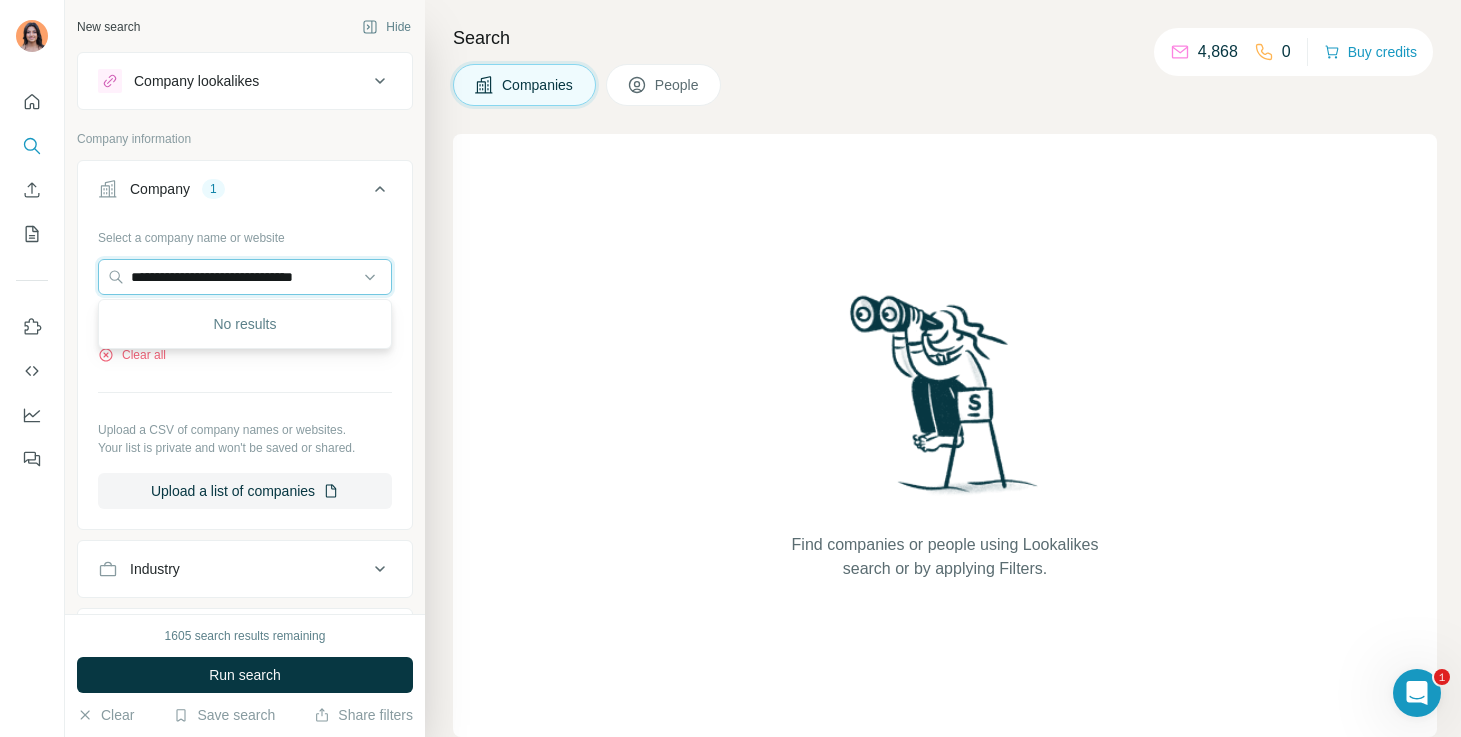 drag, startPoint x: 172, startPoint y: 278, endPoint x: 475, endPoint y: 278, distance: 303 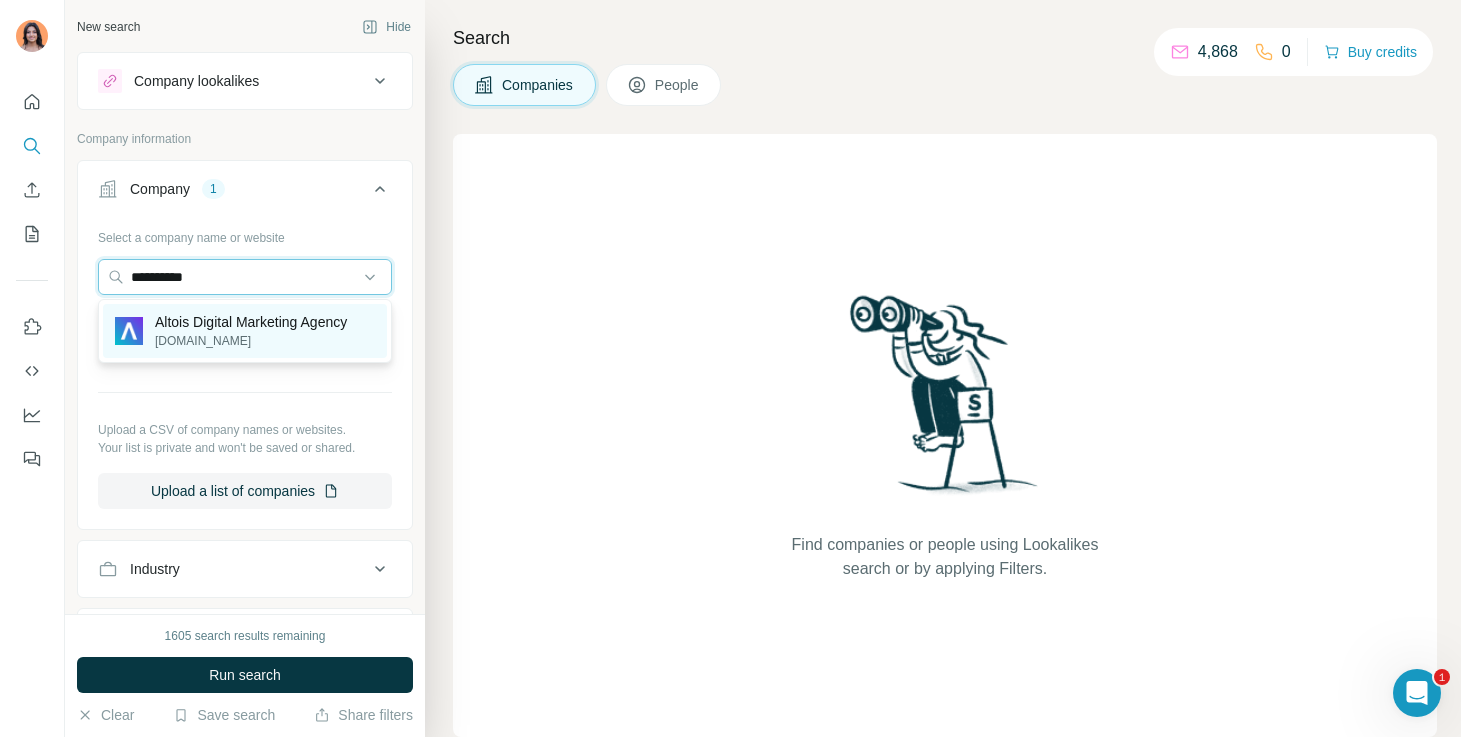 type on "**********" 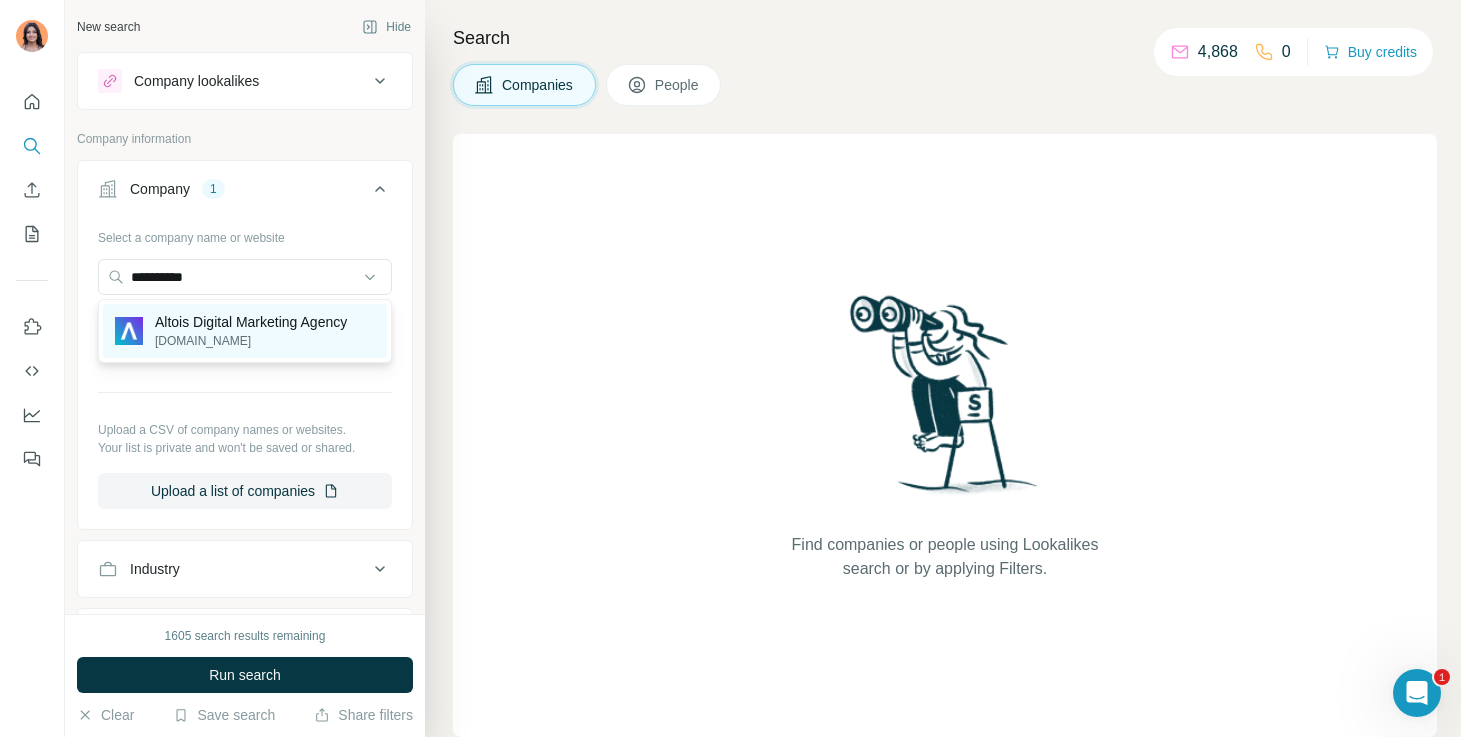 click on "altois.com" at bounding box center [251, 341] 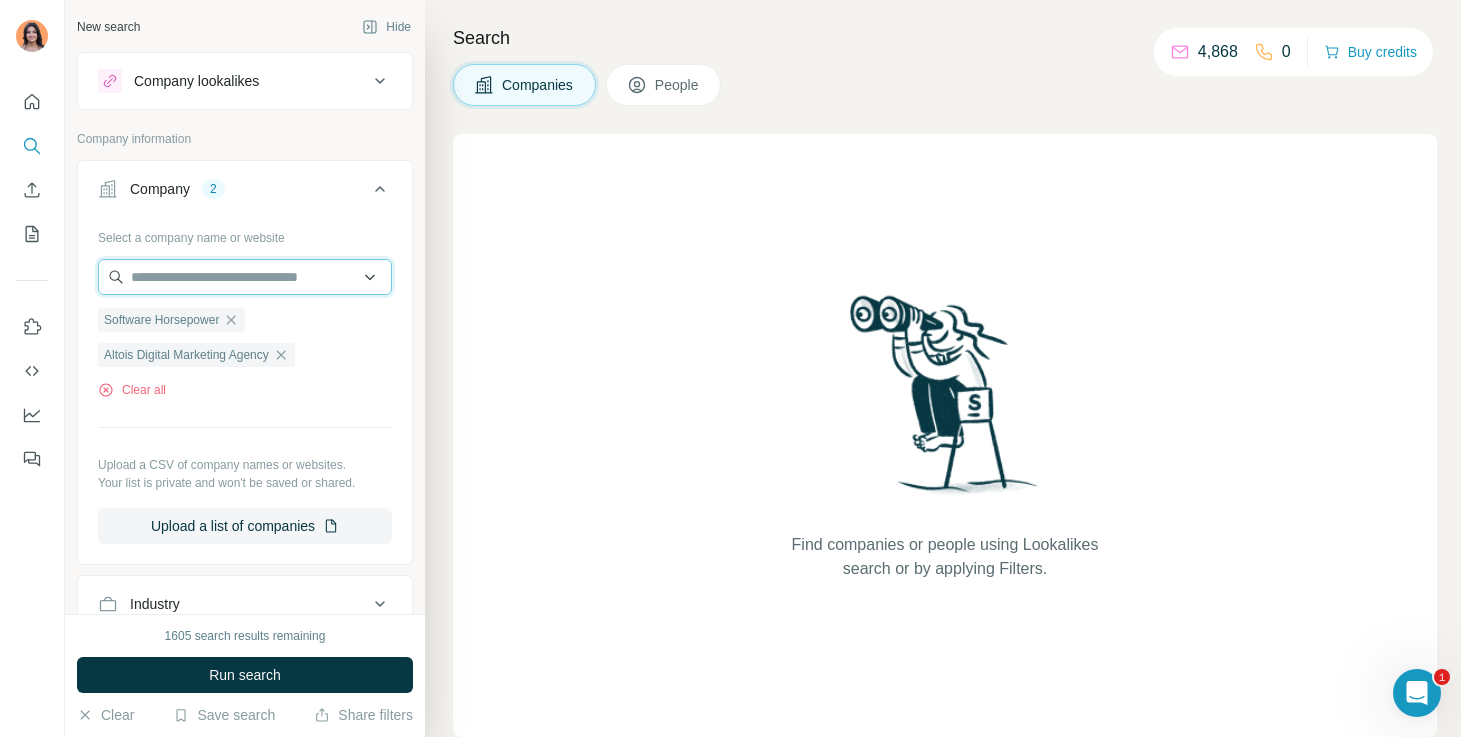 click at bounding box center (245, 277) 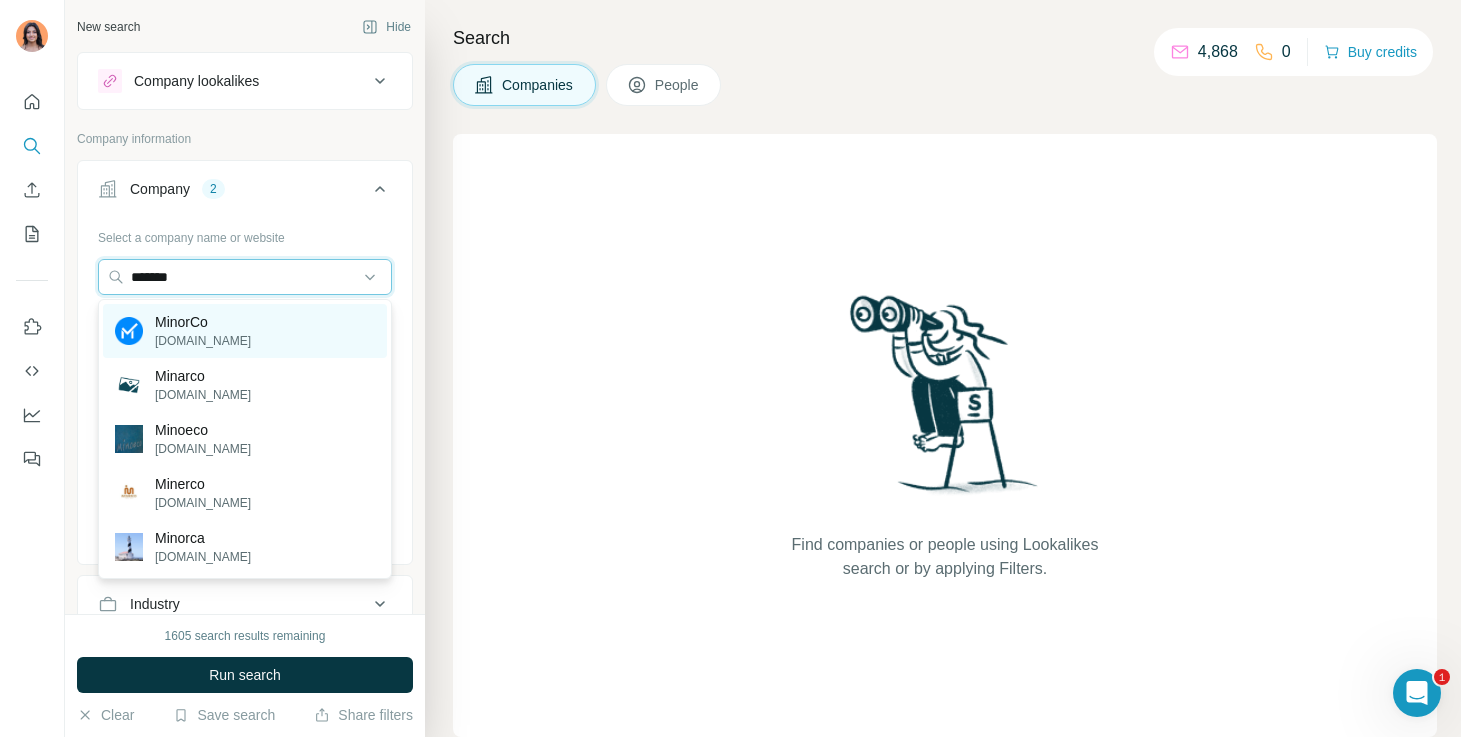 type on "*******" 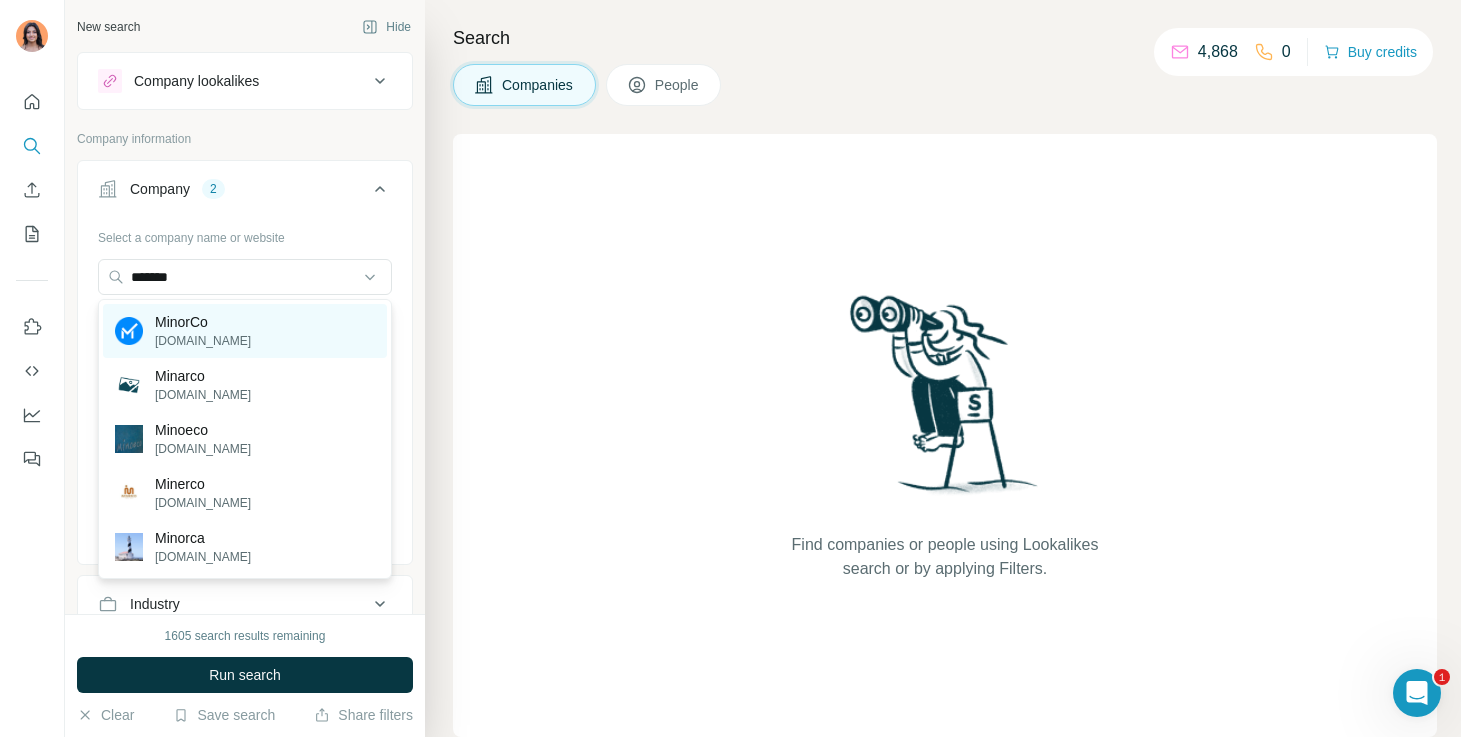 click on "MinorCo minorco.com" at bounding box center [245, 331] 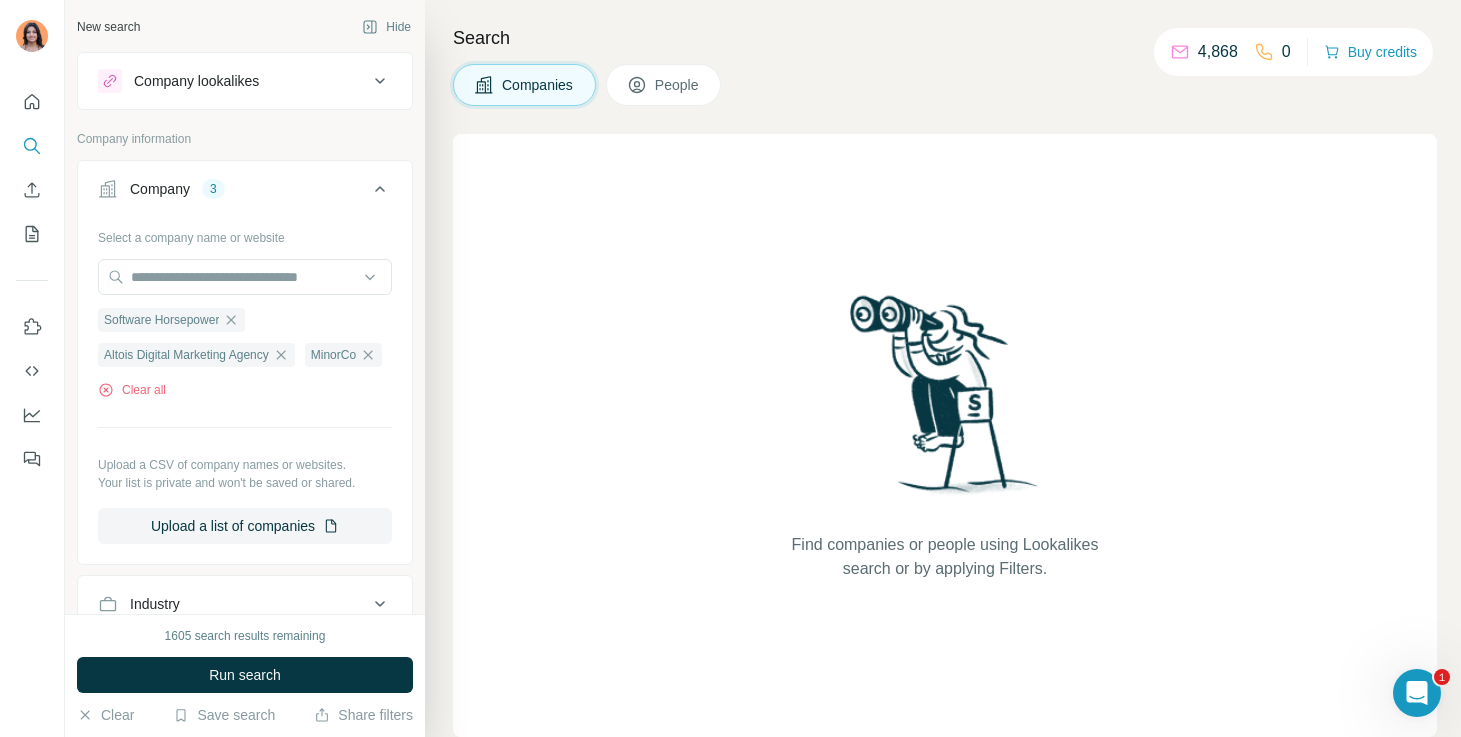 click on "Select a company name or website Software Horsepower   Altois Digital Marketing Agency   MinorCo   Clear all Upload a CSV of company names or websites. Your list is private and won't be saved or shared. Upload a list of companies" at bounding box center [245, 382] 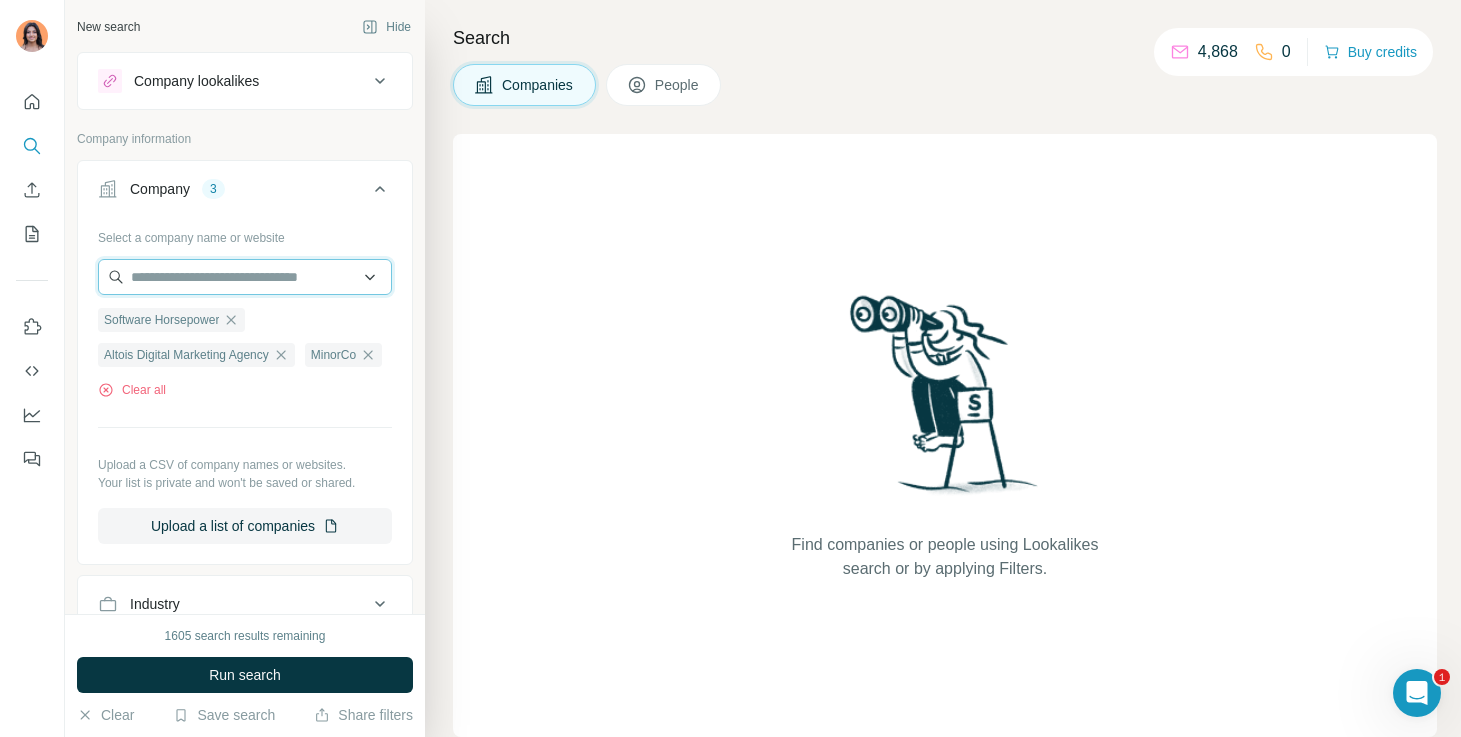 click at bounding box center (245, 277) 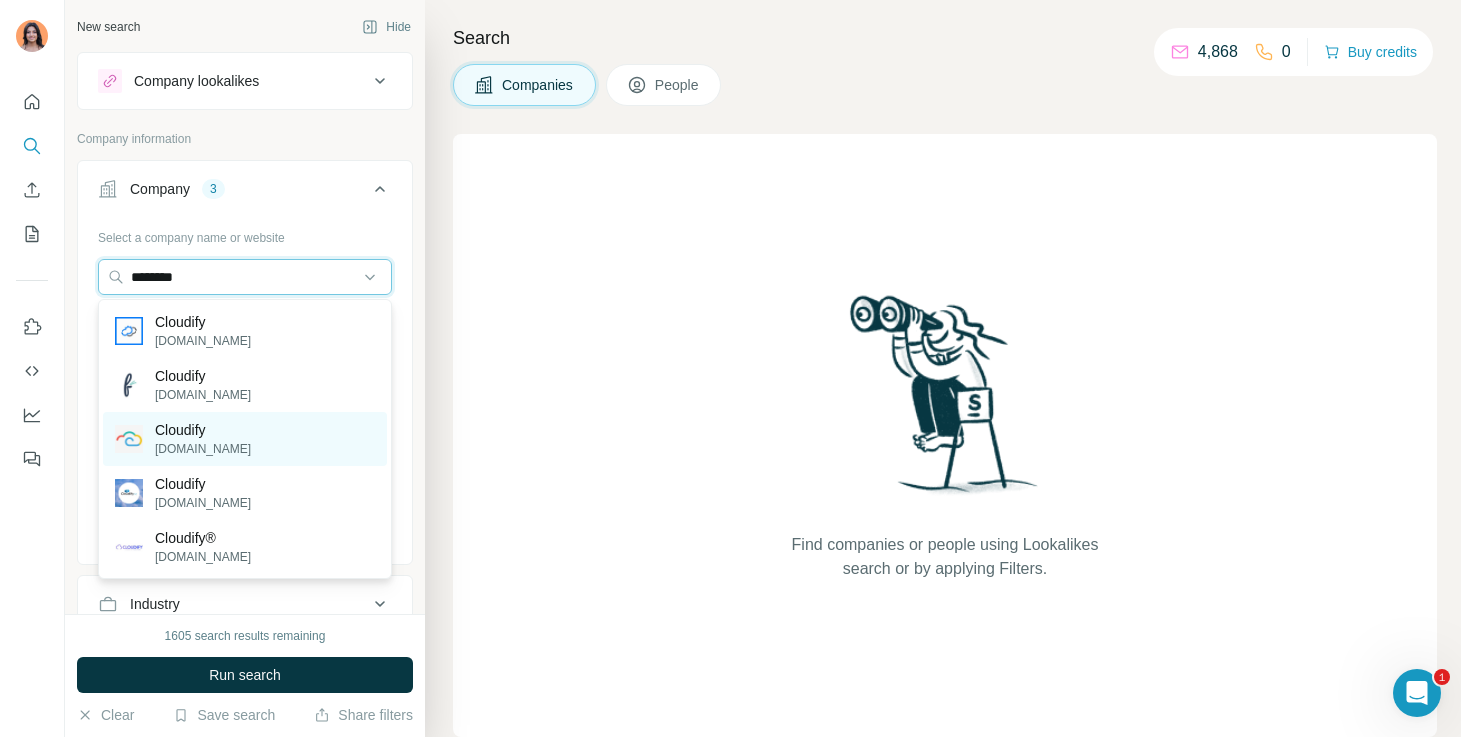 type on "********" 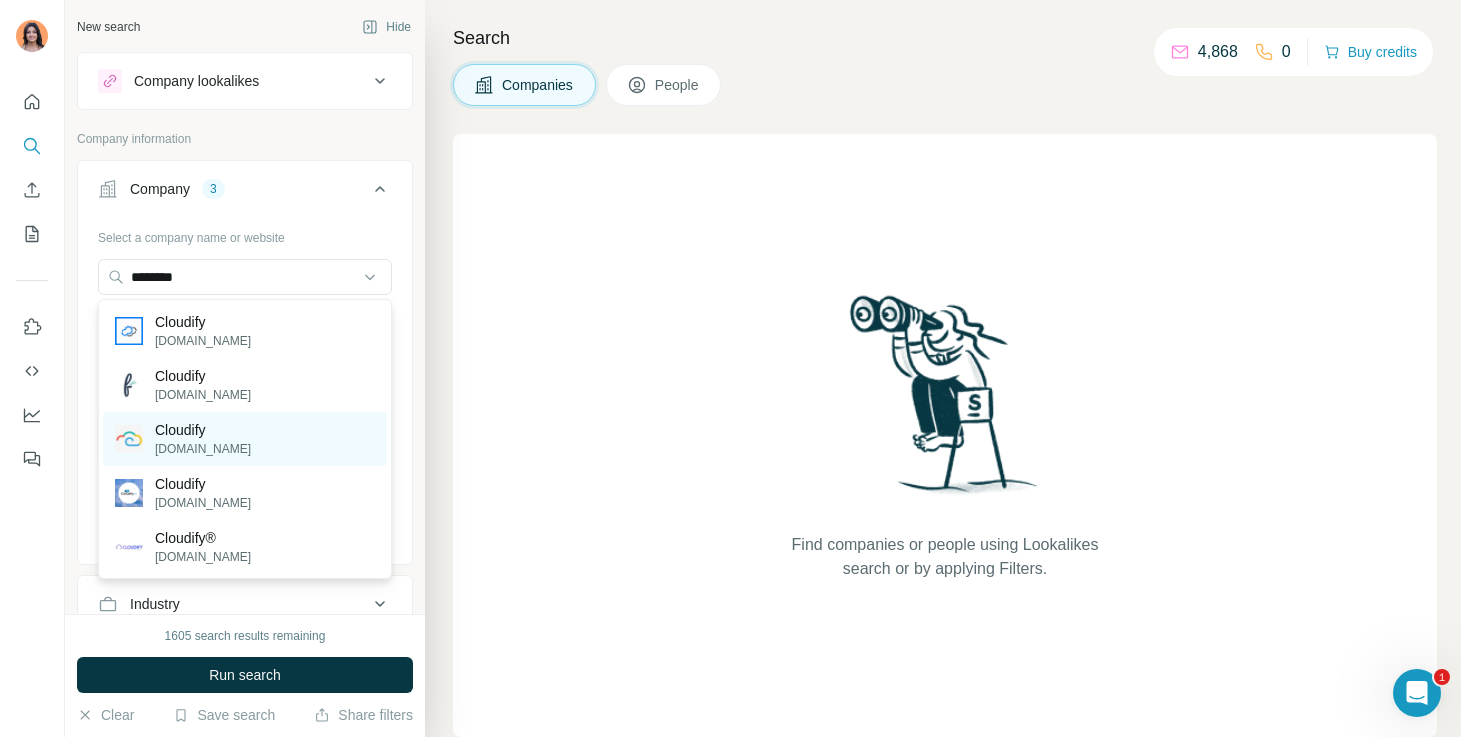 click on "Cloudify cloudify.biz" at bounding box center (245, 439) 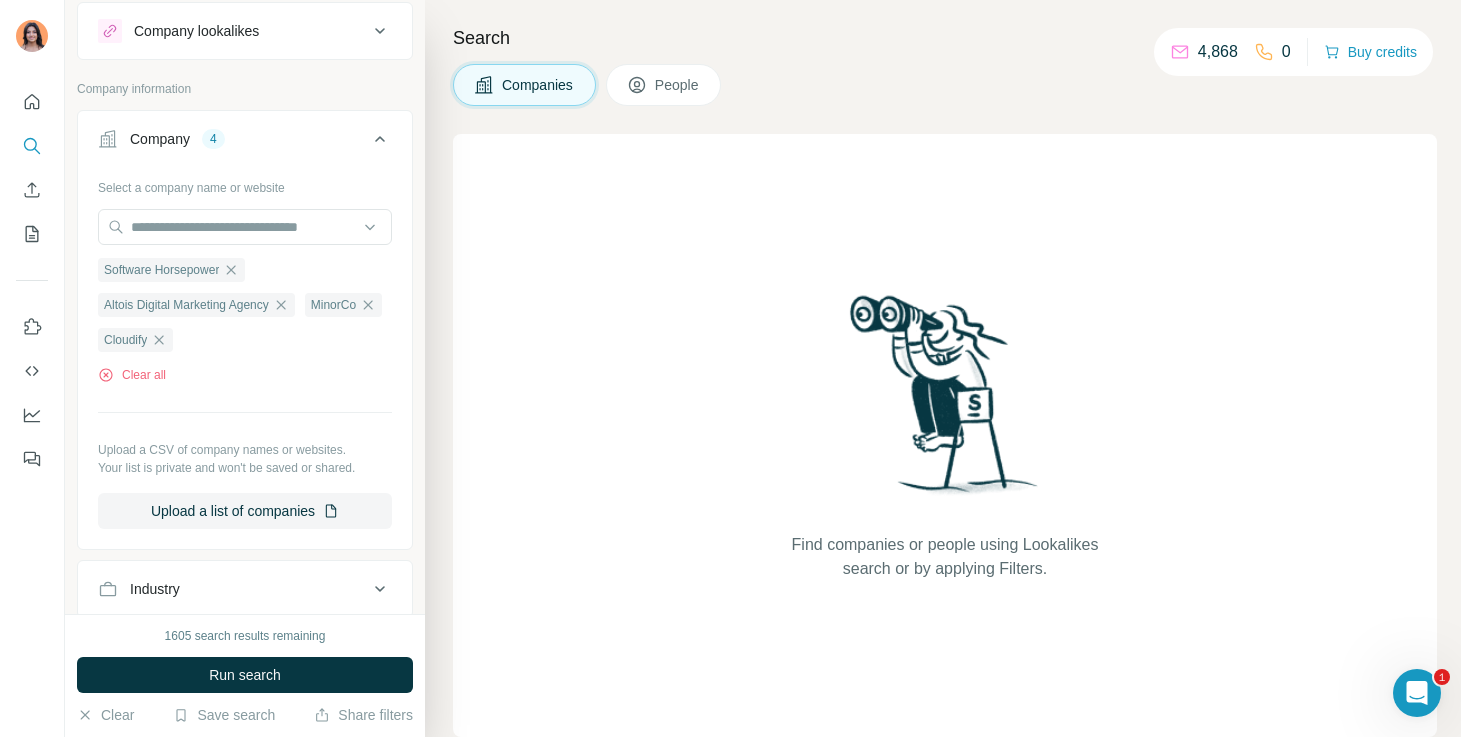 scroll, scrollTop: 51, scrollLeft: 0, axis: vertical 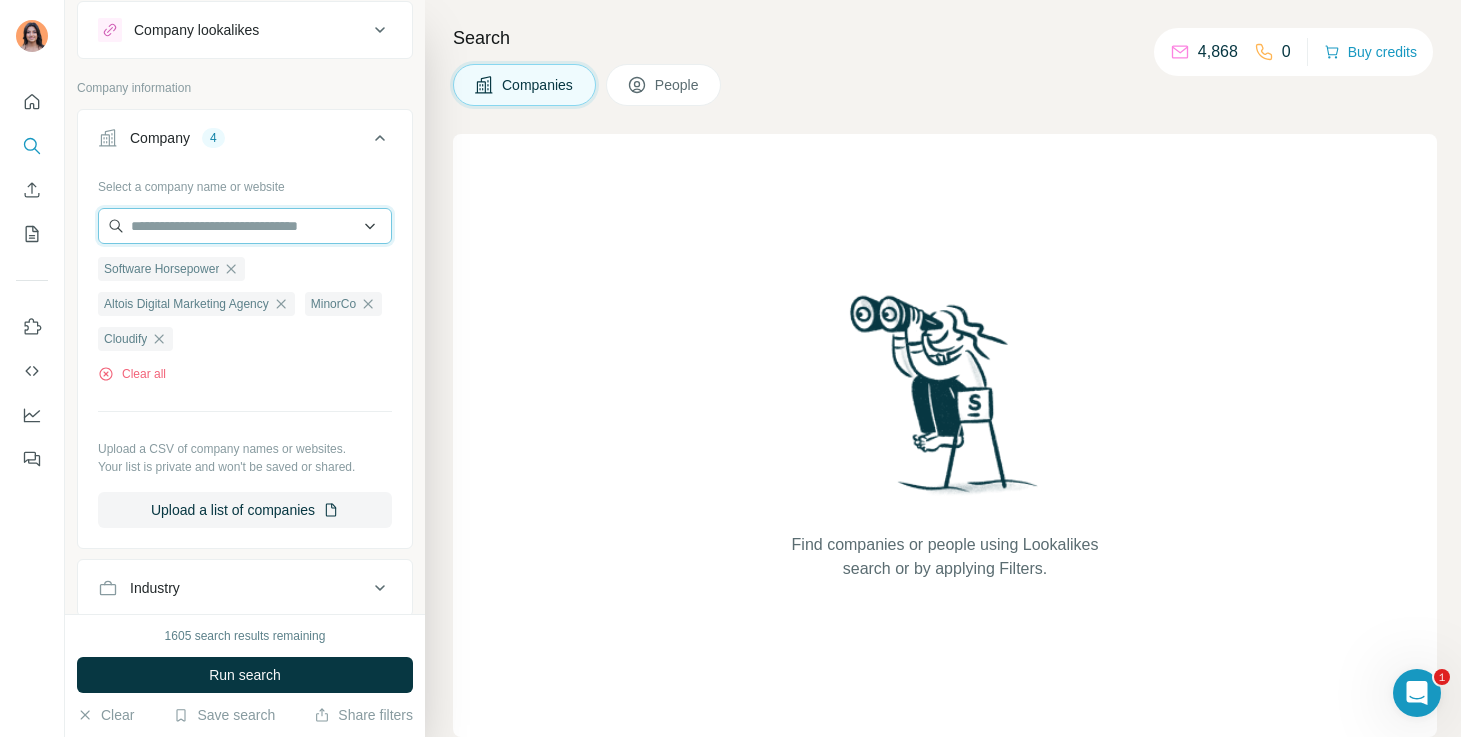 click at bounding box center [245, 226] 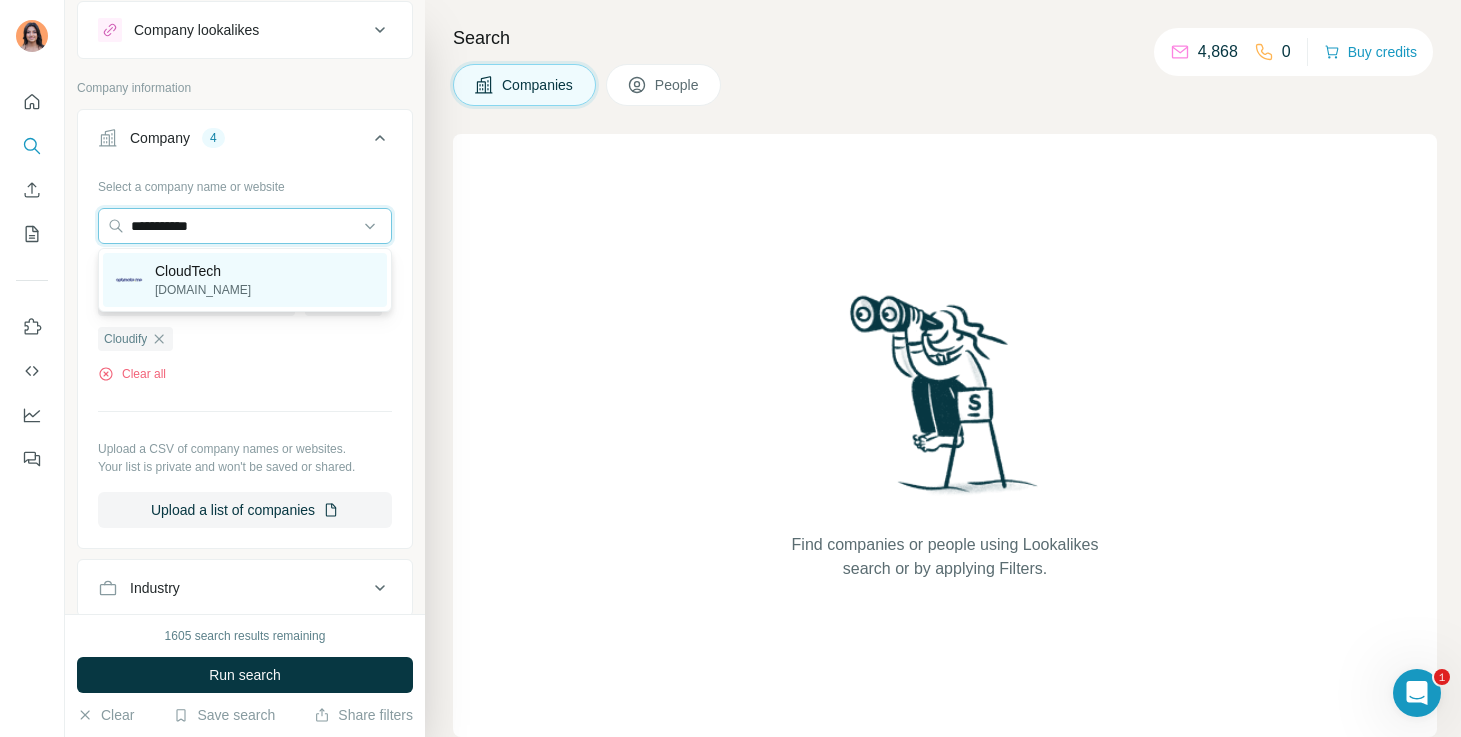 type on "**********" 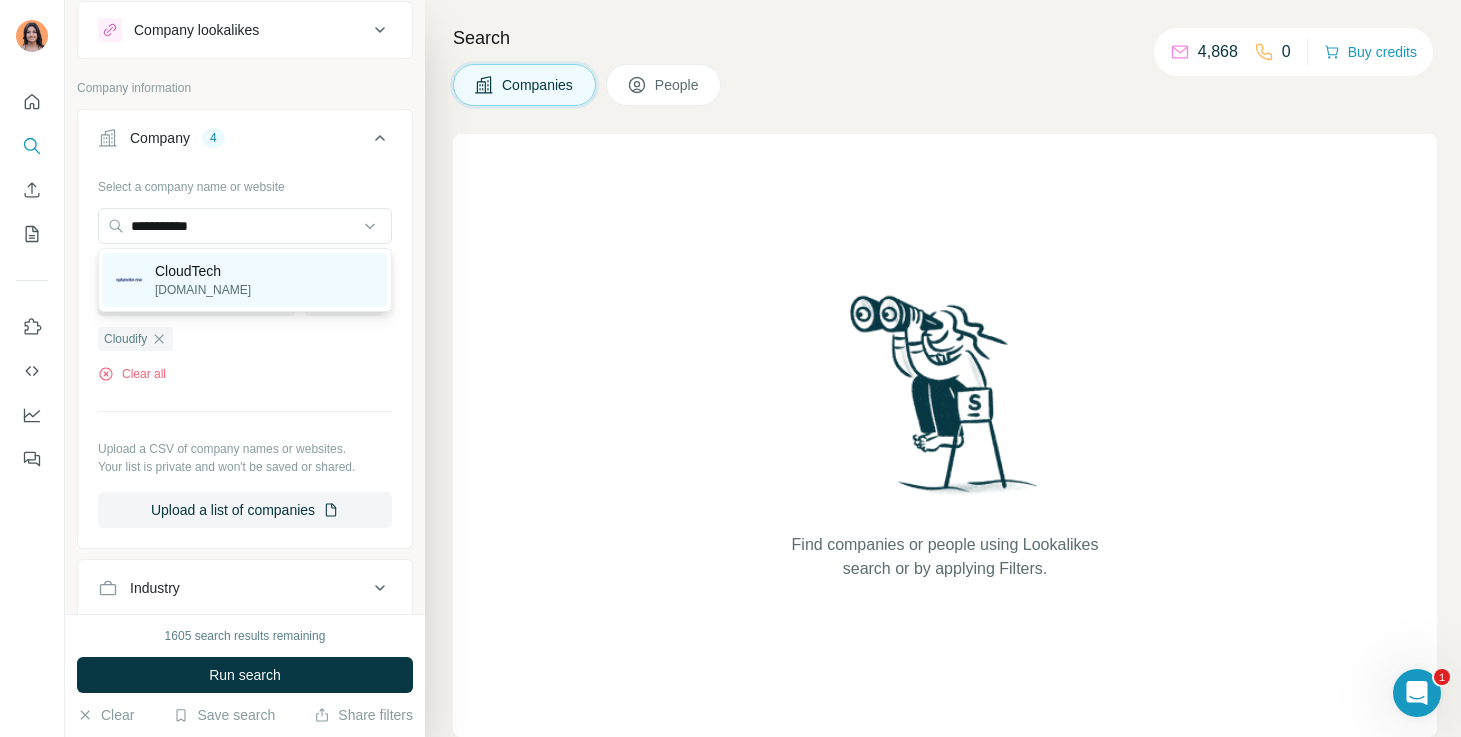 click on "CloudTech optimate.me" at bounding box center [245, 280] 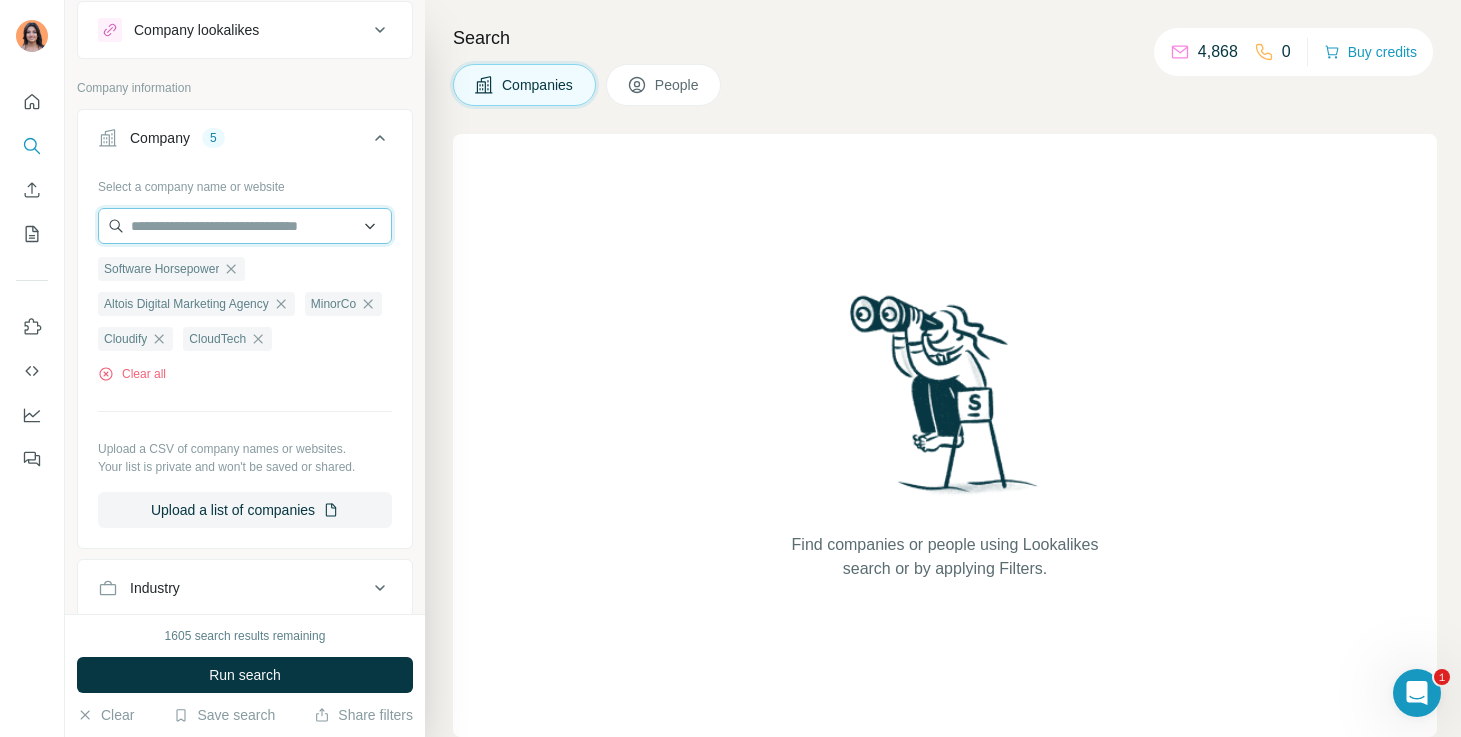 click at bounding box center [245, 226] 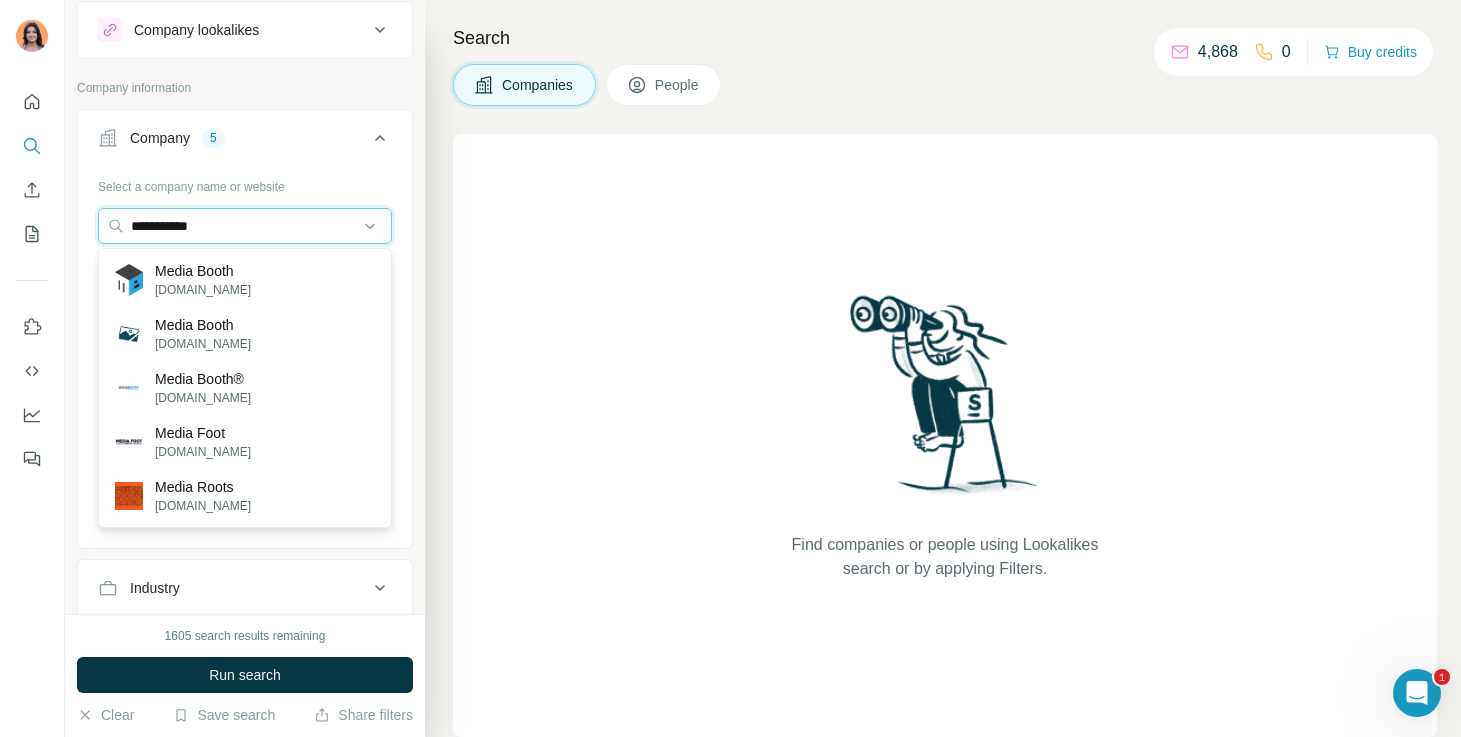 type on "**********" 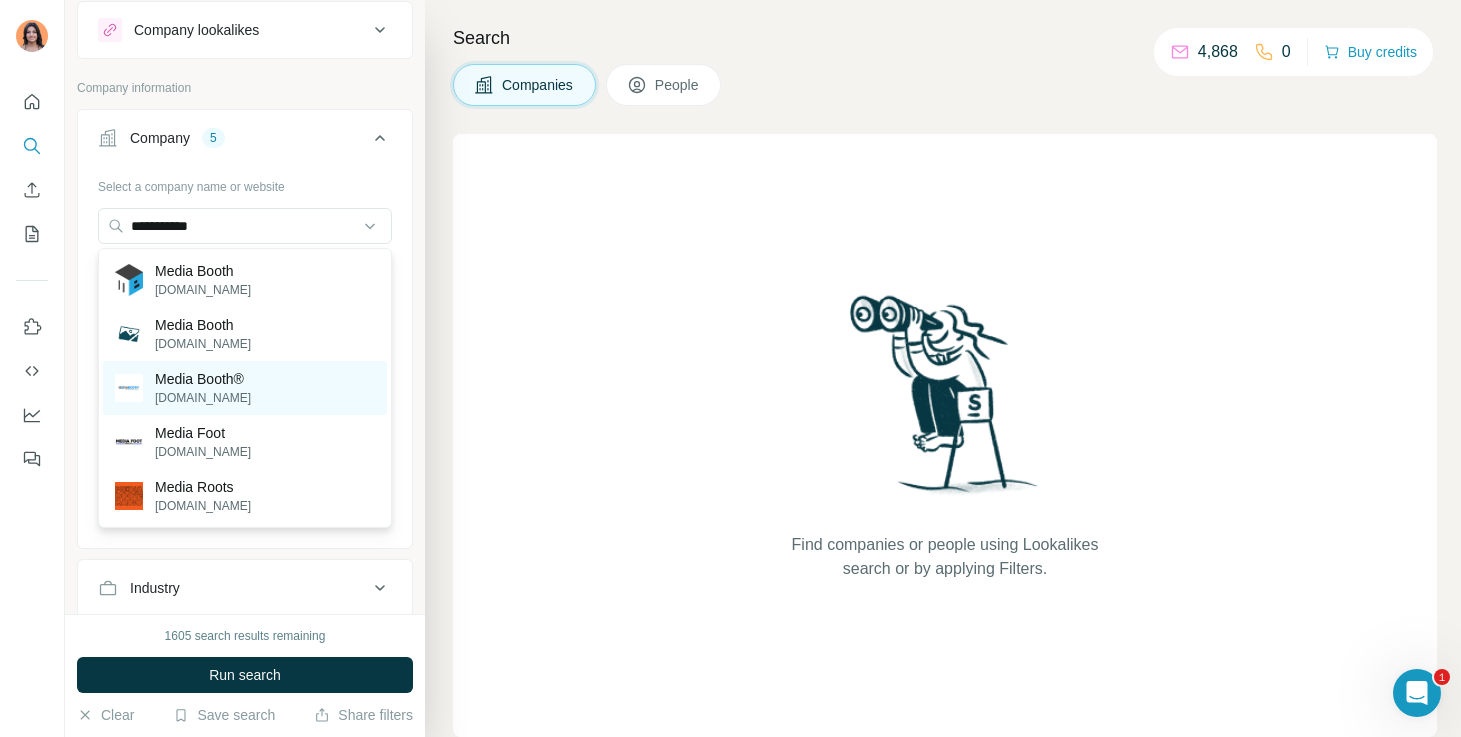 click on "Media Booth® mediabooth.com.au" at bounding box center [245, 388] 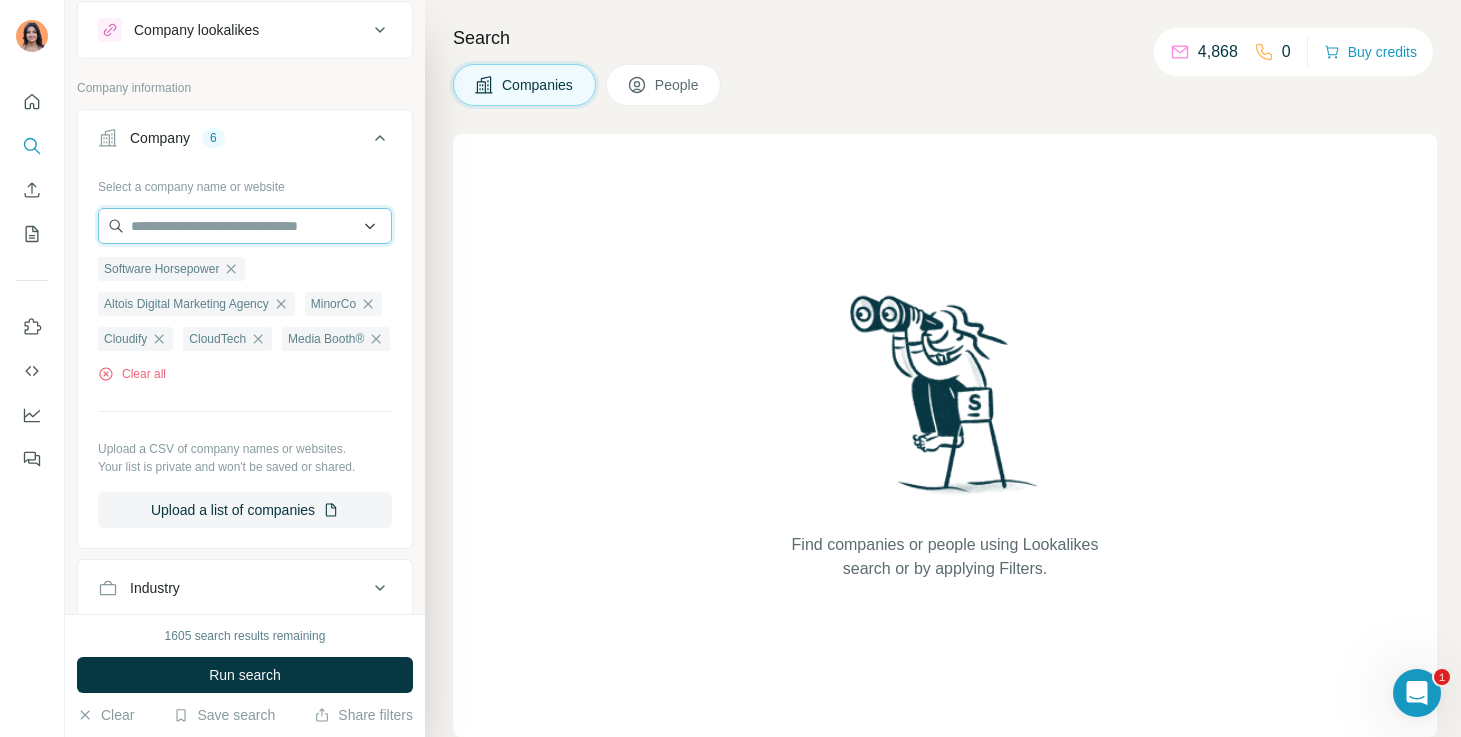 click at bounding box center (245, 226) 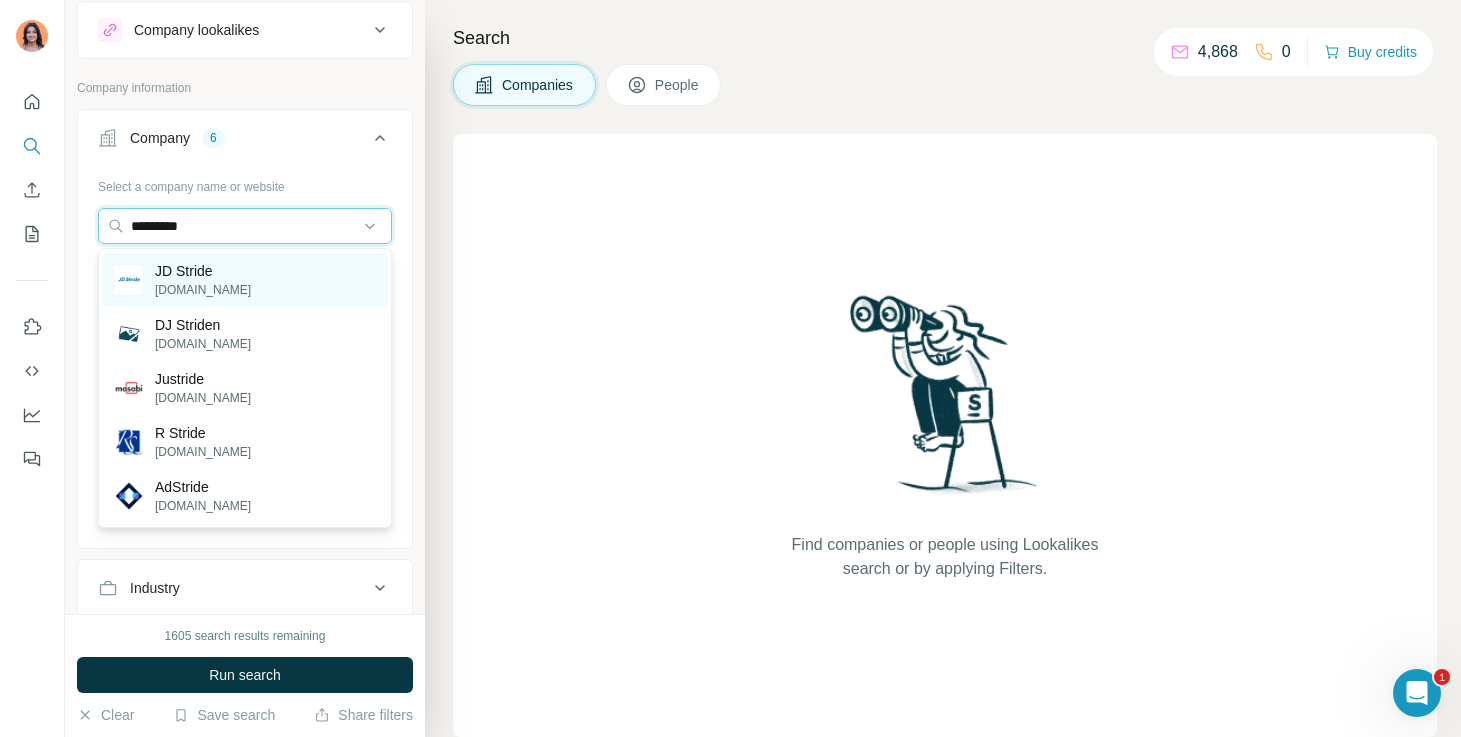 type on "*********" 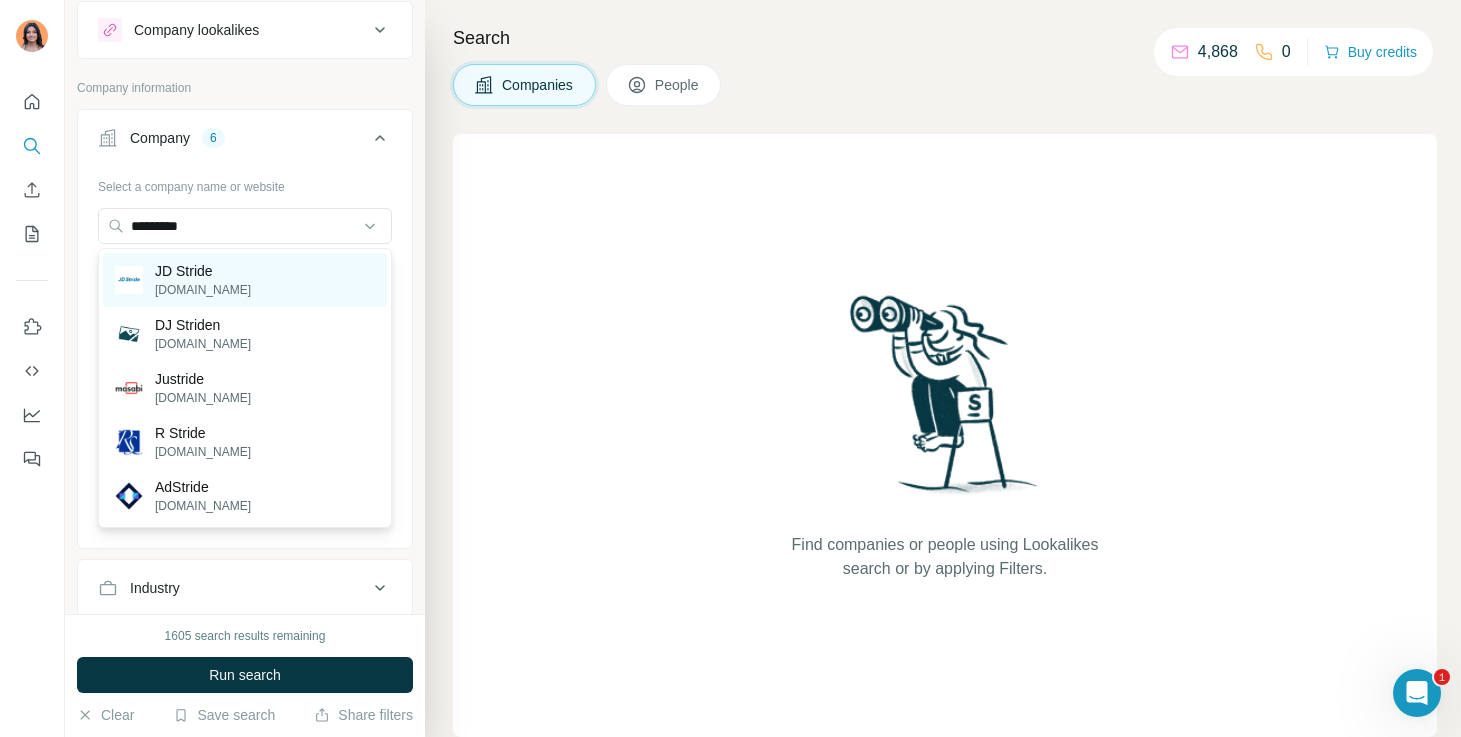 click on "JD Stride jdstride.com.au" at bounding box center (245, 280) 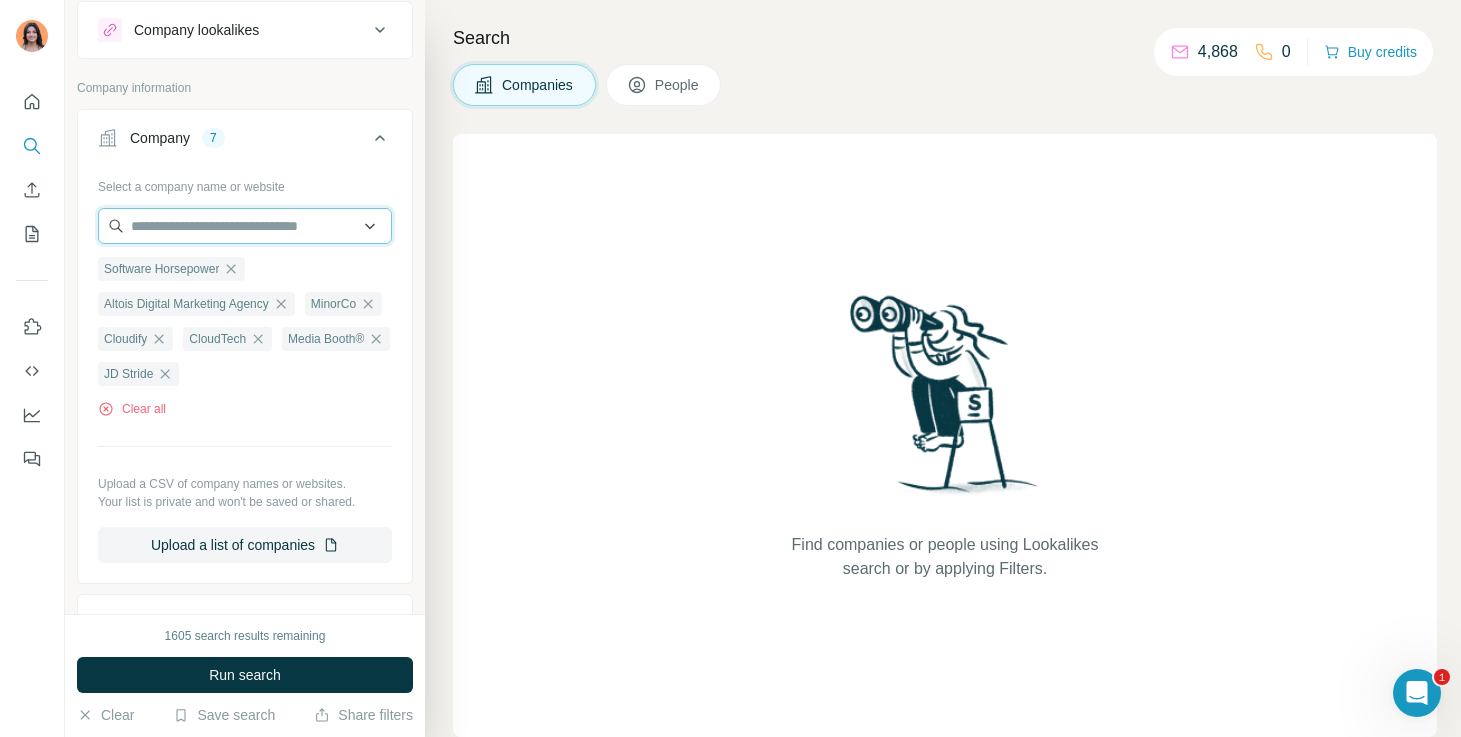 click at bounding box center [245, 226] 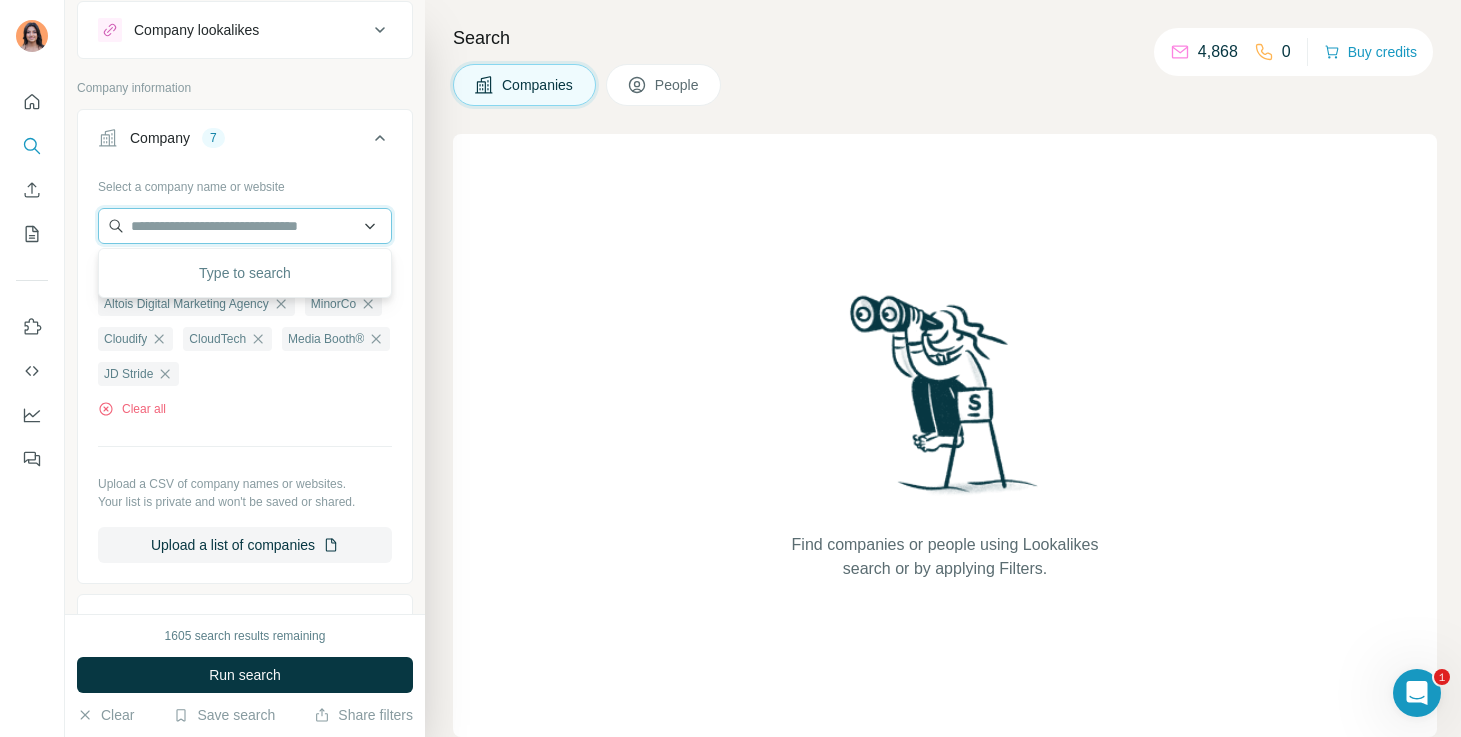 paste on "**********" 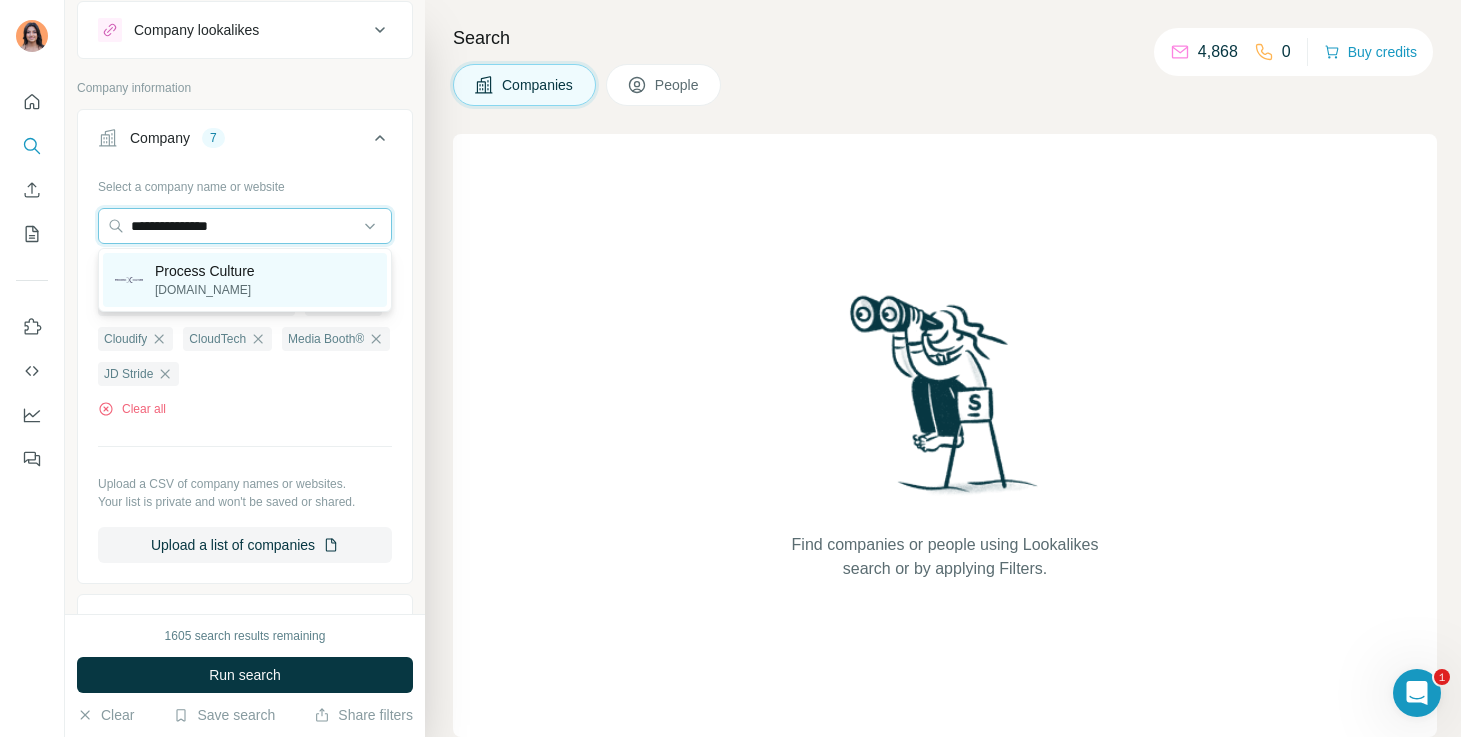 type on "**********" 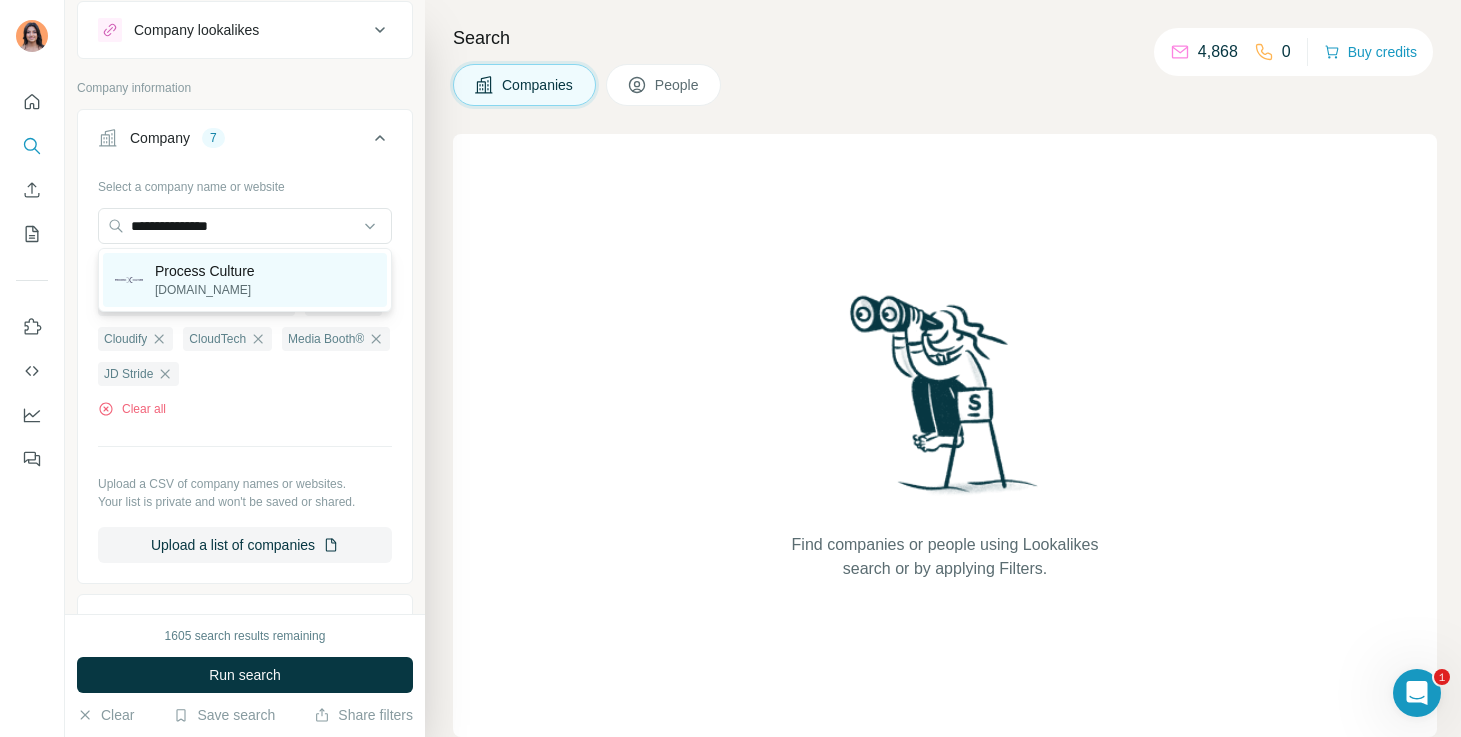 click on "Process Culture" at bounding box center [205, 271] 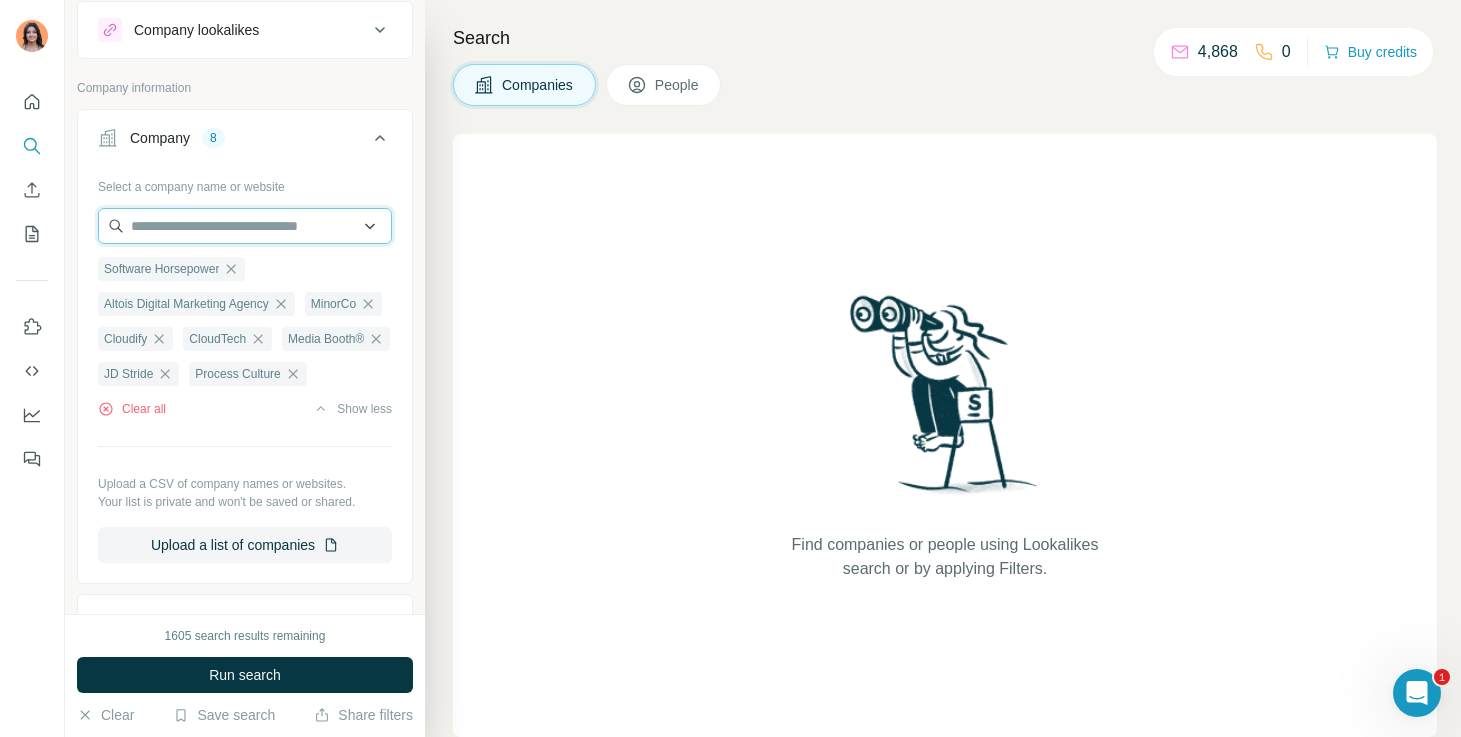 click at bounding box center [245, 226] 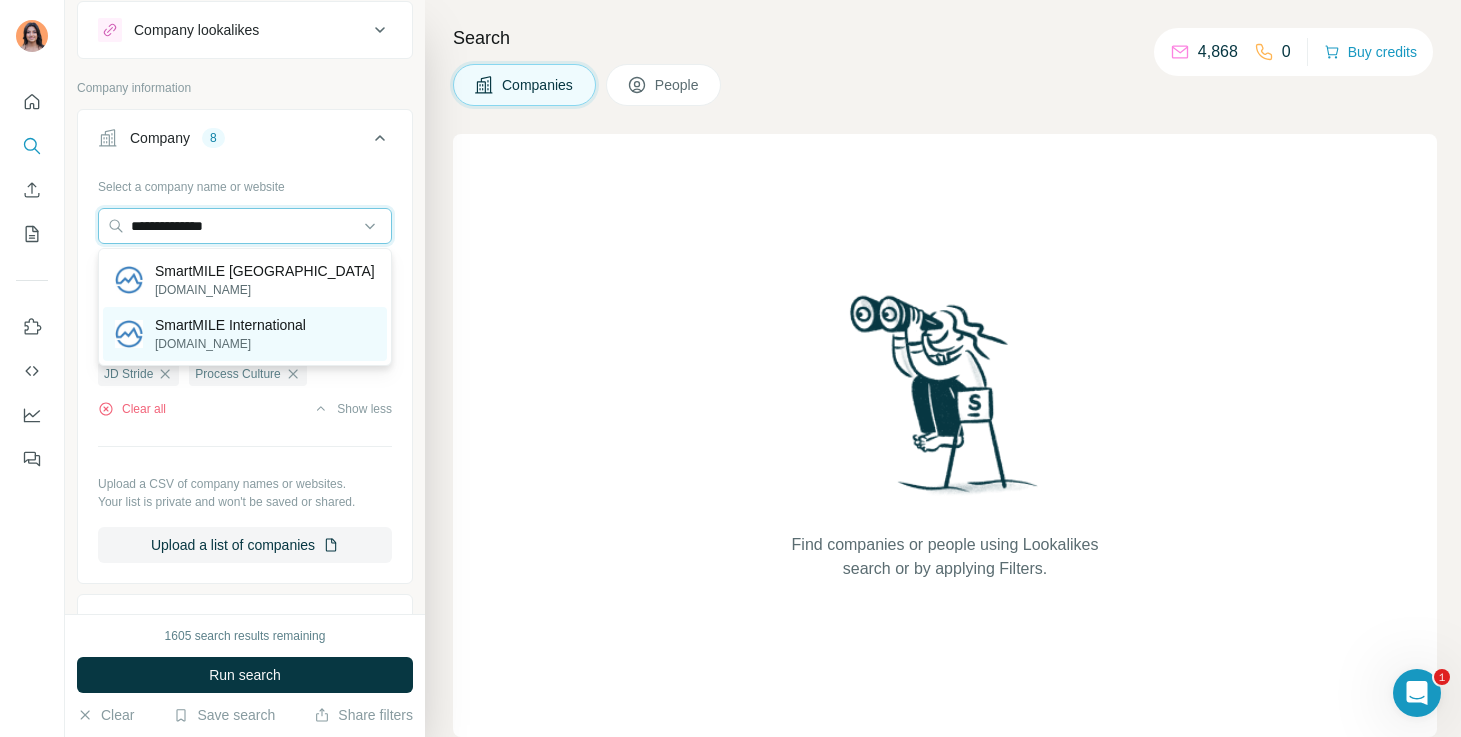 type on "**********" 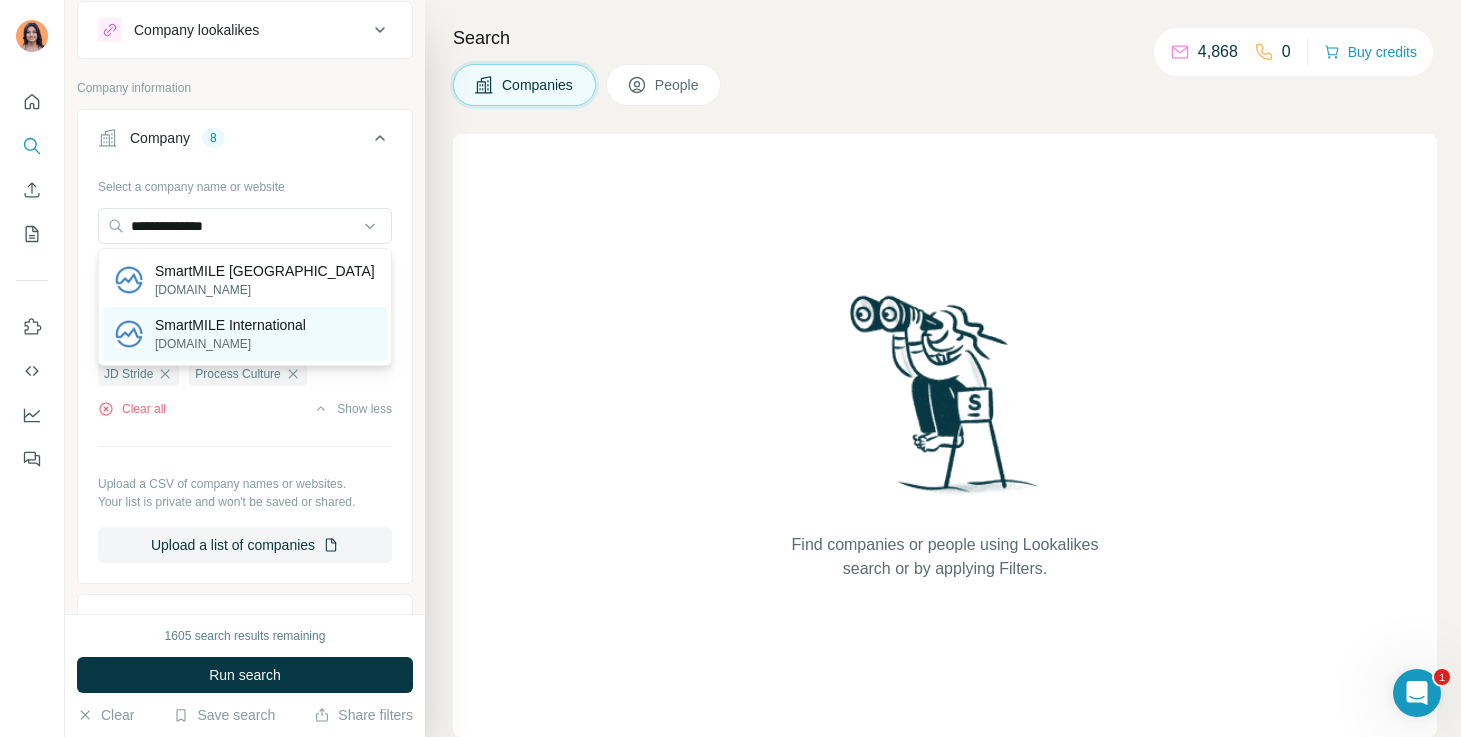 click on "SmartMILE International" at bounding box center (230, 325) 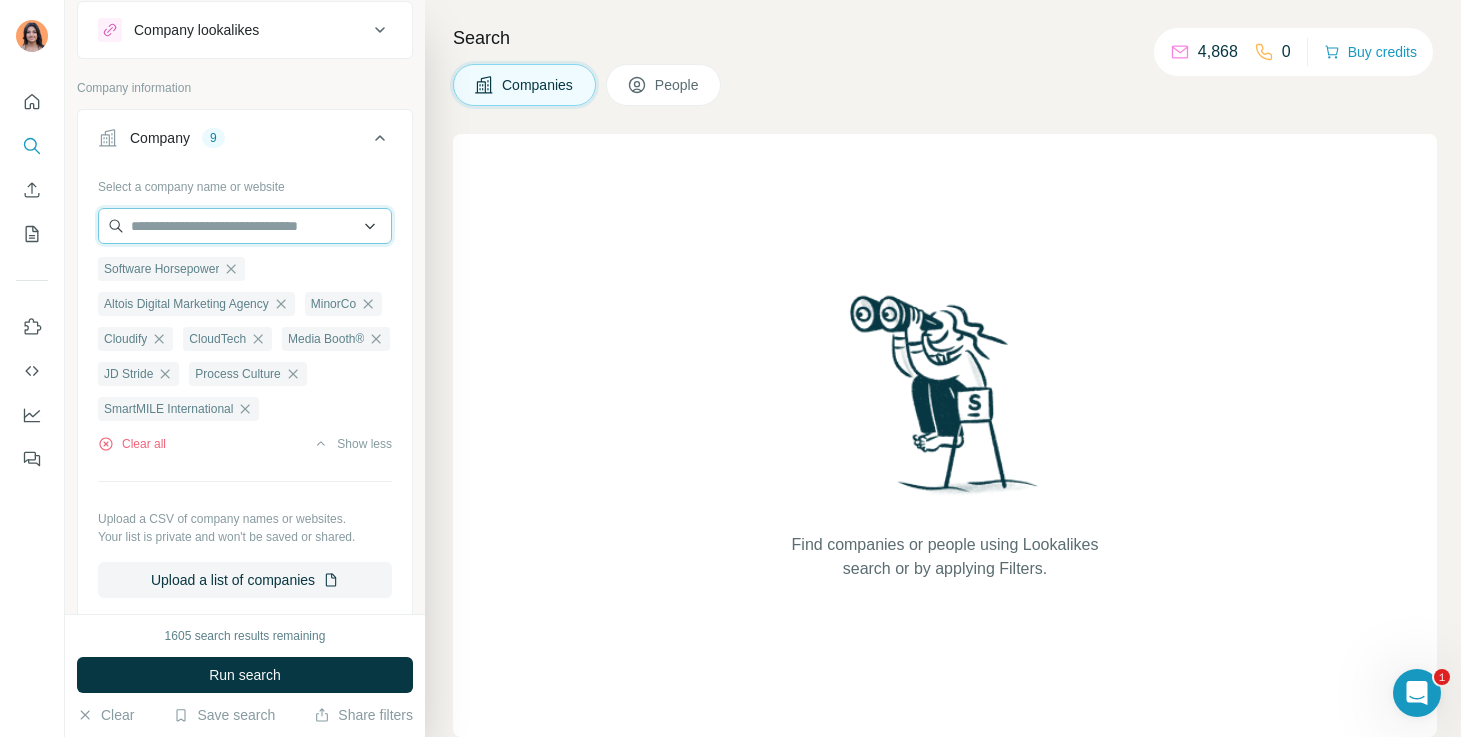 click at bounding box center (245, 226) 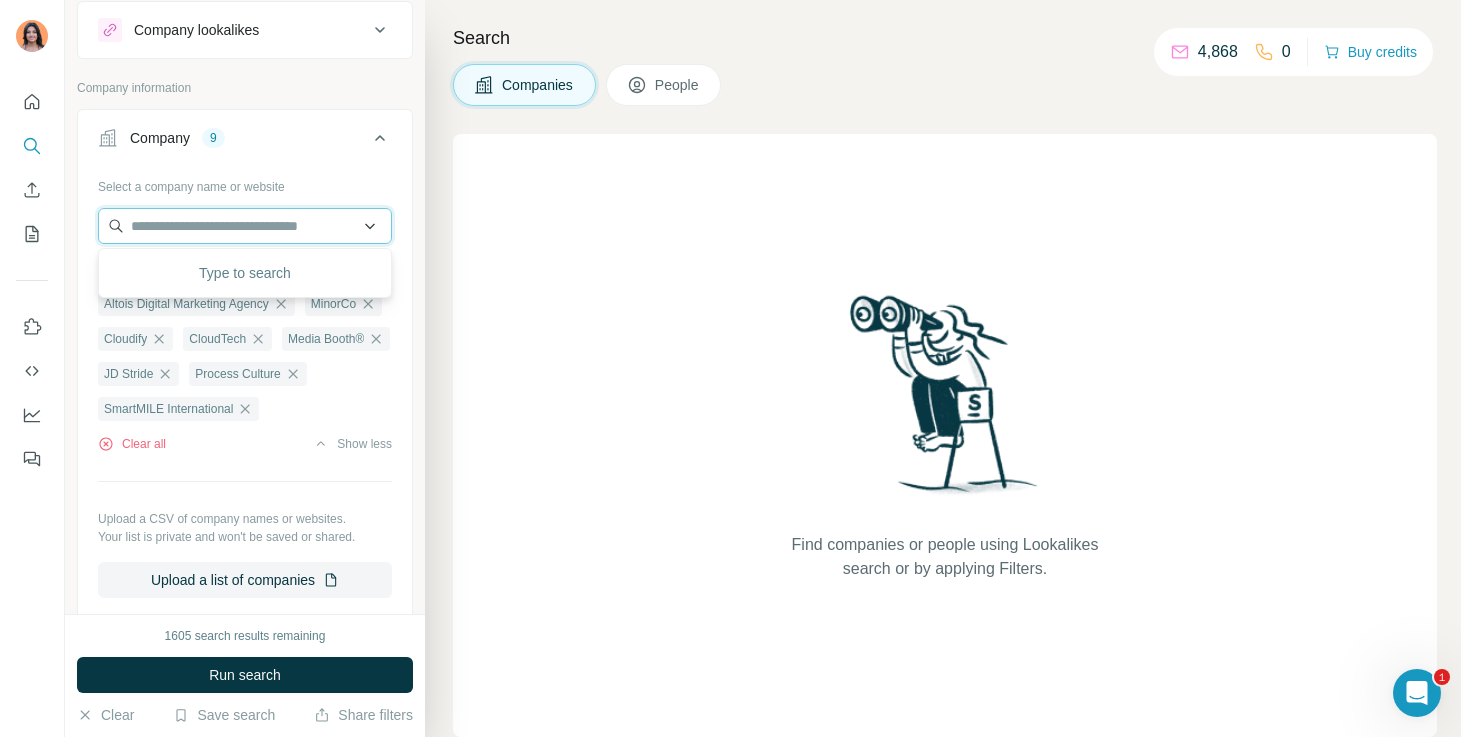 paste on "**********" 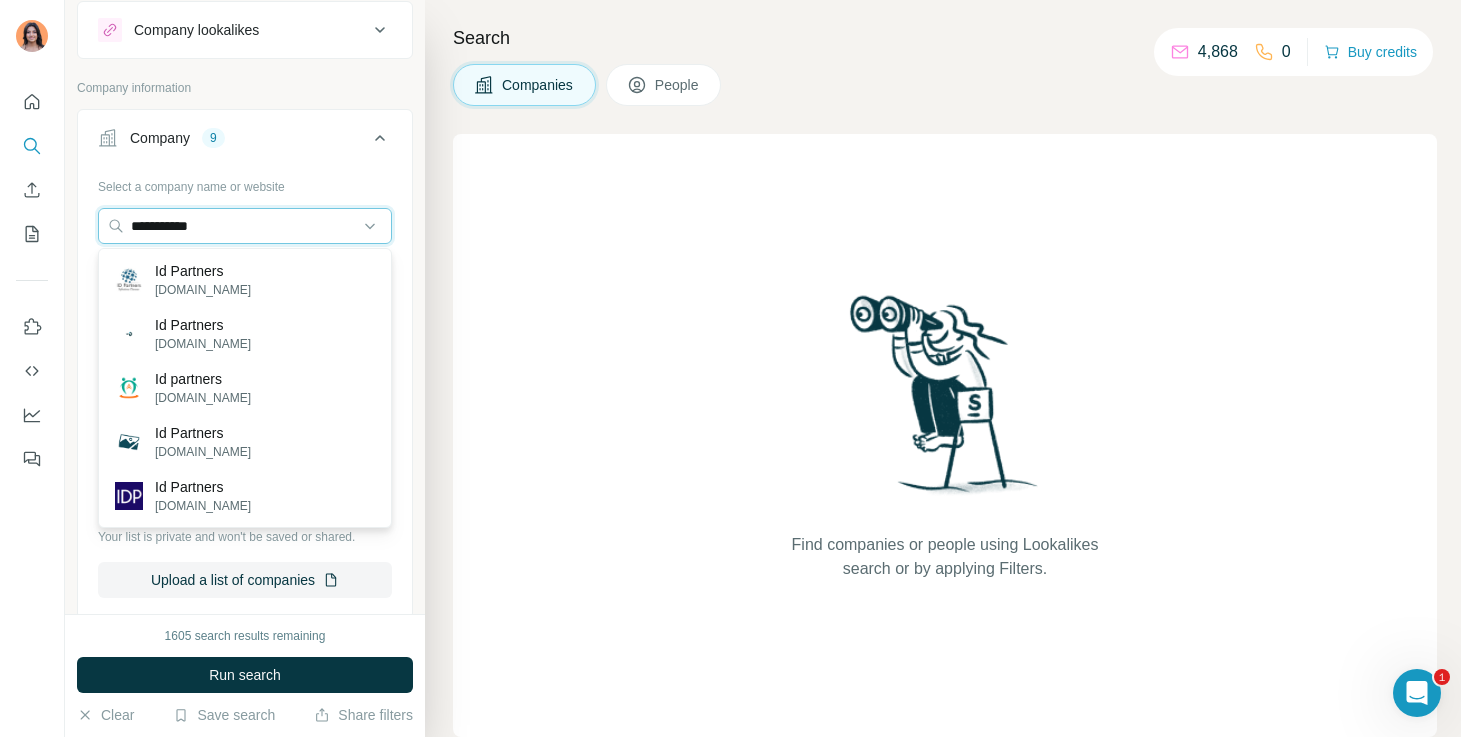 type on "**********" 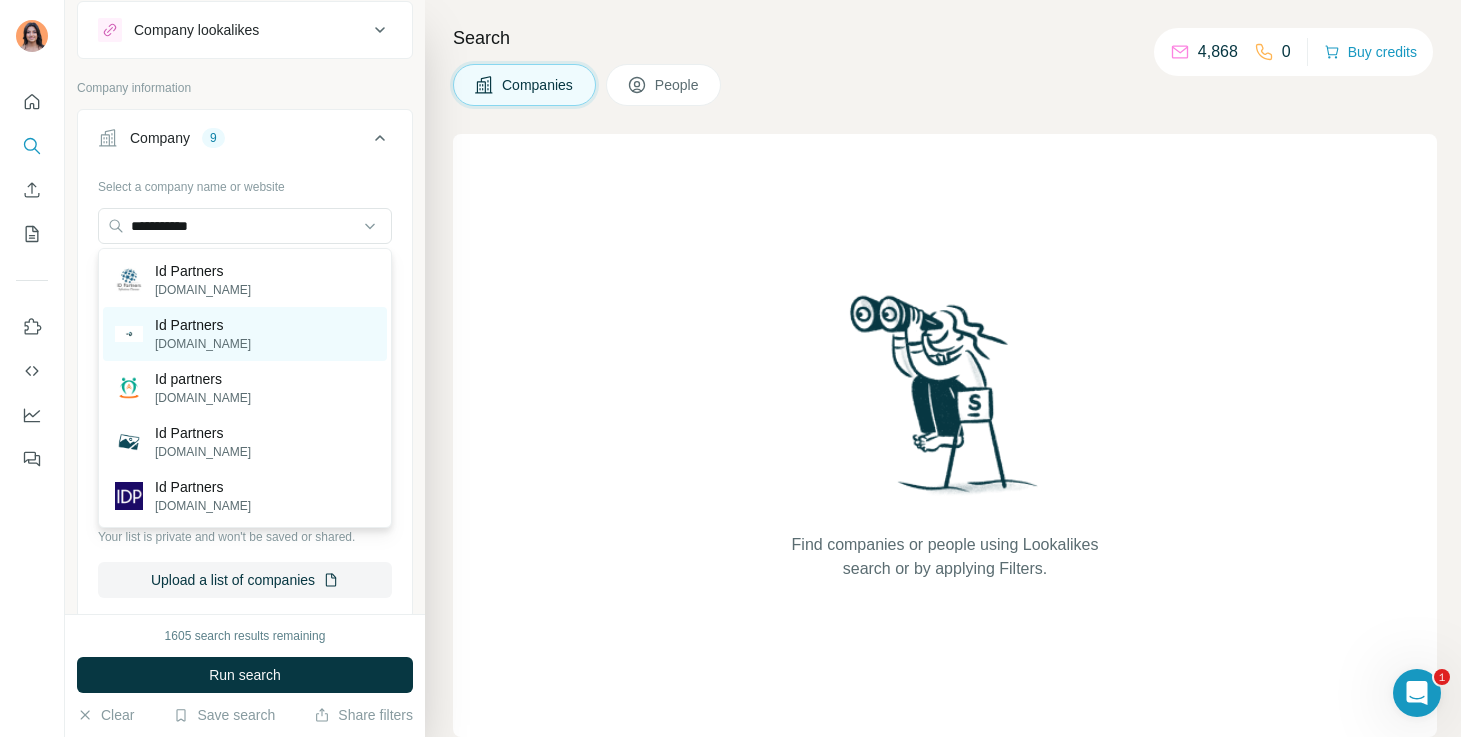click on "Id Partners idpartners.ar" at bounding box center [245, 334] 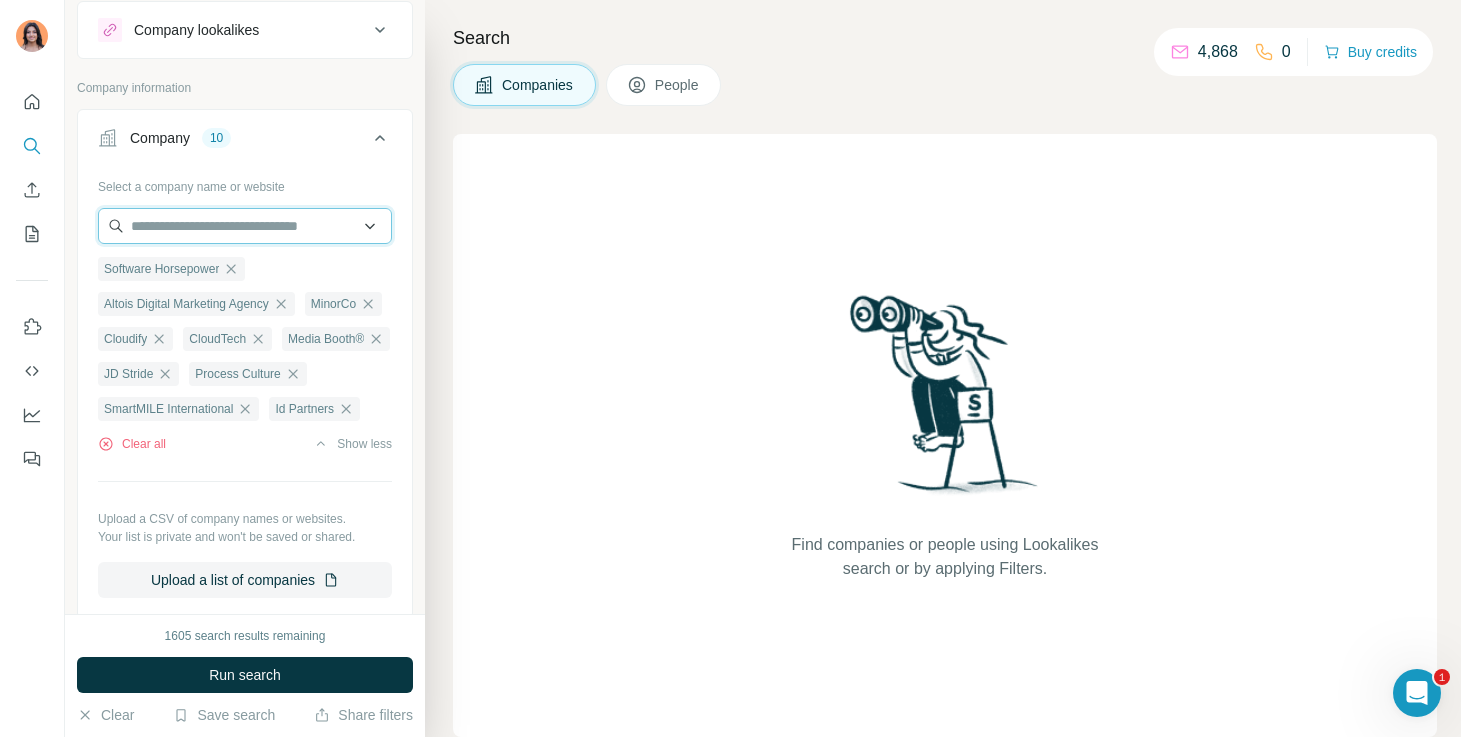 click at bounding box center [245, 226] 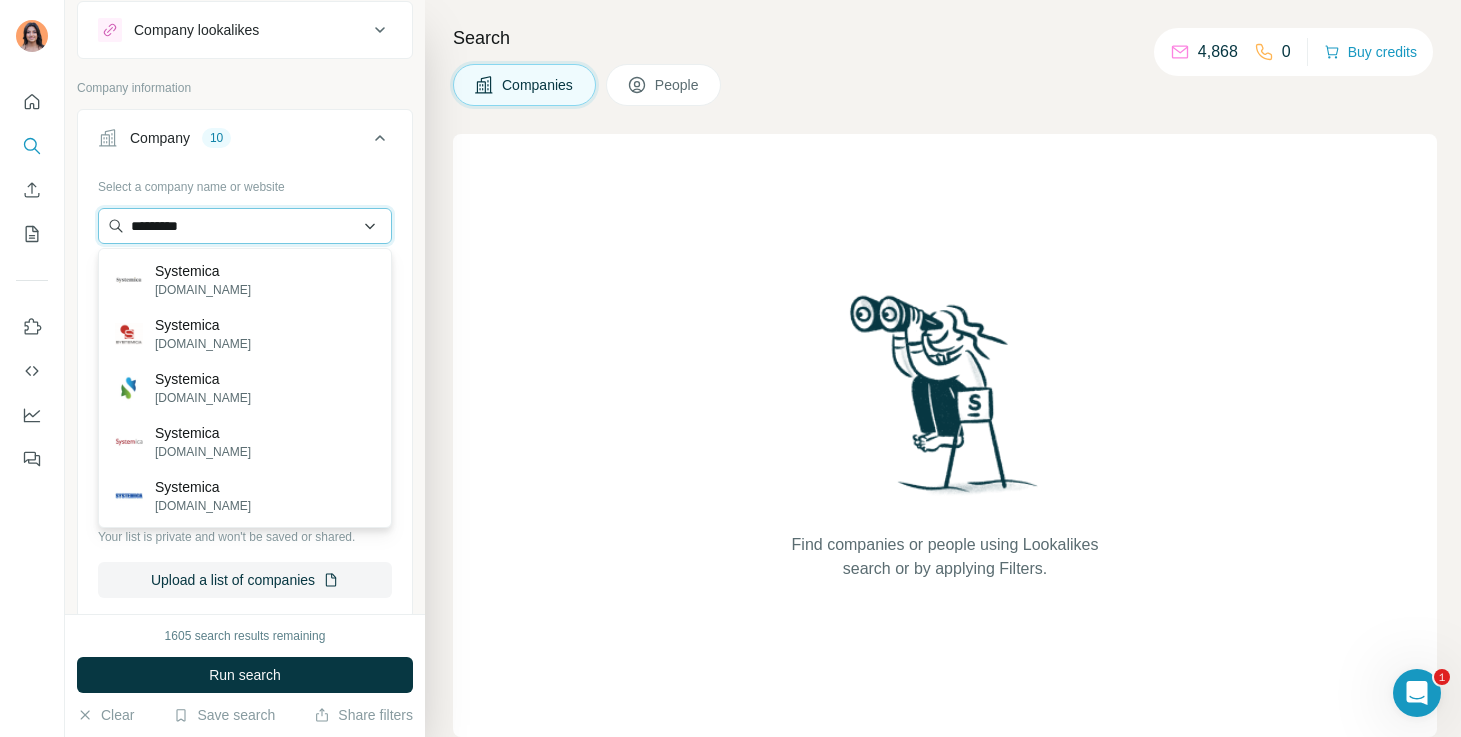click on "*********" at bounding box center (245, 226) 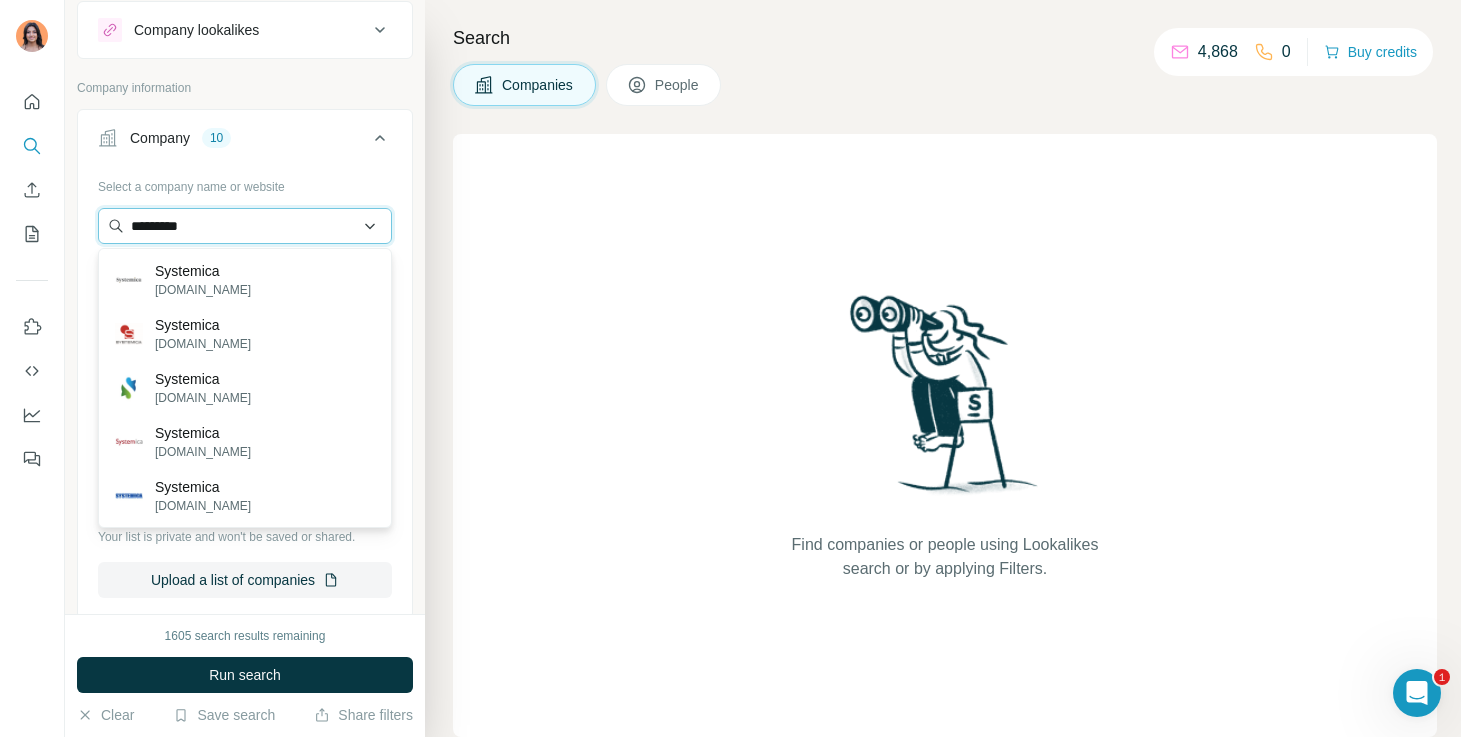 paste on "*********" 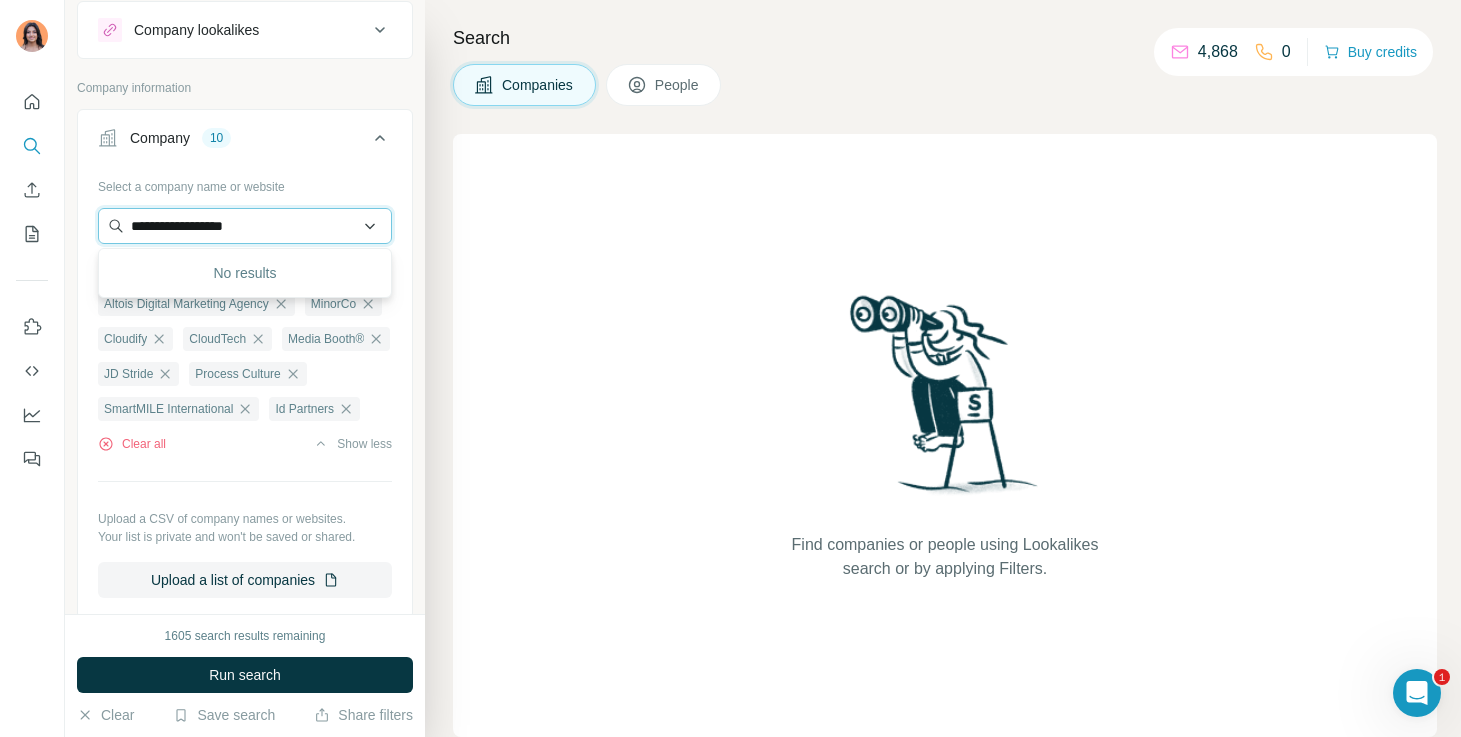 click on "**********" at bounding box center [245, 226] 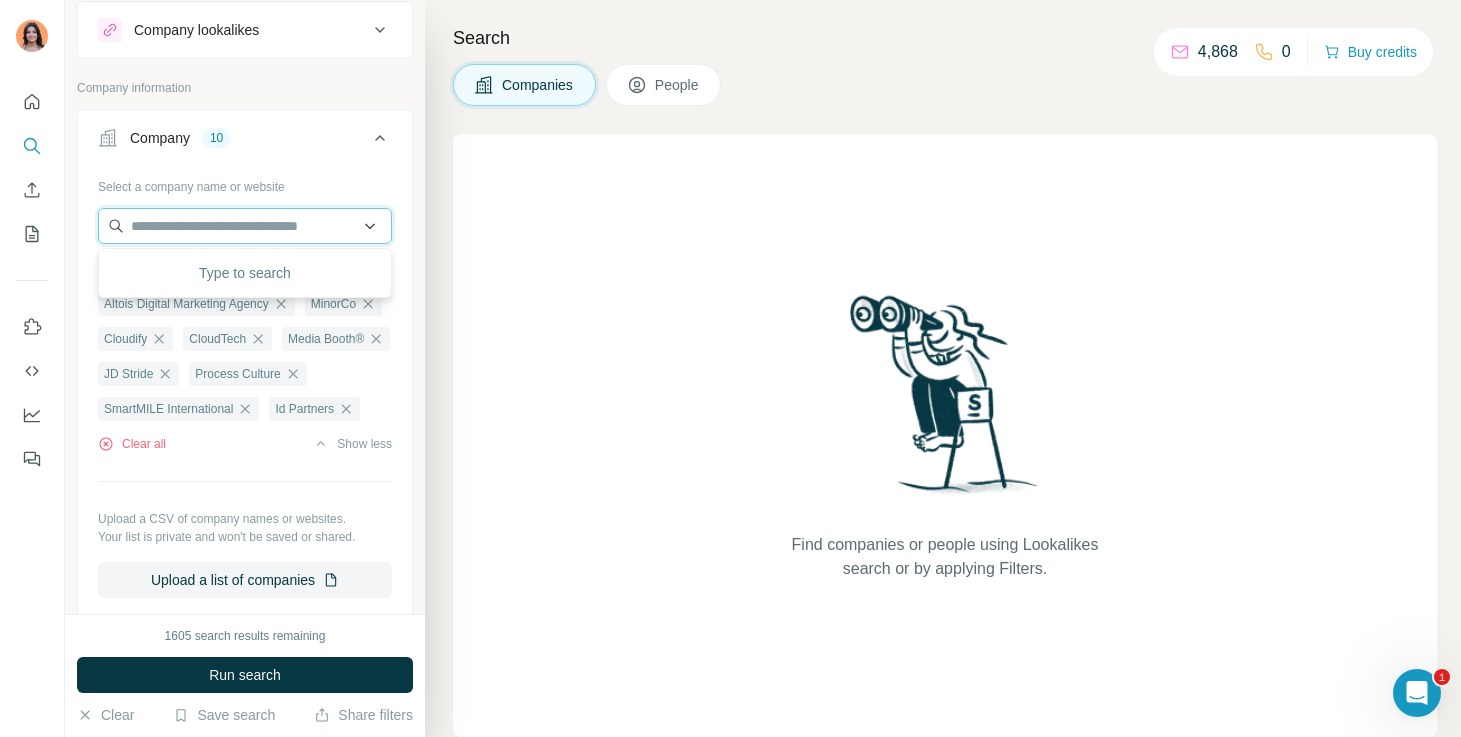 click at bounding box center (245, 226) 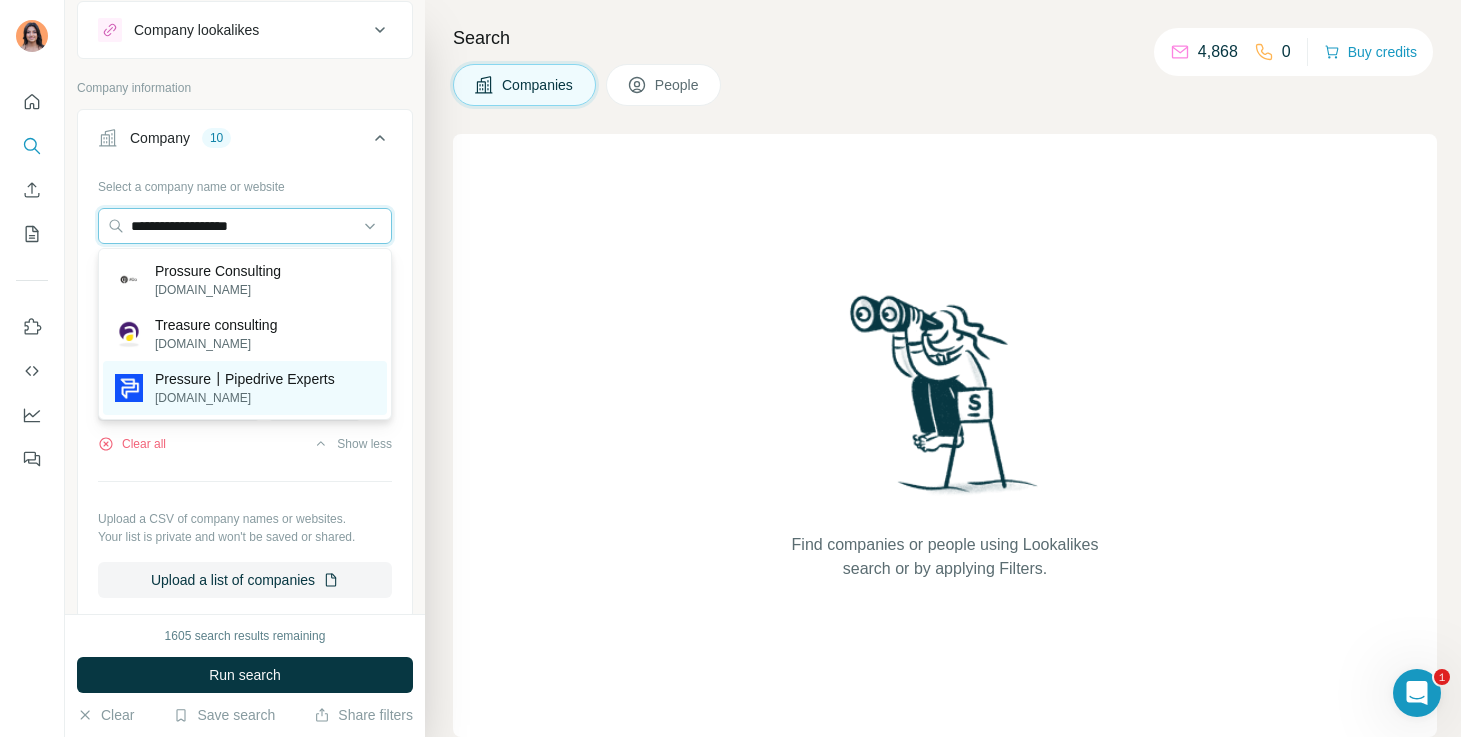 type on "**********" 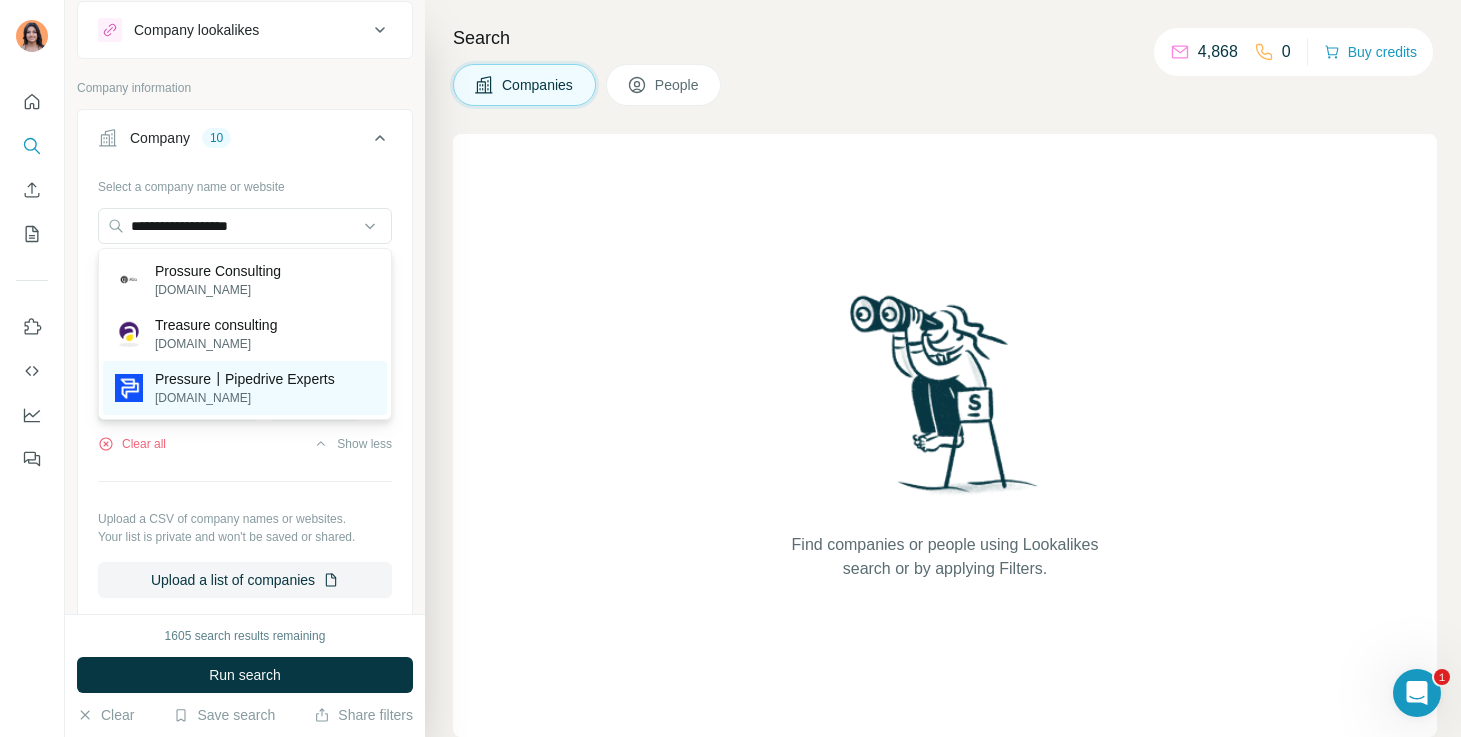 click on "pressureconsulting.tech" at bounding box center (245, 398) 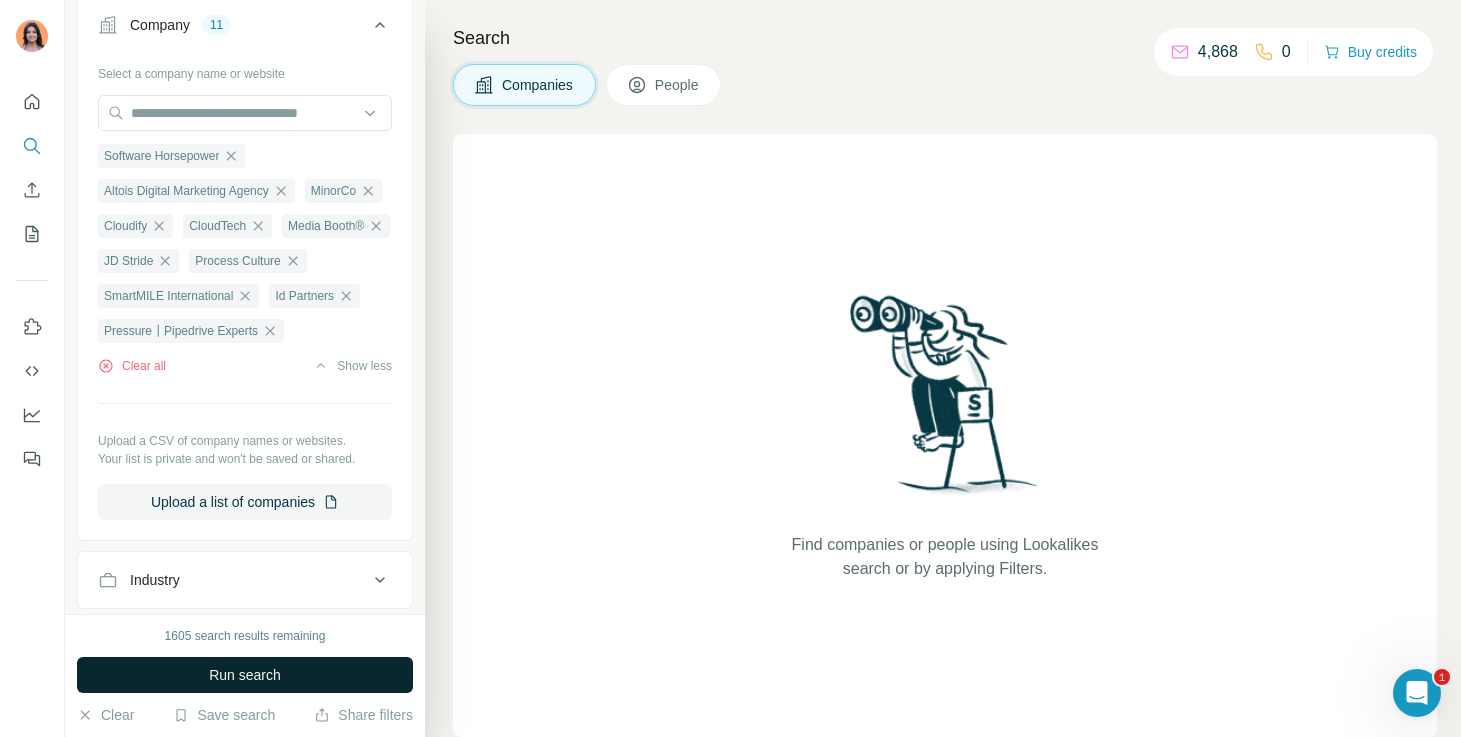 scroll, scrollTop: 168, scrollLeft: 0, axis: vertical 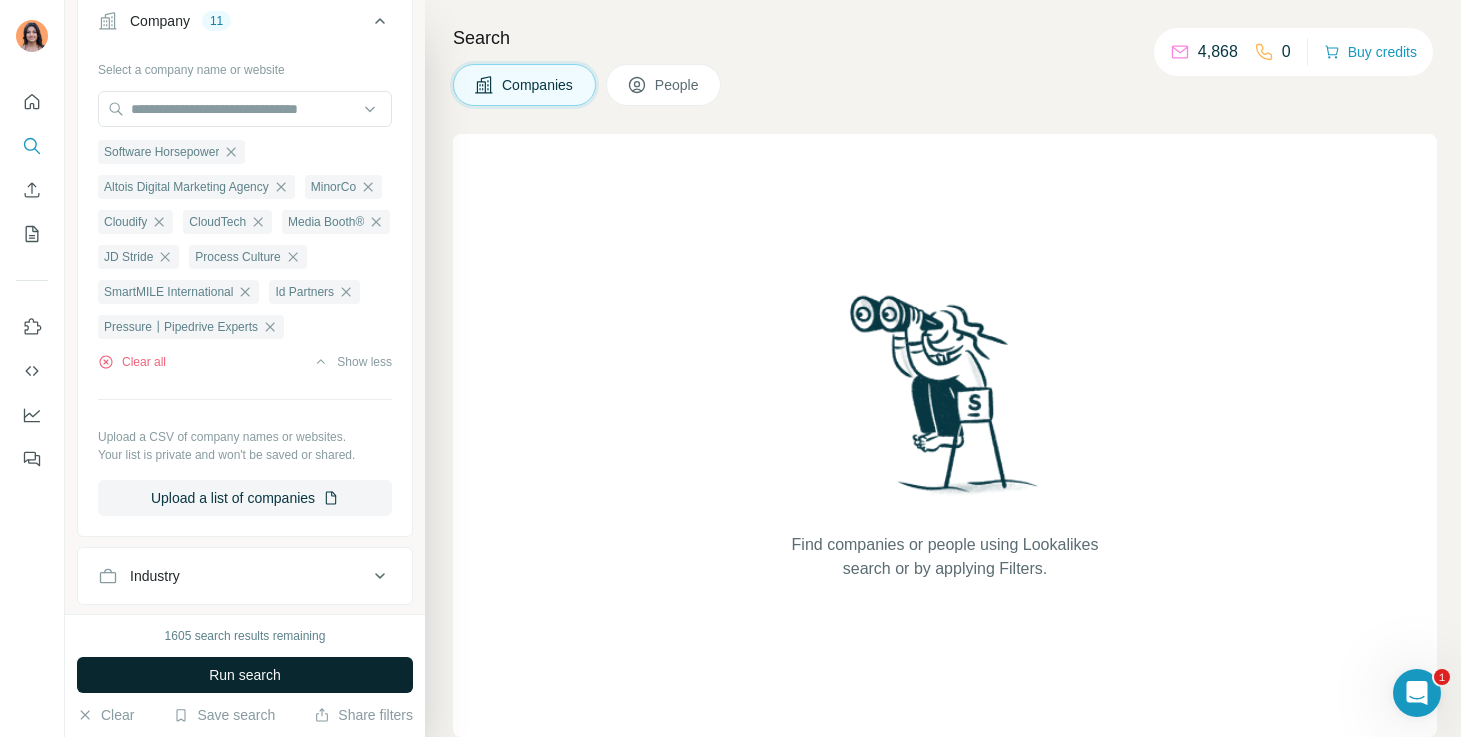 click on "Run search" at bounding box center (245, 675) 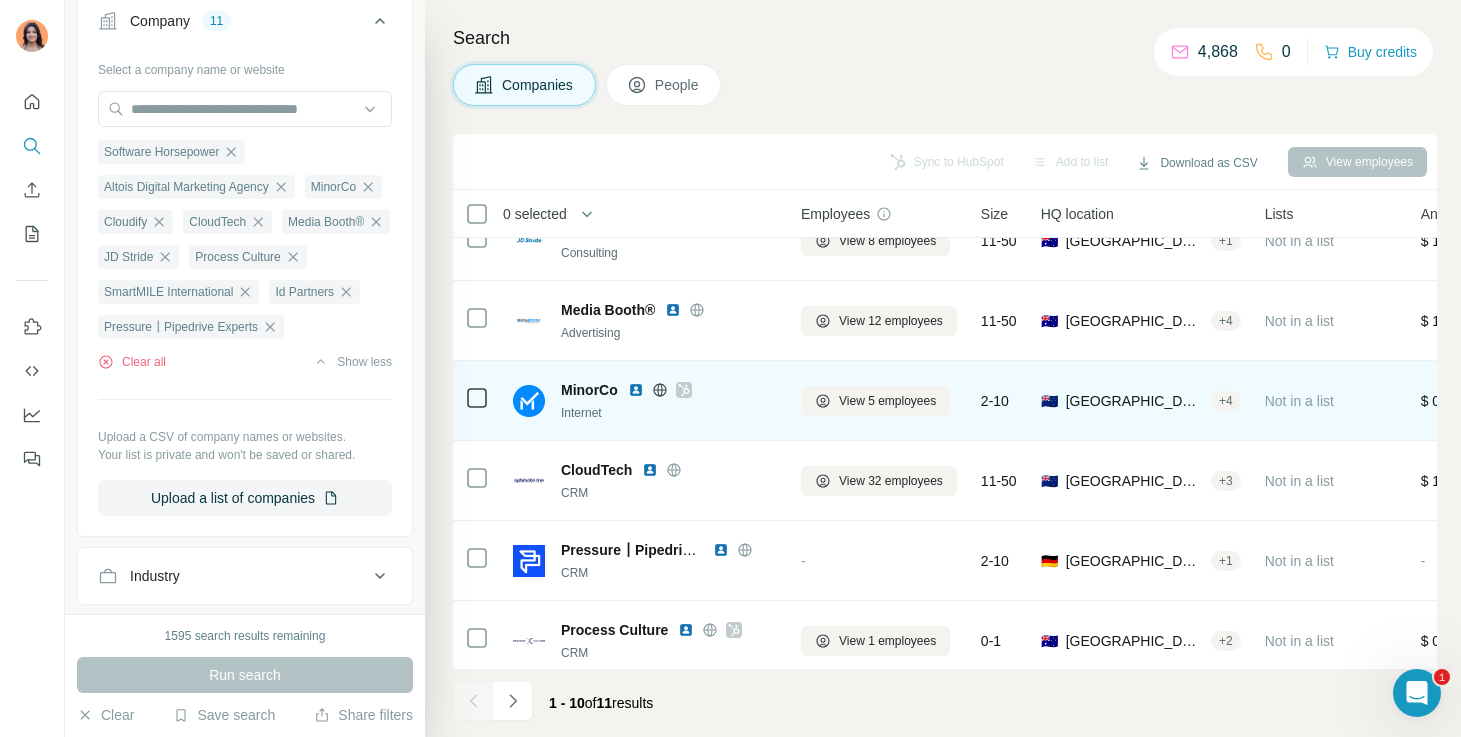 scroll, scrollTop: 369, scrollLeft: 0, axis: vertical 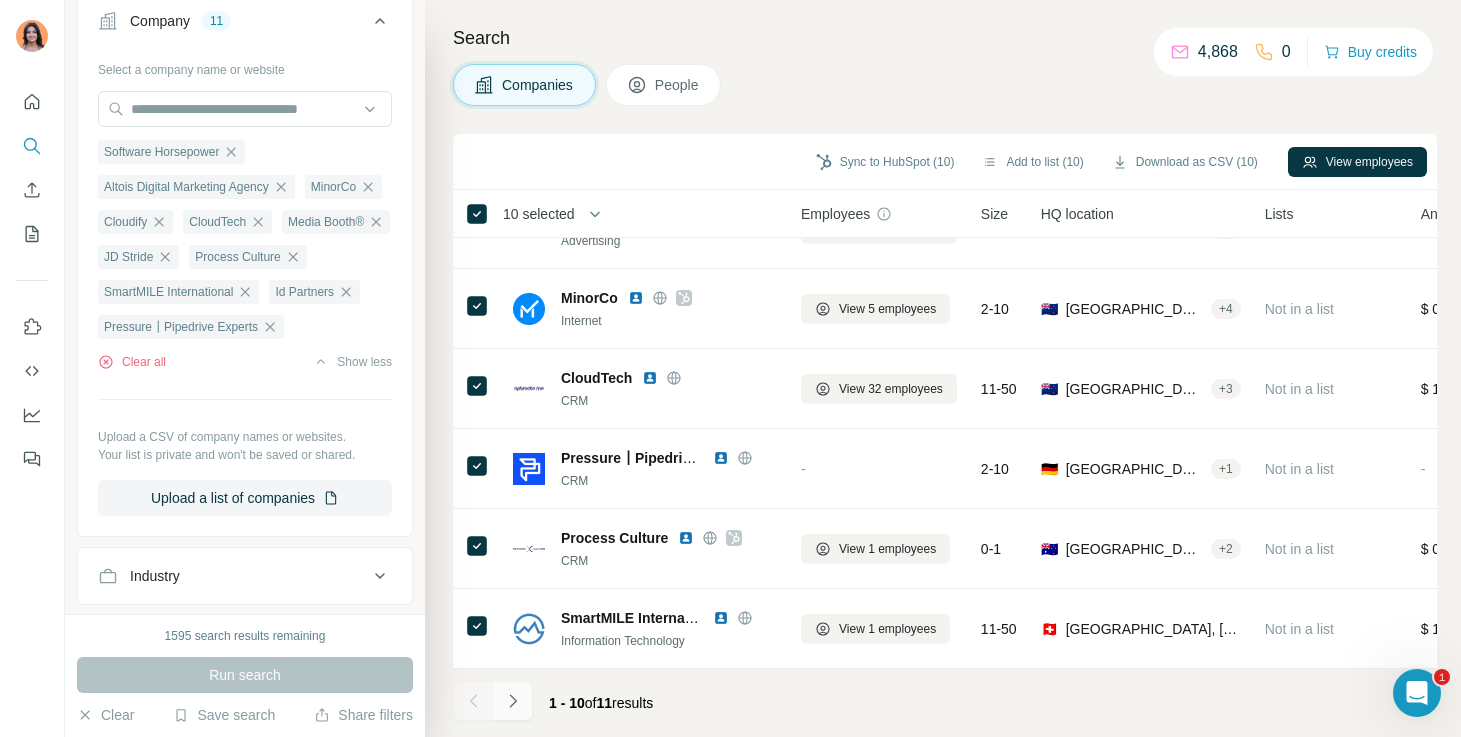 click 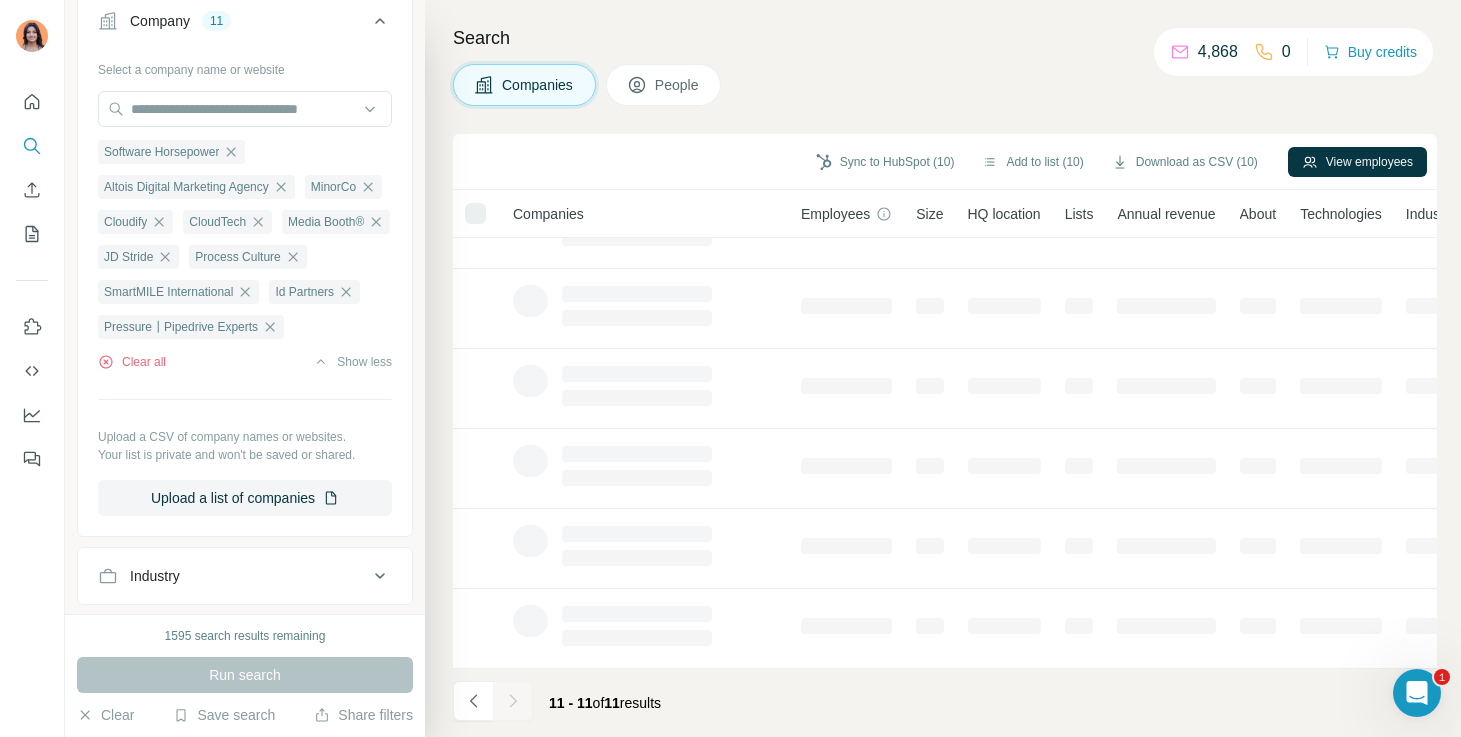 scroll, scrollTop: 0, scrollLeft: 0, axis: both 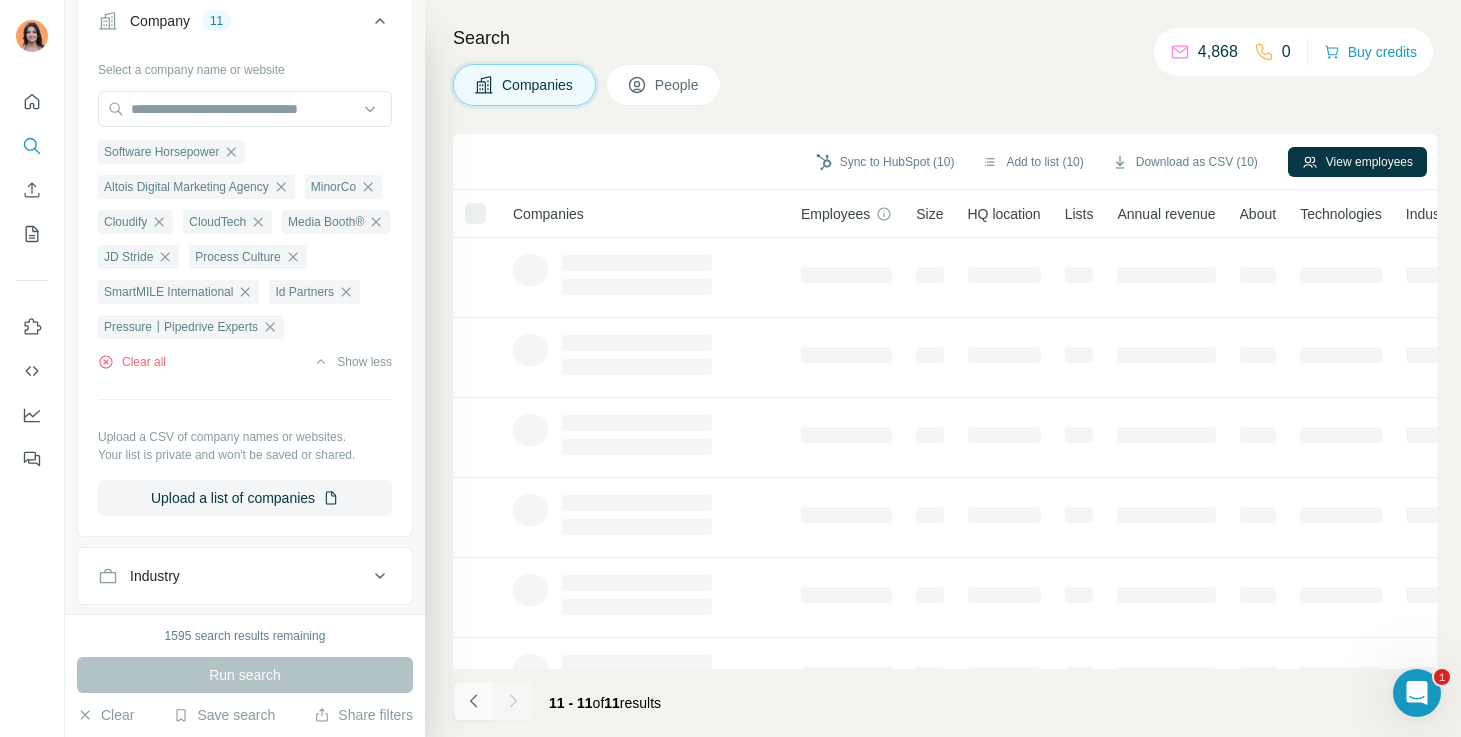 click 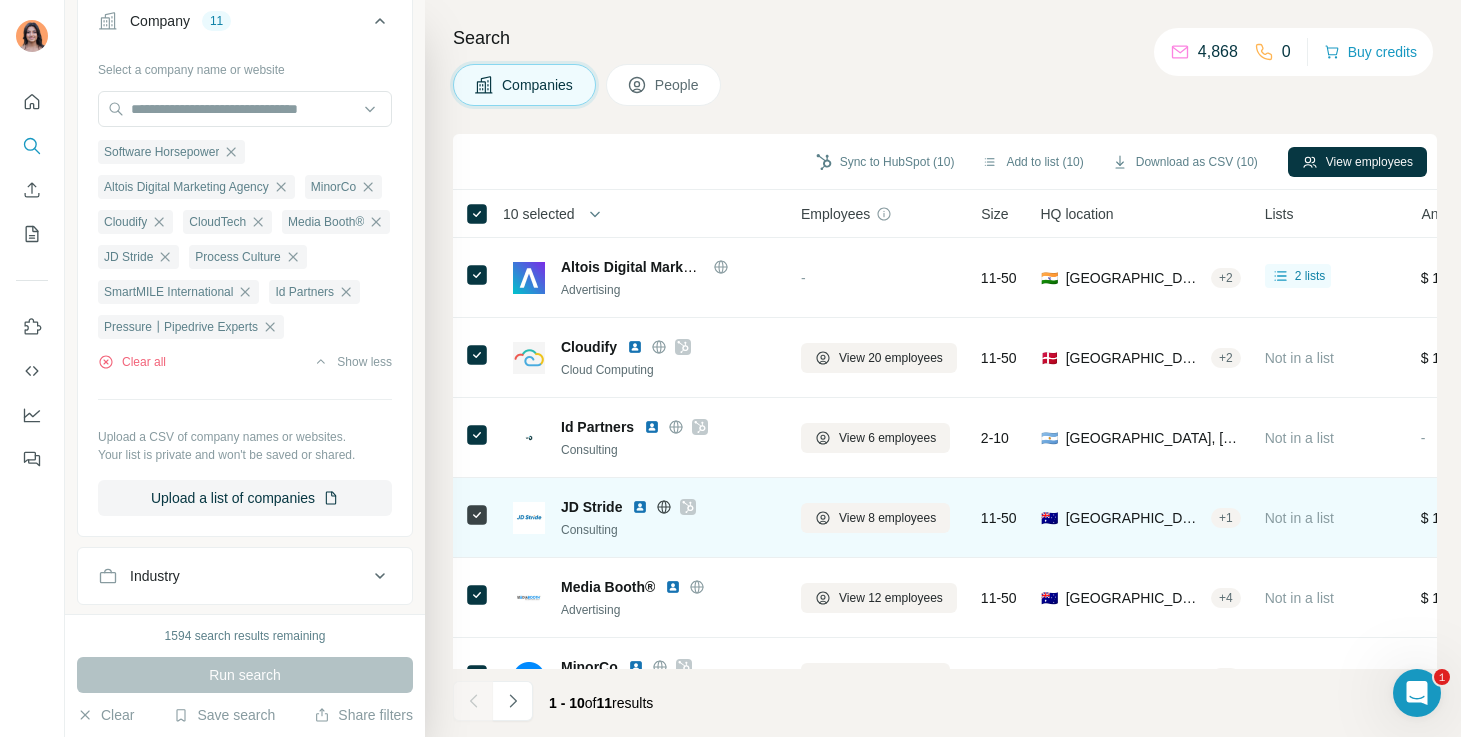 scroll, scrollTop: 369, scrollLeft: 0, axis: vertical 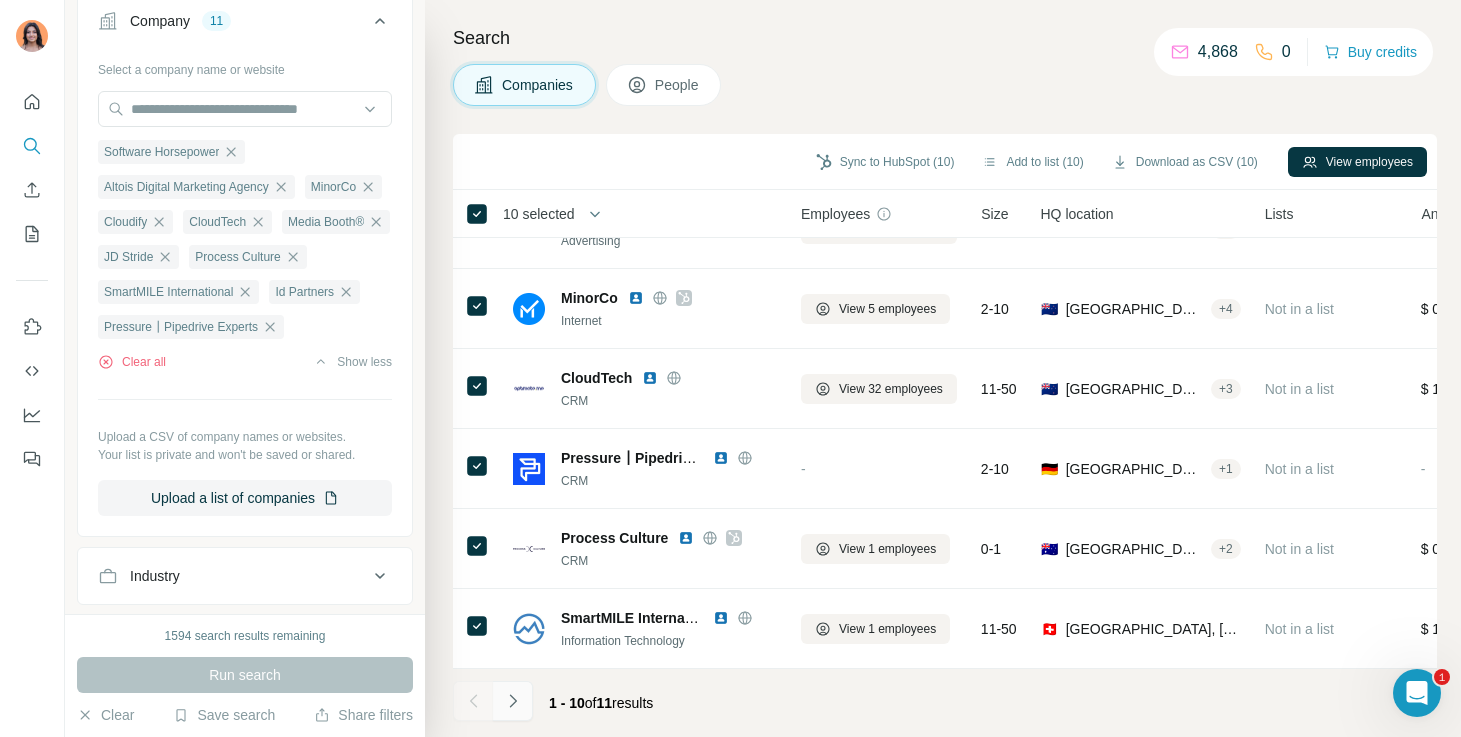 click 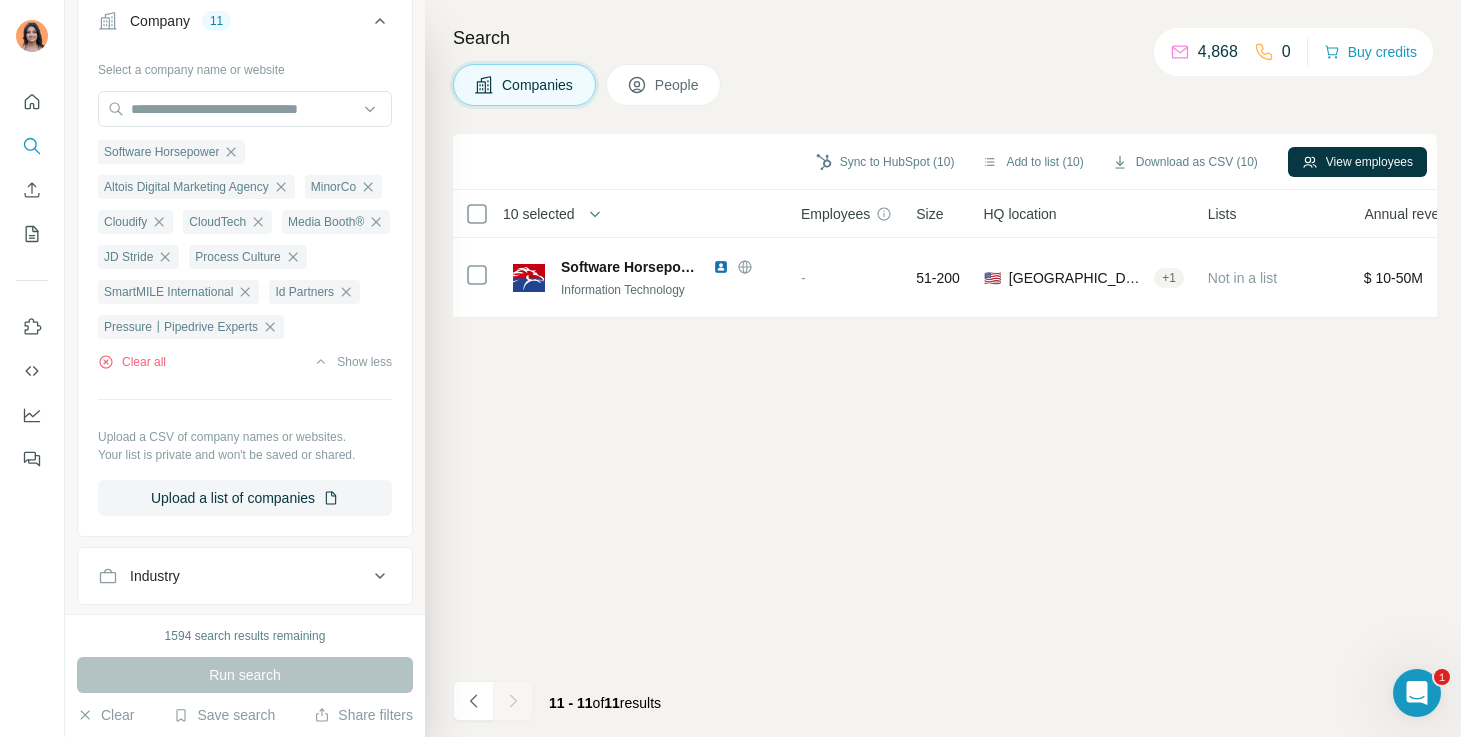 scroll, scrollTop: 0, scrollLeft: 0, axis: both 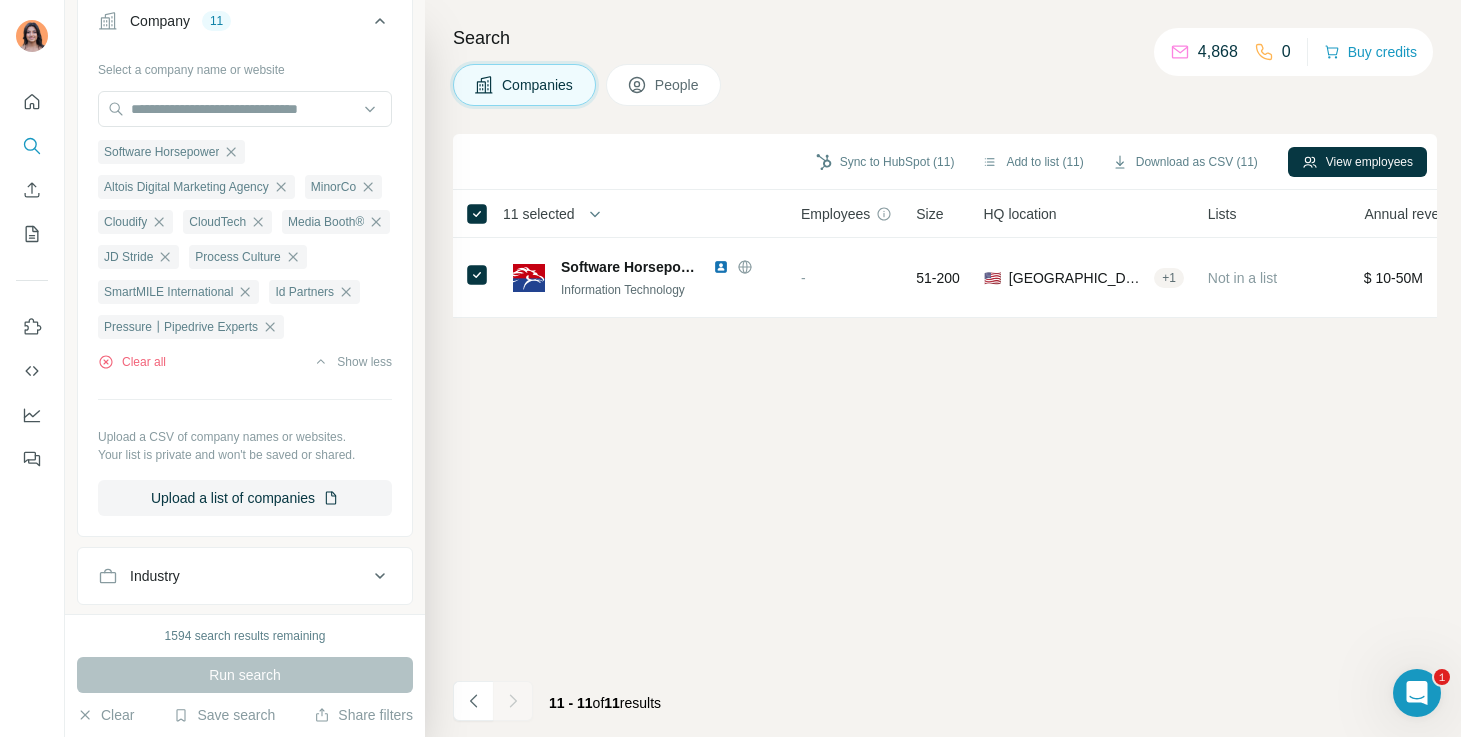 click on "People" at bounding box center [678, 85] 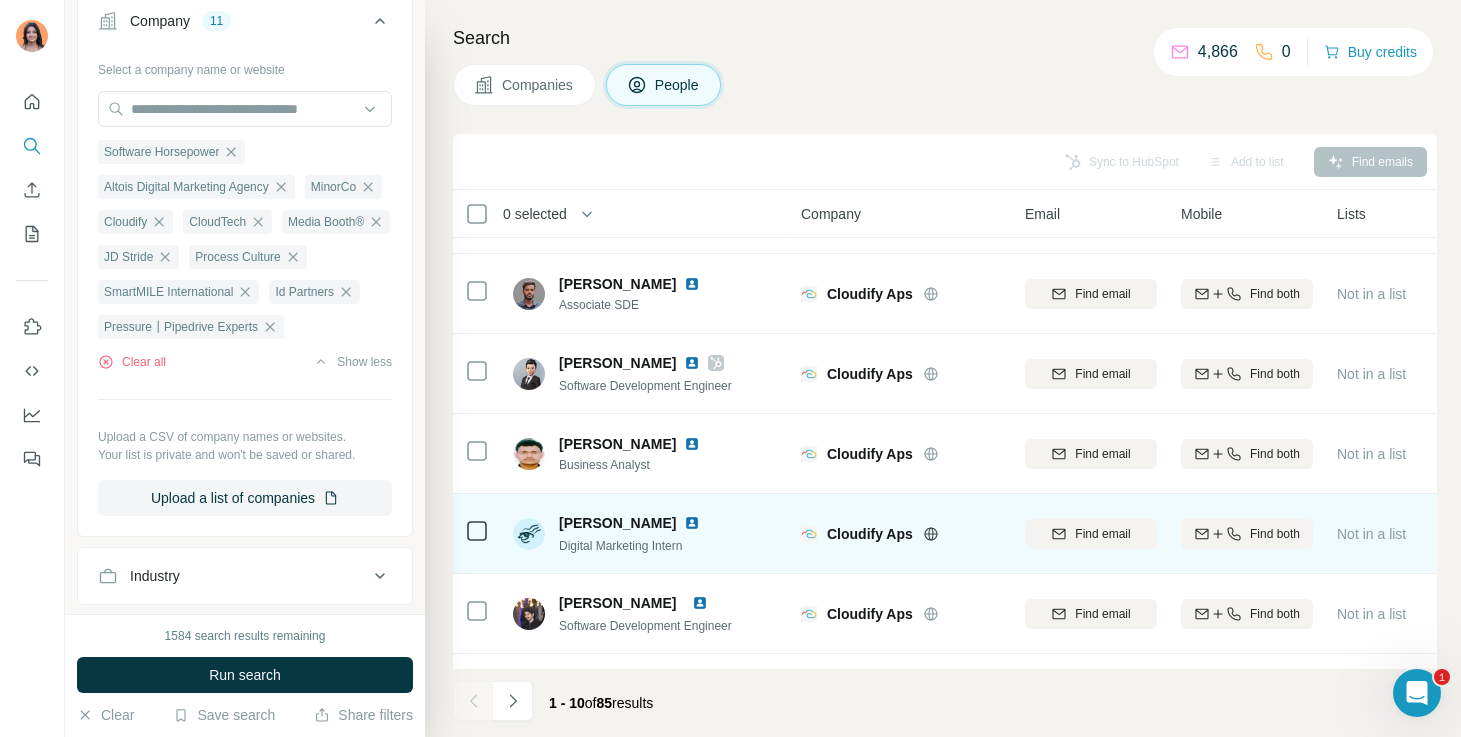 scroll, scrollTop: 369, scrollLeft: 0, axis: vertical 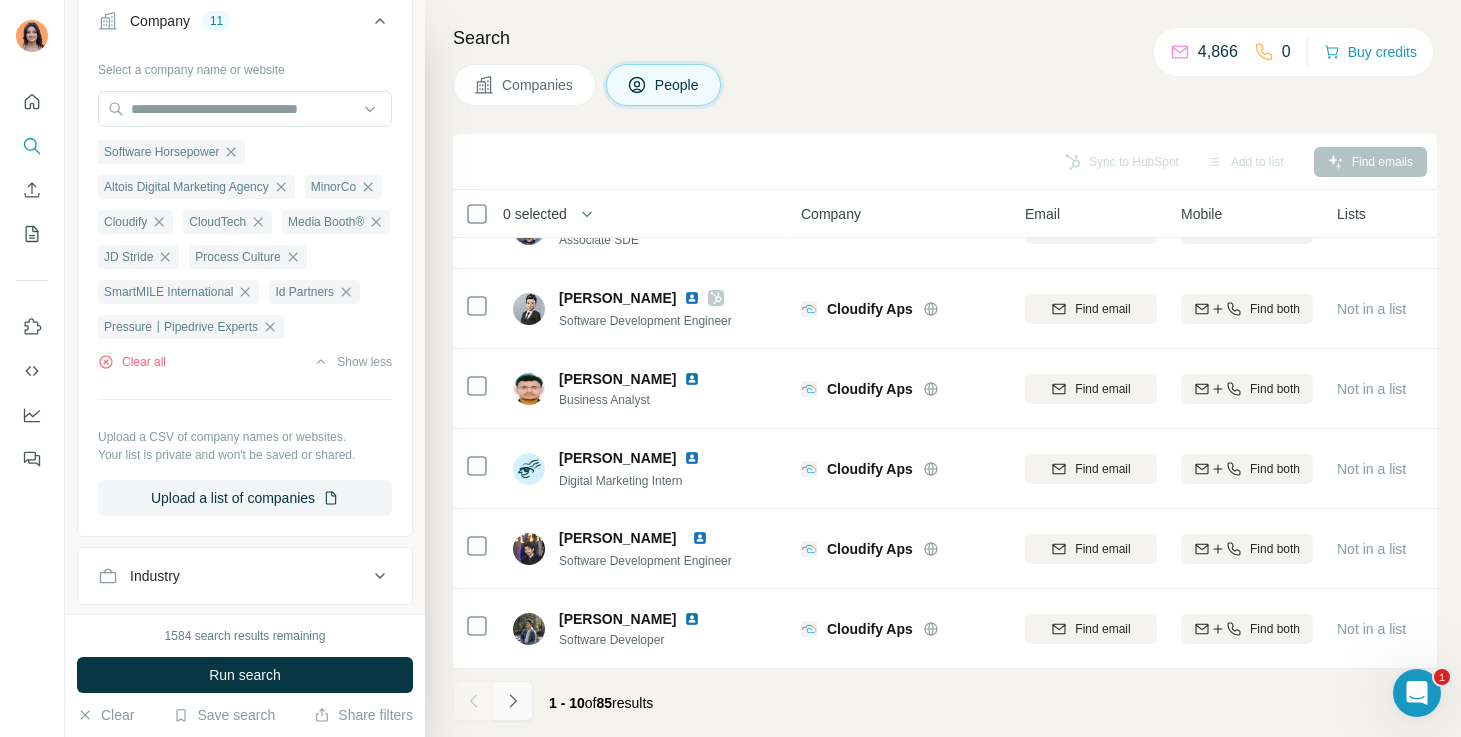 click at bounding box center [513, 701] 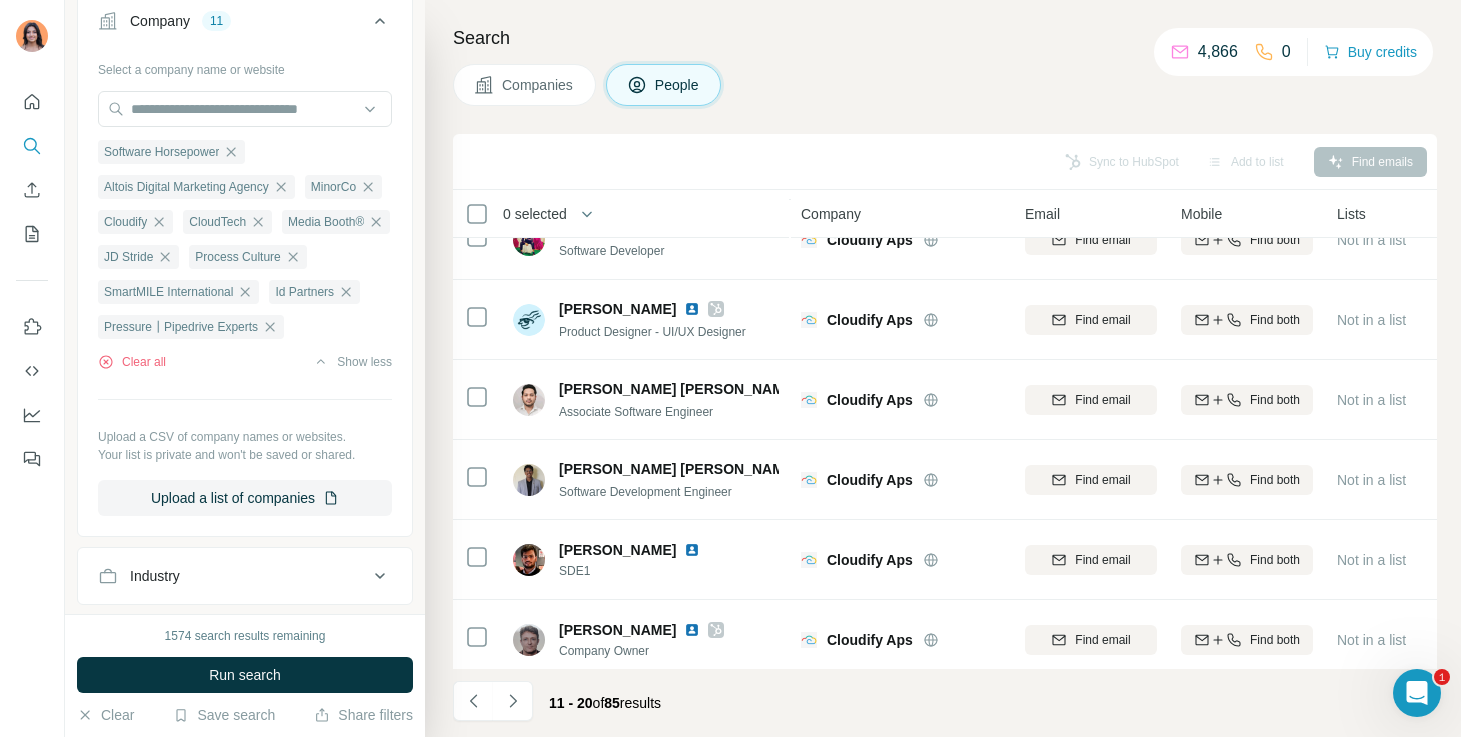 scroll, scrollTop: 369, scrollLeft: 0, axis: vertical 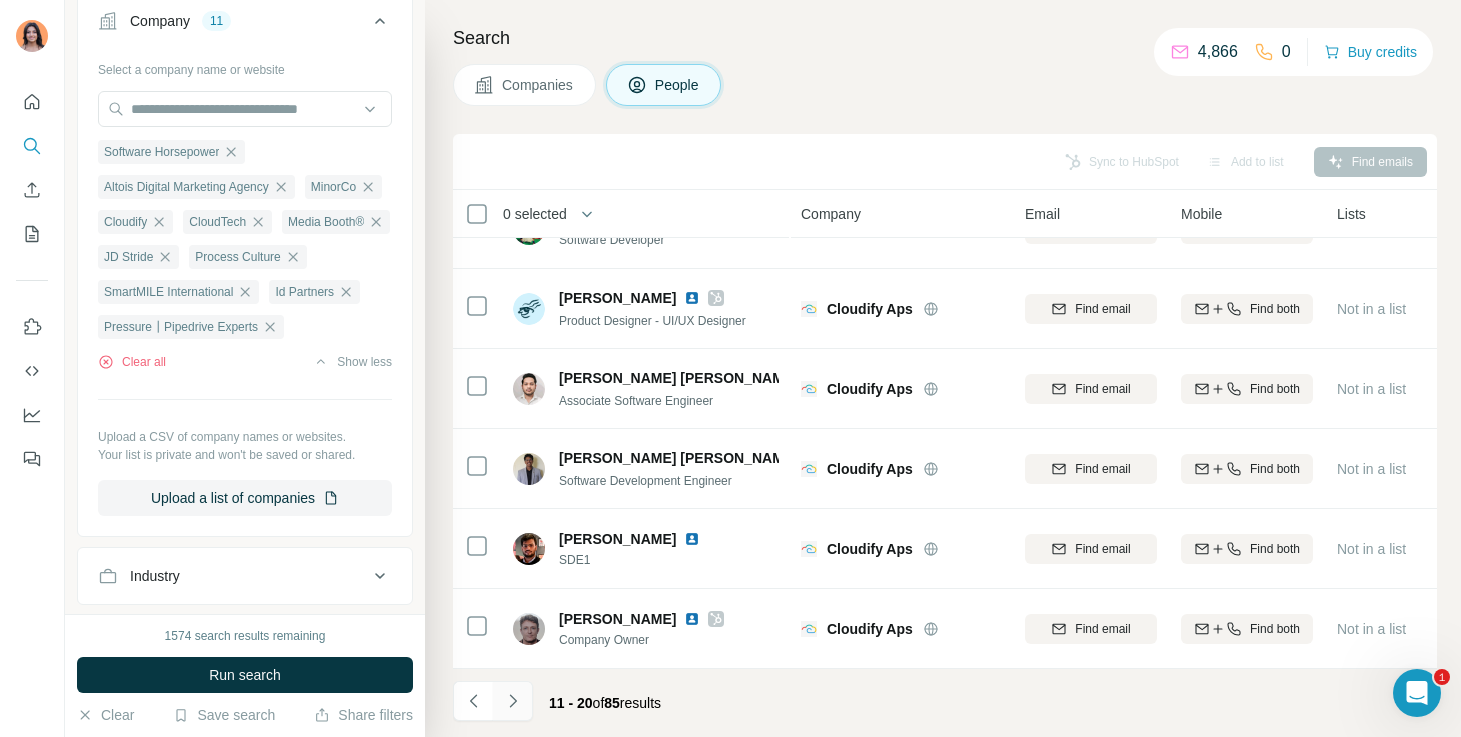 click 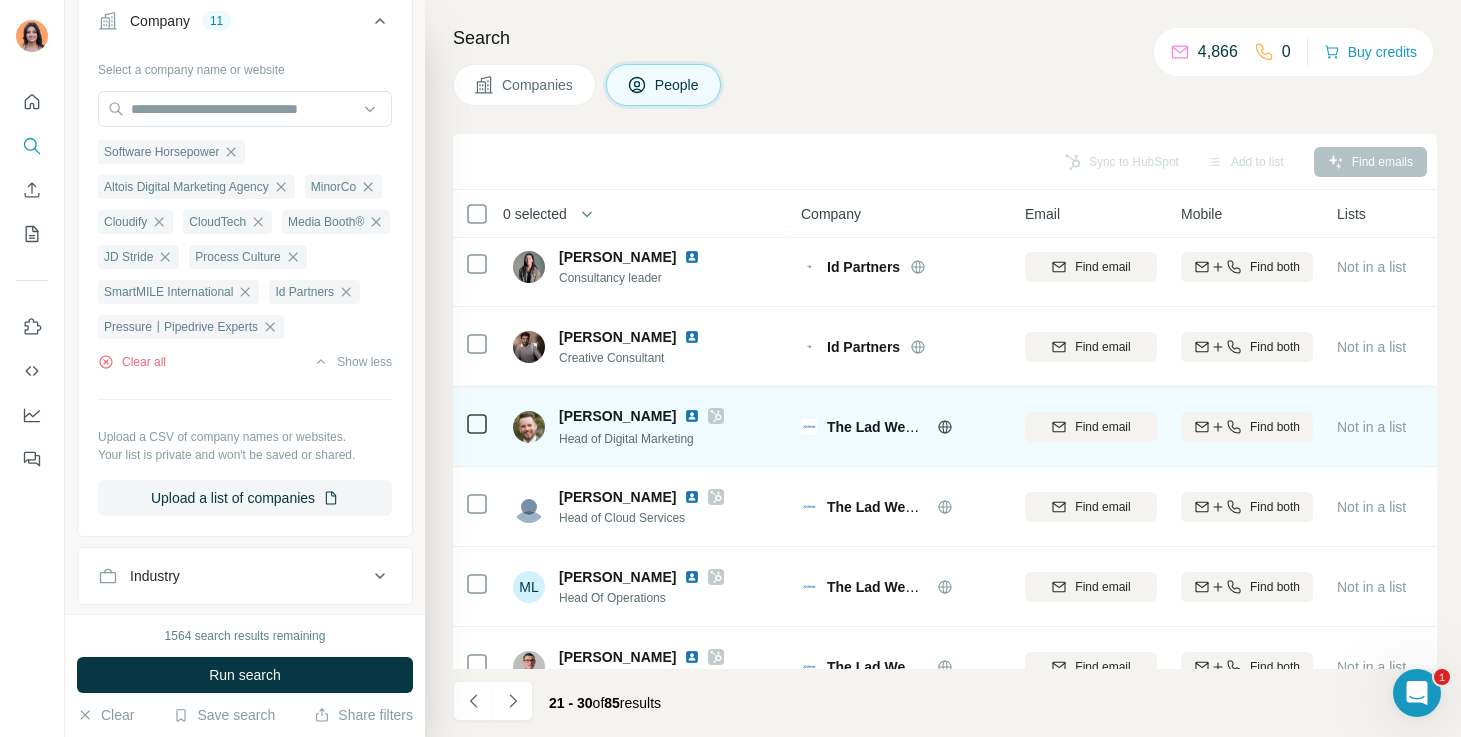 scroll, scrollTop: 369, scrollLeft: 0, axis: vertical 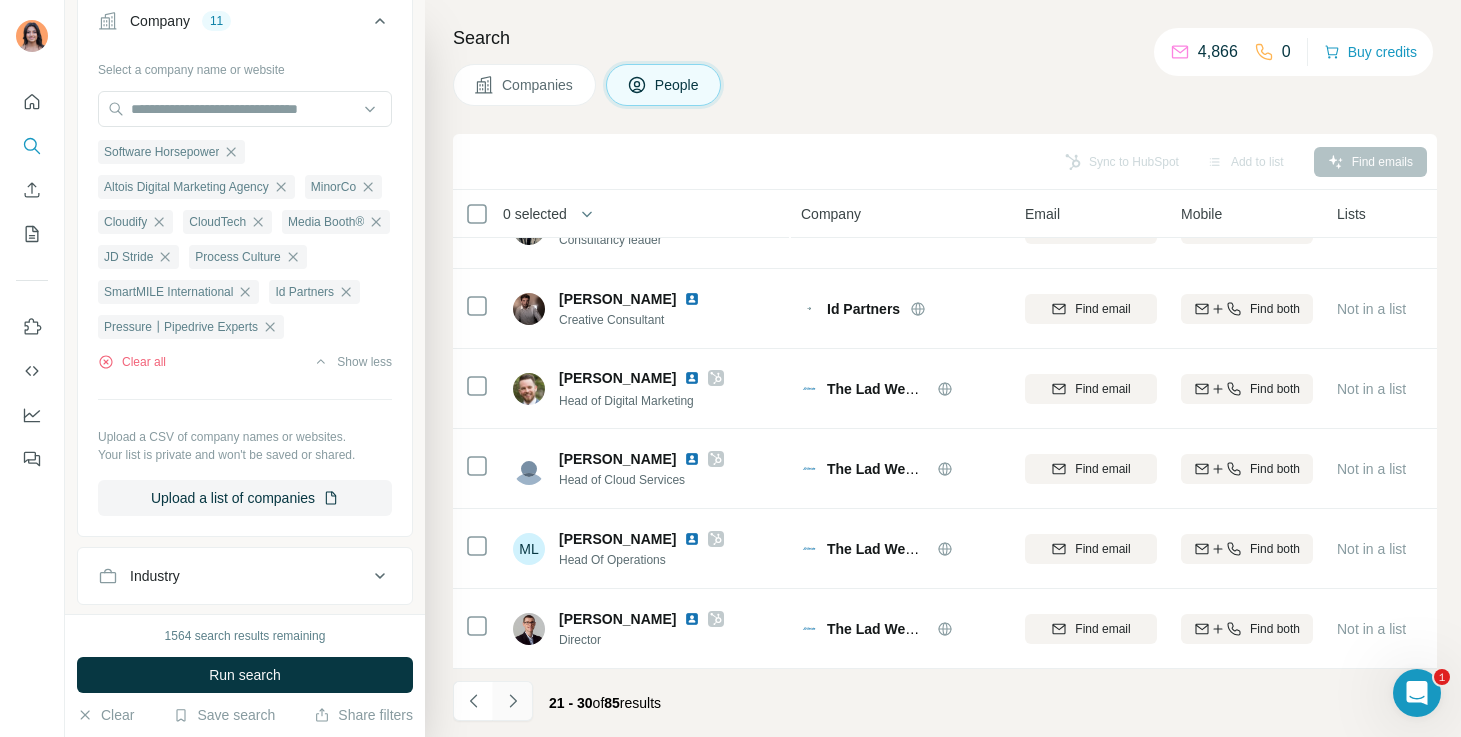 click 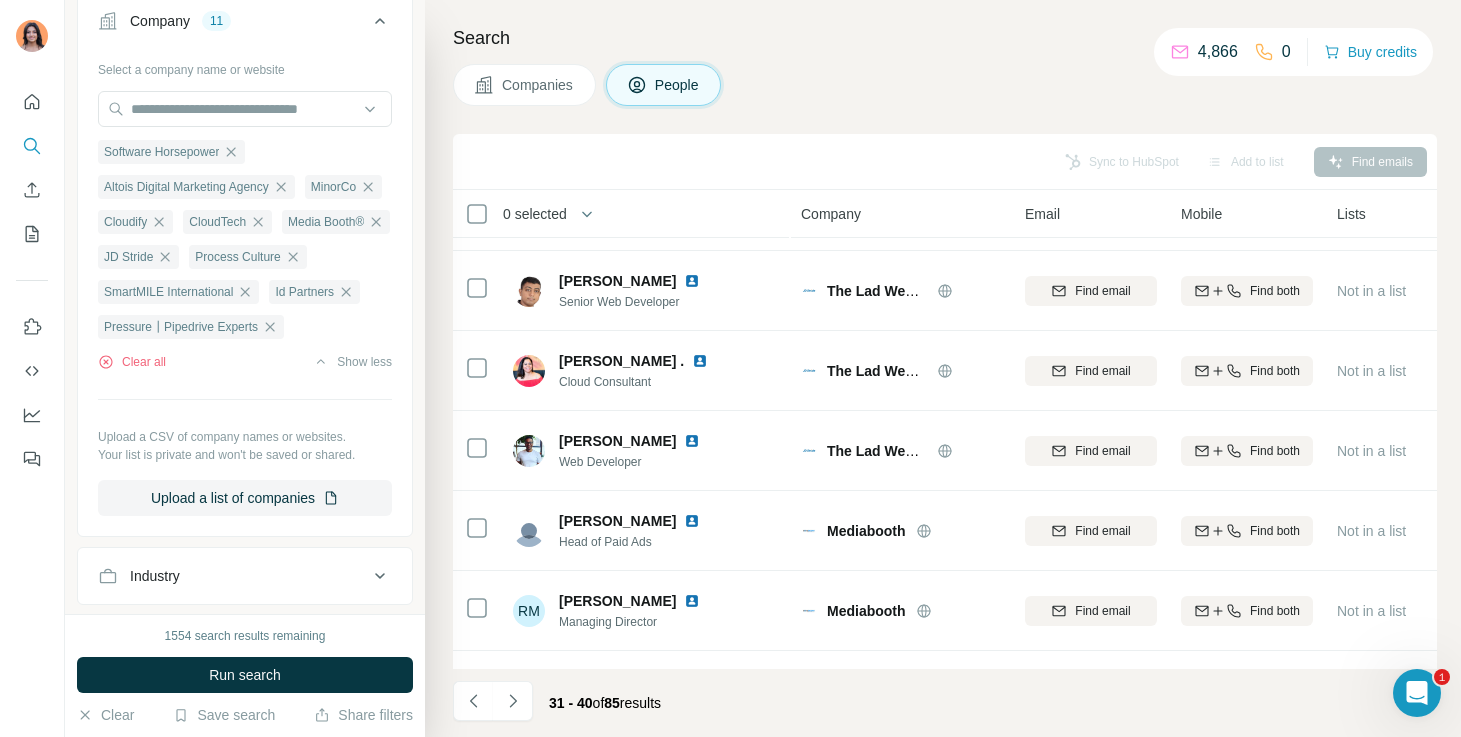 scroll, scrollTop: 0, scrollLeft: 0, axis: both 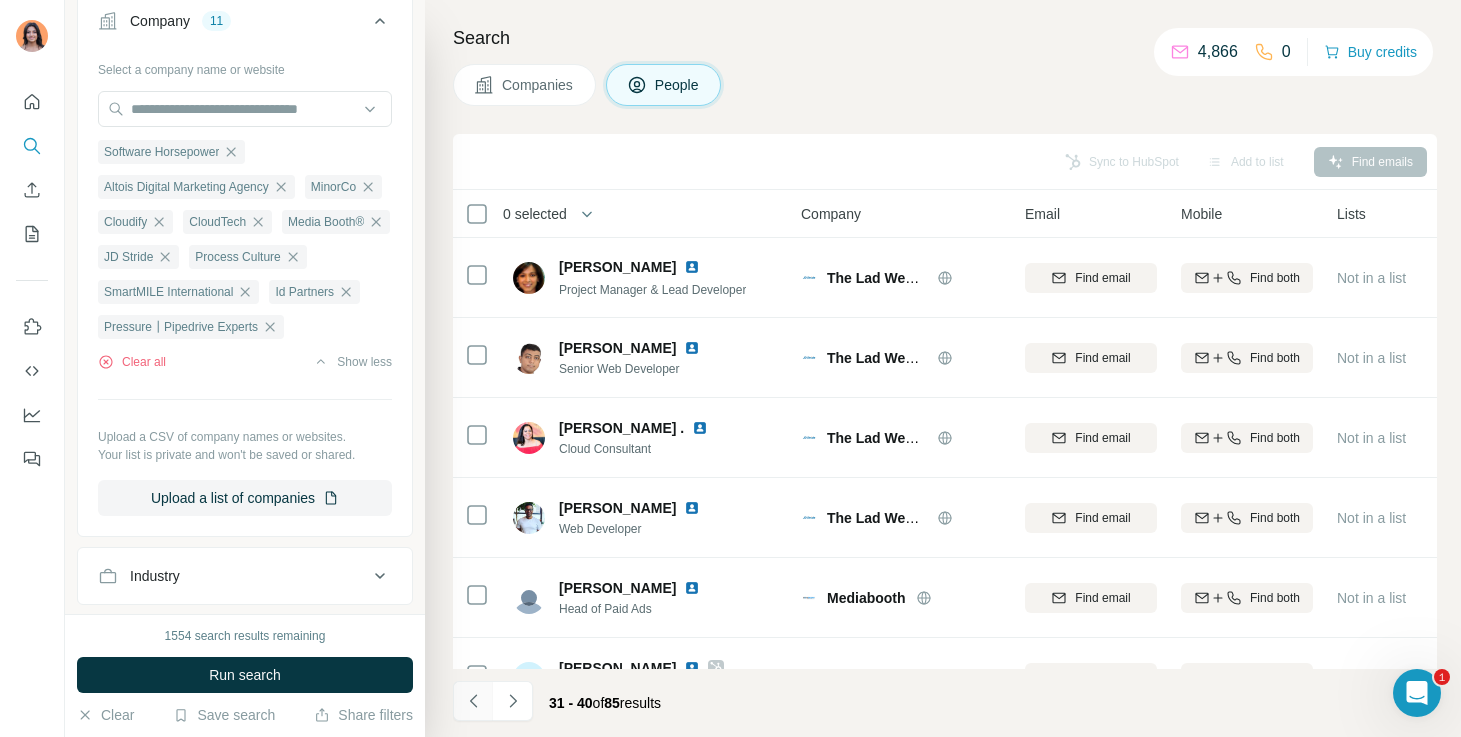 click 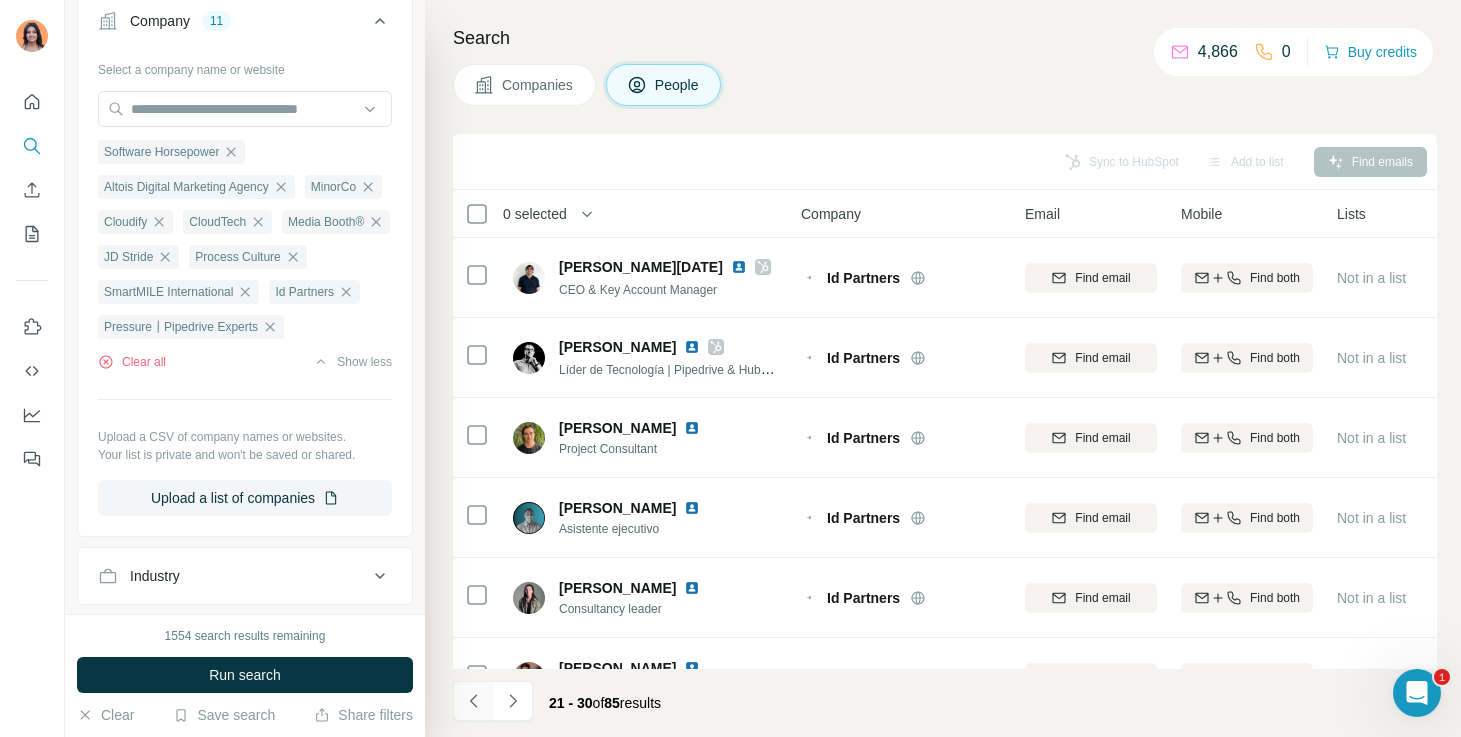 click 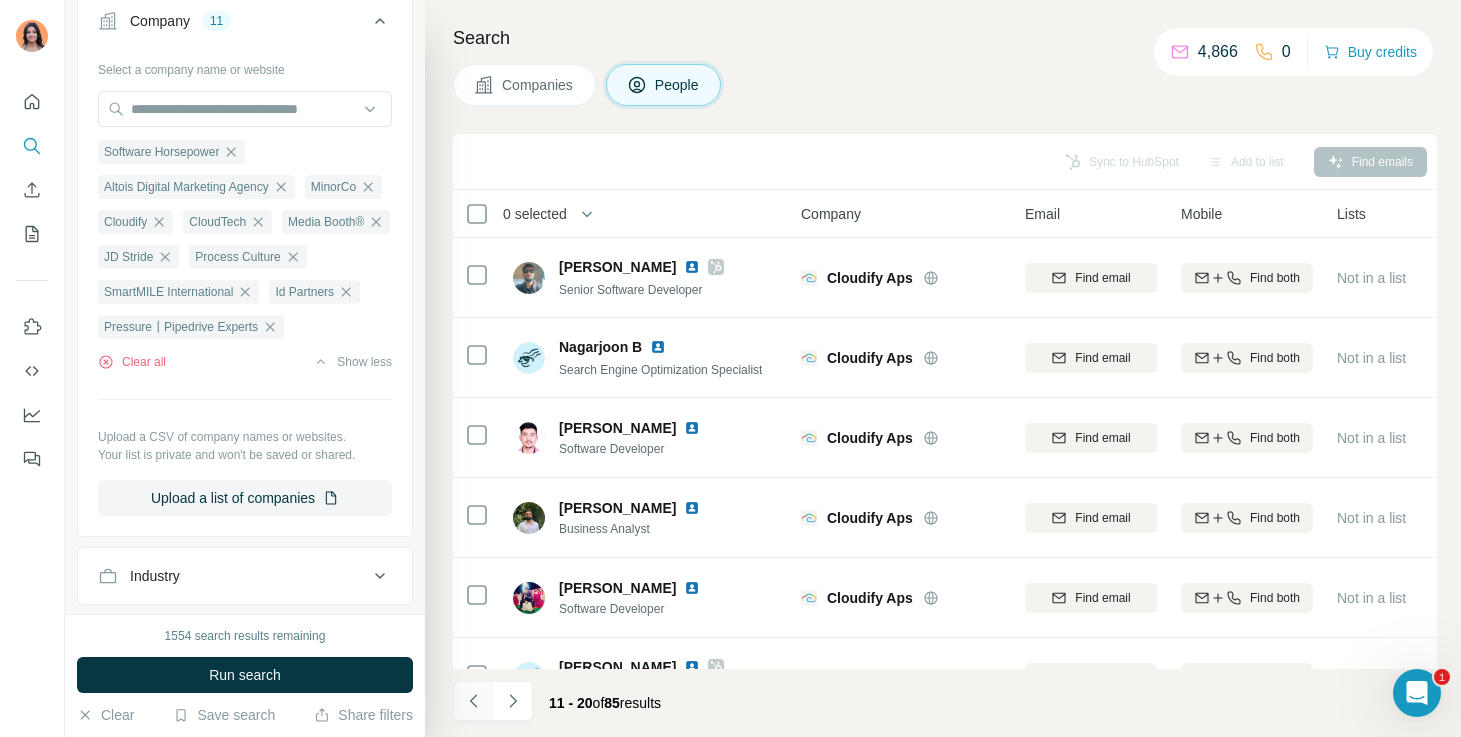 click 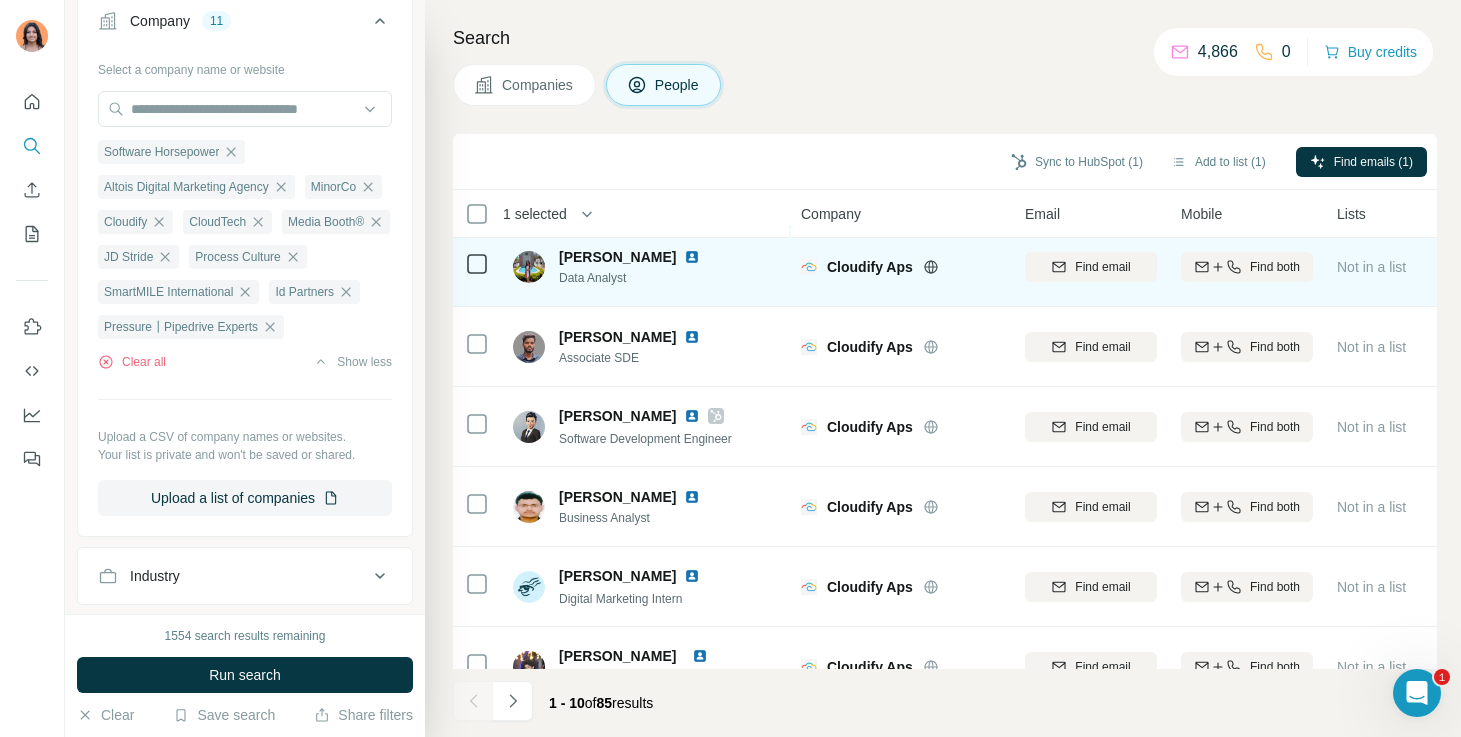 scroll, scrollTop: 259, scrollLeft: 0, axis: vertical 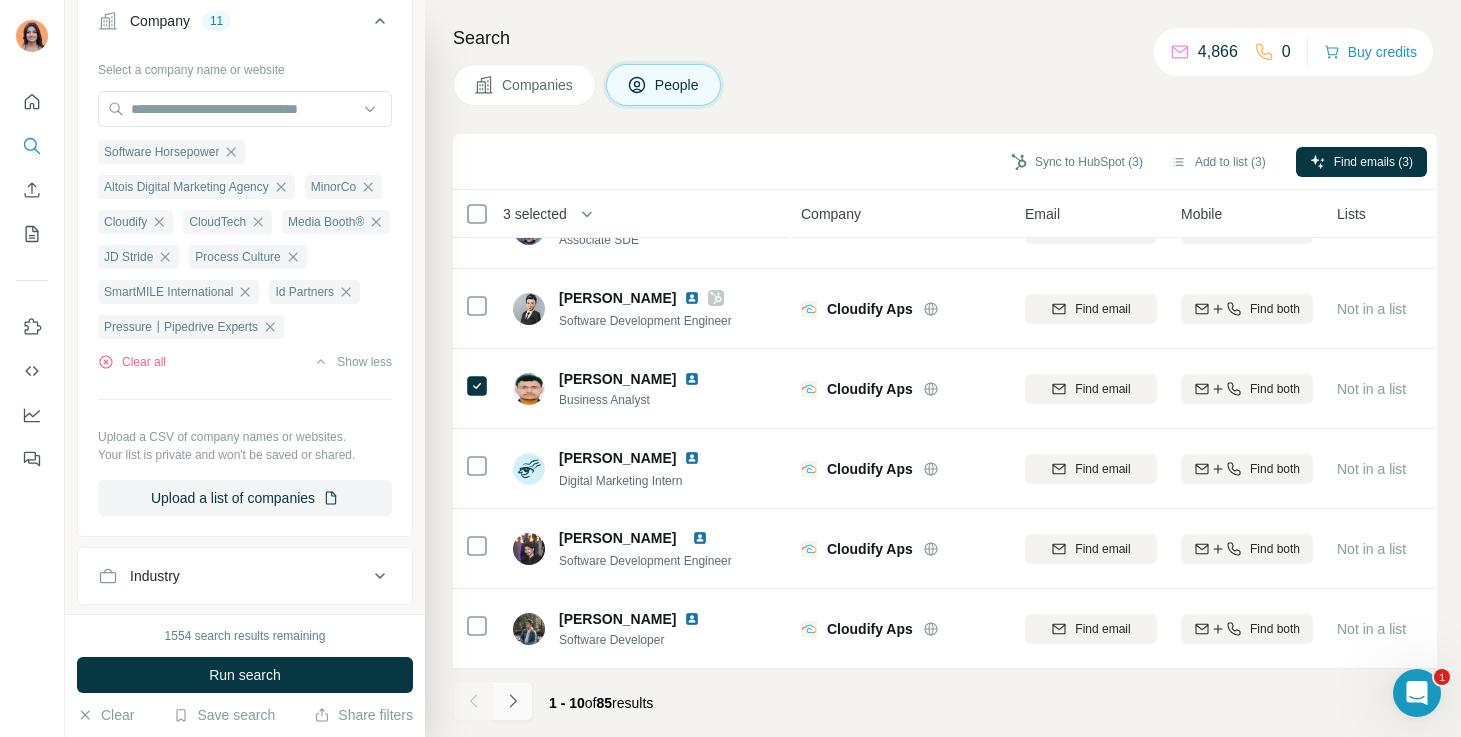 click 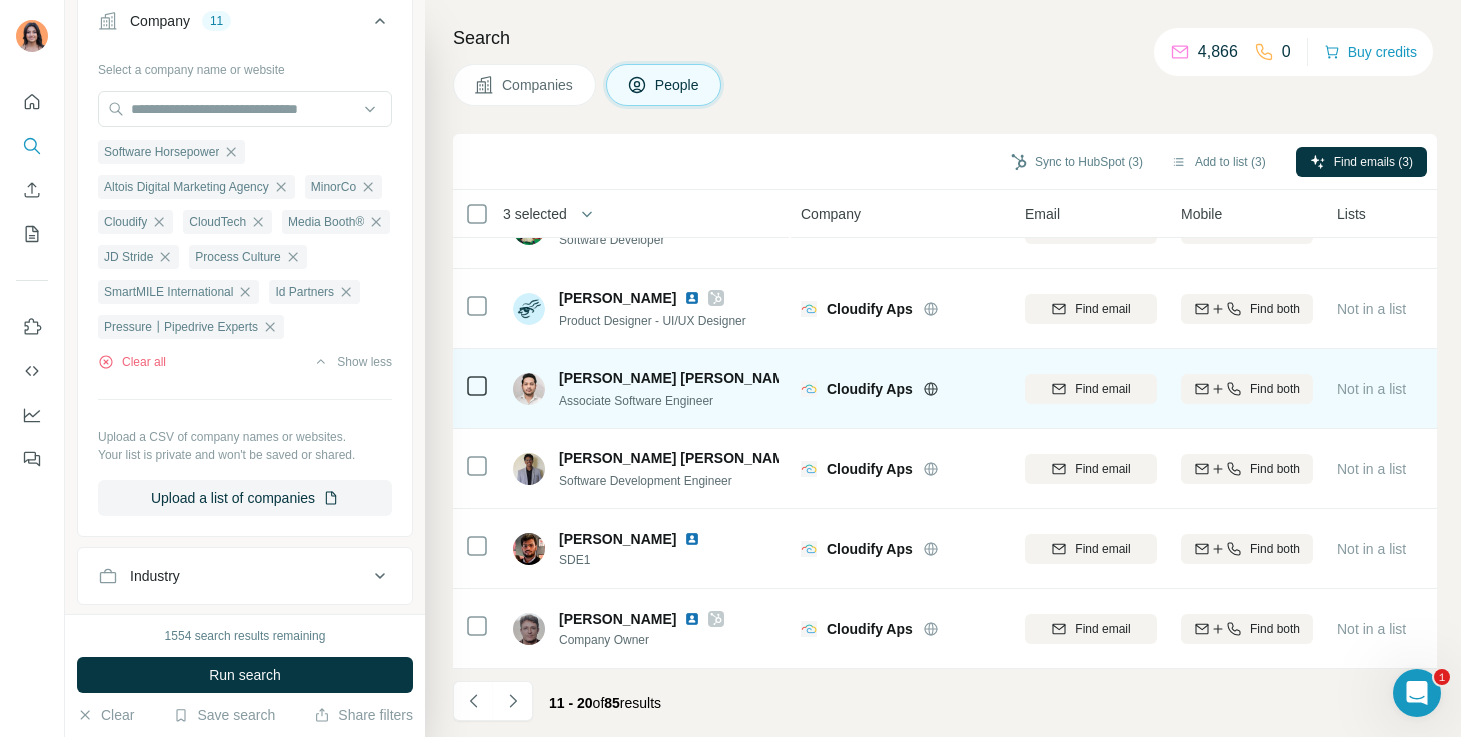 scroll, scrollTop: 0, scrollLeft: 0, axis: both 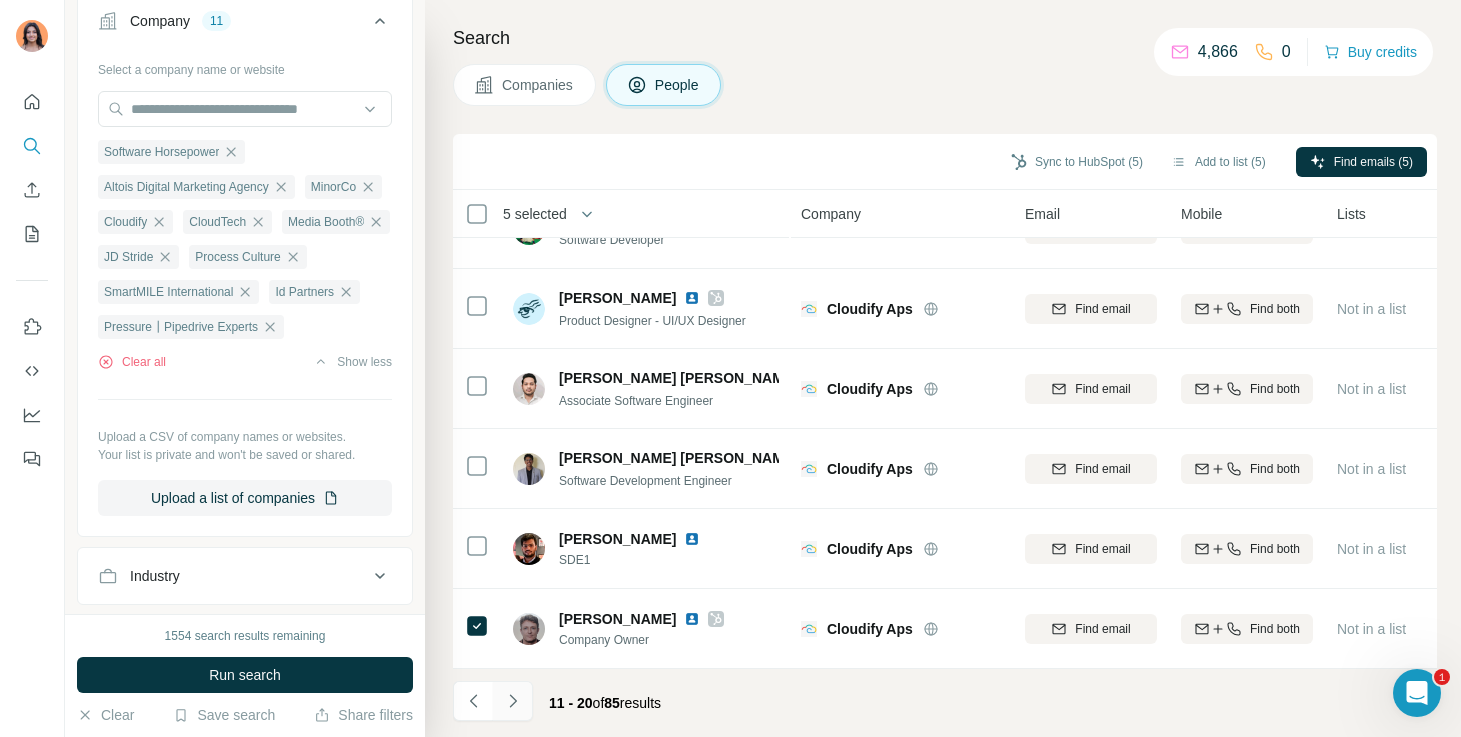 click 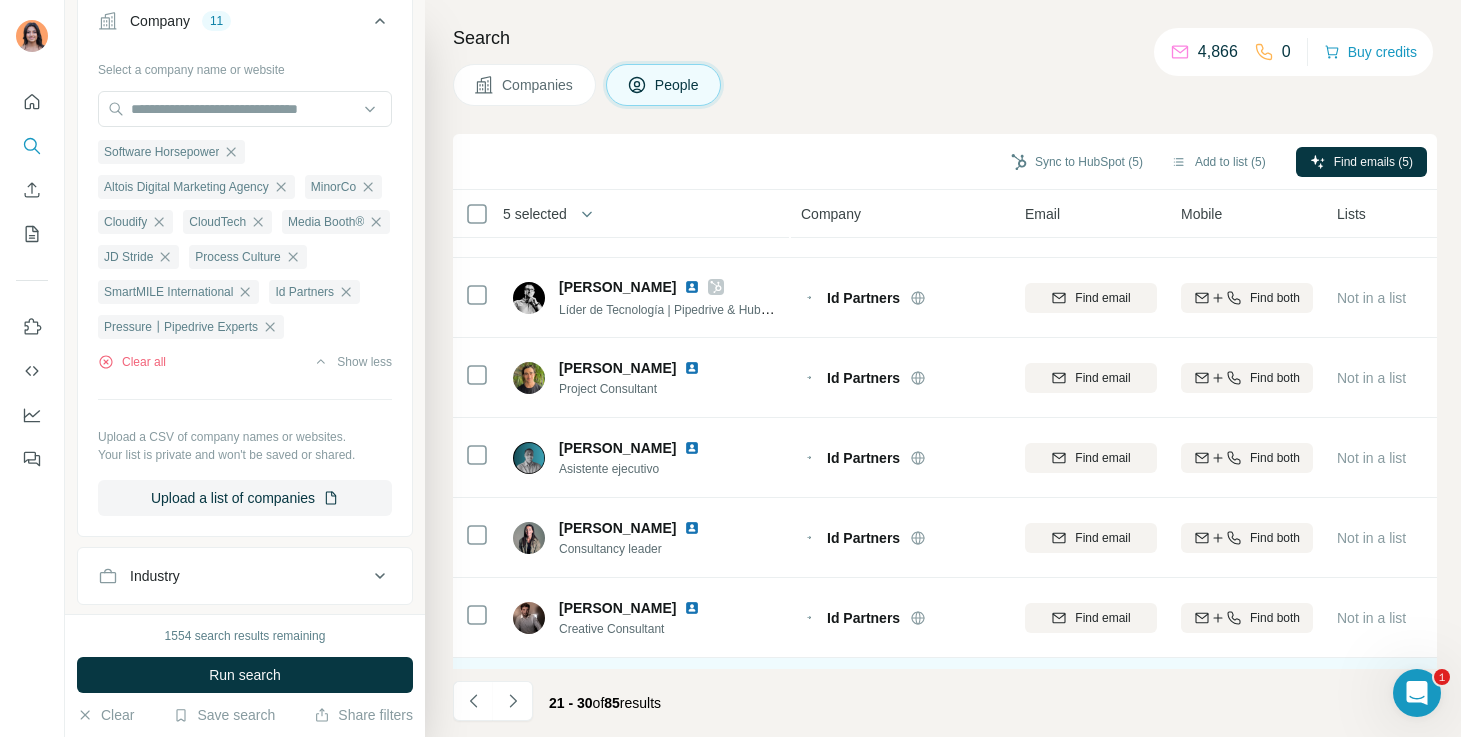 scroll, scrollTop: 0, scrollLeft: 0, axis: both 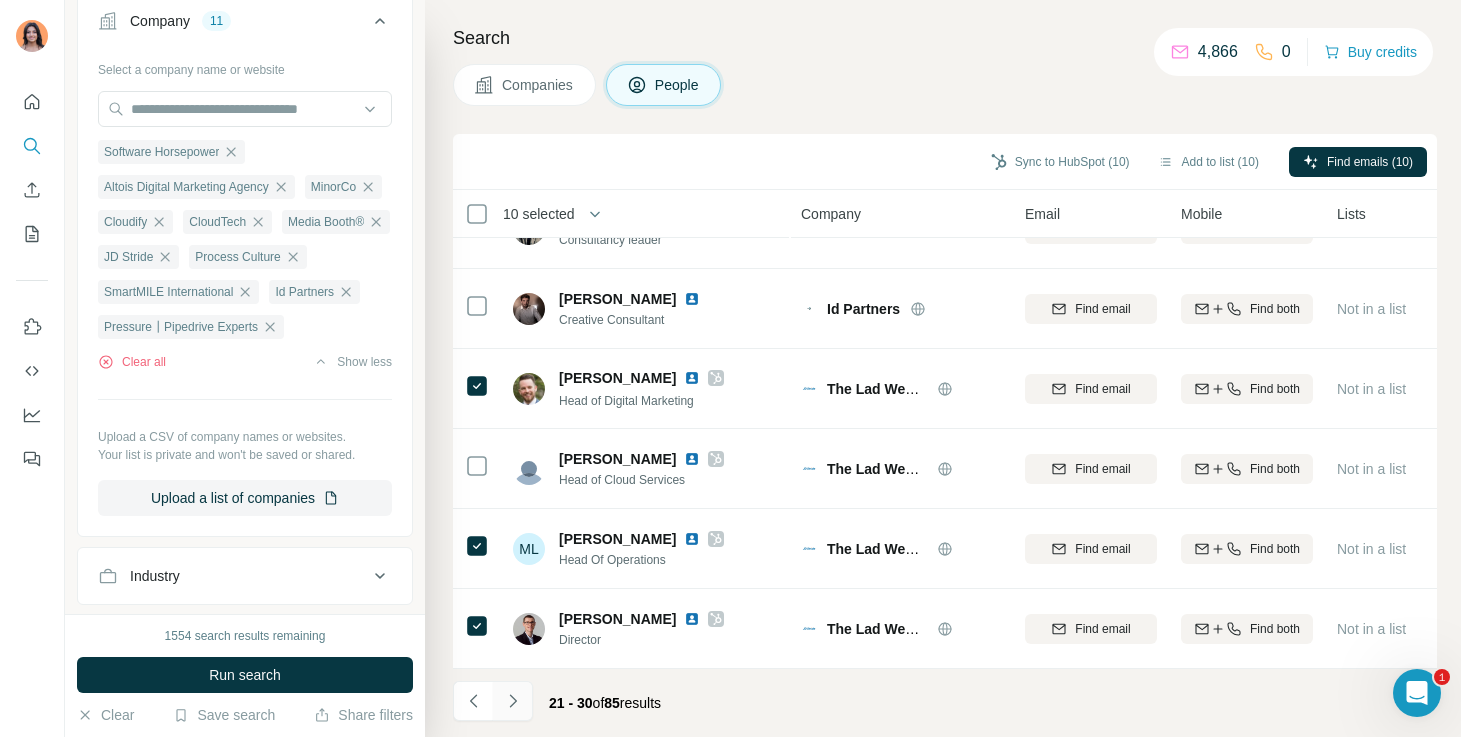 click 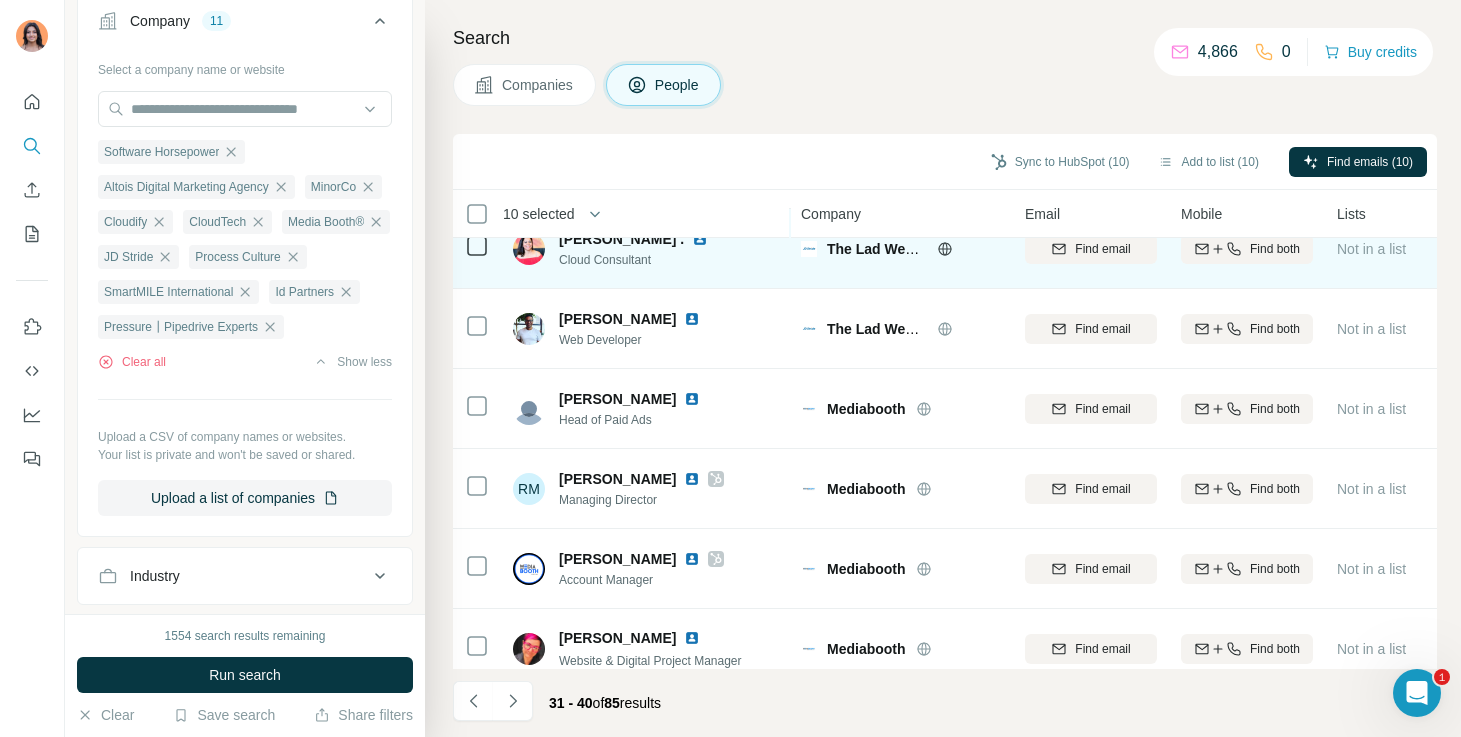scroll, scrollTop: 209, scrollLeft: 0, axis: vertical 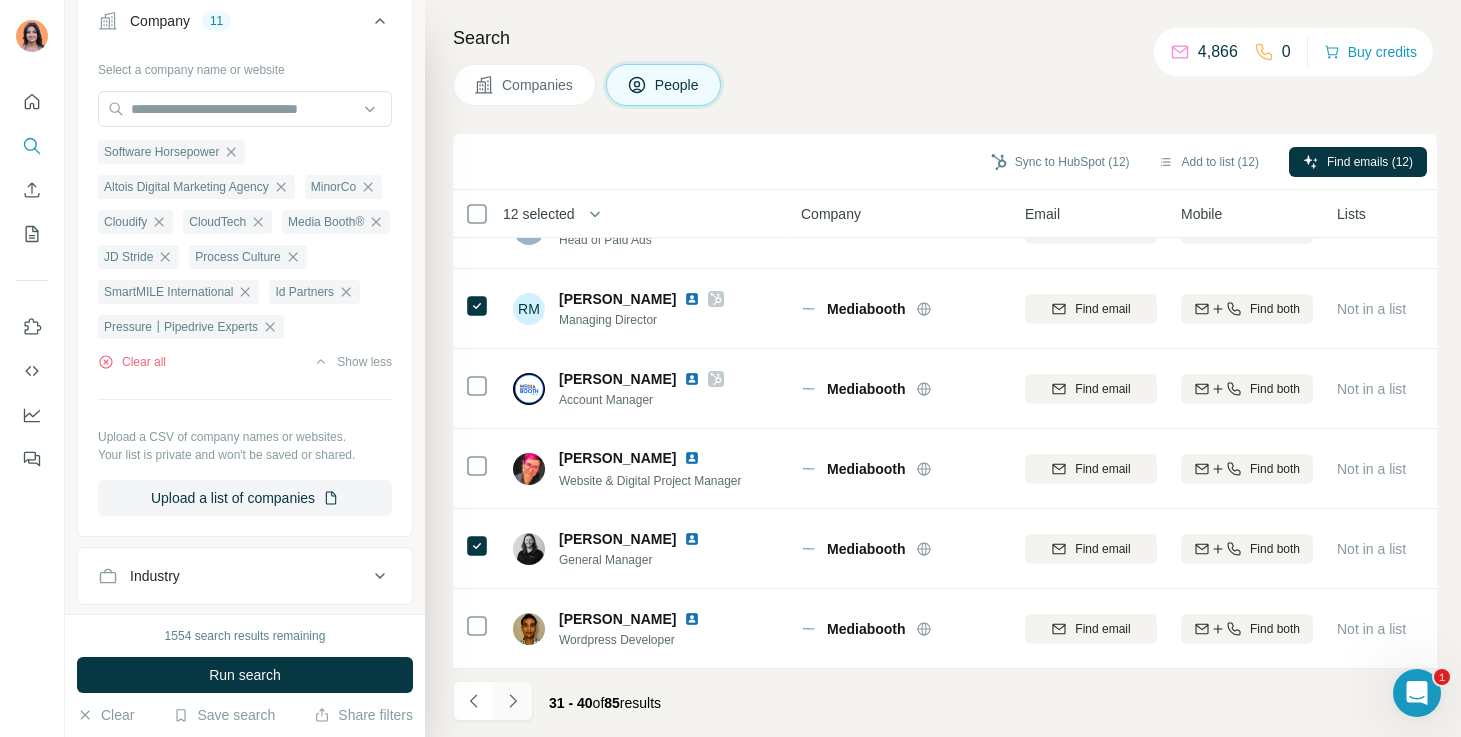 click 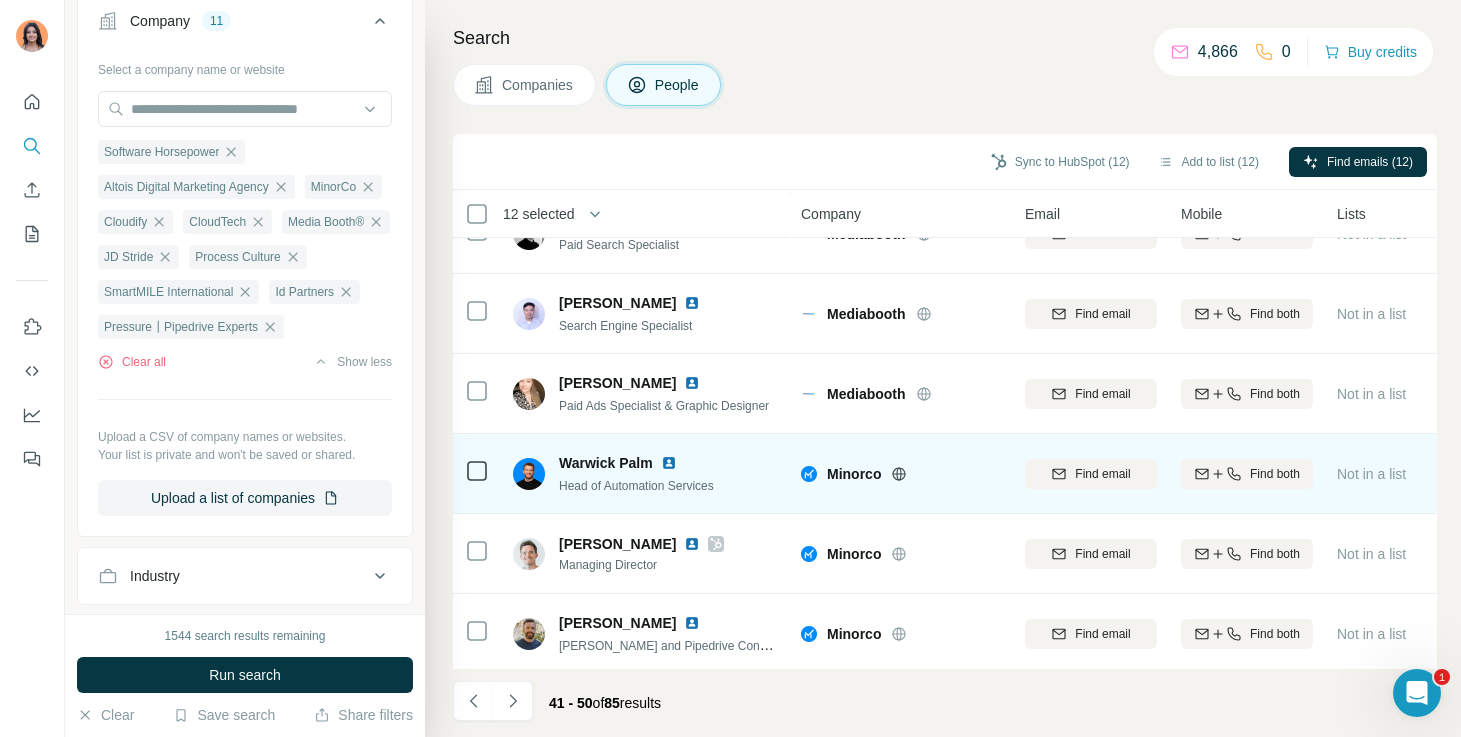 scroll, scrollTop: 287, scrollLeft: 0, axis: vertical 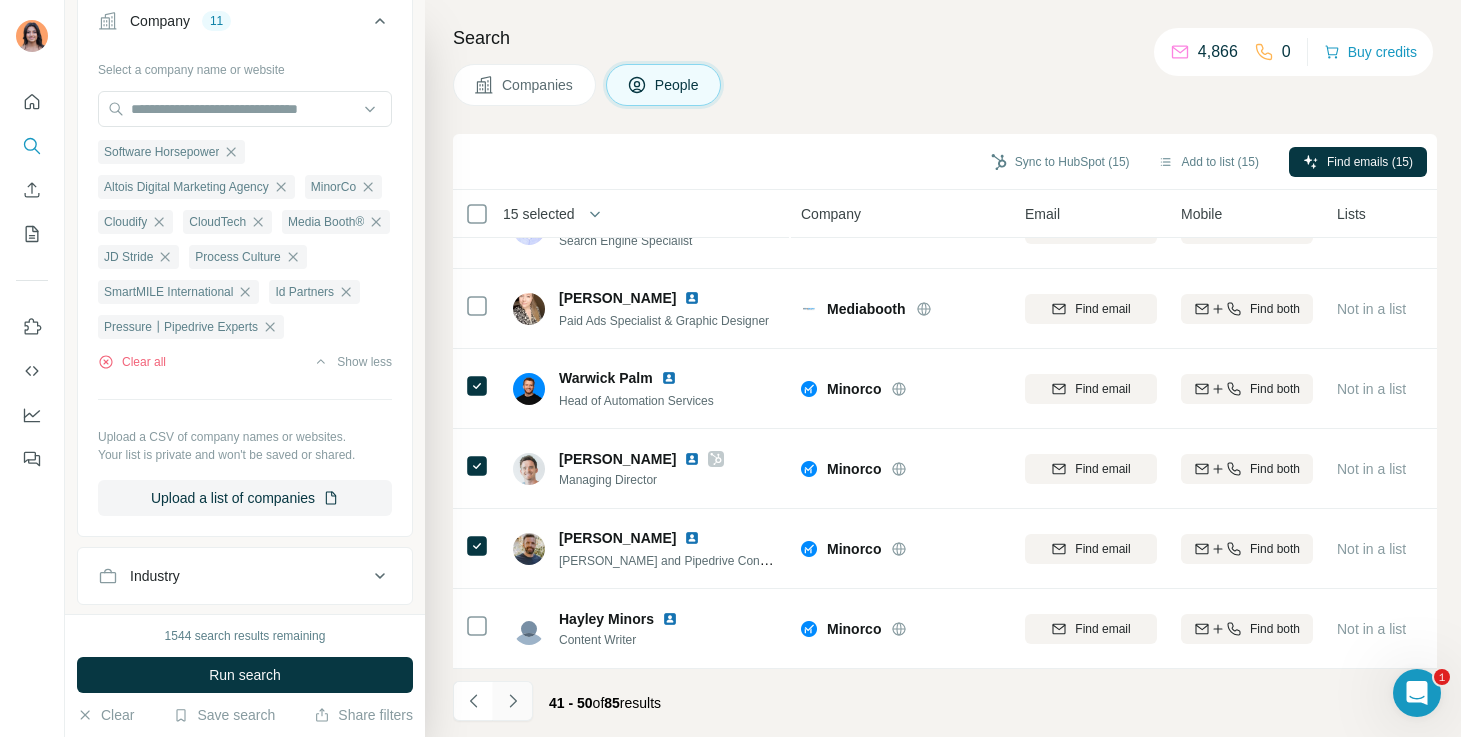 click 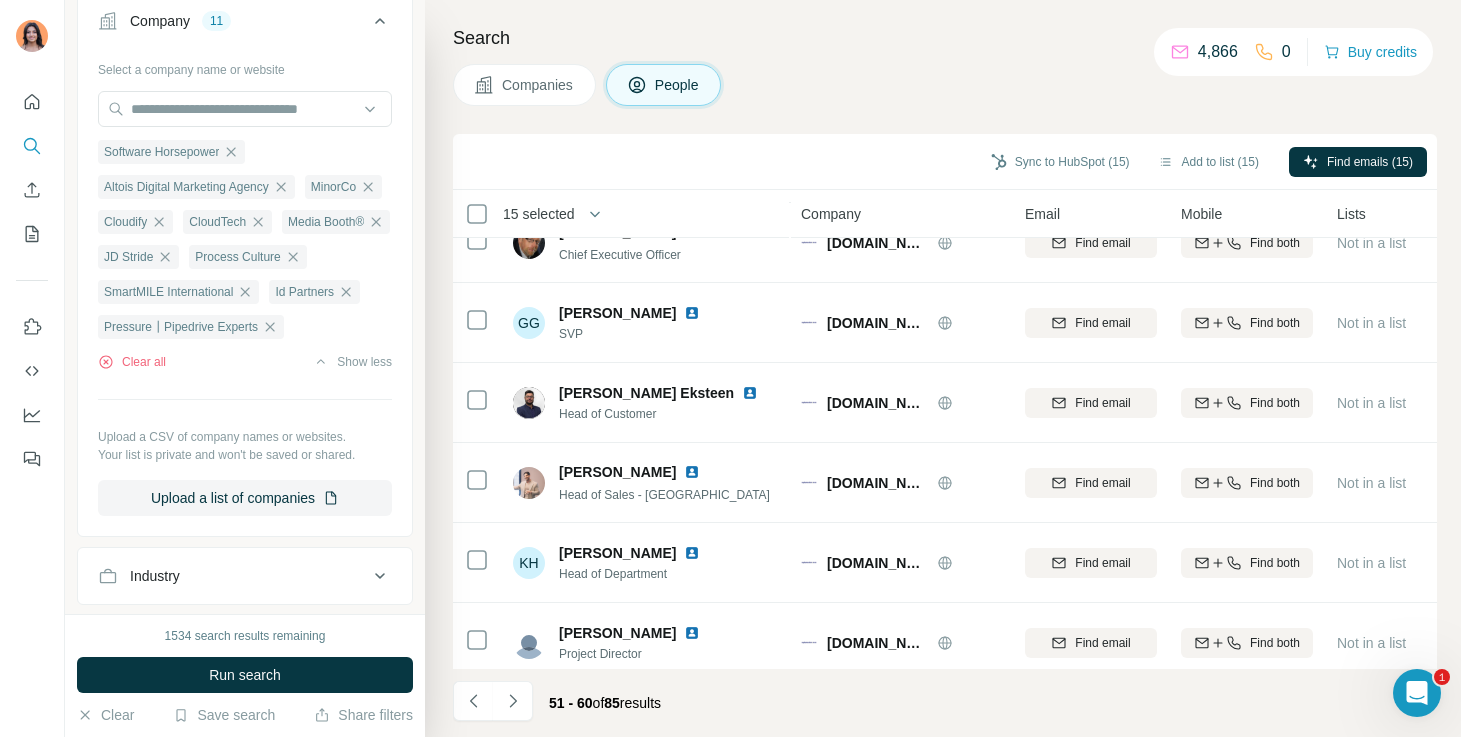 scroll, scrollTop: 0, scrollLeft: 0, axis: both 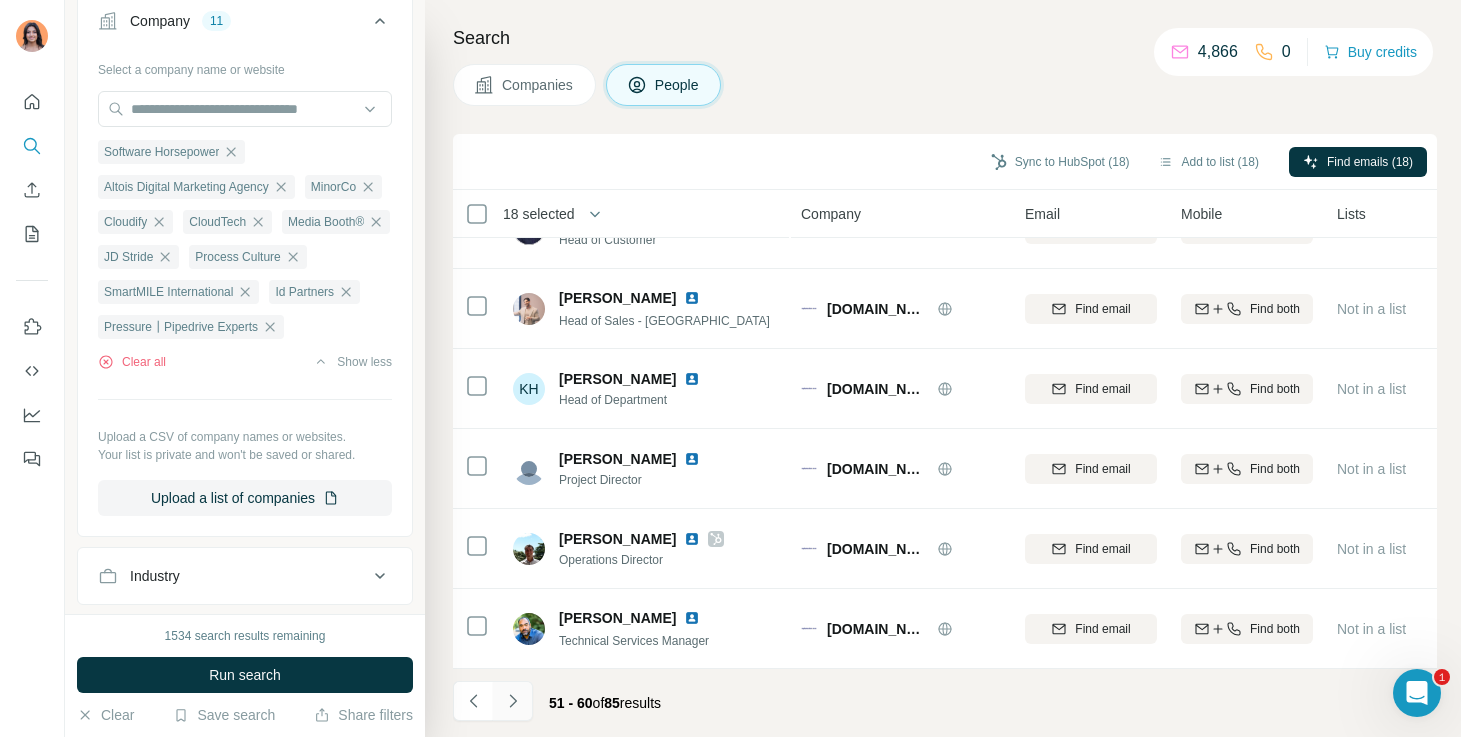click 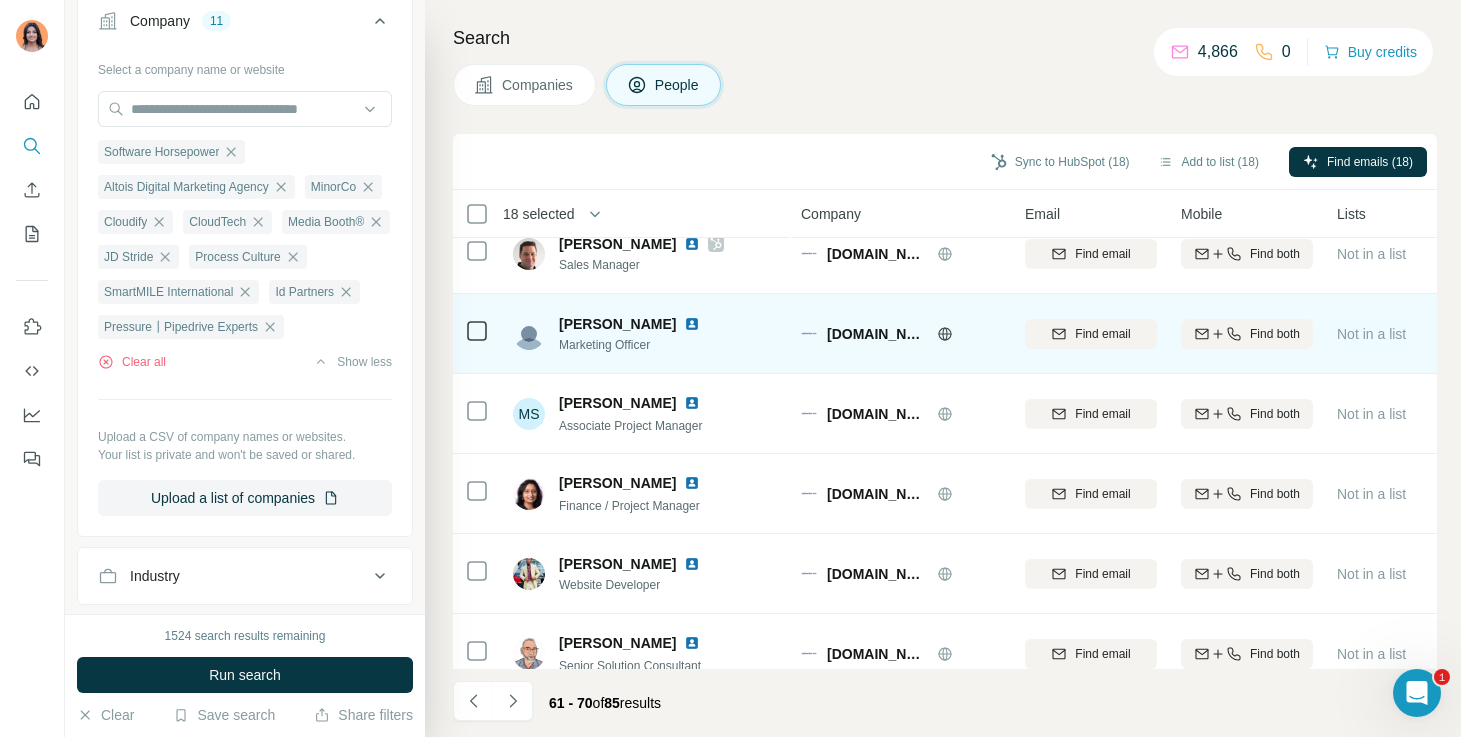 scroll, scrollTop: 0, scrollLeft: 0, axis: both 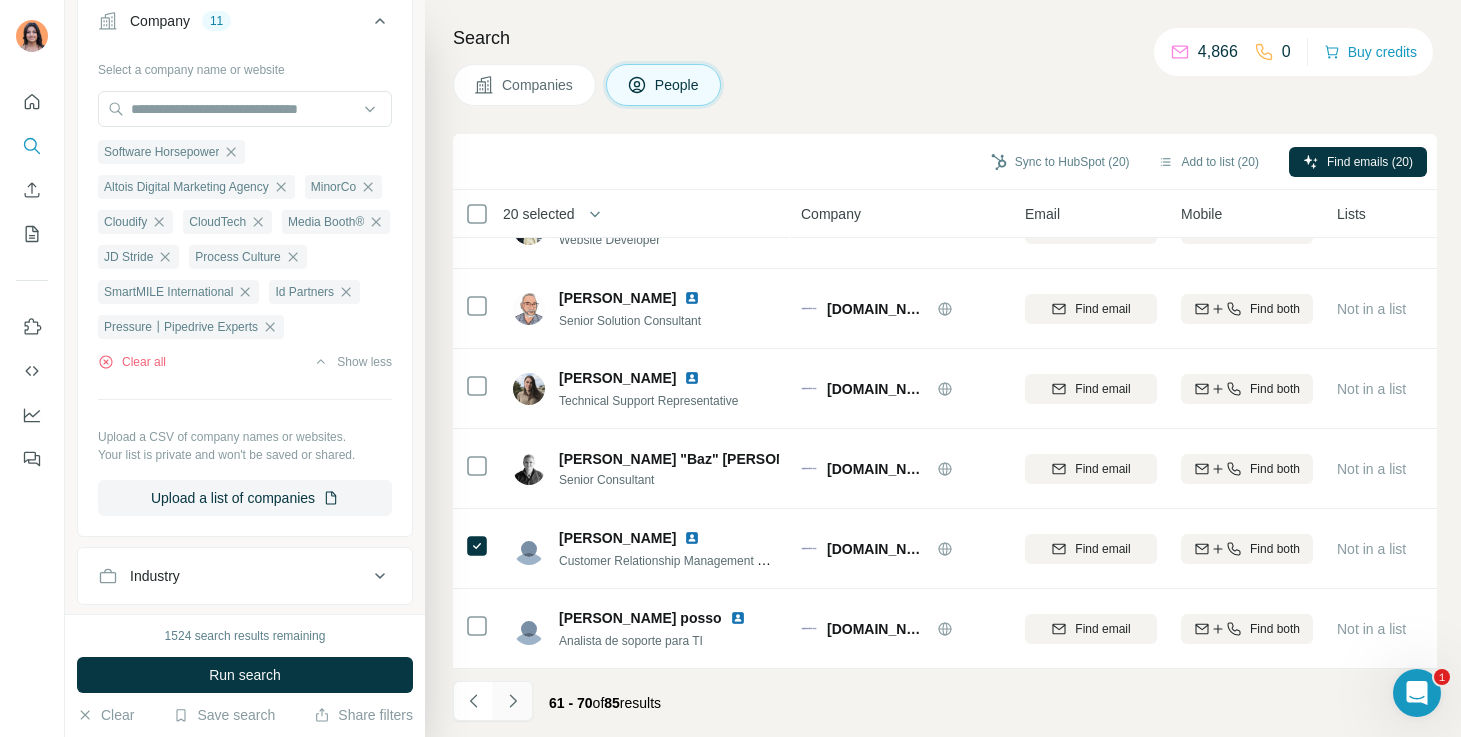 click 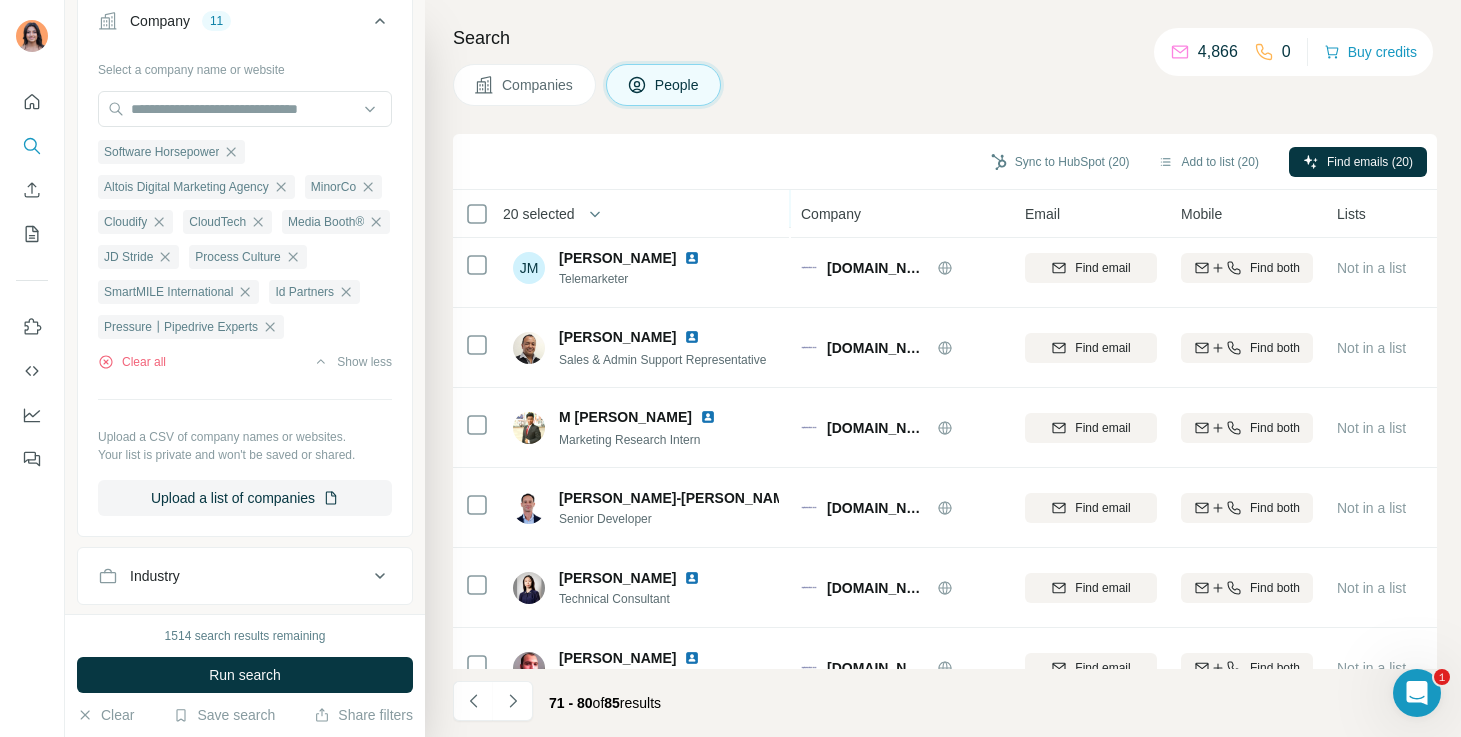 scroll, scrollTop: 369, scrollLeft: 0, axis: vertical 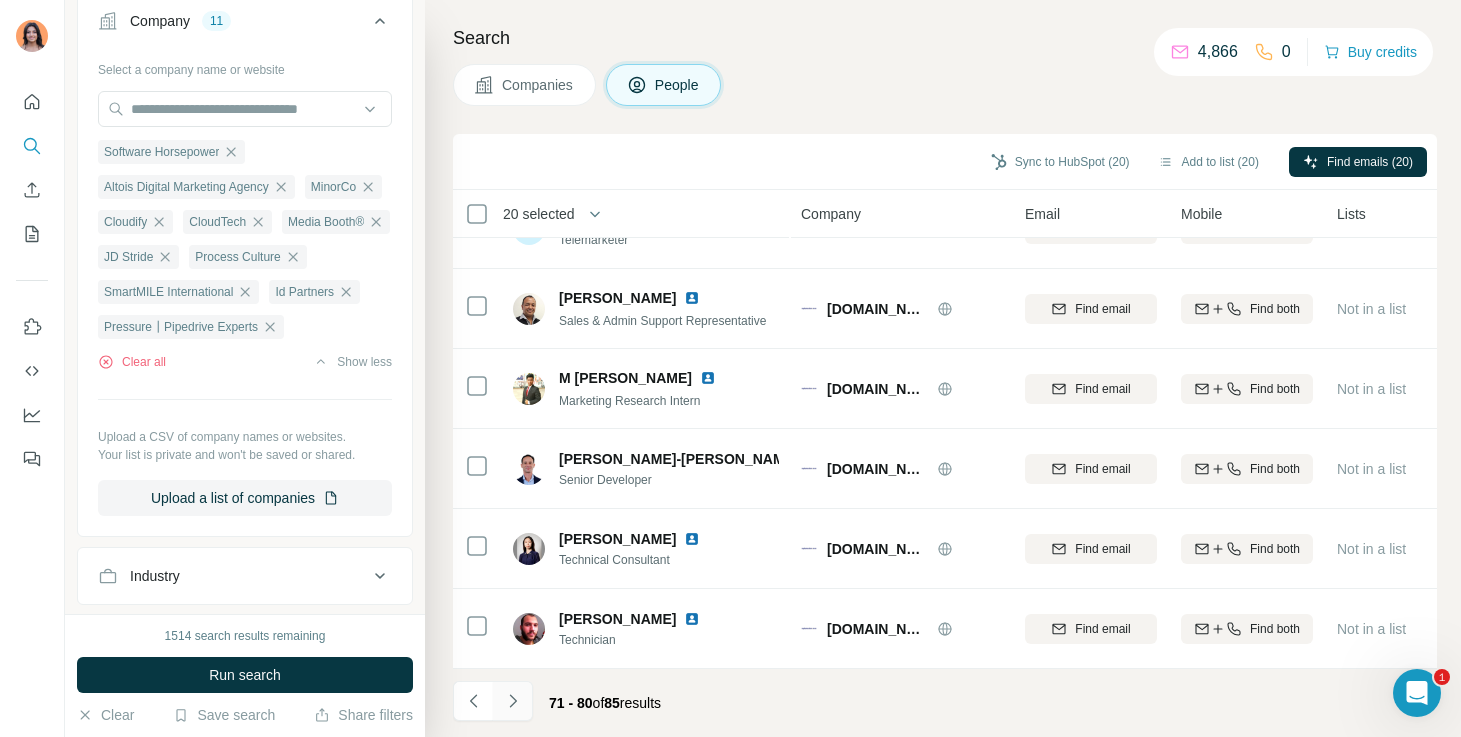 click 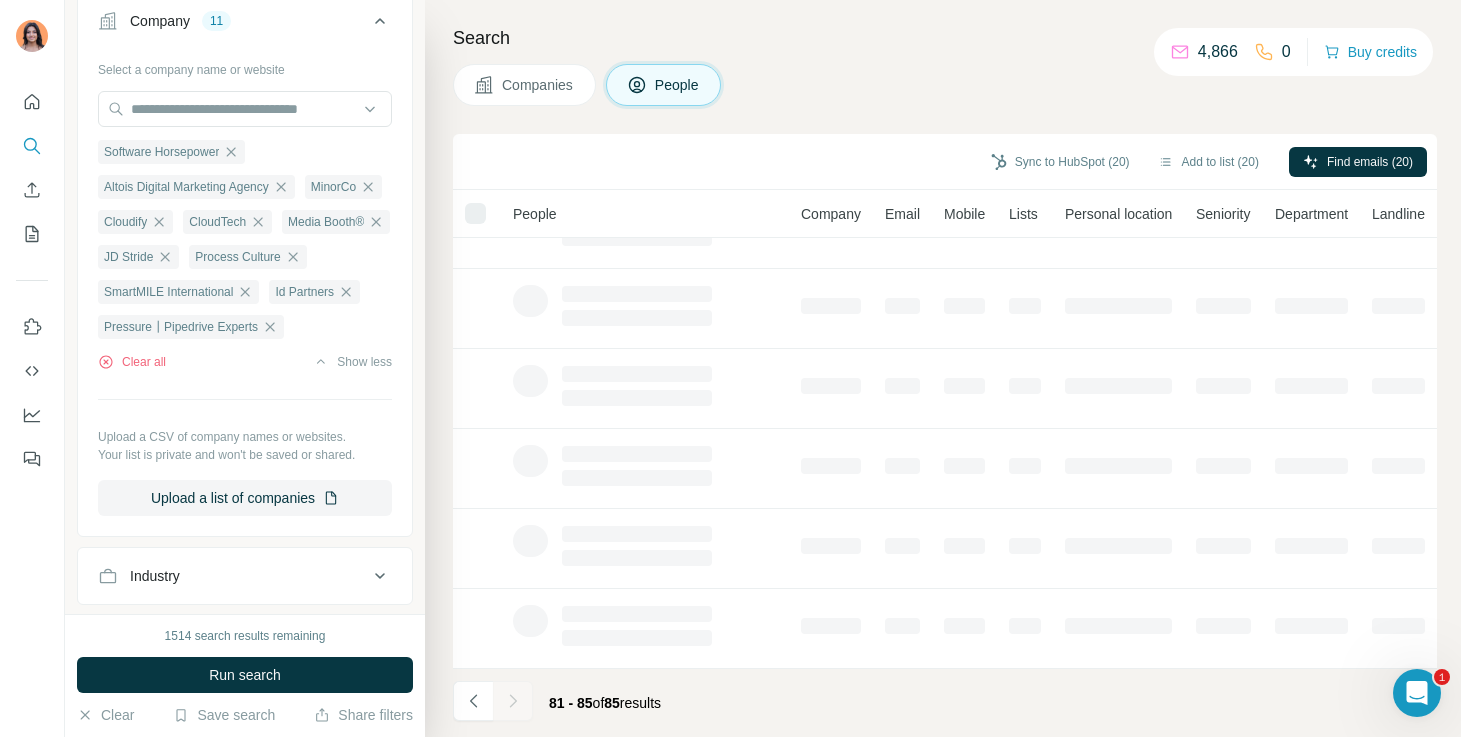 scroll, scrollTop: 0, scrollLeft: 0, axis: both 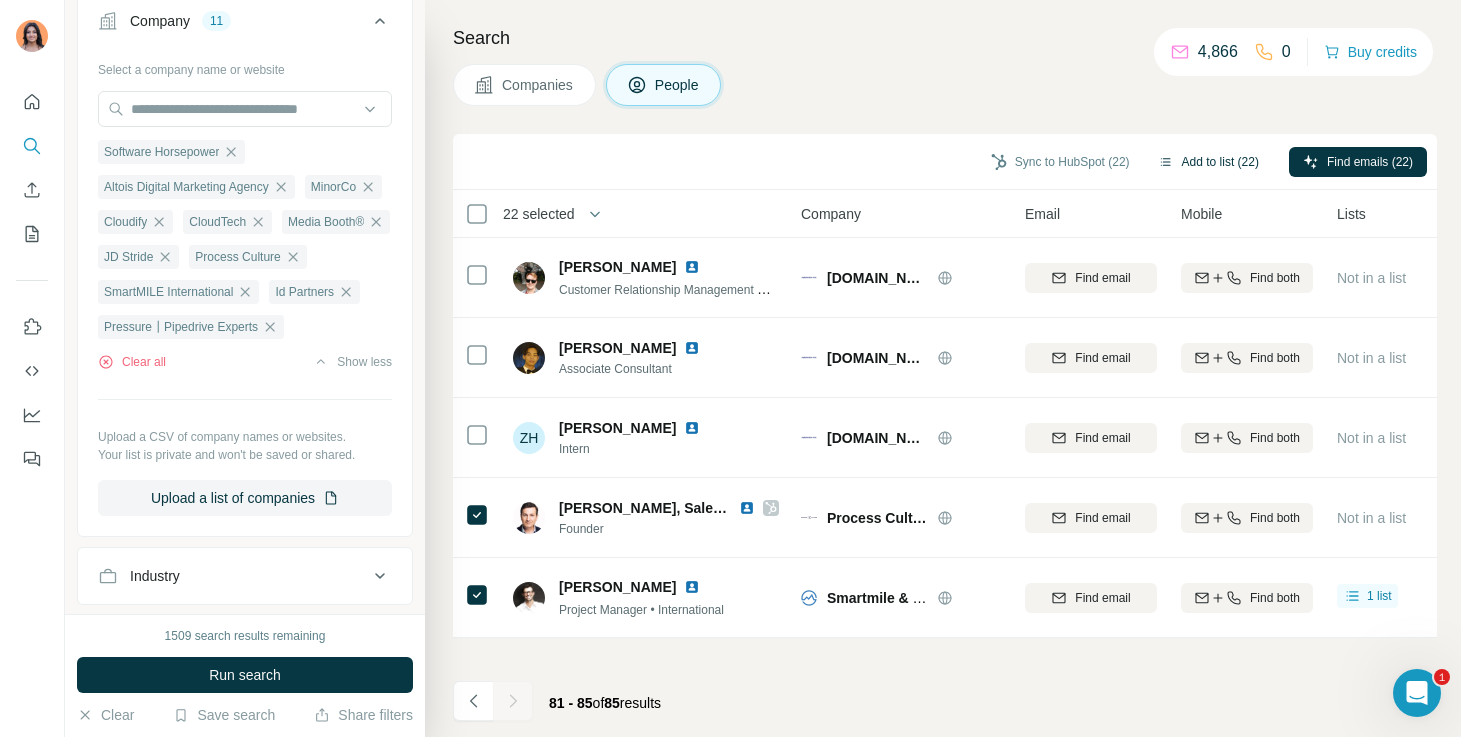 click on "Add to list (22)" at bounding box center [1208, 162] 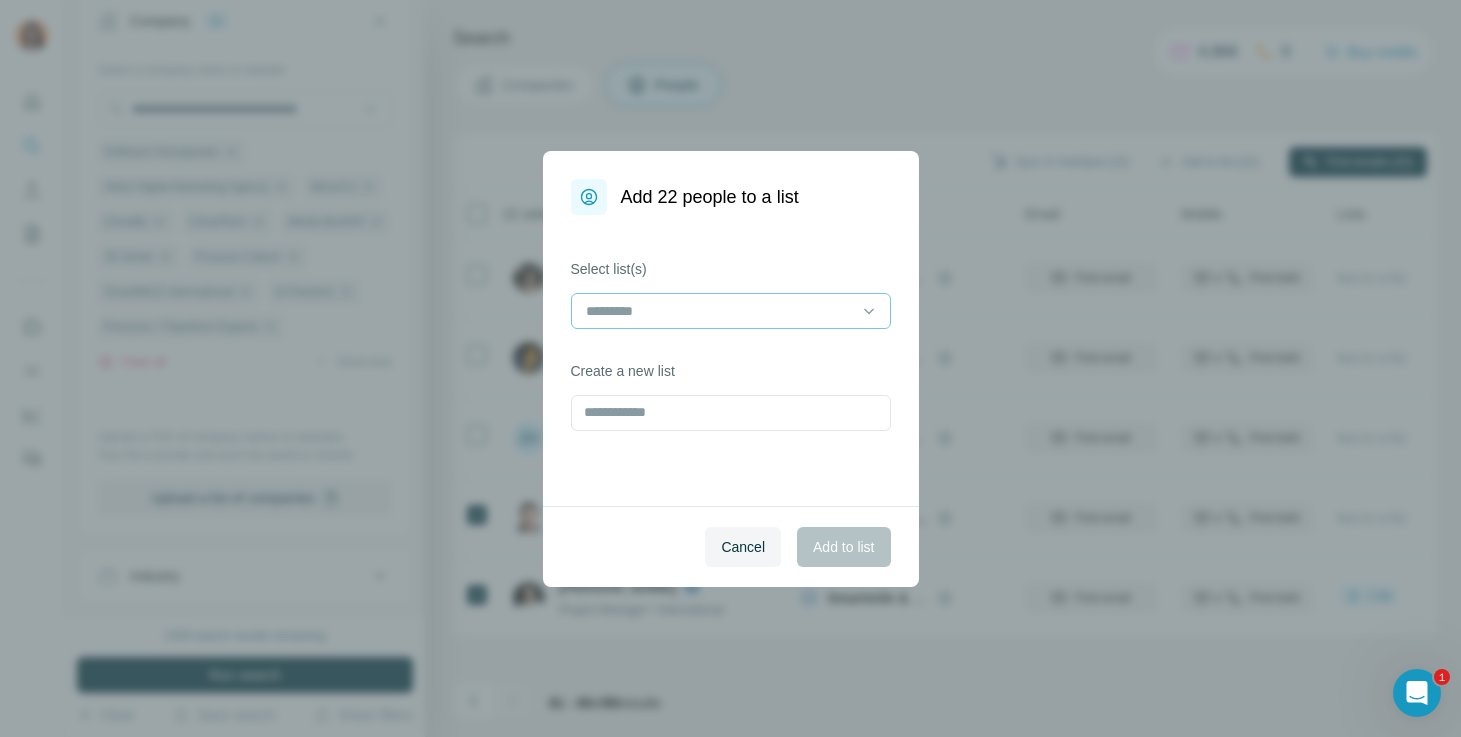 click at bounding box center [719, 311] 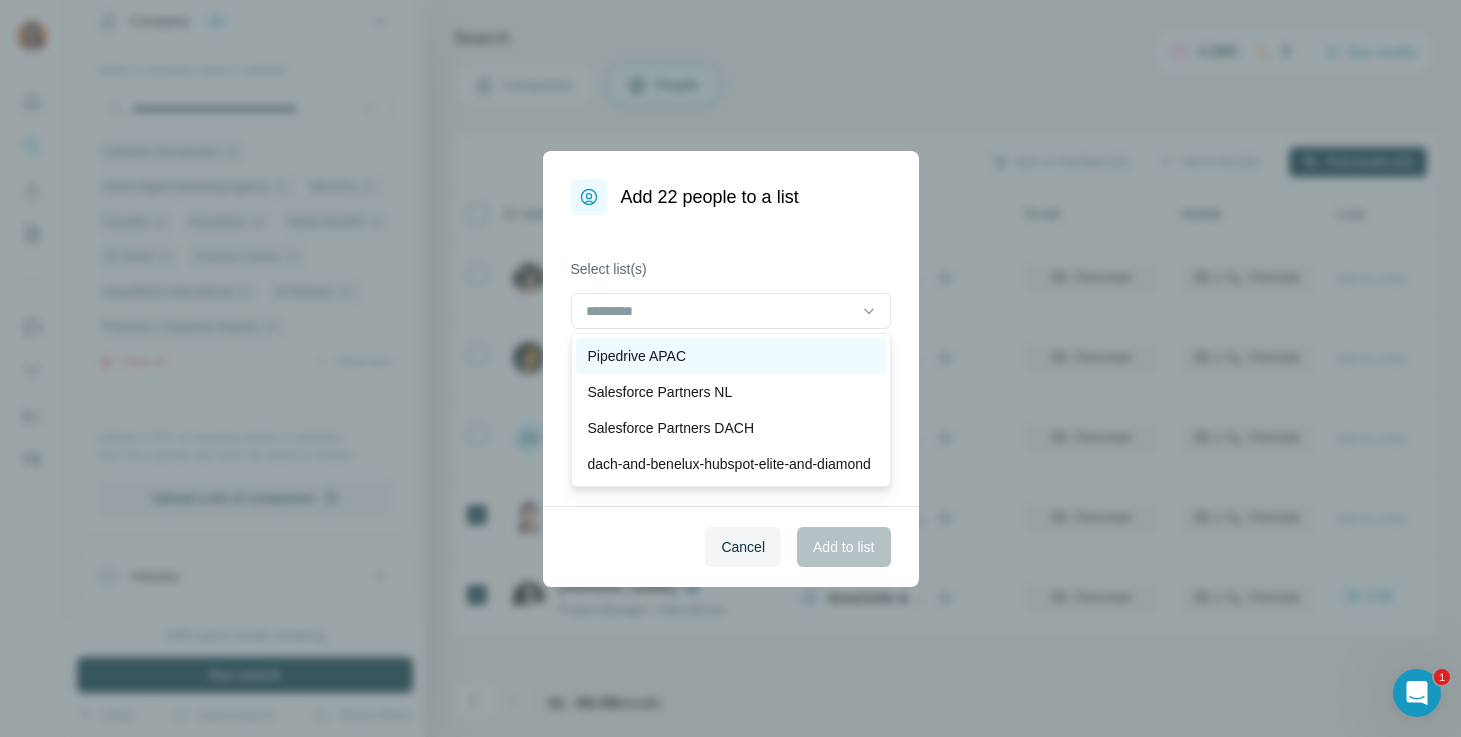 click on "Pipedrive APAC" at bounding box center [731, 356] 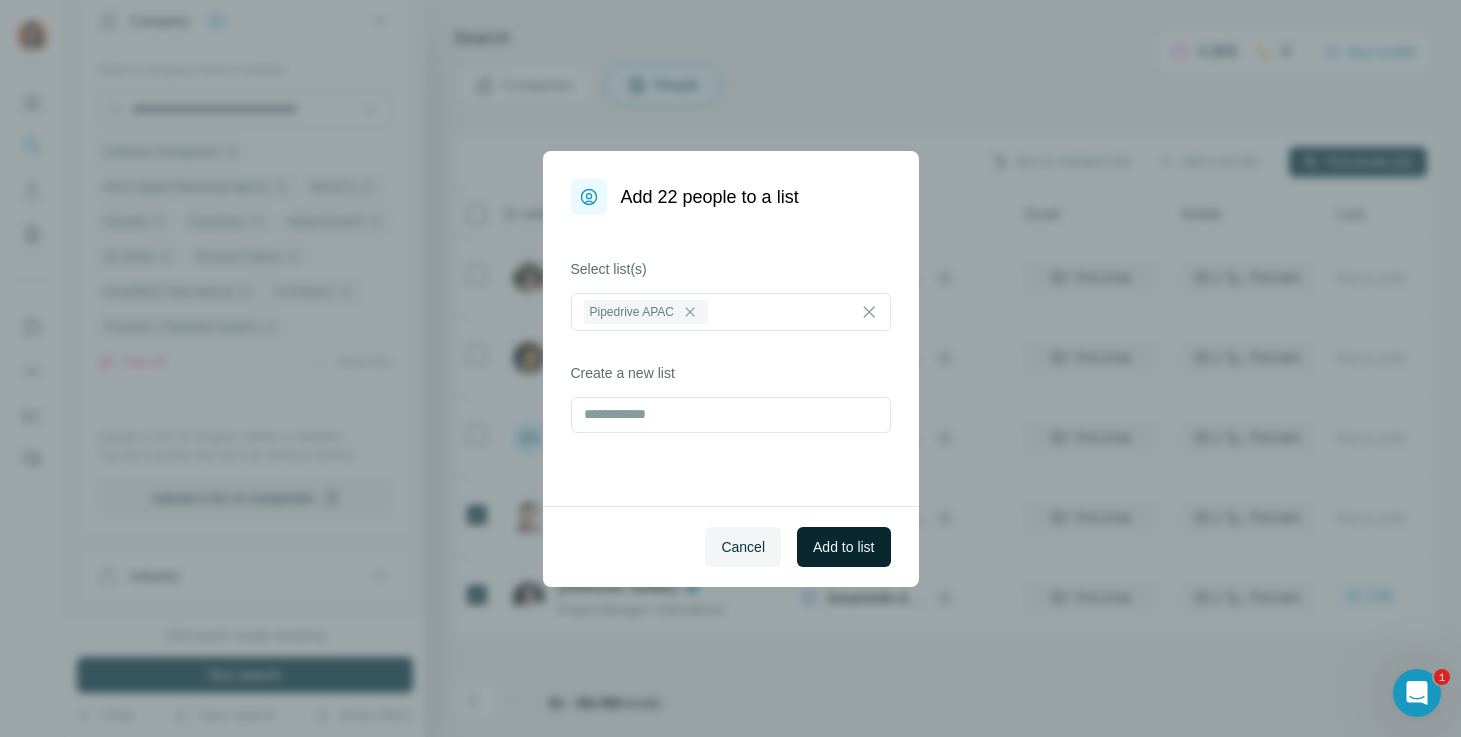 click on "Add to list" at bounding box center [843, 547] 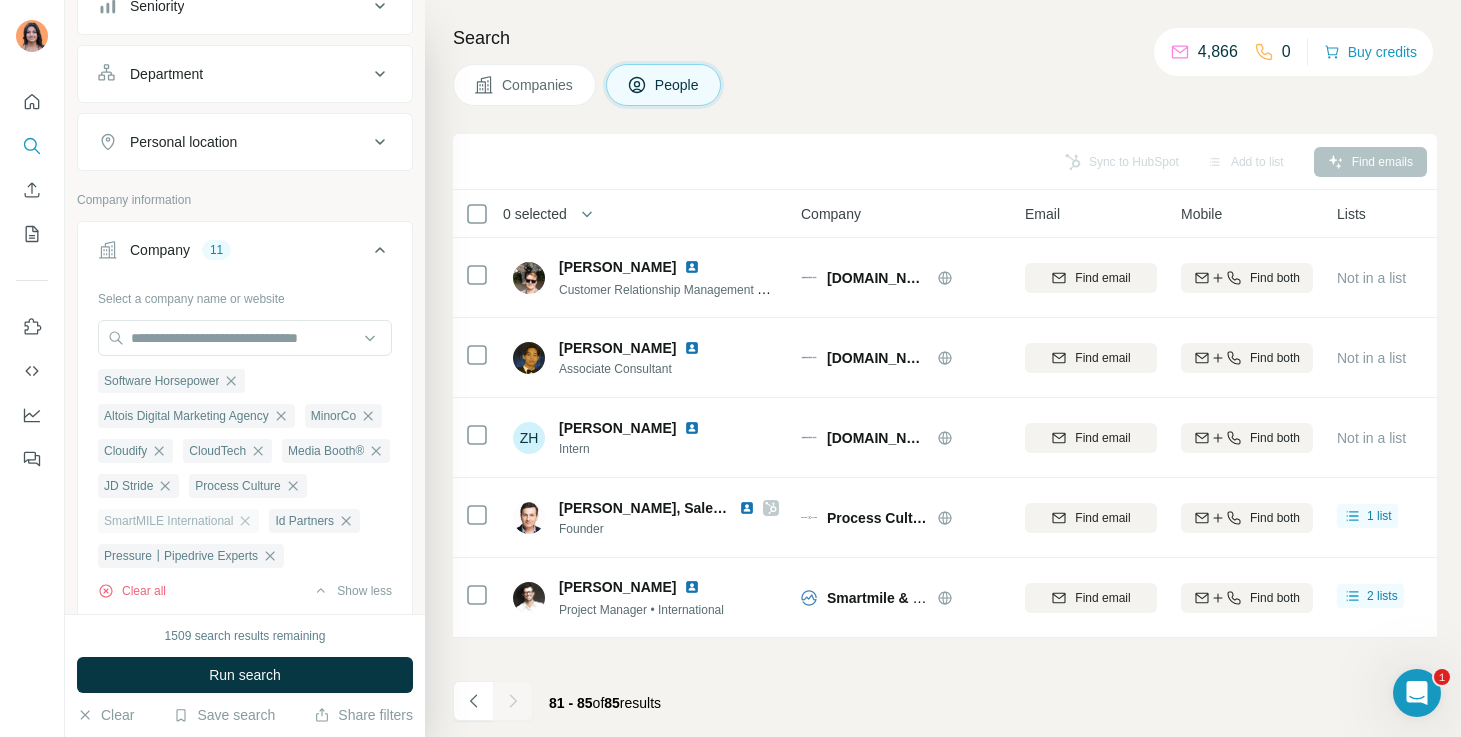 scroll, scrollTop: 0, scrollLeft: 0, axis: both 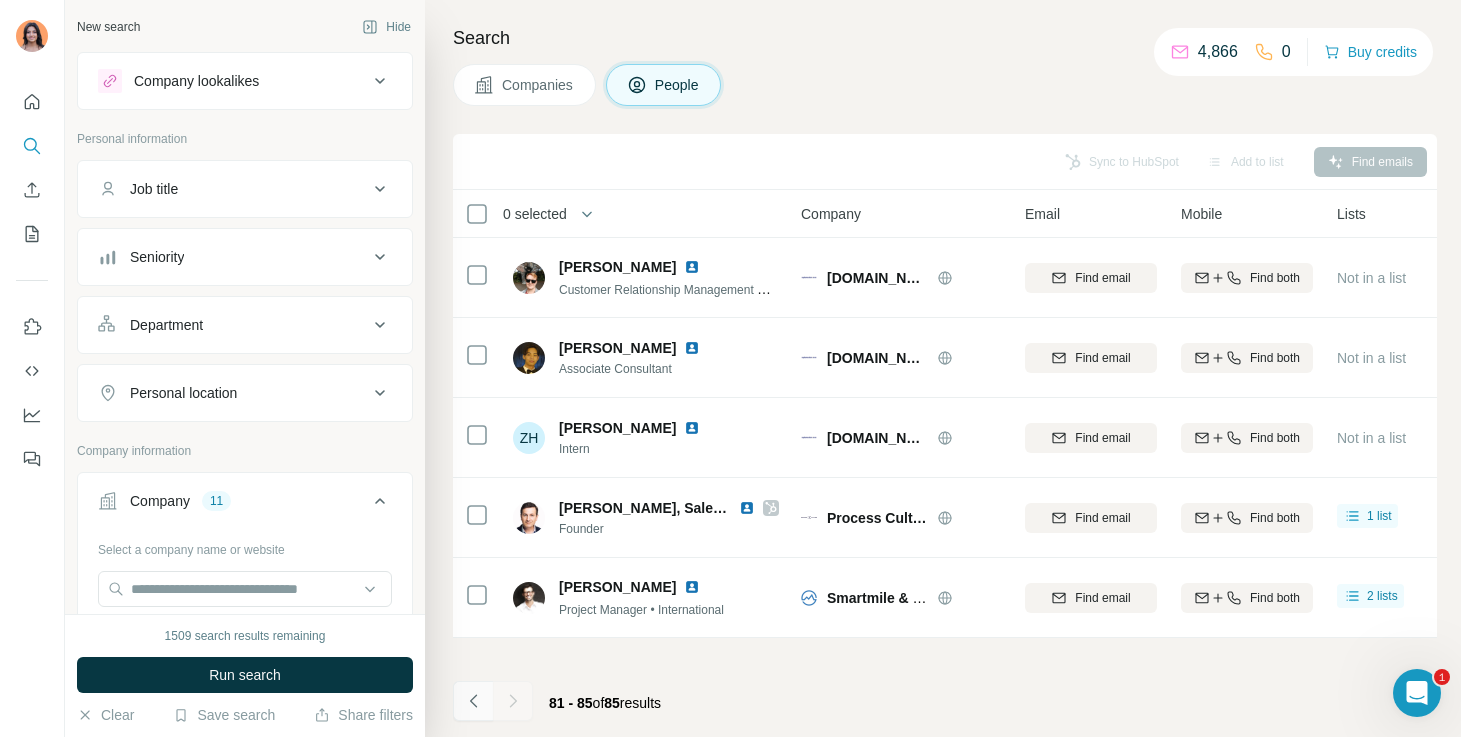 click 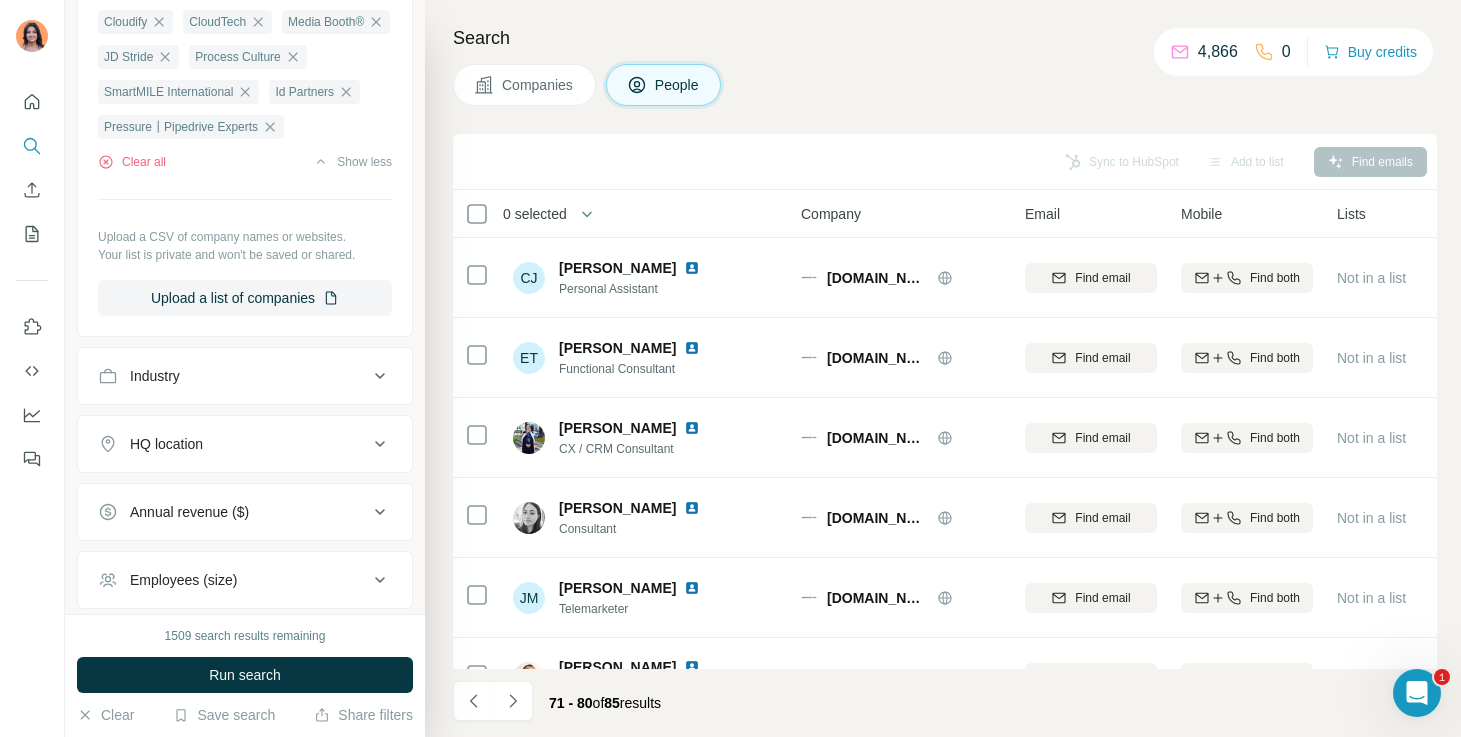 scroll, scrollTop: 0, scrollLeft: 0, axis: both 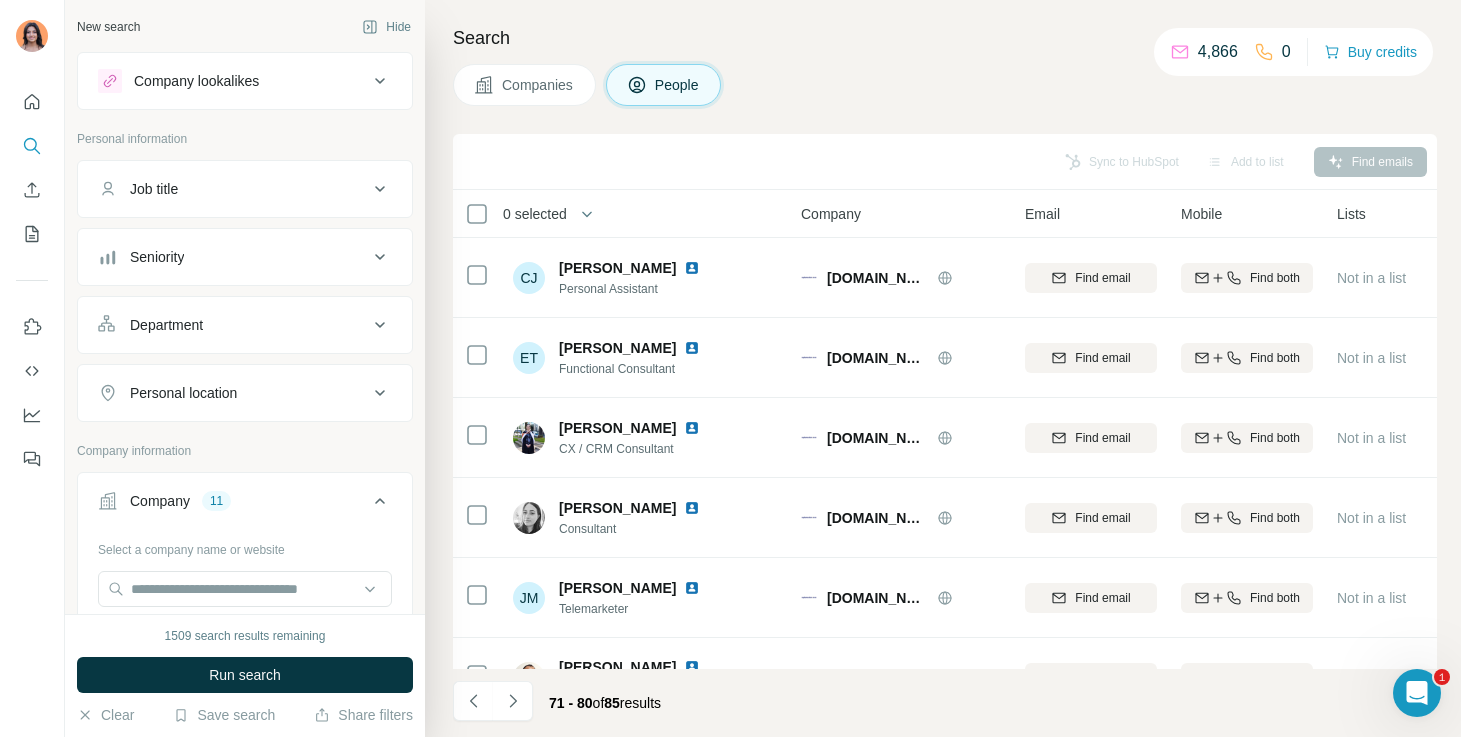click on "Companies" at bounding box center [524, 85] 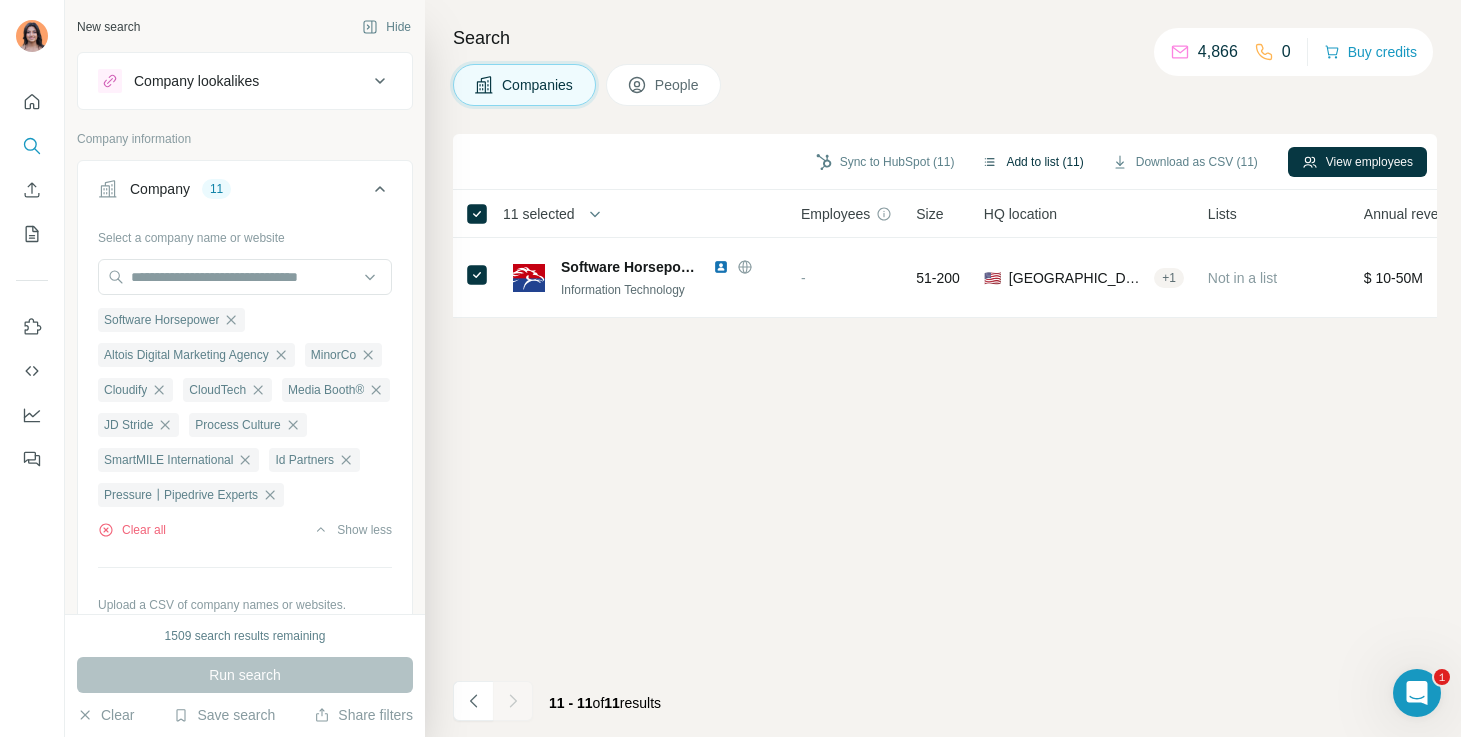 click on "Add to list (11)" at bounding box center [1032, 162] 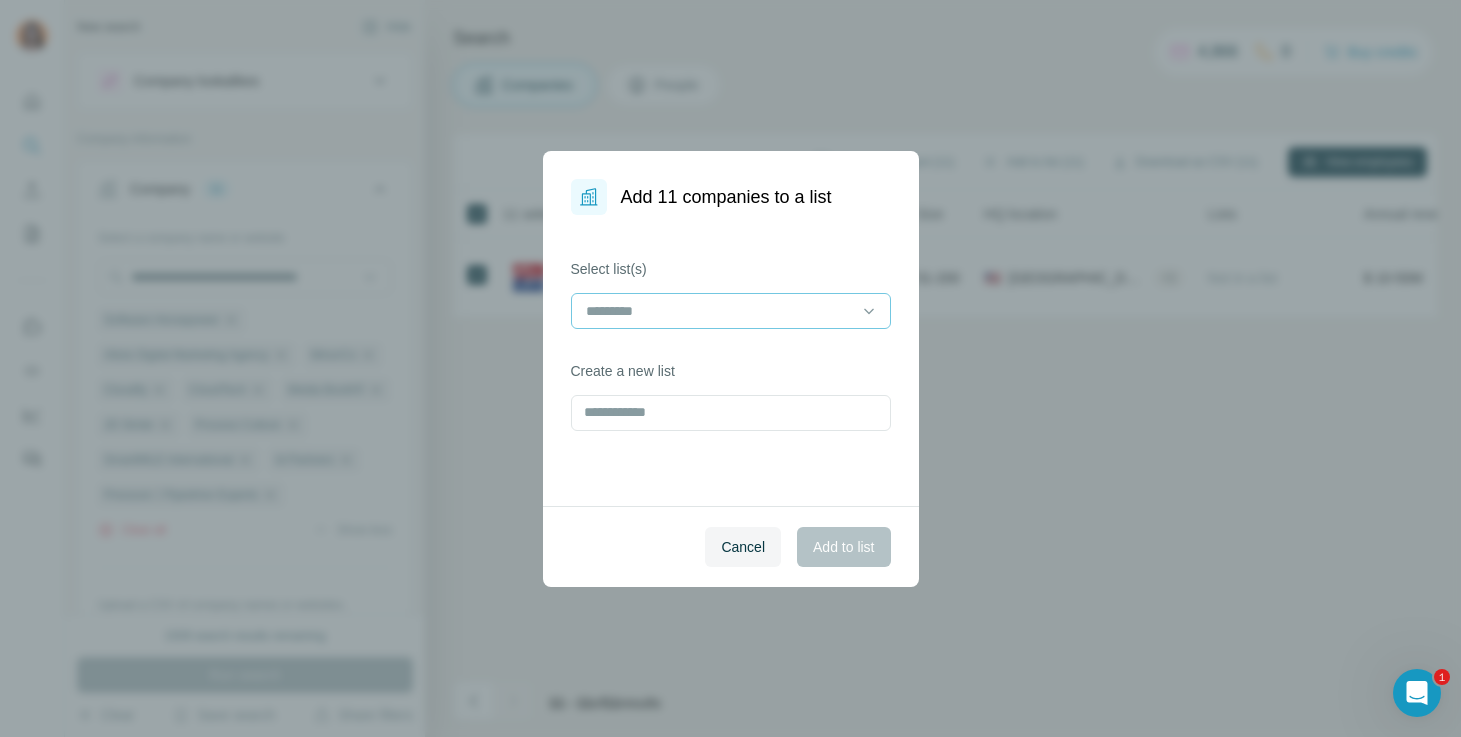 click at bounding box center (719, 311) 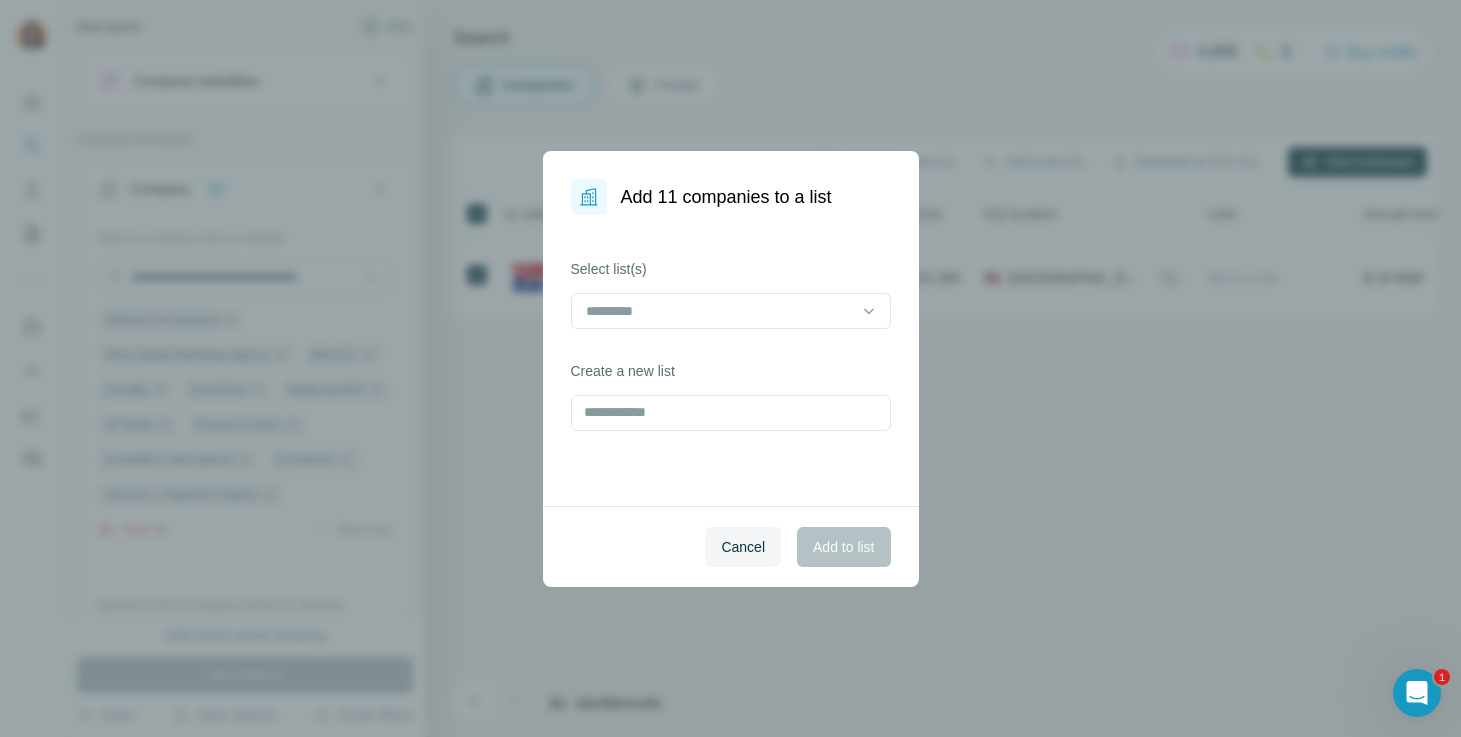 click on "Select list(s) Create a new list" at bounding box center [731, 360] 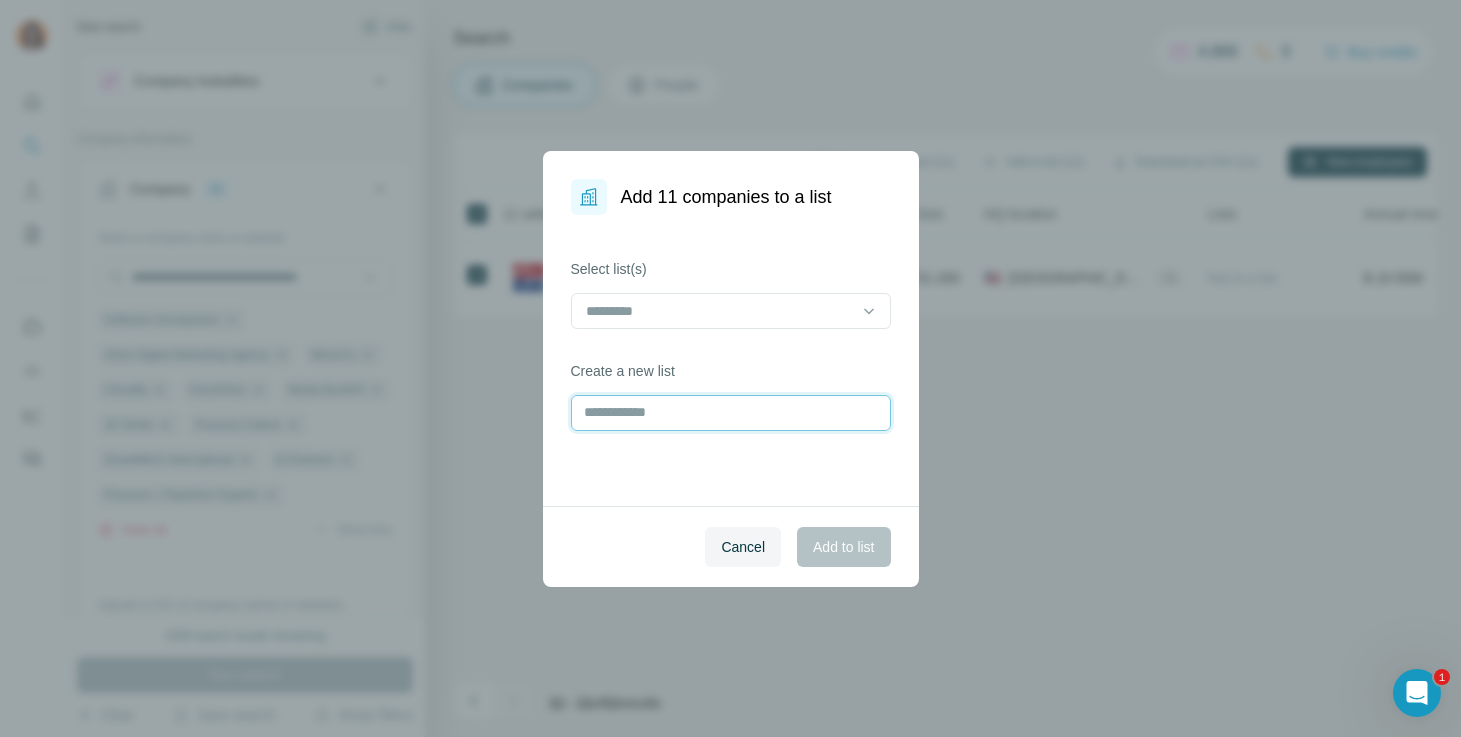 click at bounding box center (731, 413) 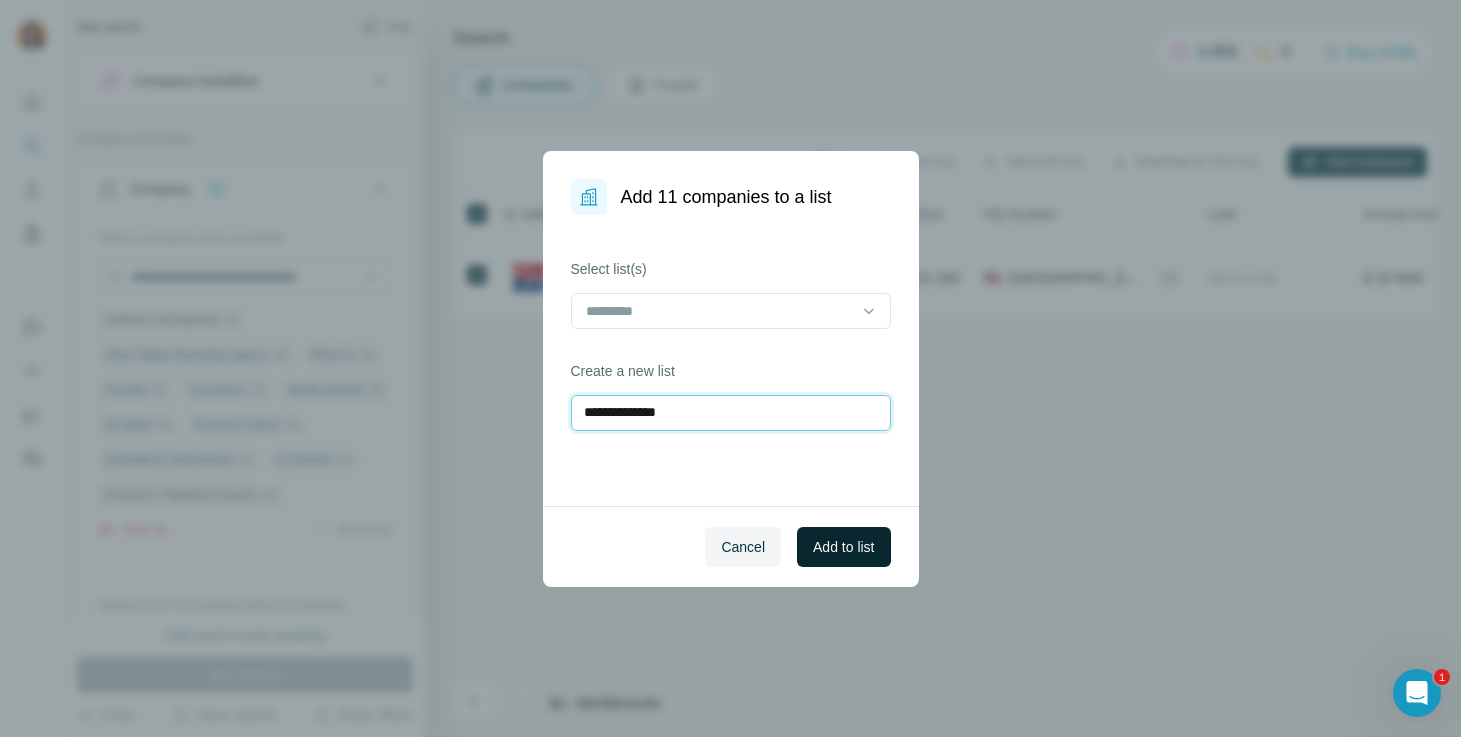 type on "**********" 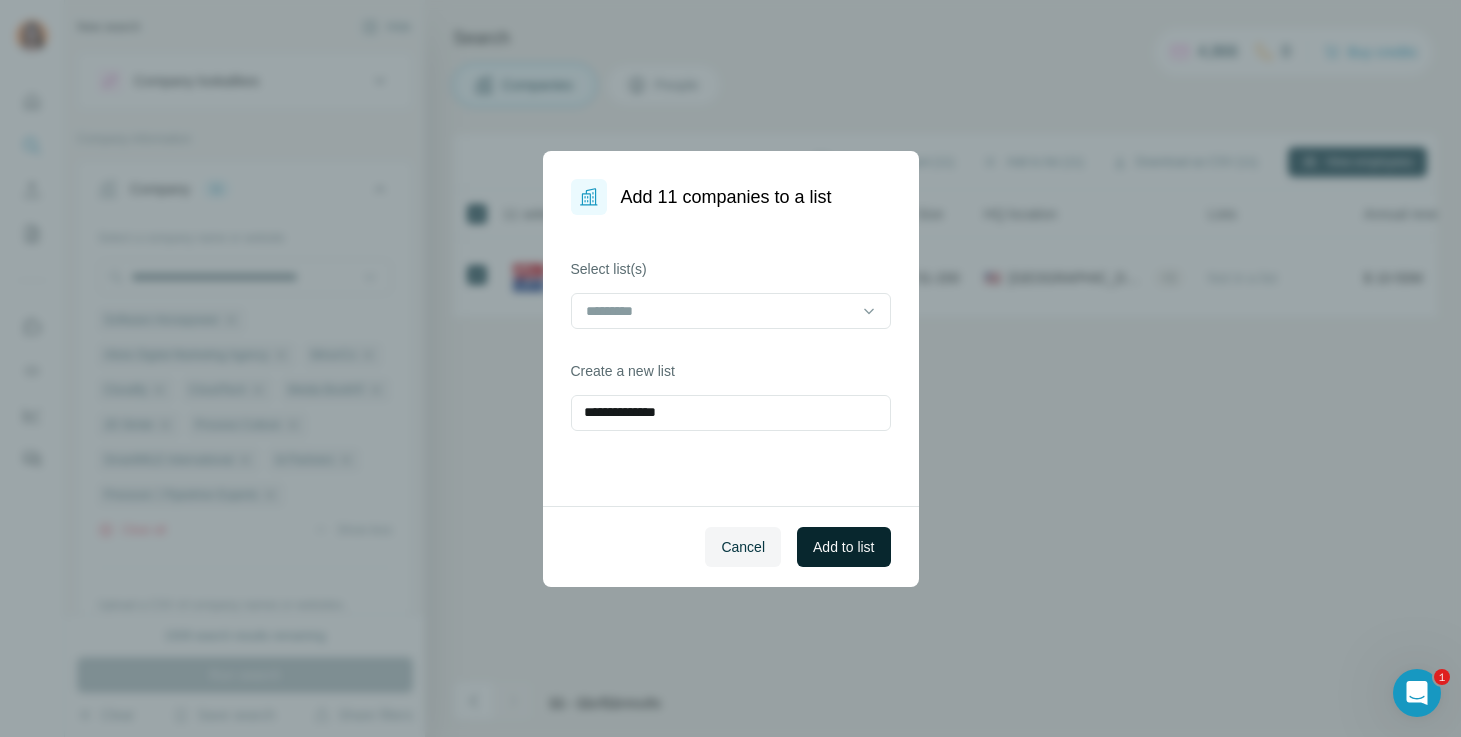 click on "Add to list" at bounding box center (843, 547) 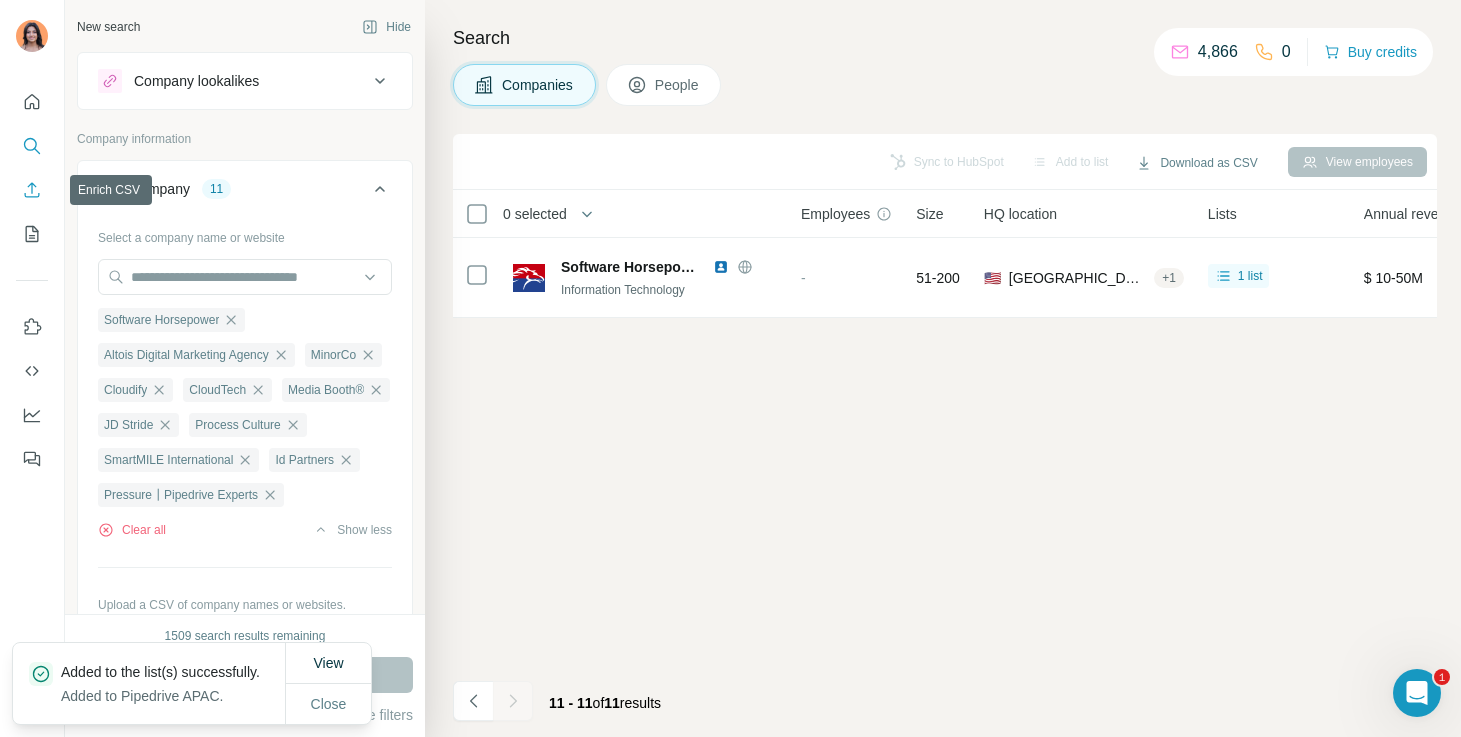 click 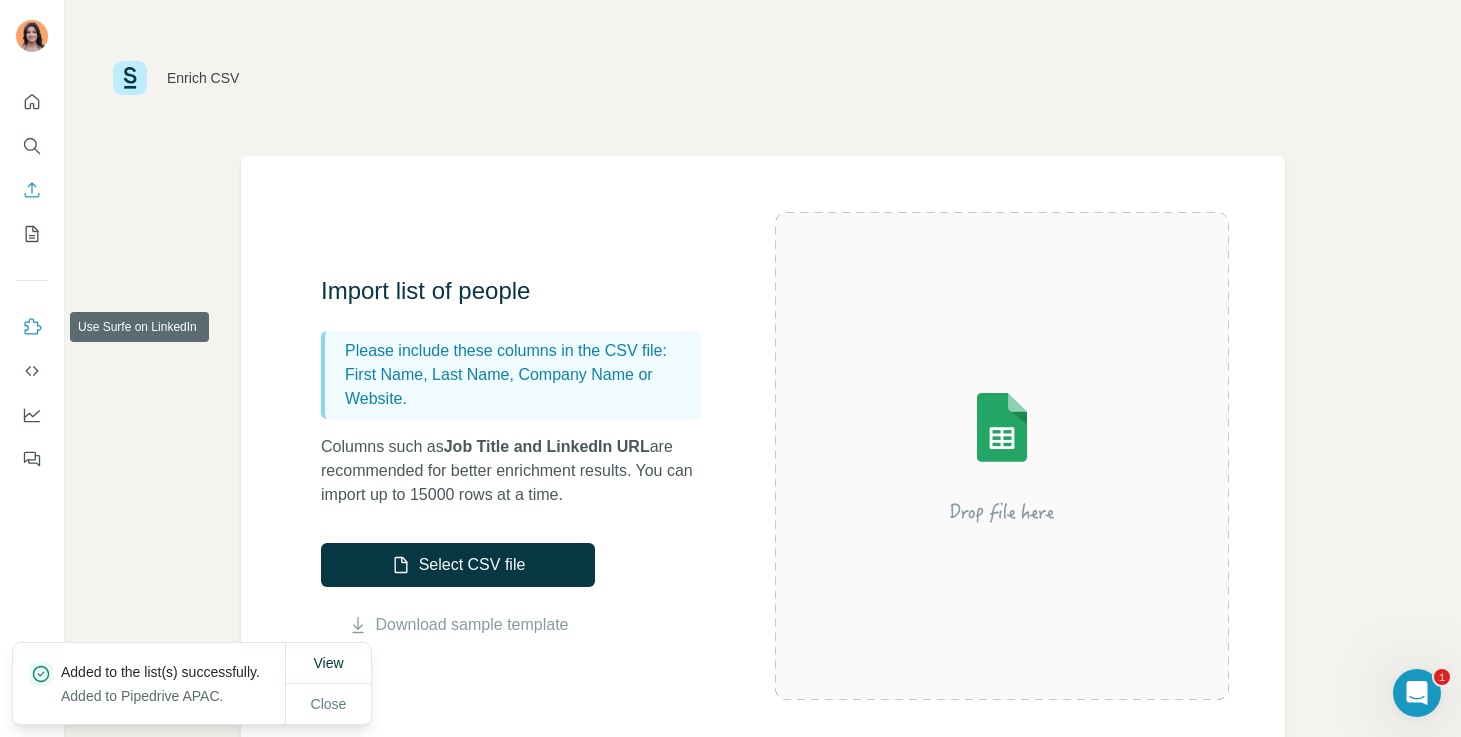click 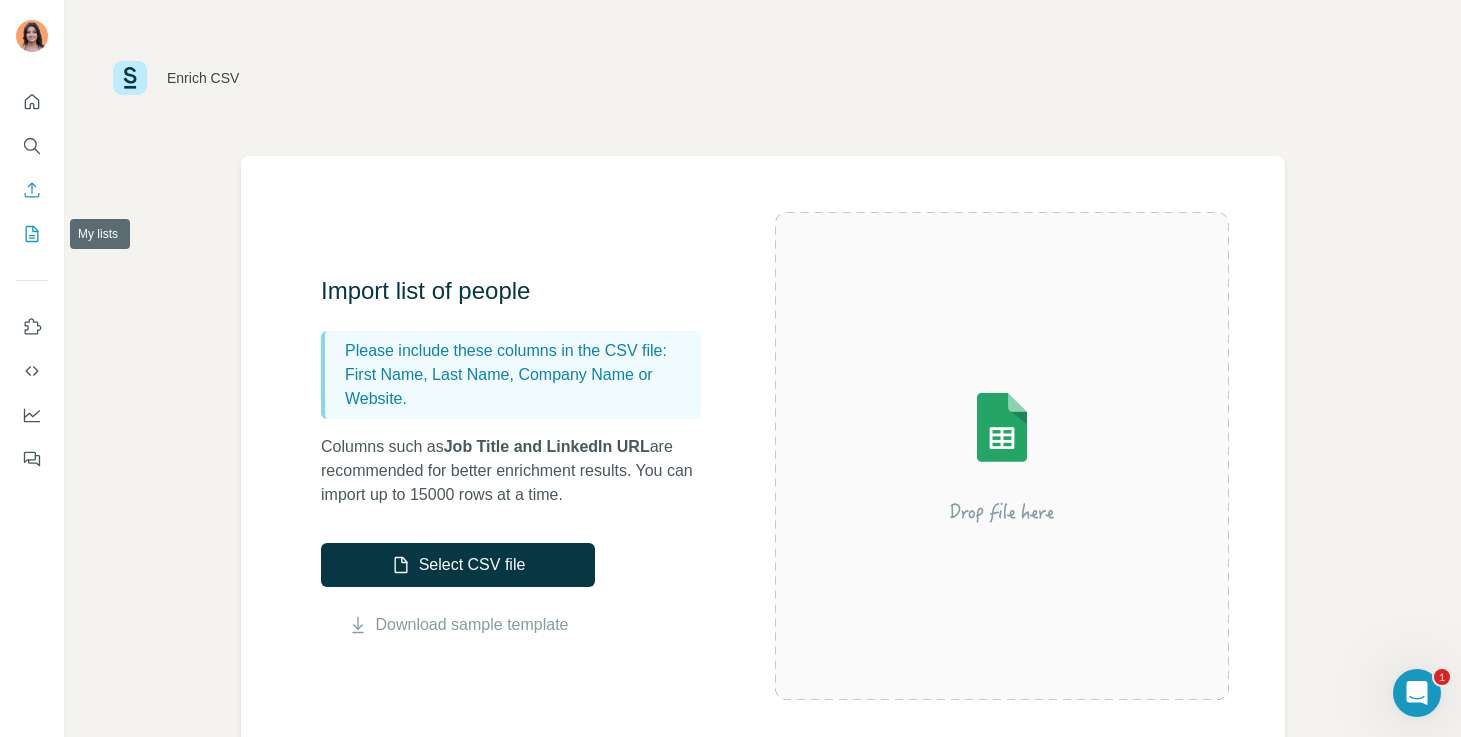click 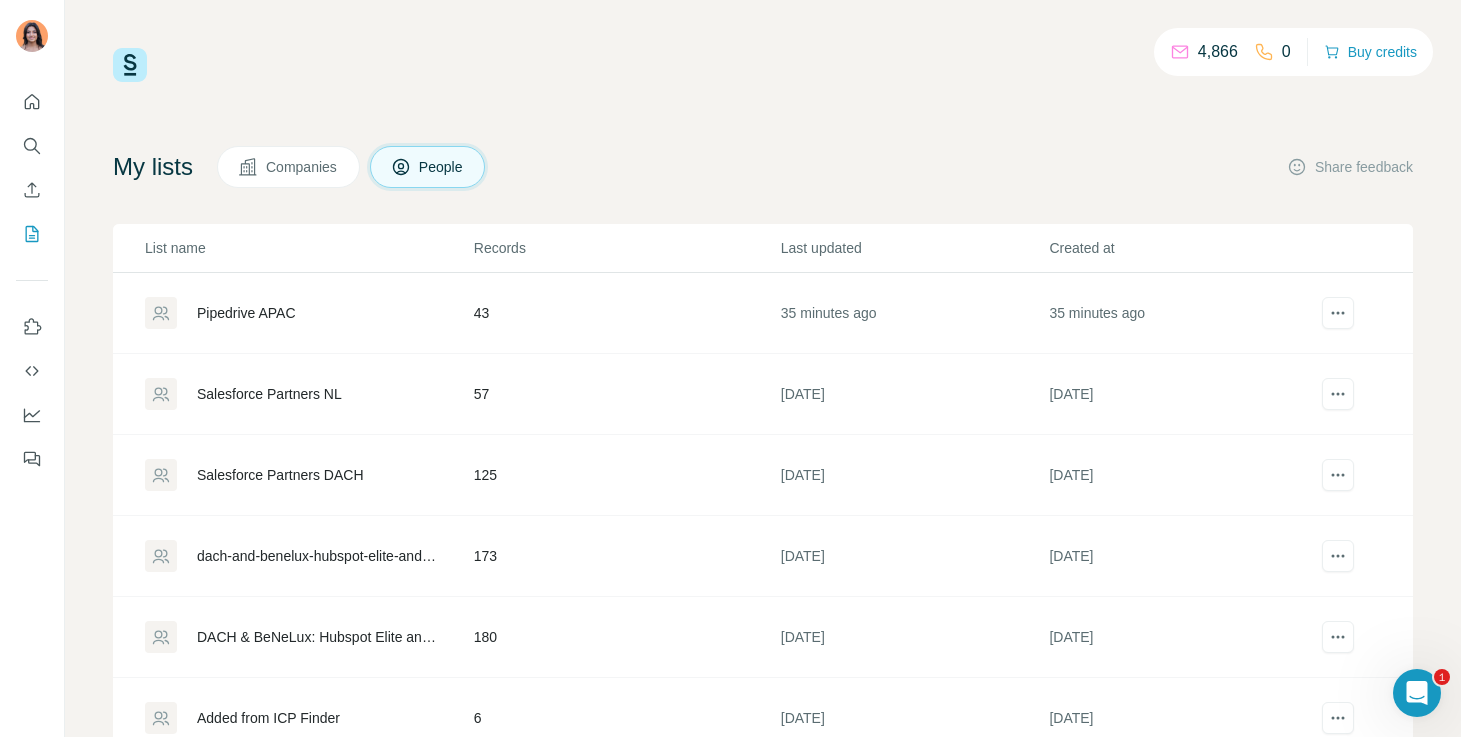click on "Pipedrive APAC" at bounding box center (246, 313) 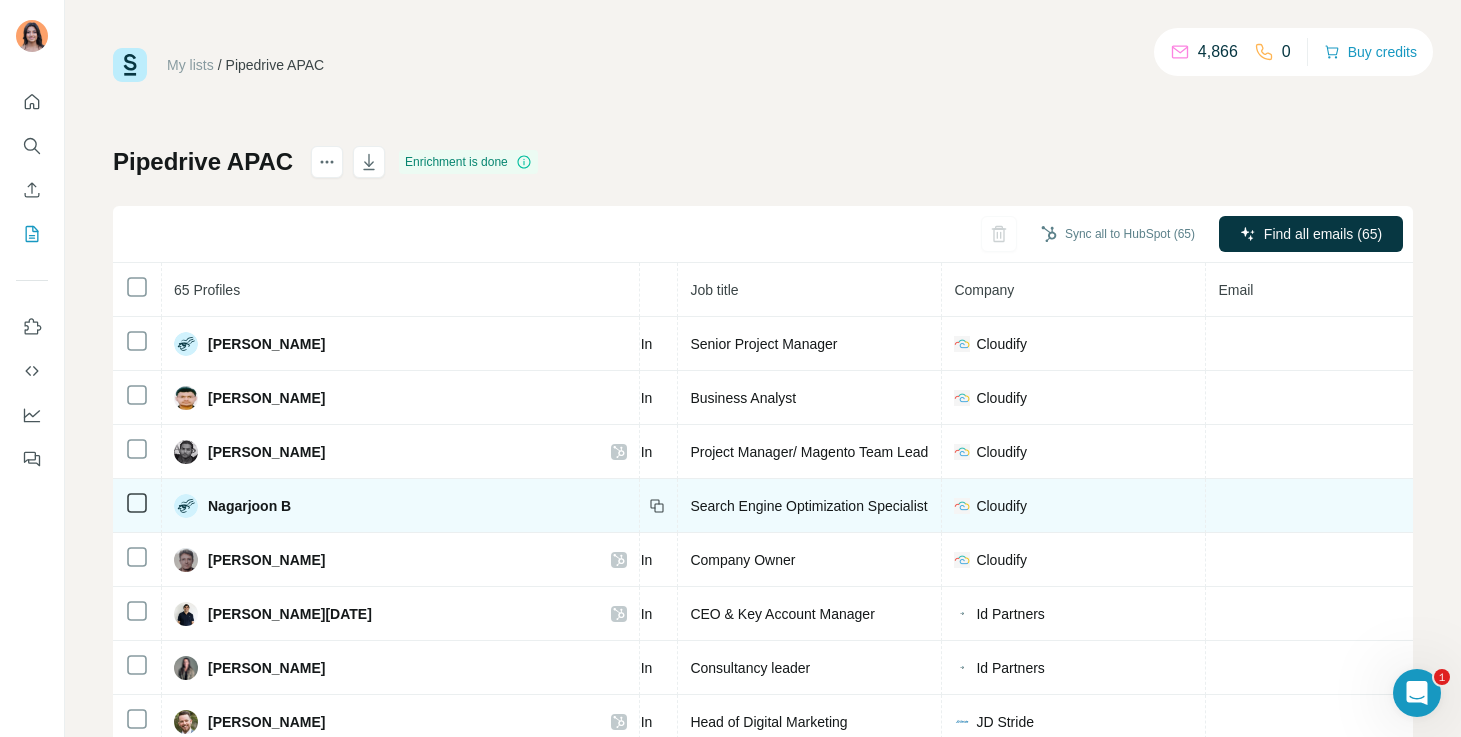scroll, scrollTop: 0, scrollLeft: 0, axis: both 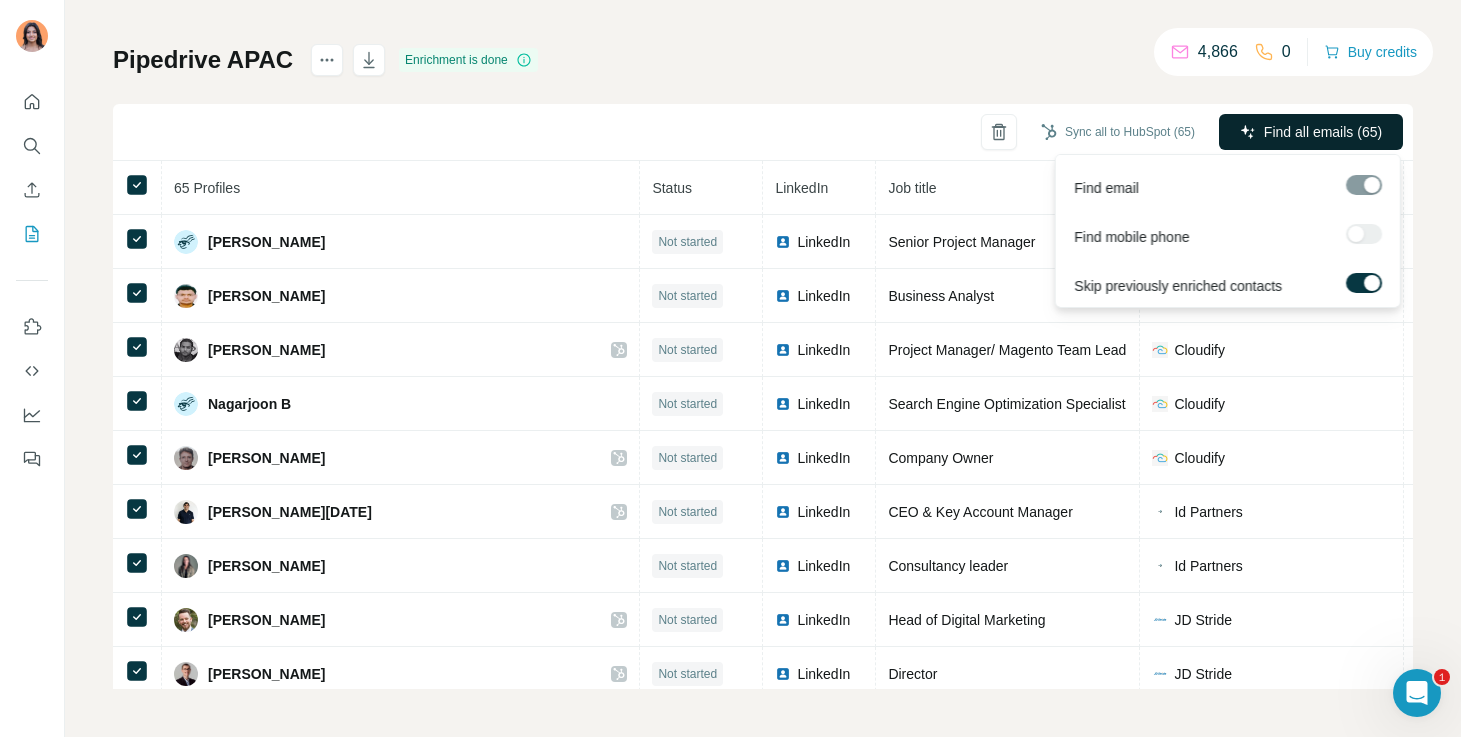 click on "Find all emails (65)" at bounding box center (1311, 132) 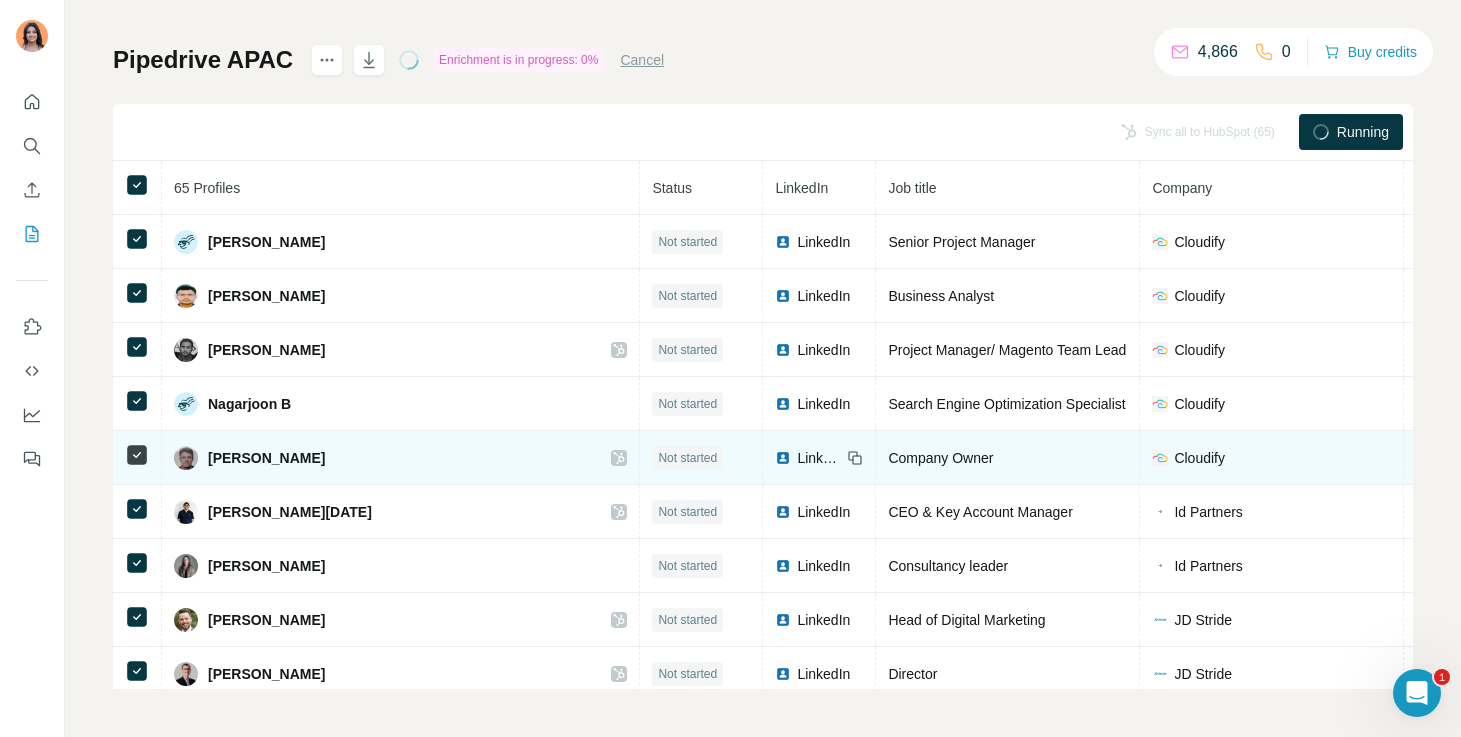 scroll, scrollTop: 0, scrollLeft: 0, axis: both 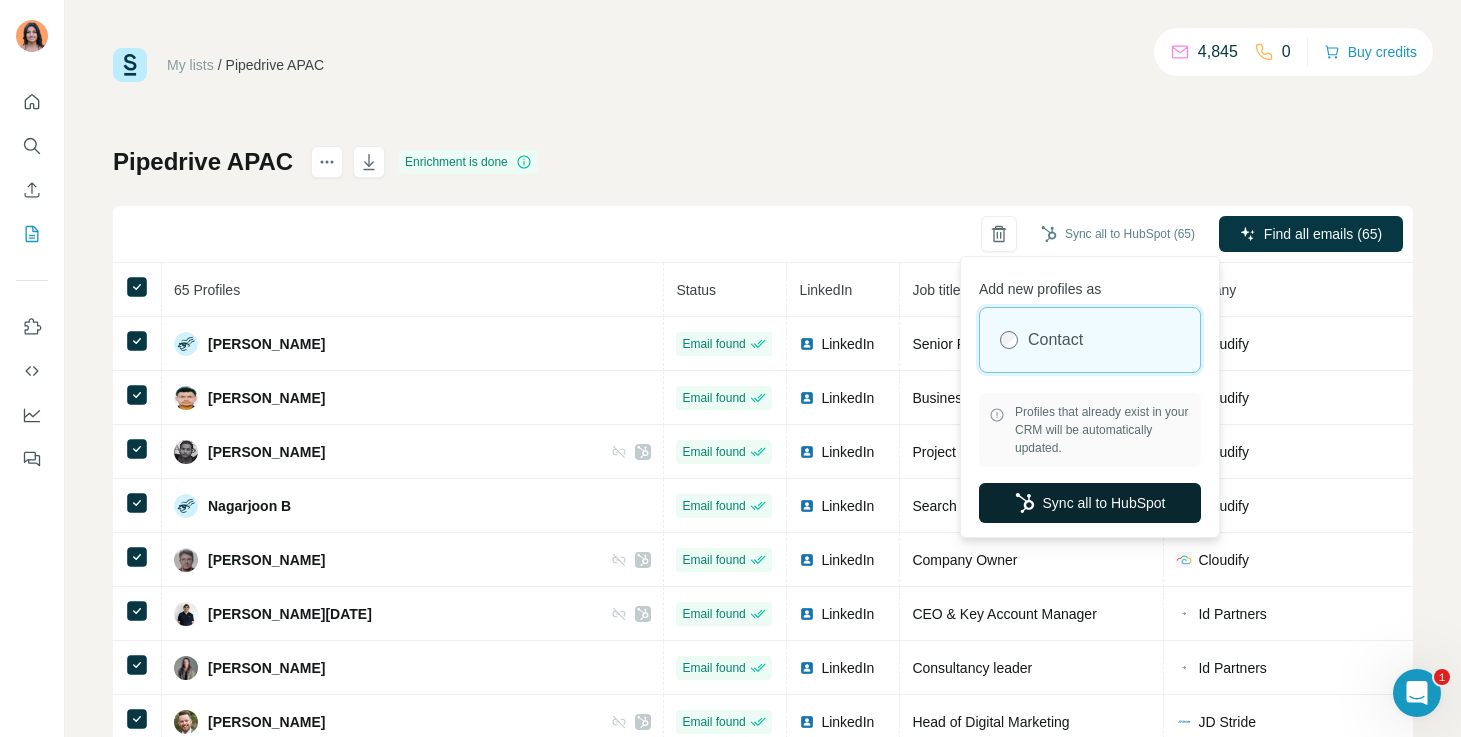 click on "Sync all to HubSpot" at bounding box center (1090, 503) 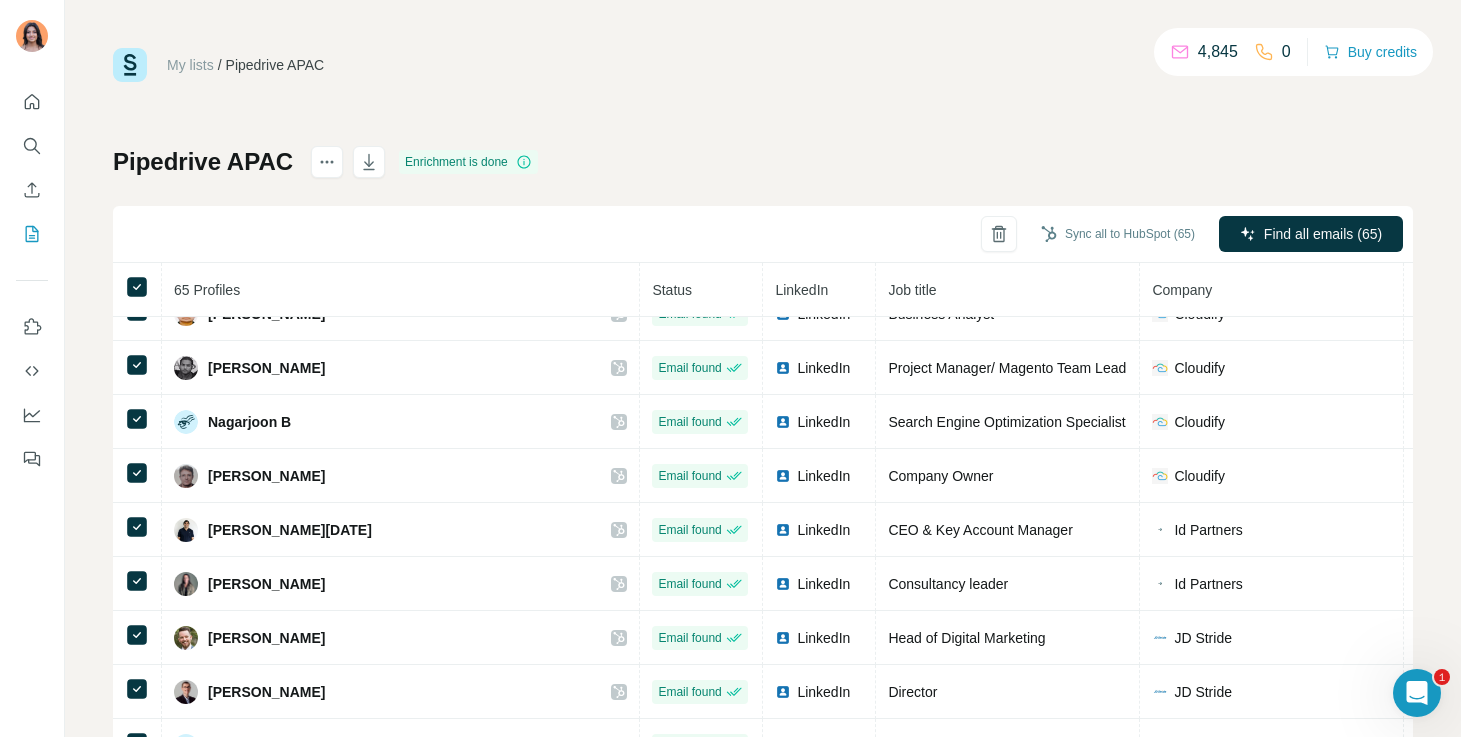 scroll, scrollTop: 0, scrollLeft: 0, axis: both 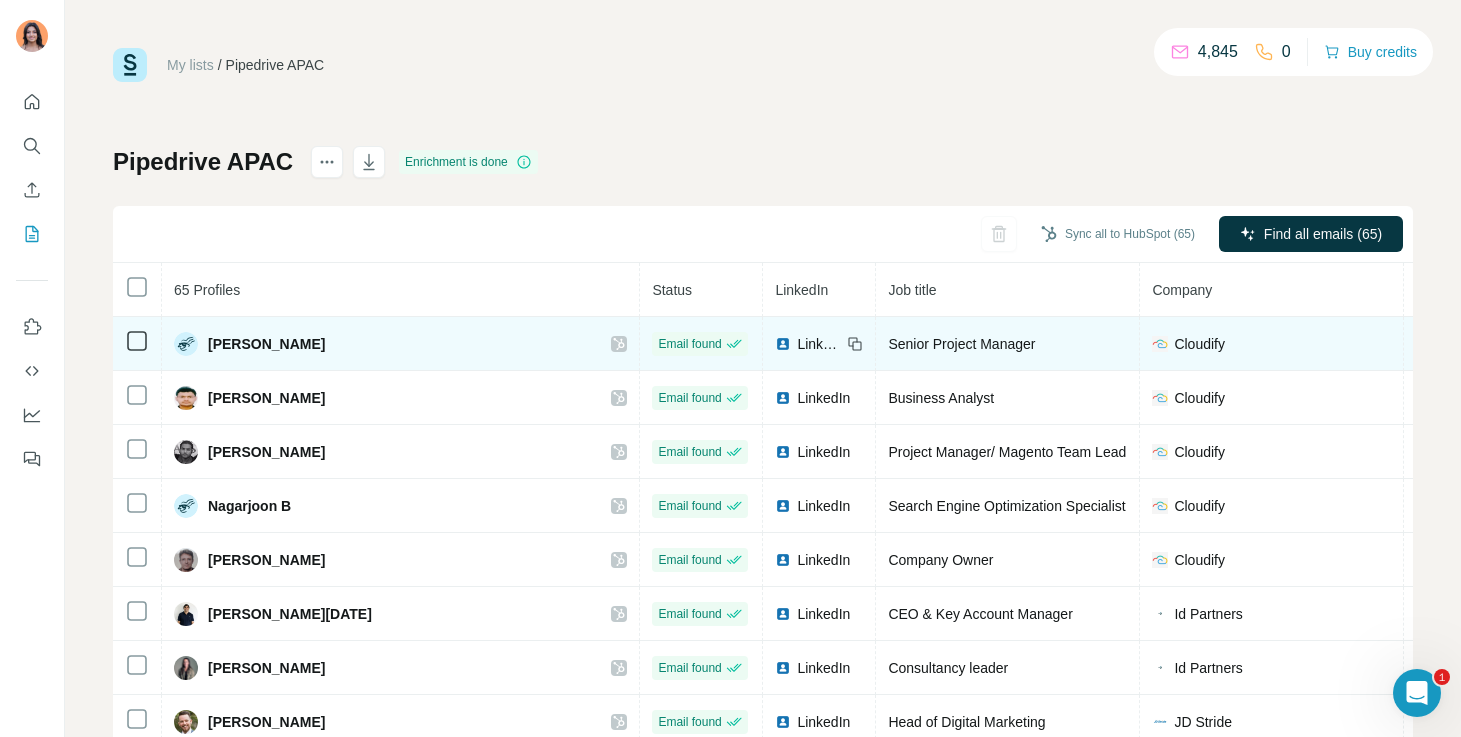click 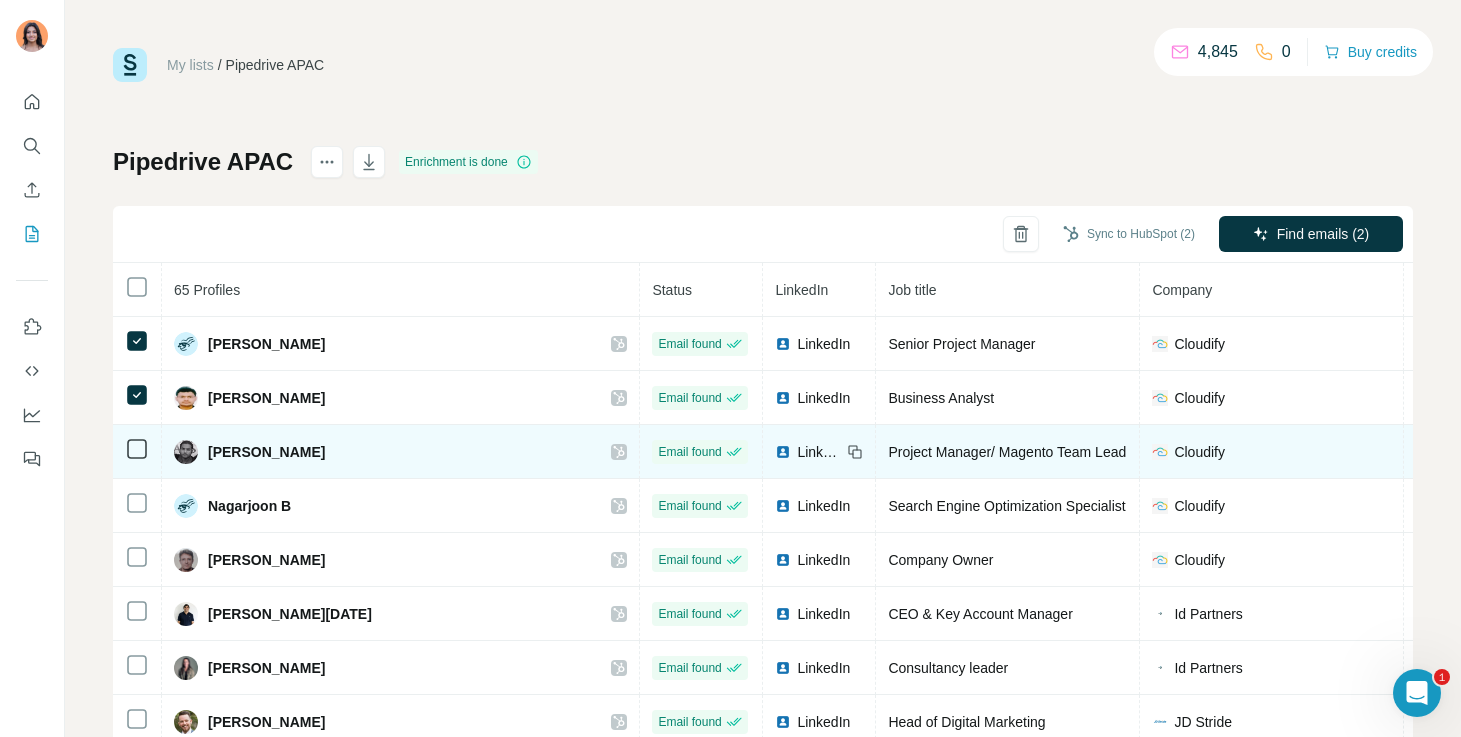 click 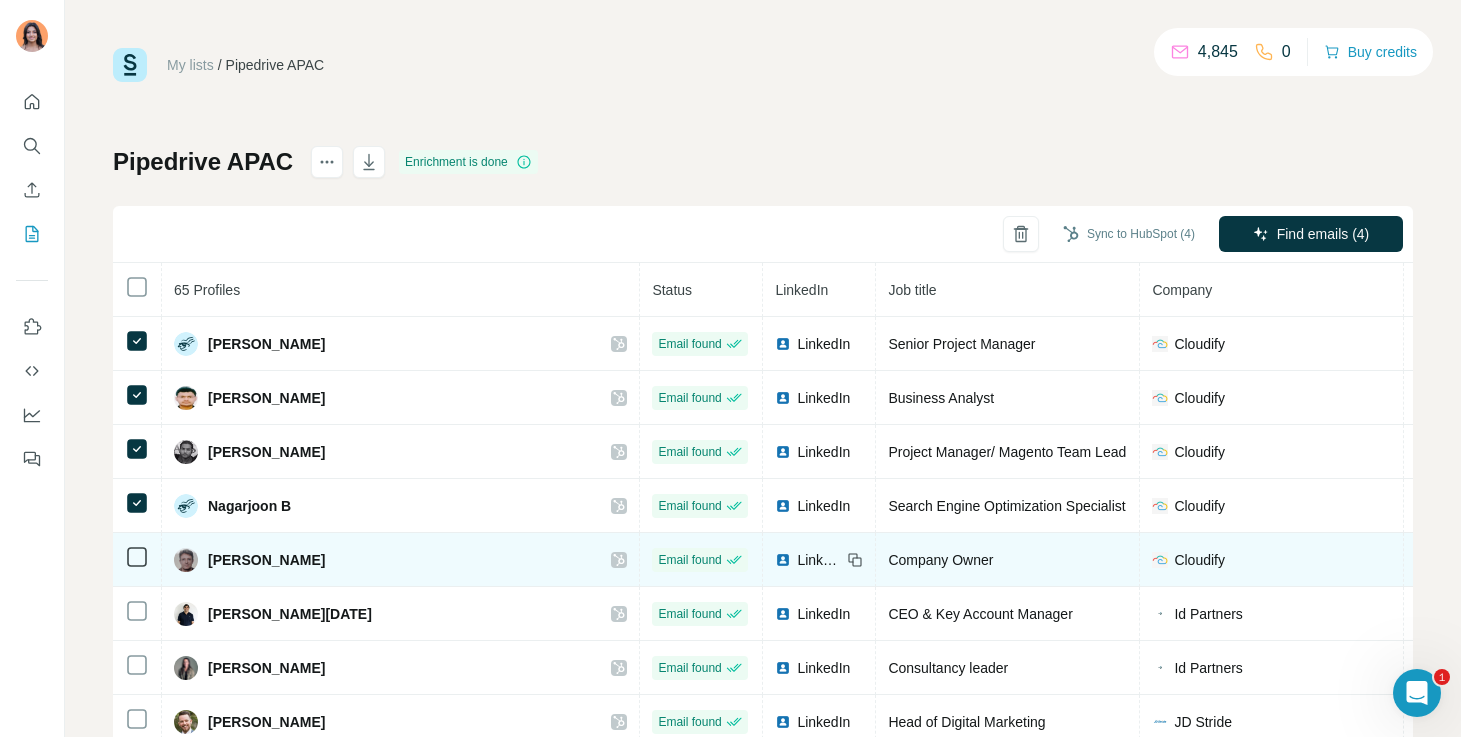 click at bounding box center (137, 560) 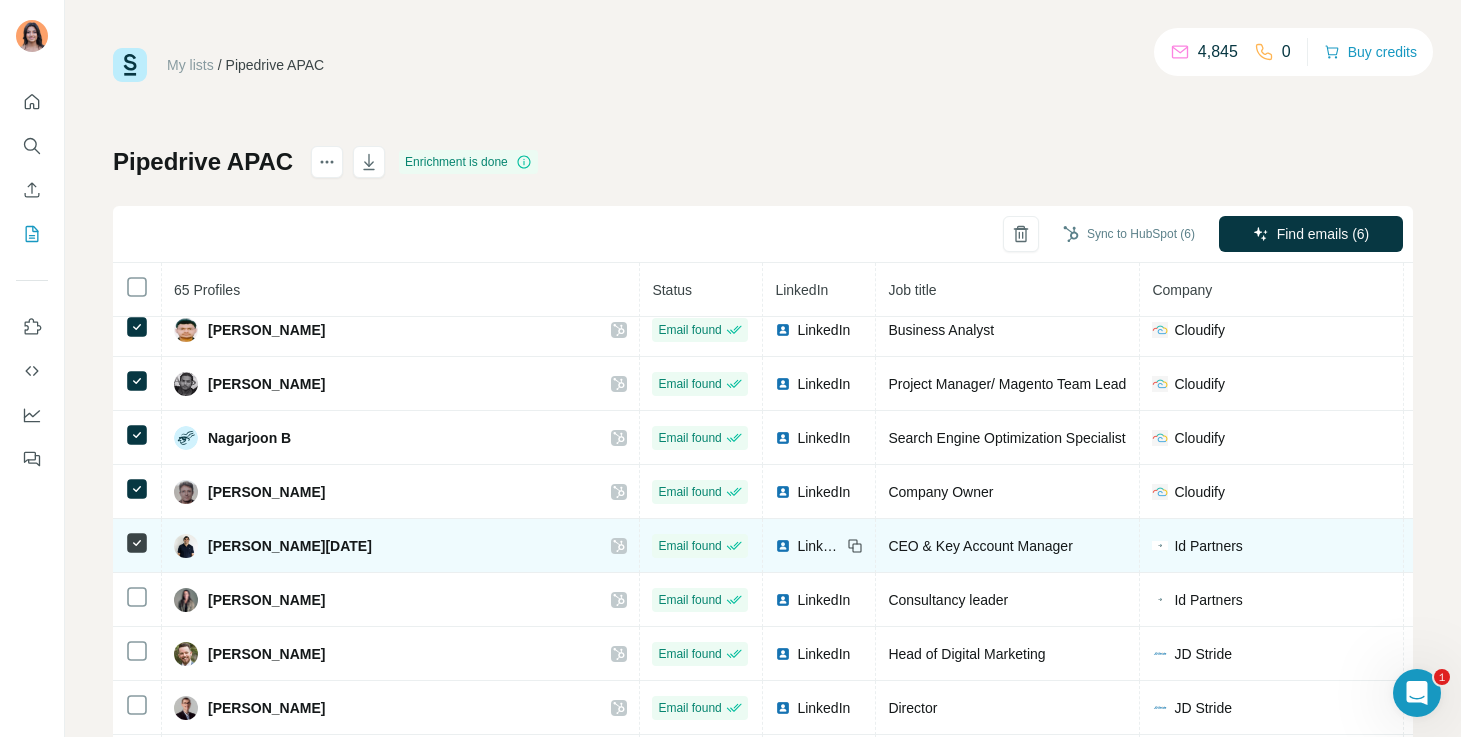 scroll, scrollTop: 69, scrollLeft: 0, axis: vertical 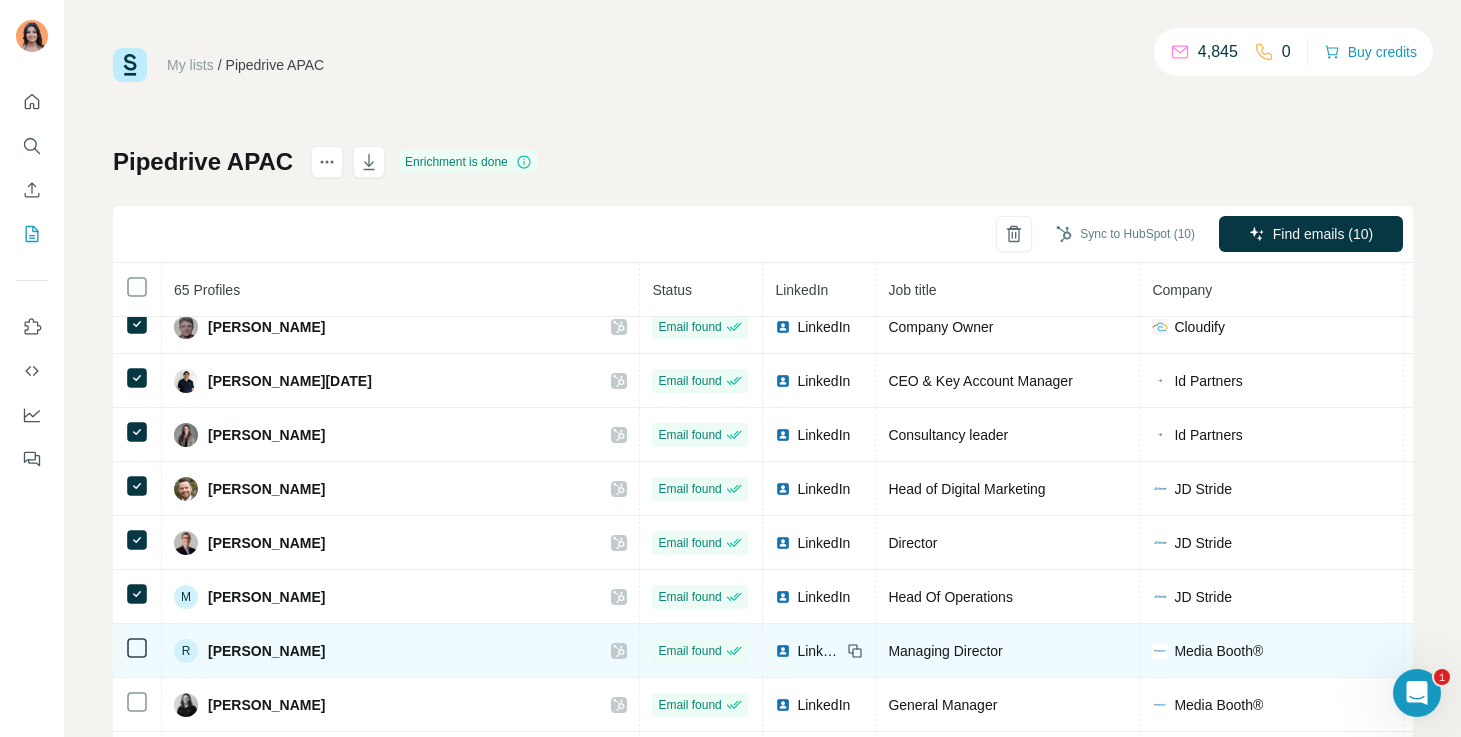 click 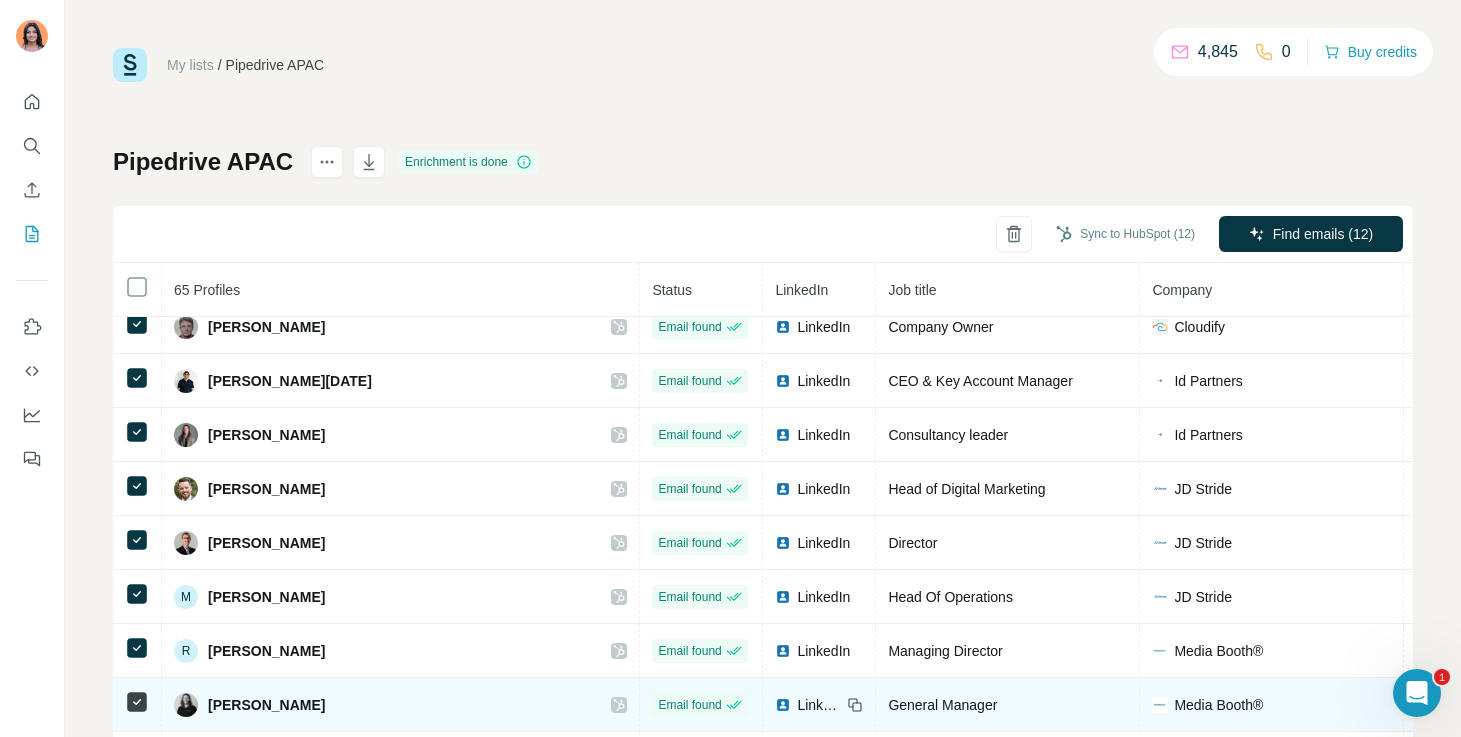 scroll, scrollTop: 307, scrollLeft: 0, axis: vertical 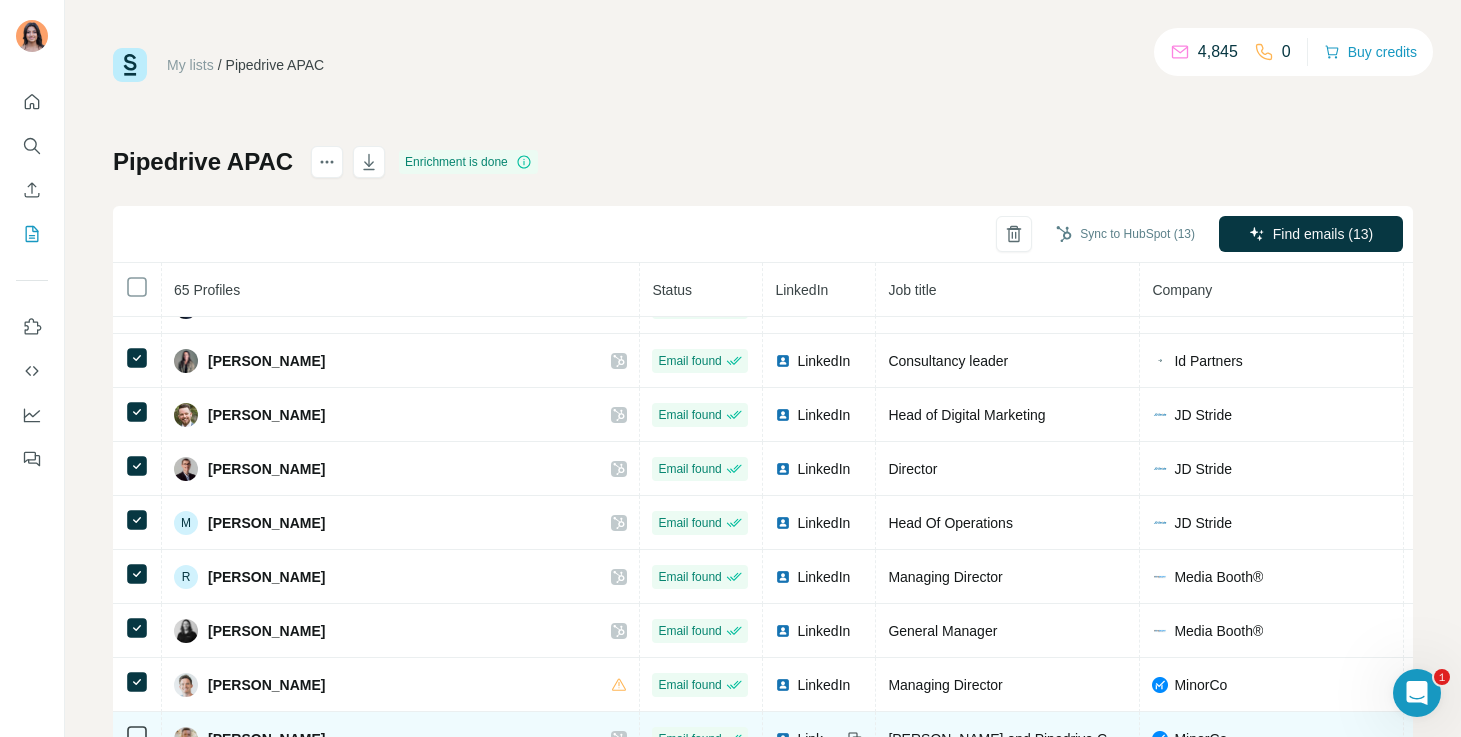 click 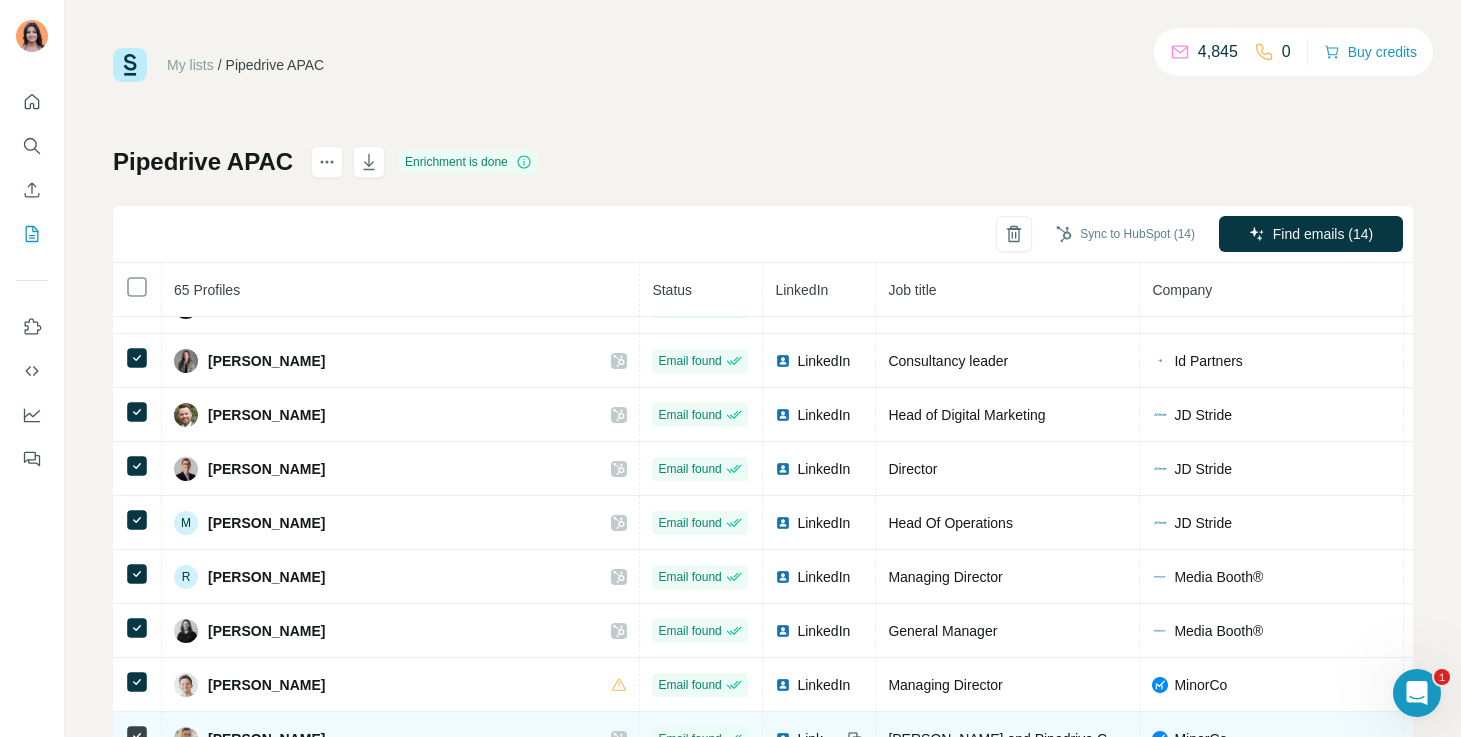 scroll, scrollTop: 9, scrollLeft: 0, axis: vertical 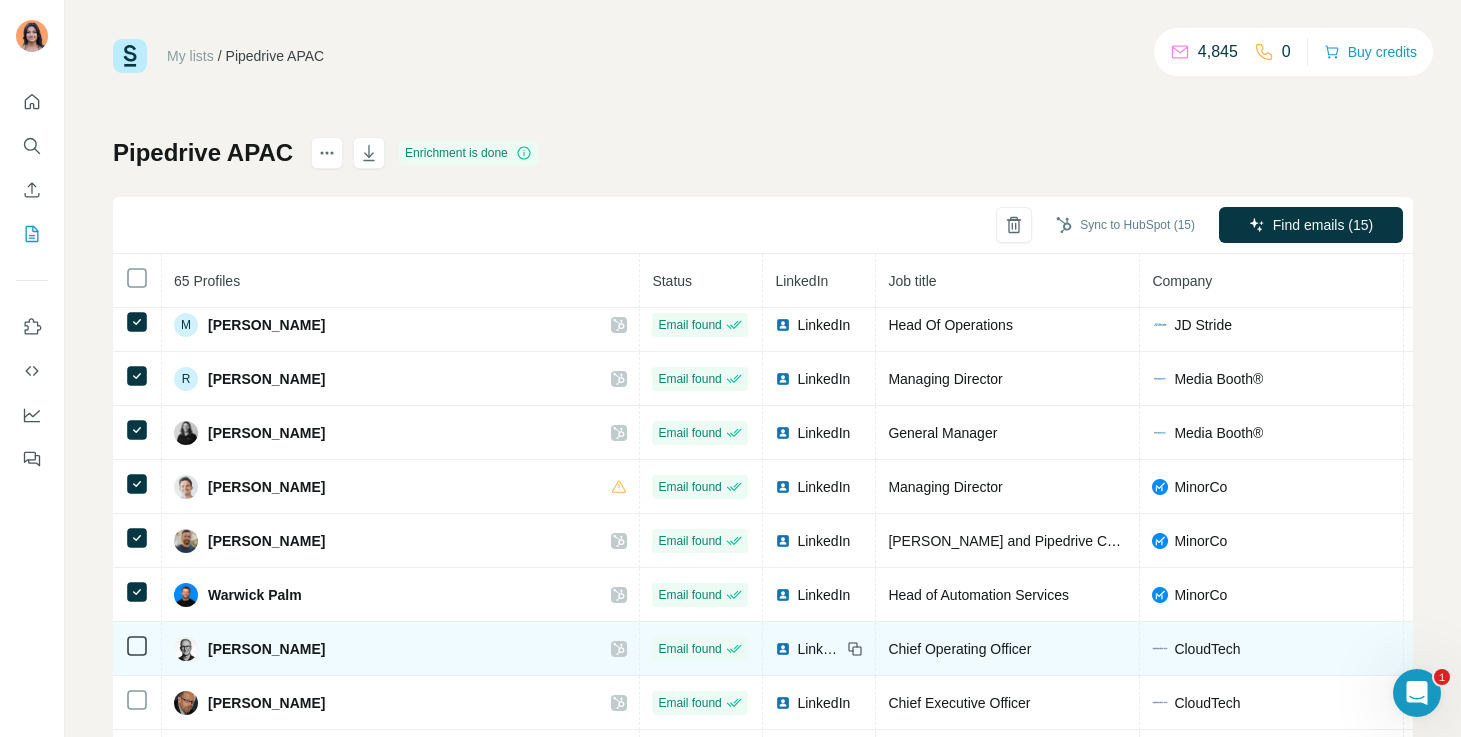 click at bounding box center [137, 649] 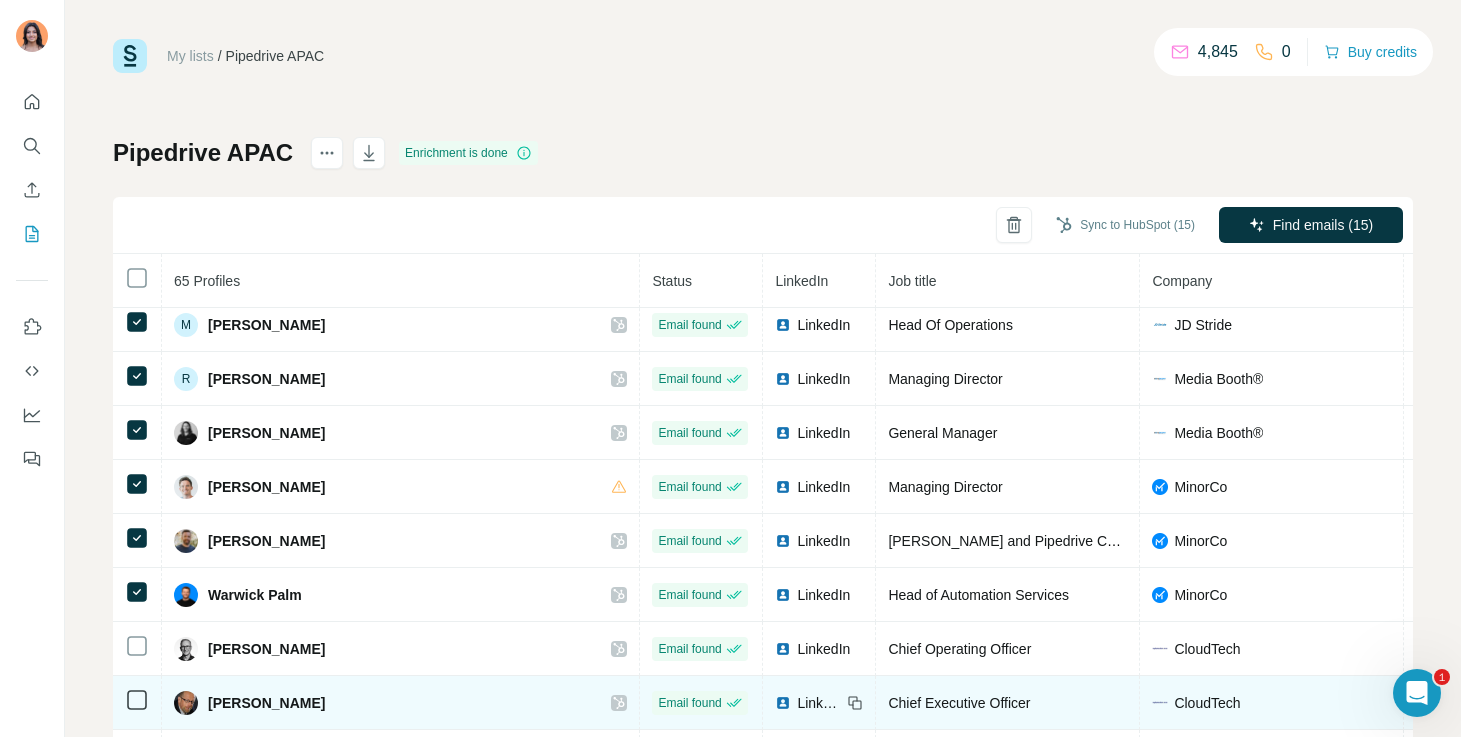 click 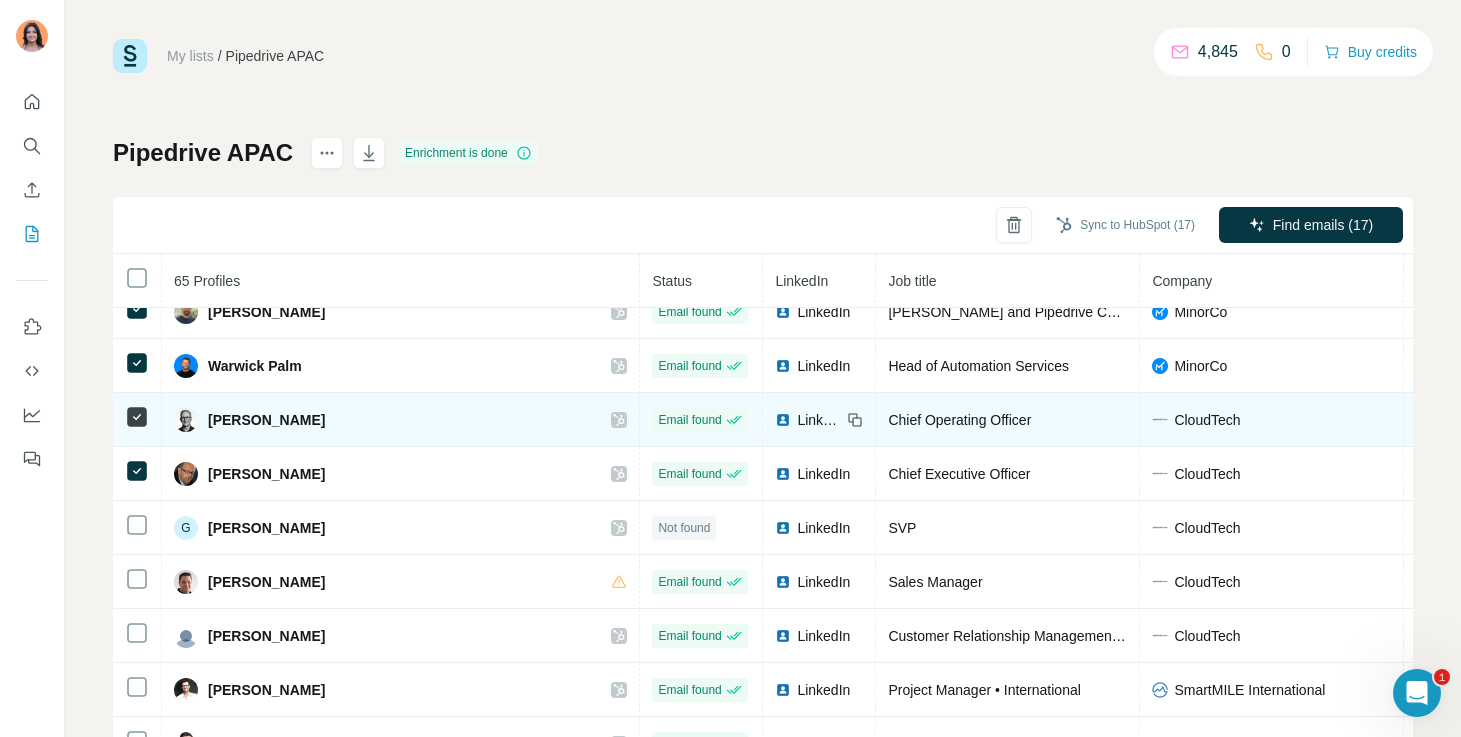 scroll, scrollTop: 735, scrollLeft: 0, axis: vertical 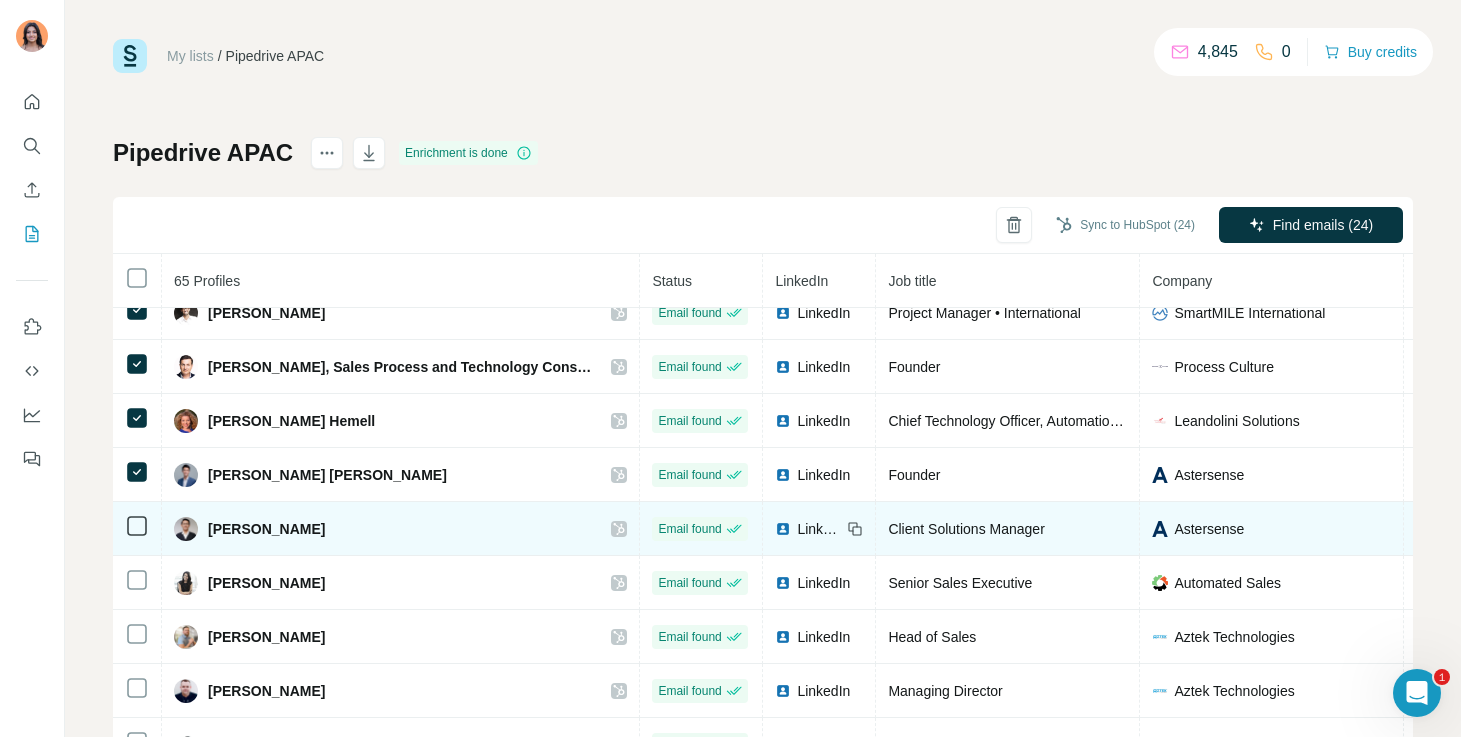 click at bounding box center (137, 529) 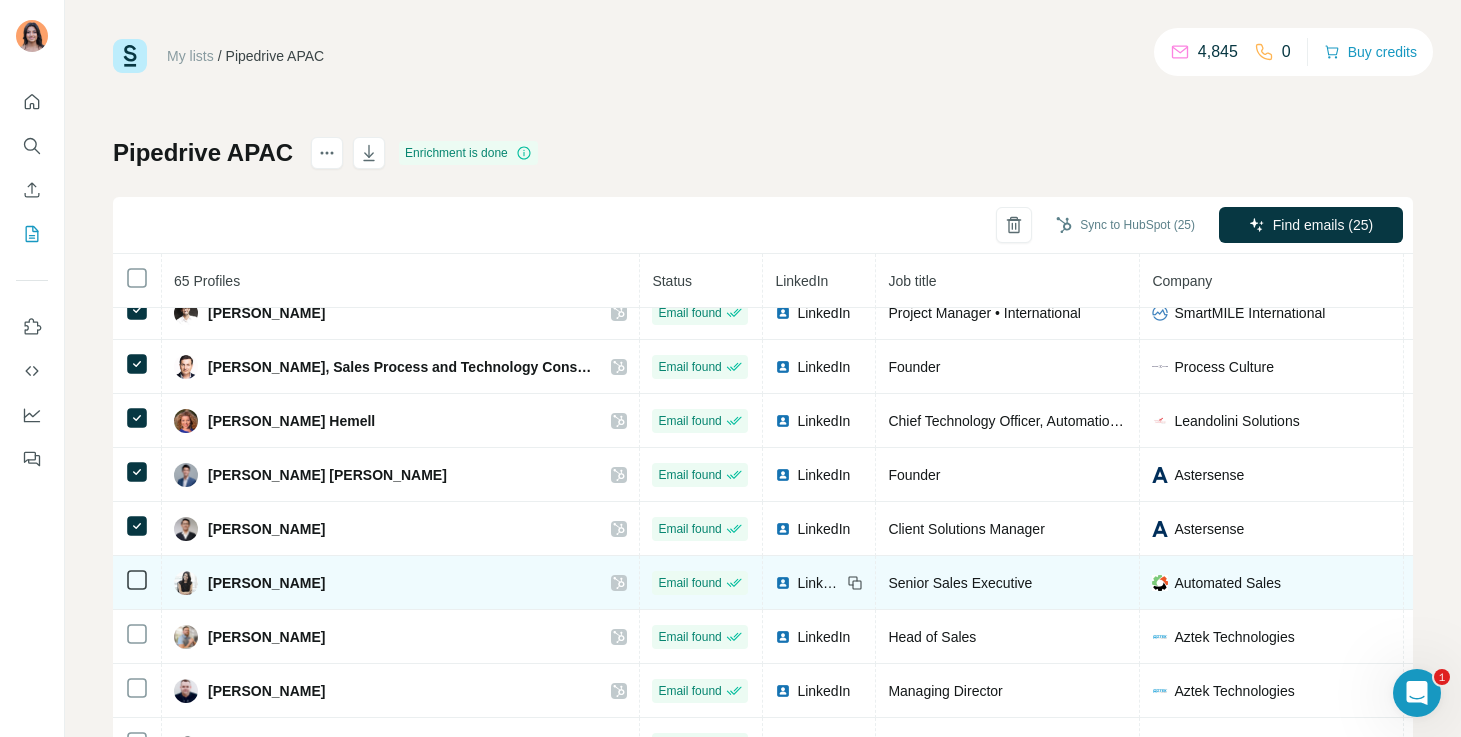 click 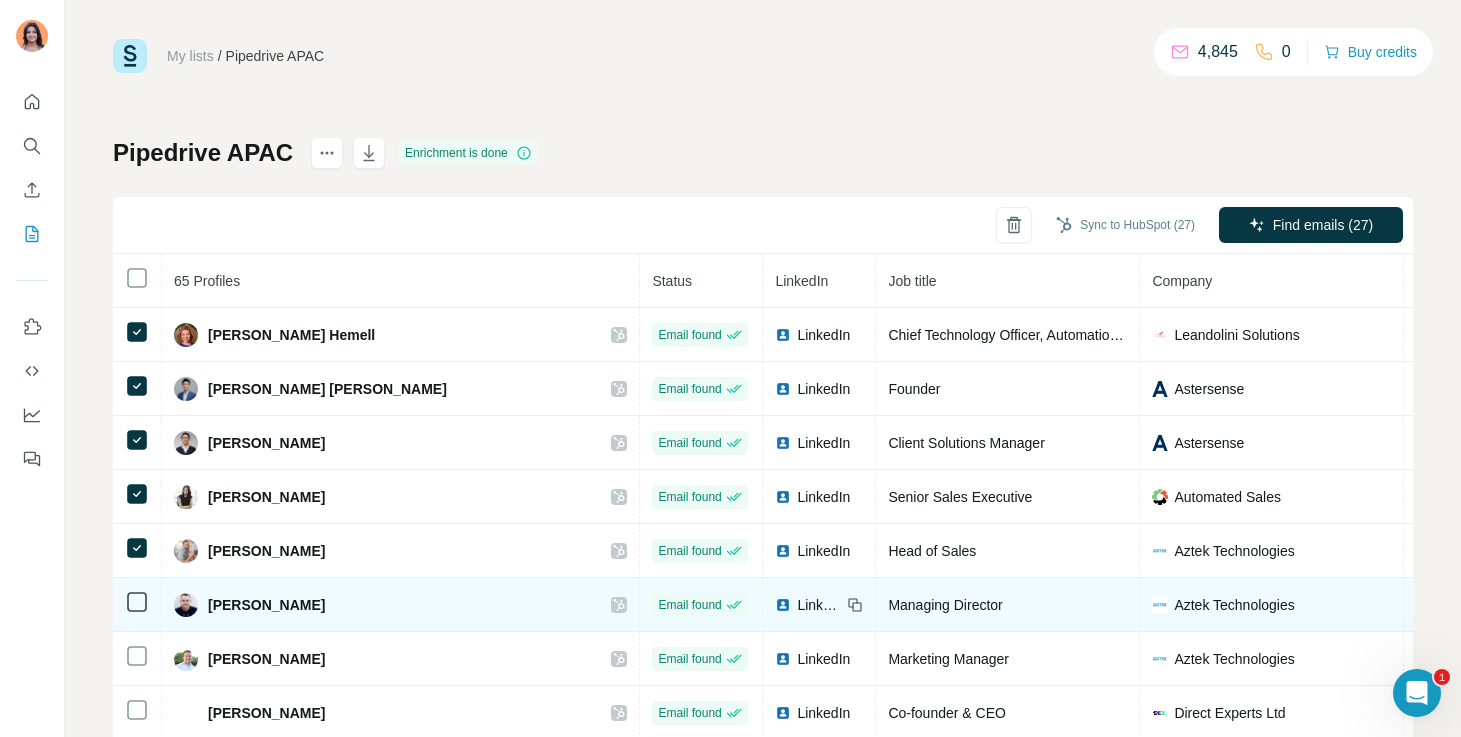 scroll, scrollTop: 1194, scrollLeft: 0, axis: vertical 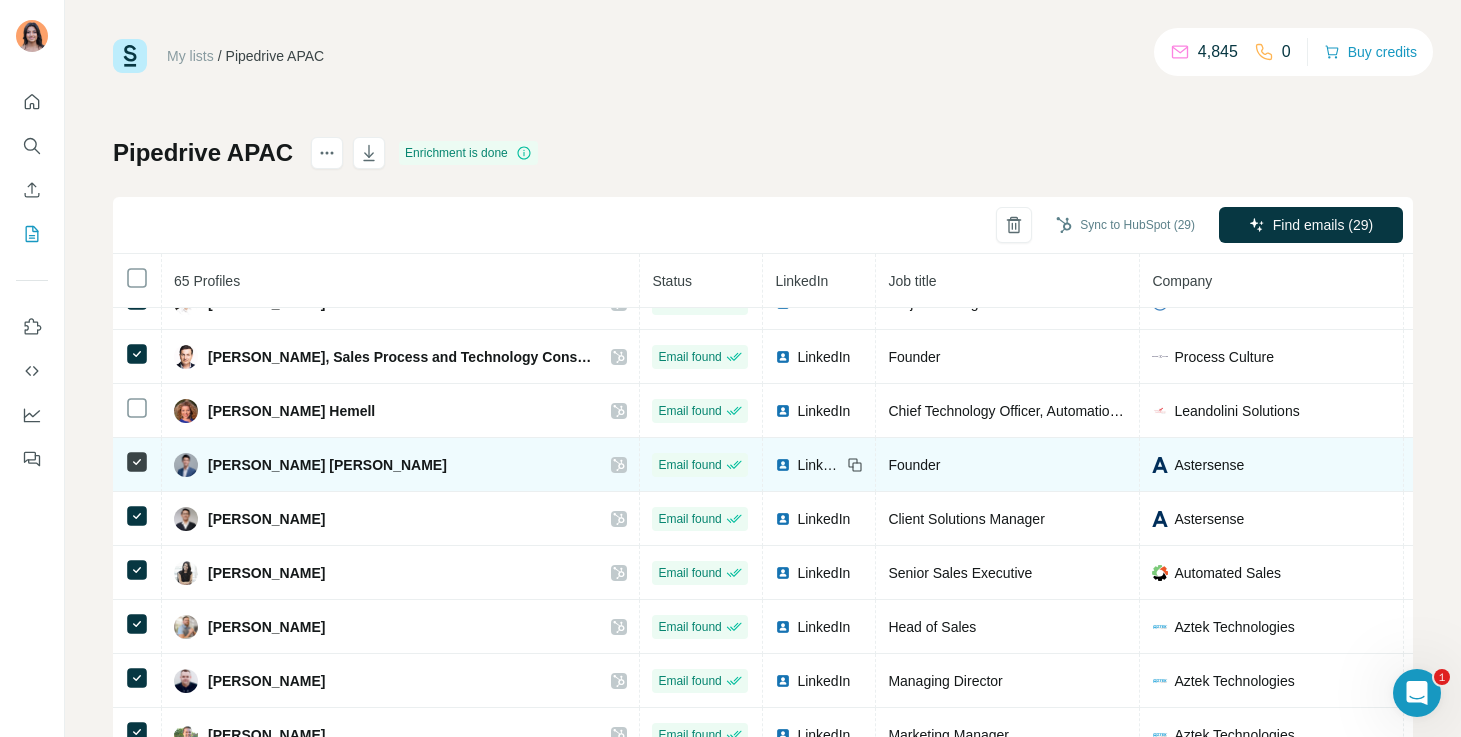 click at bounding box center [137, 465] 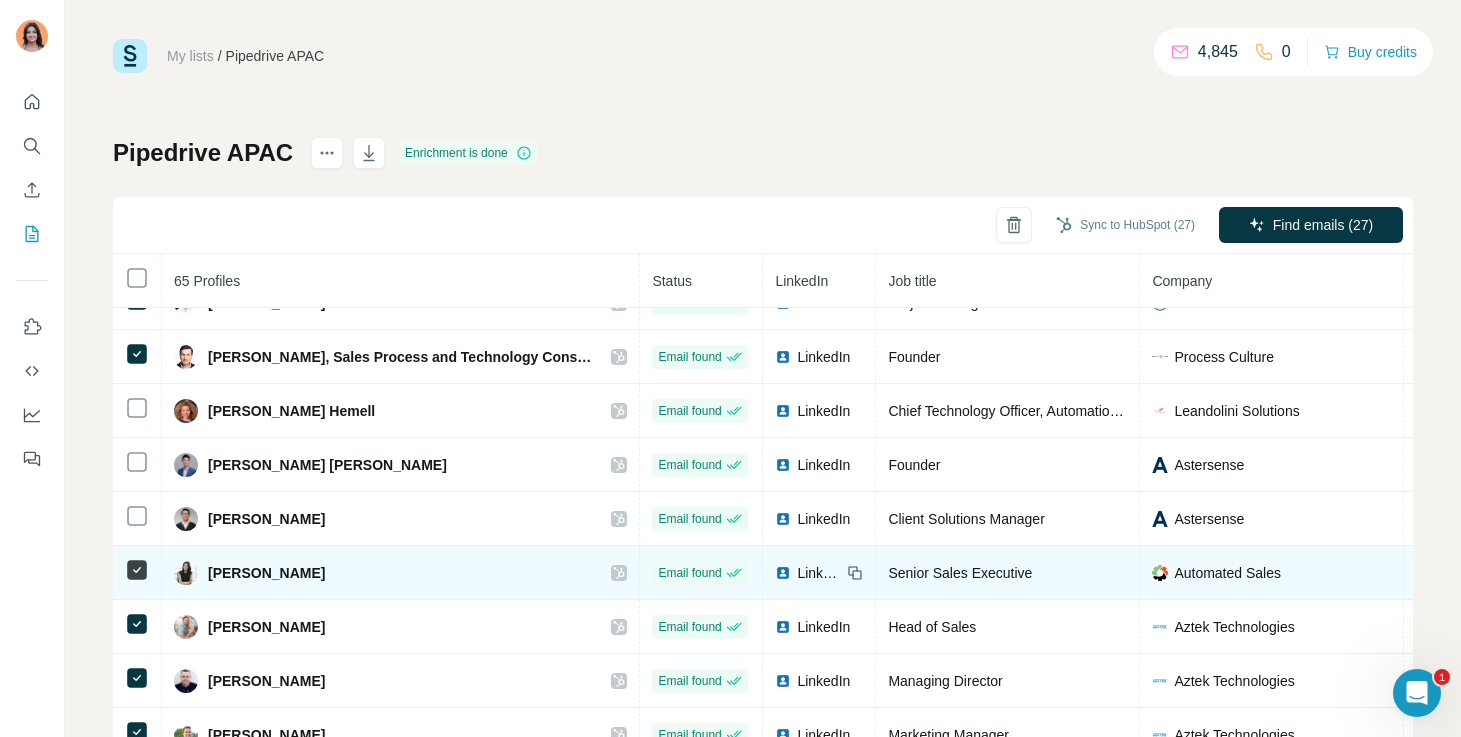 click at bounding box center [137, 573] 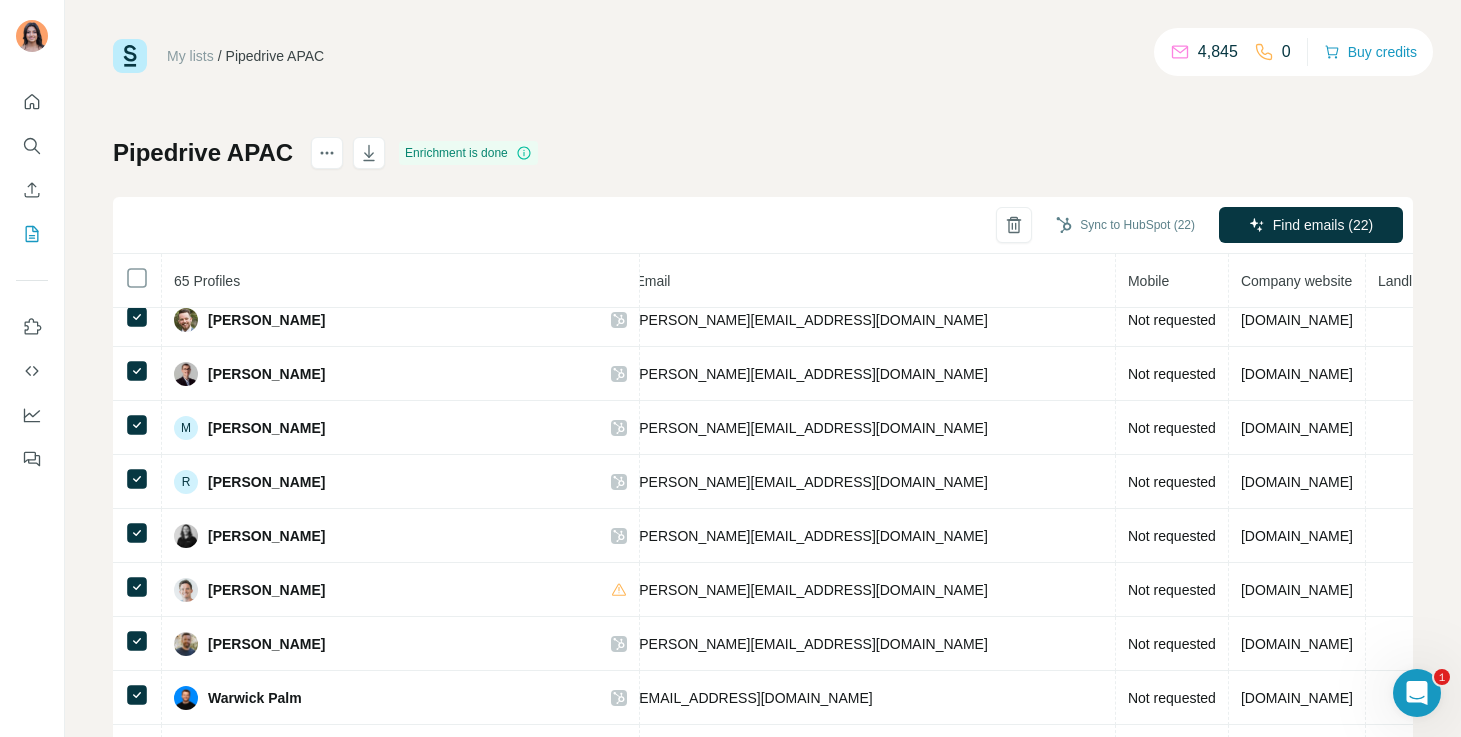 scroll, scrollTop: 0, scrollLeft: 781, axis: horizontal 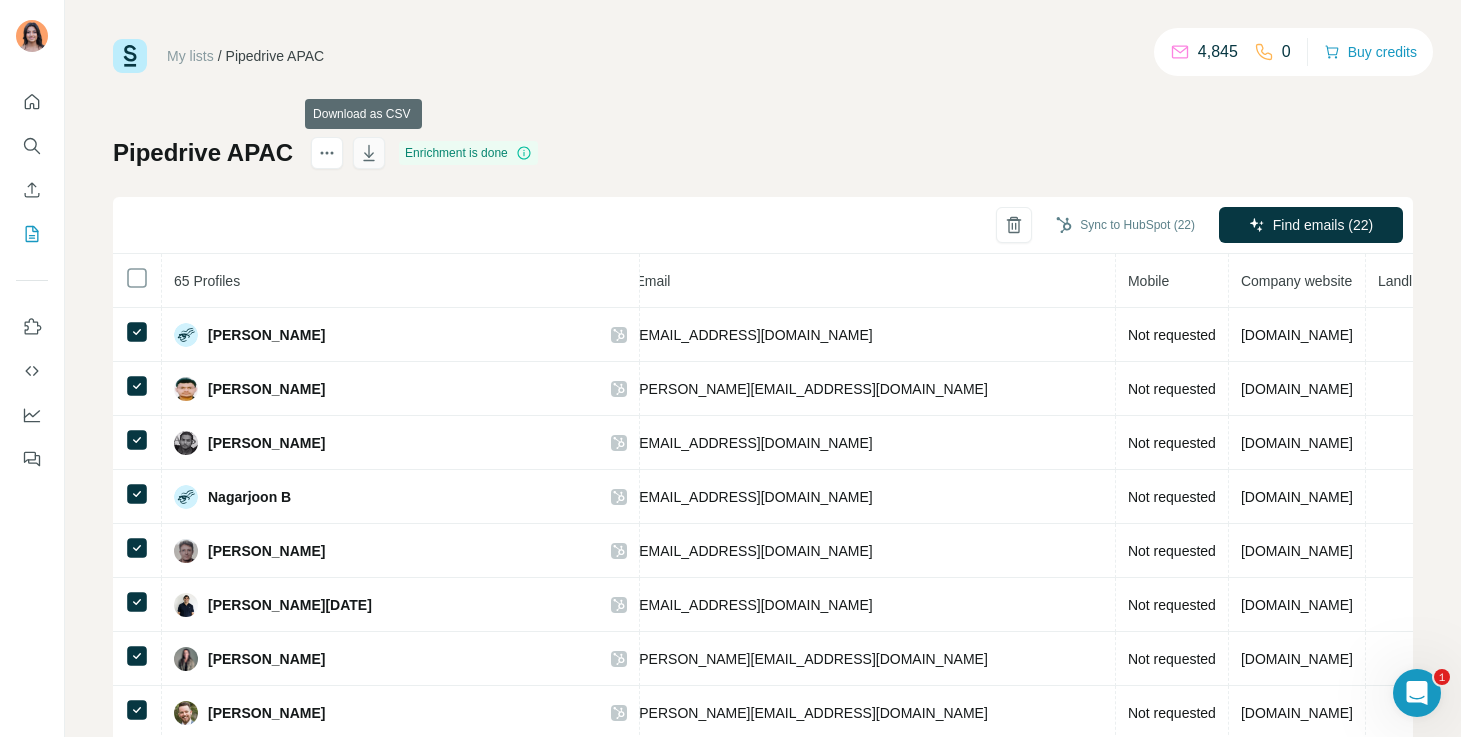 click 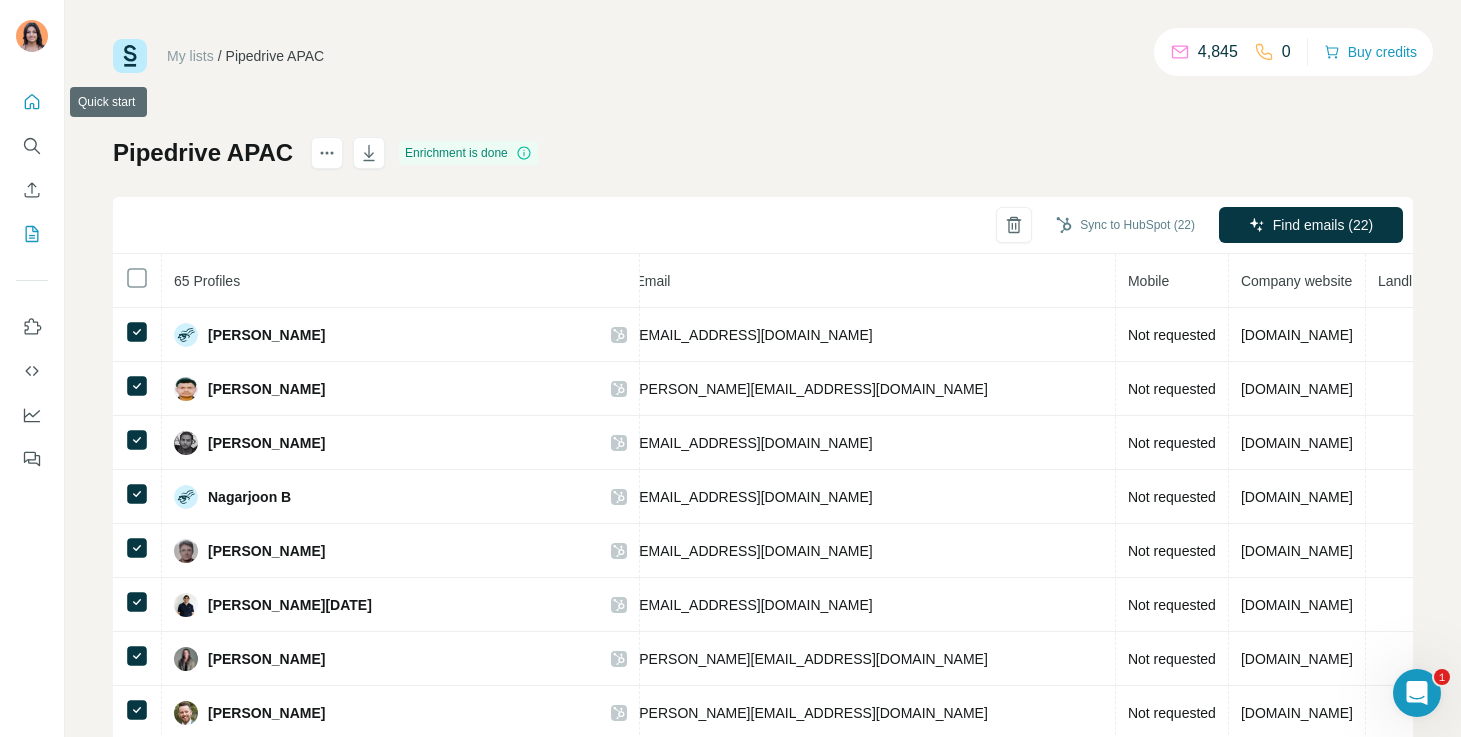 click 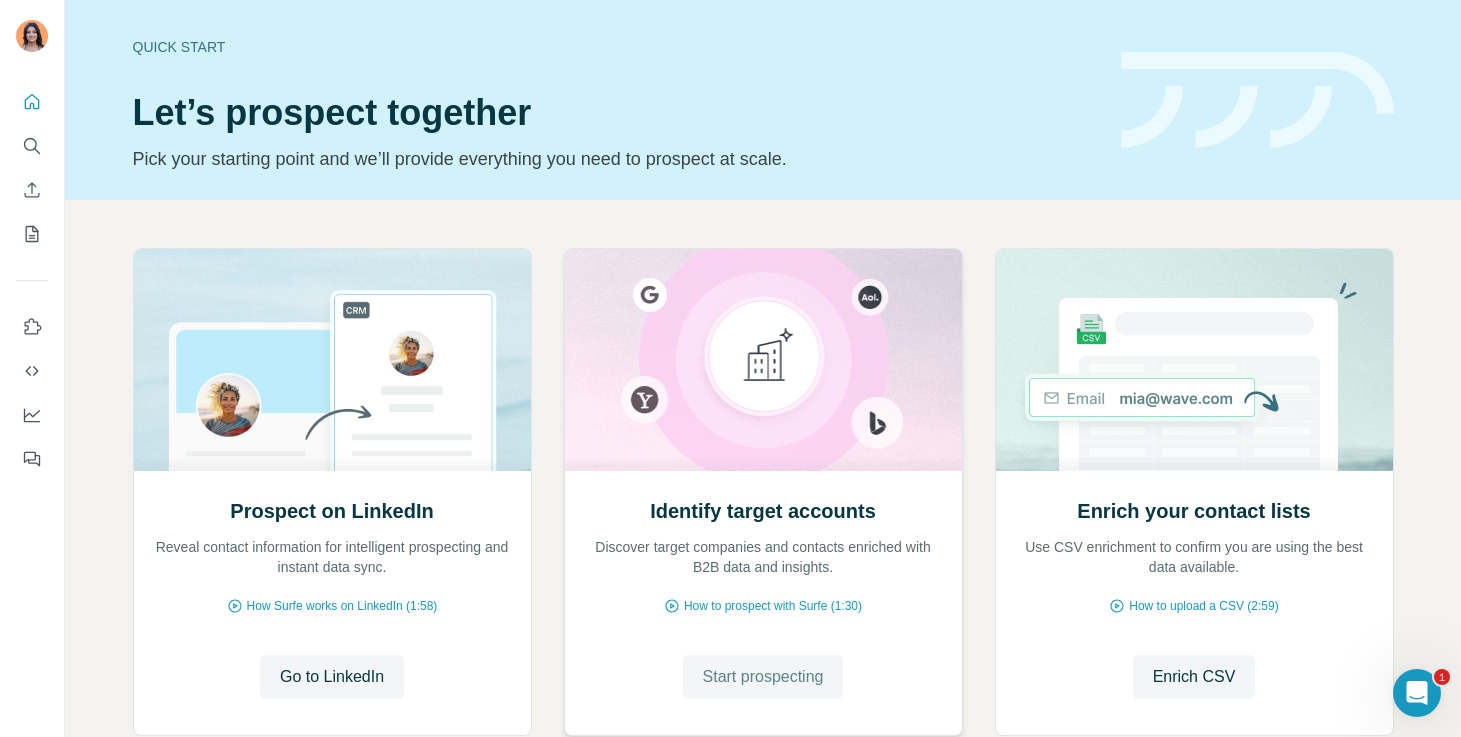 click on "Start prospecting" at bounding box center [763, 677] 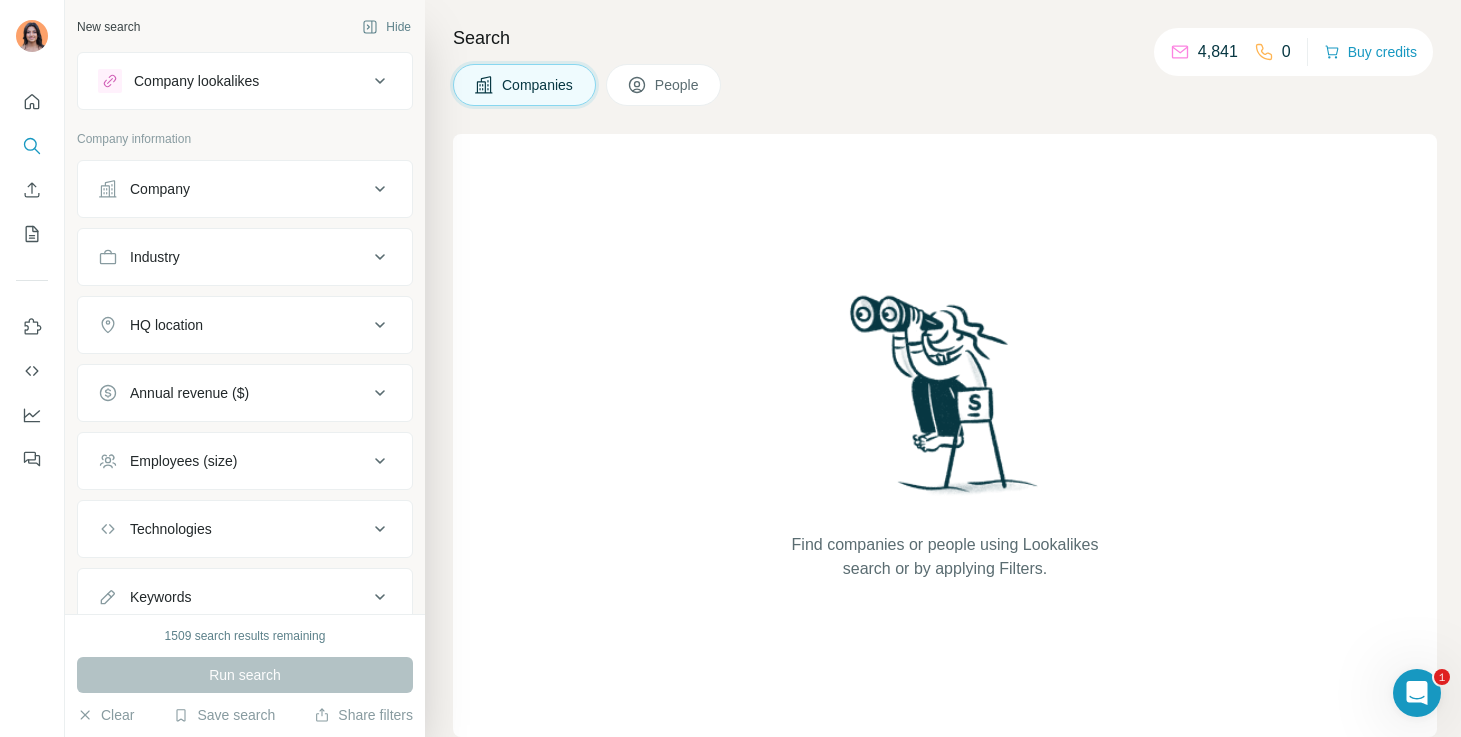 click on "Company lookalikes" at bounding box center (196, 81) 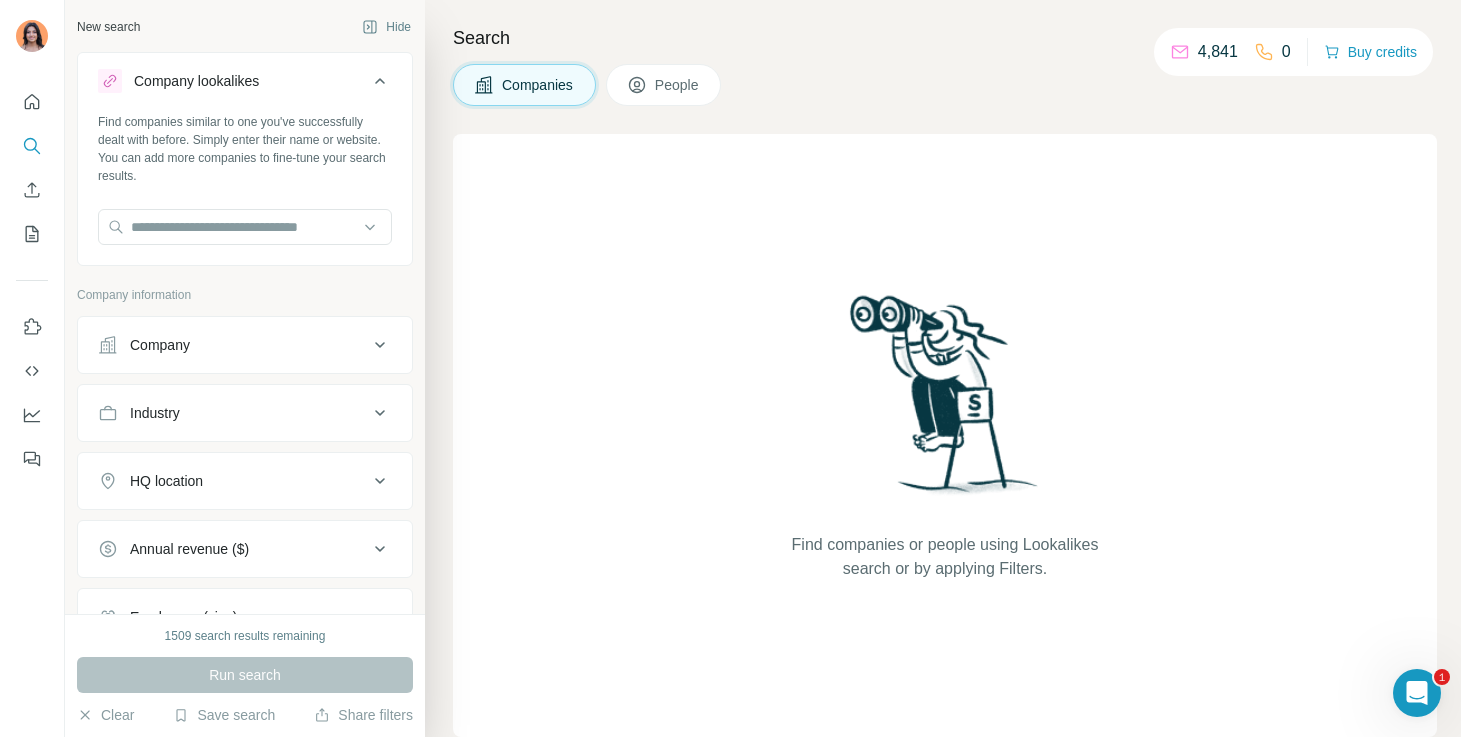 click on "Company" at bounding box center [160, 345] 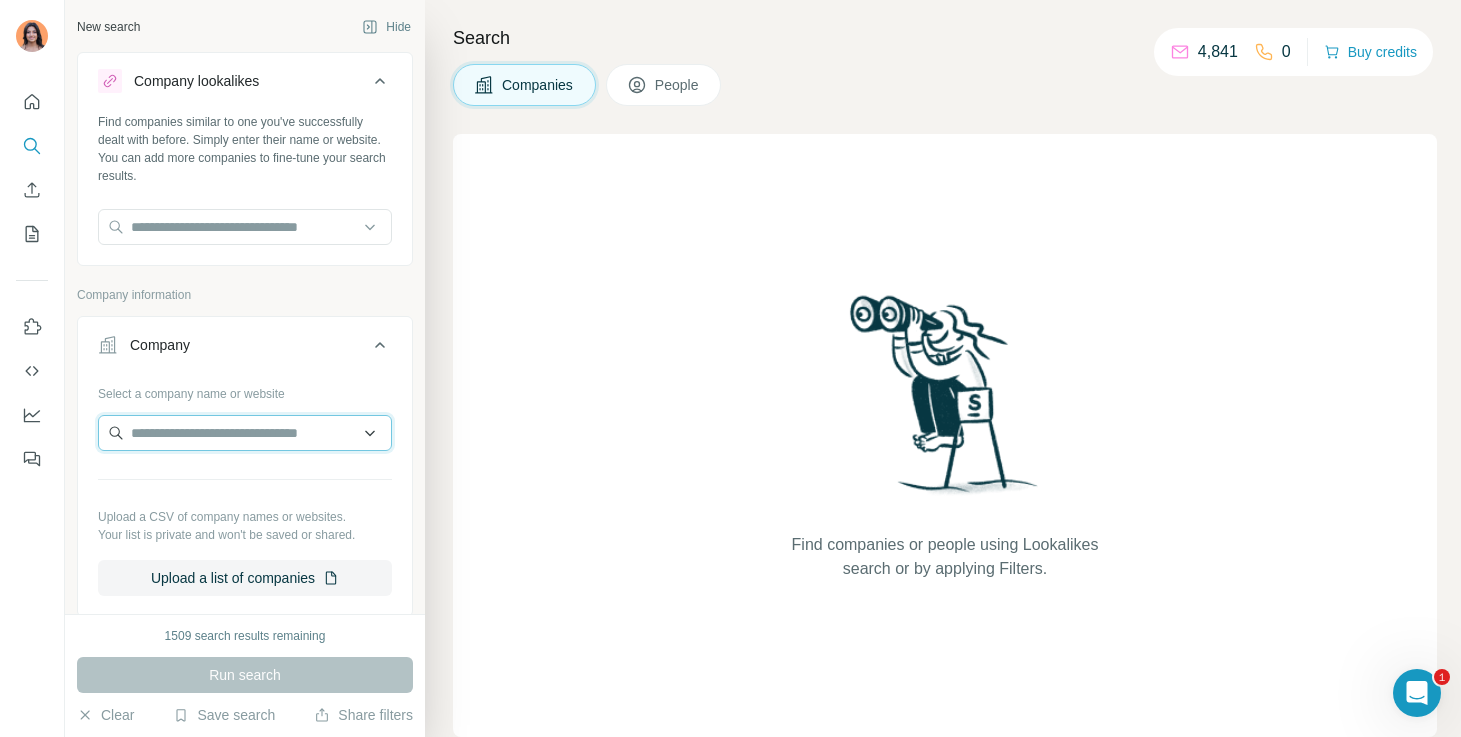 click at bounding box center (245, 433) 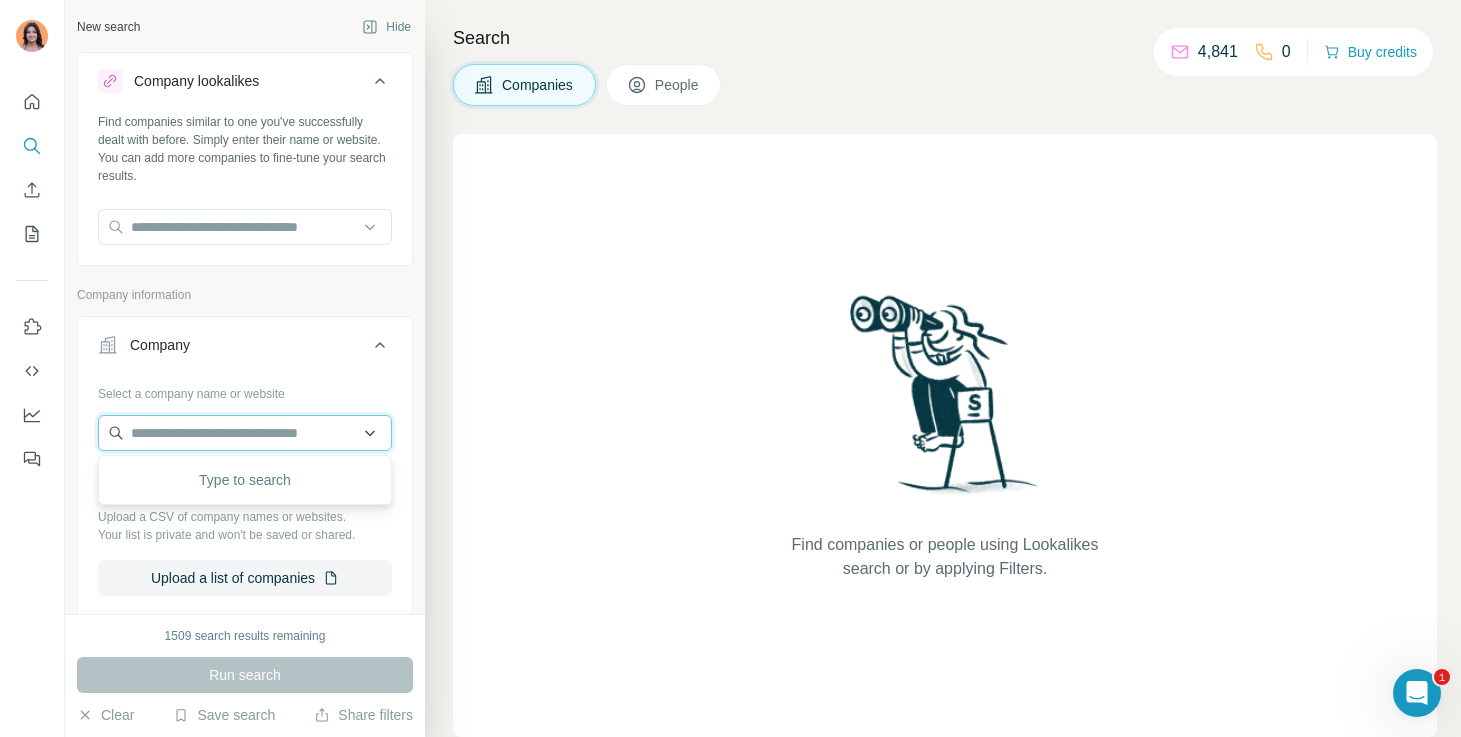 paste on "**********" 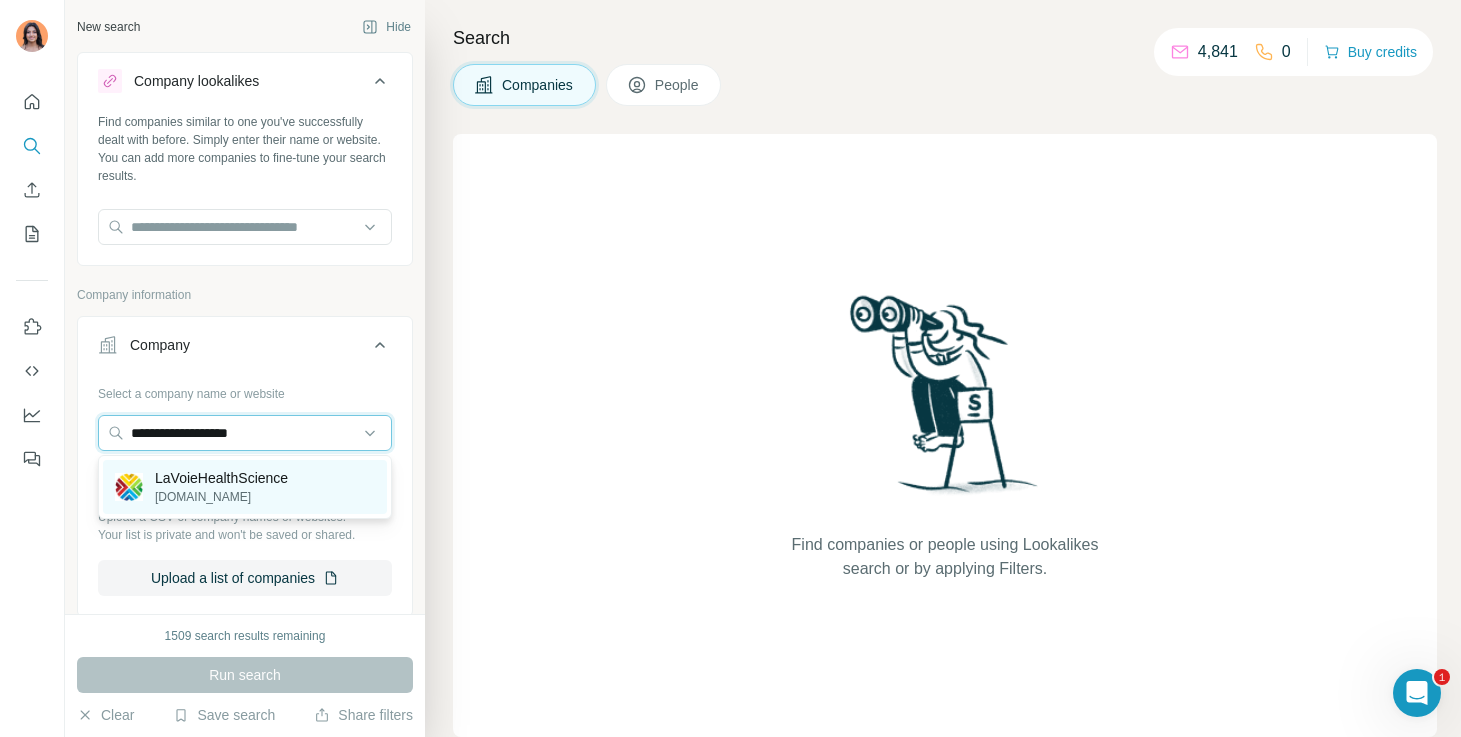 type on "**********" 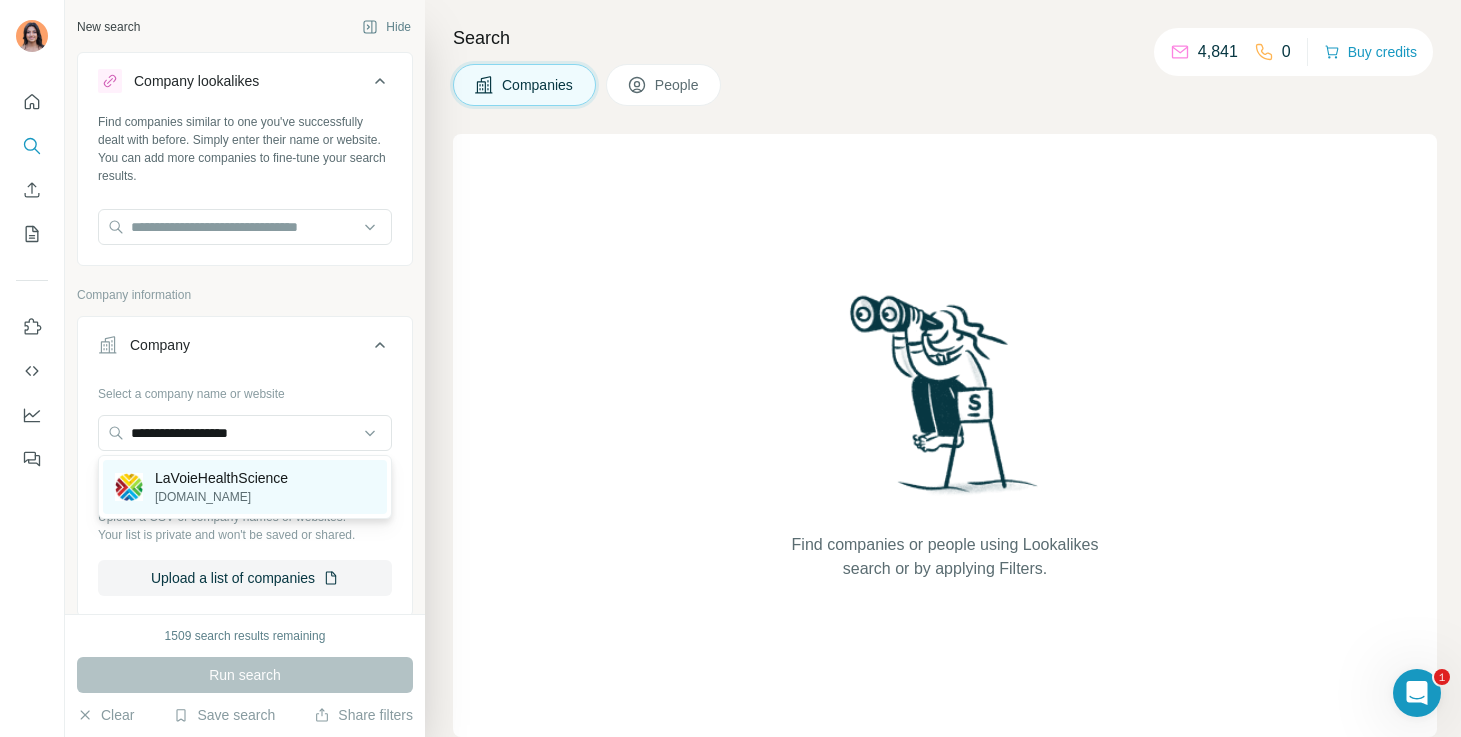 click on "LaVoieHealthScience" at bounding box center (221, 478) 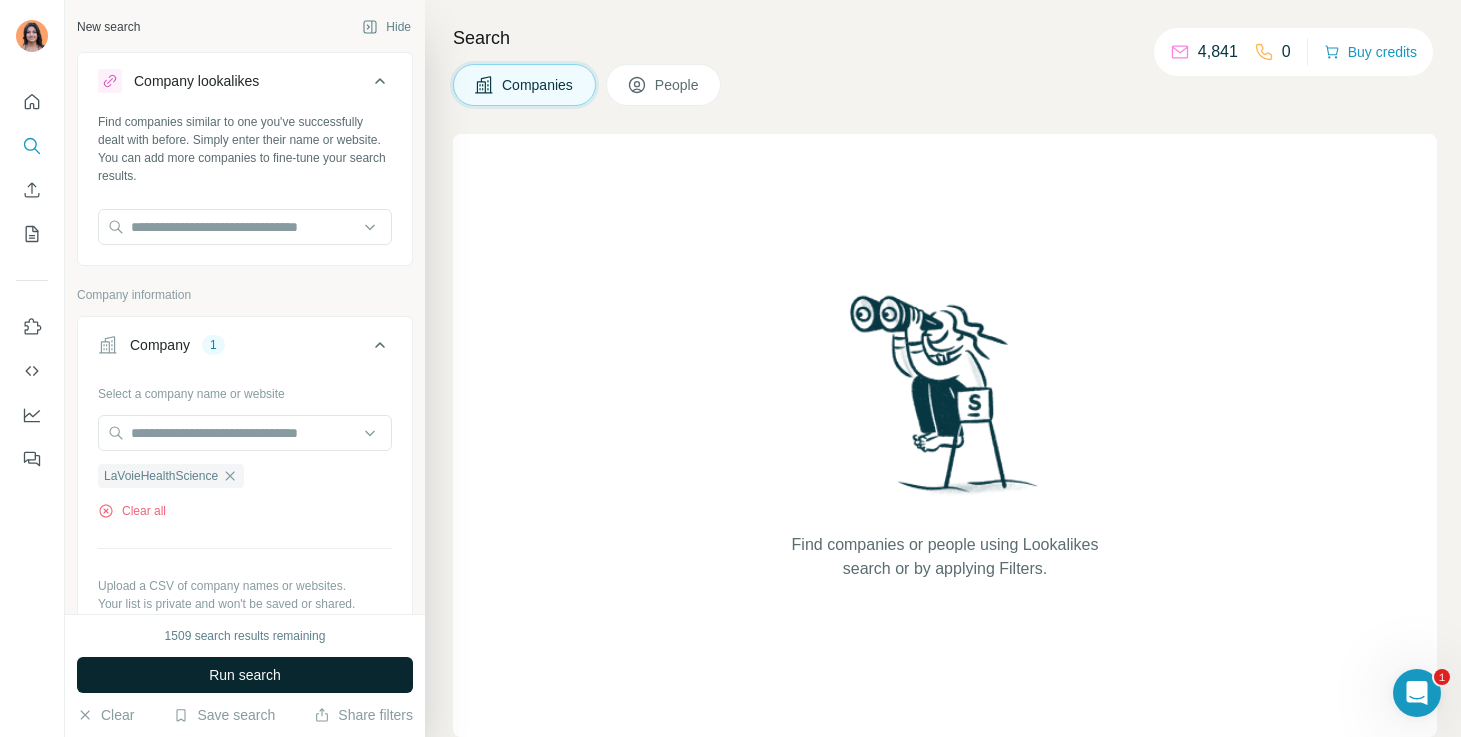 click on "Run search" at bounding box center [245, 675] 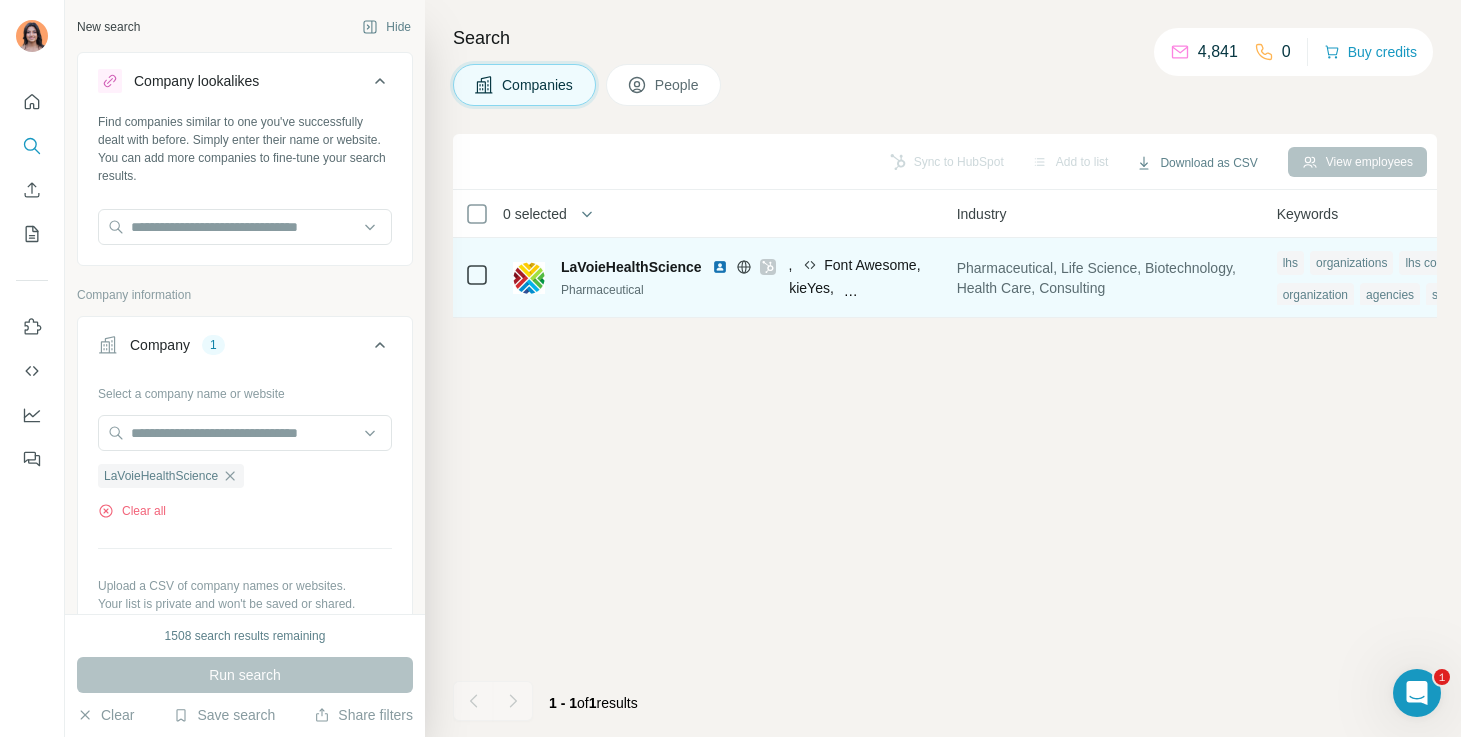 scroll, scrollTop: 0, scrollLeft: 1413, axis: horizontal 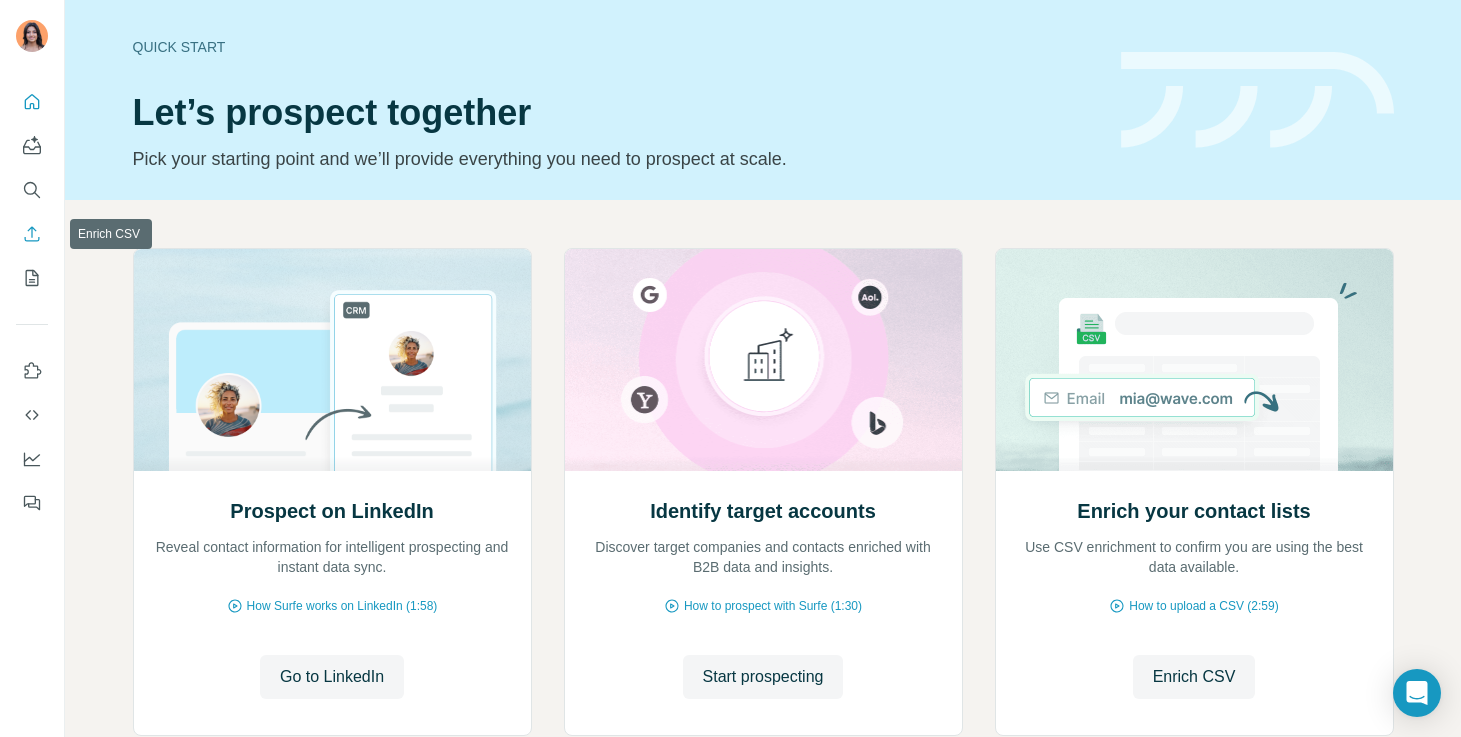 click 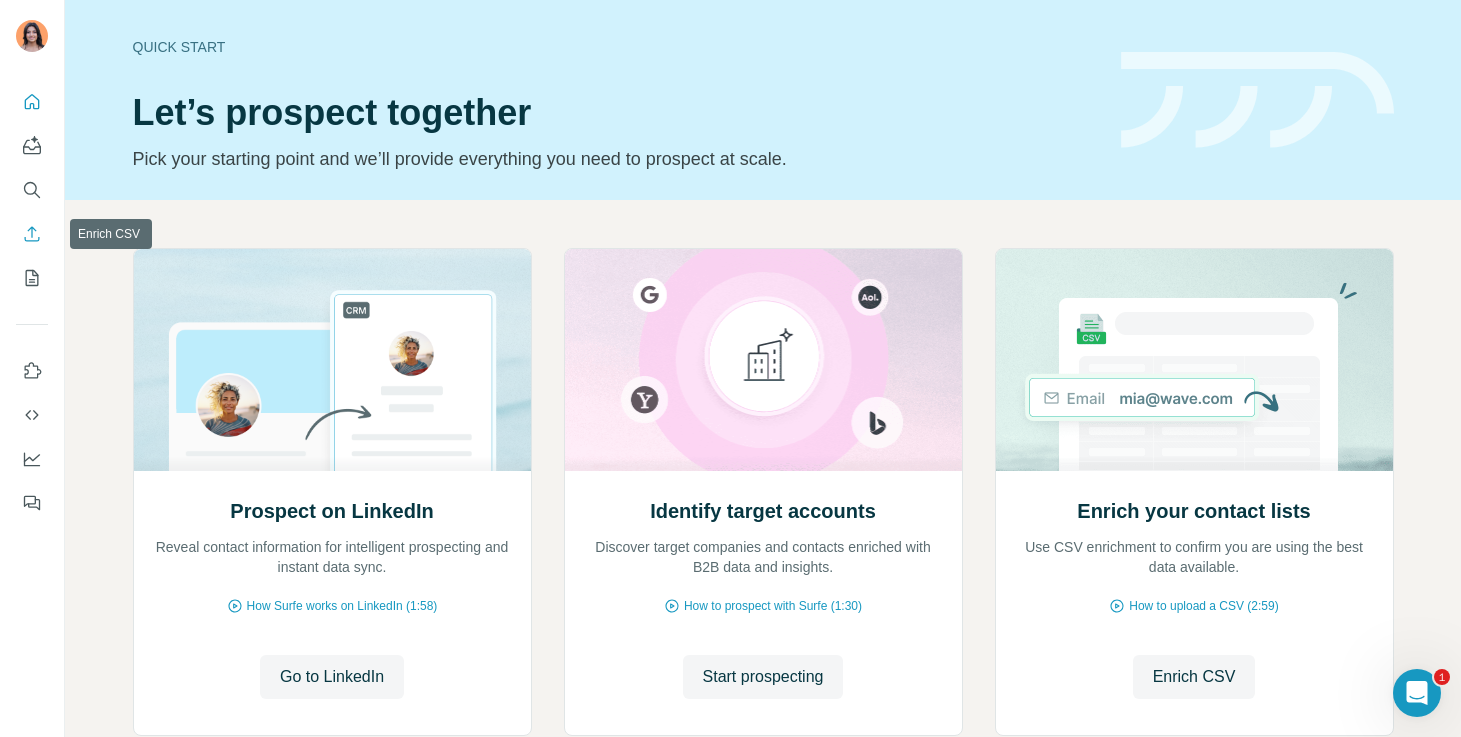 scroll, scrollTop: 0, scrollLeft: 0, axis: both 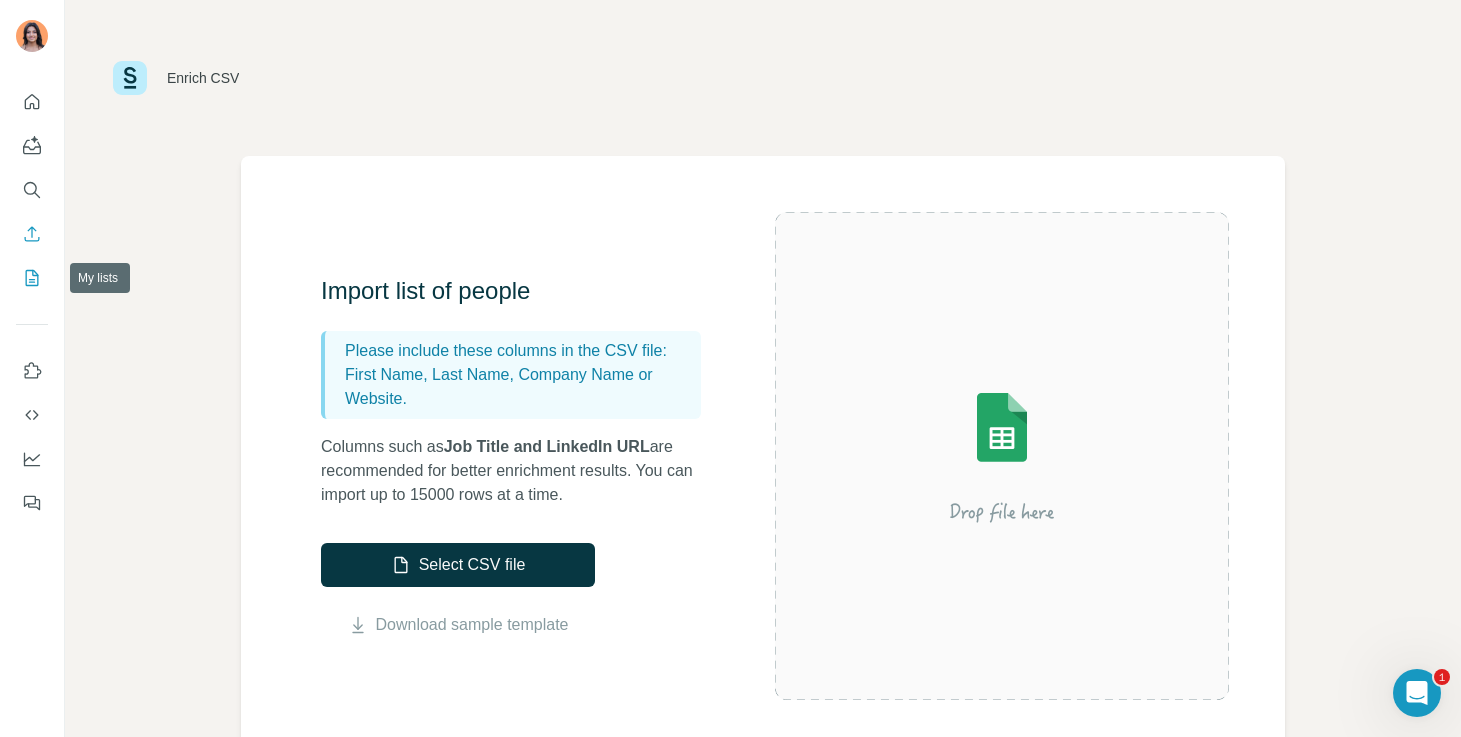 click 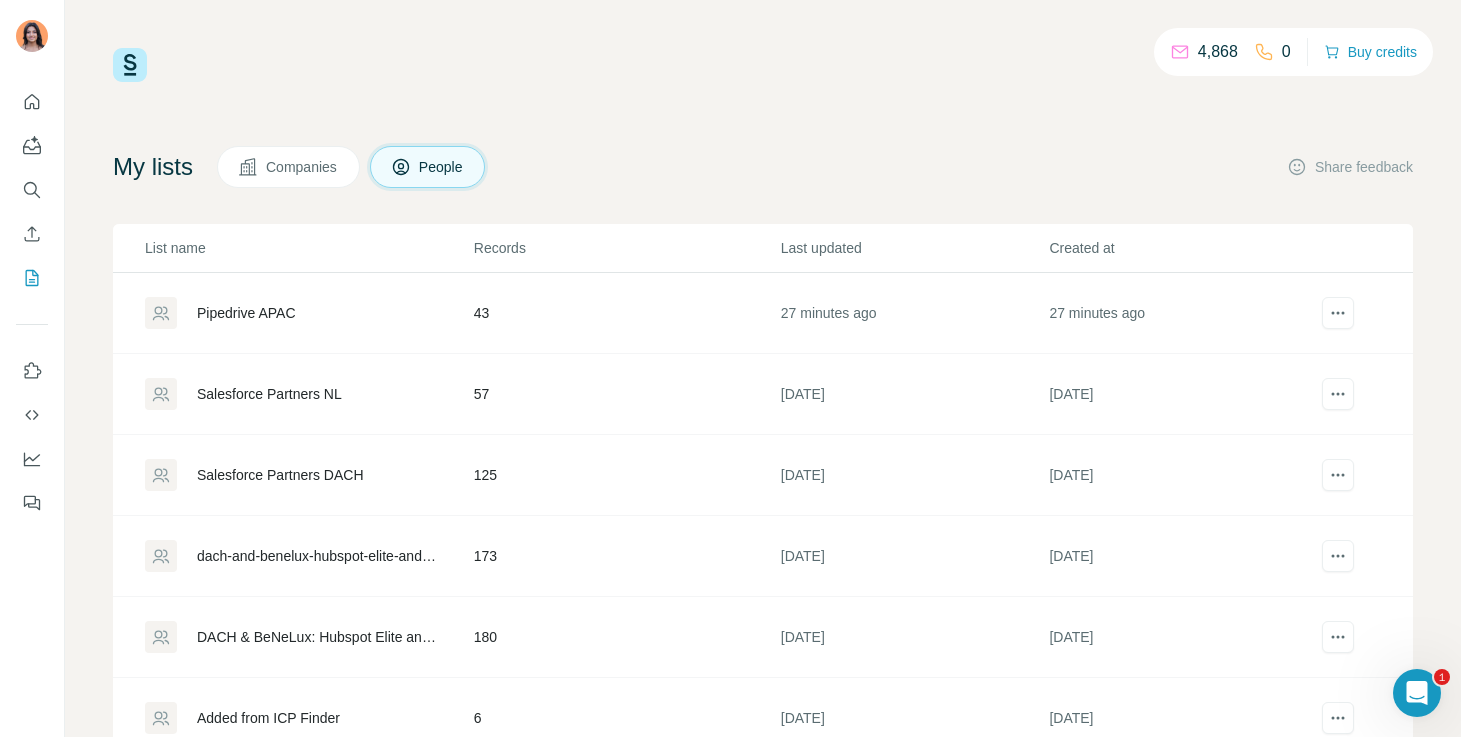 click on "Pipedrive APAC" at bounding box center [308, 313] 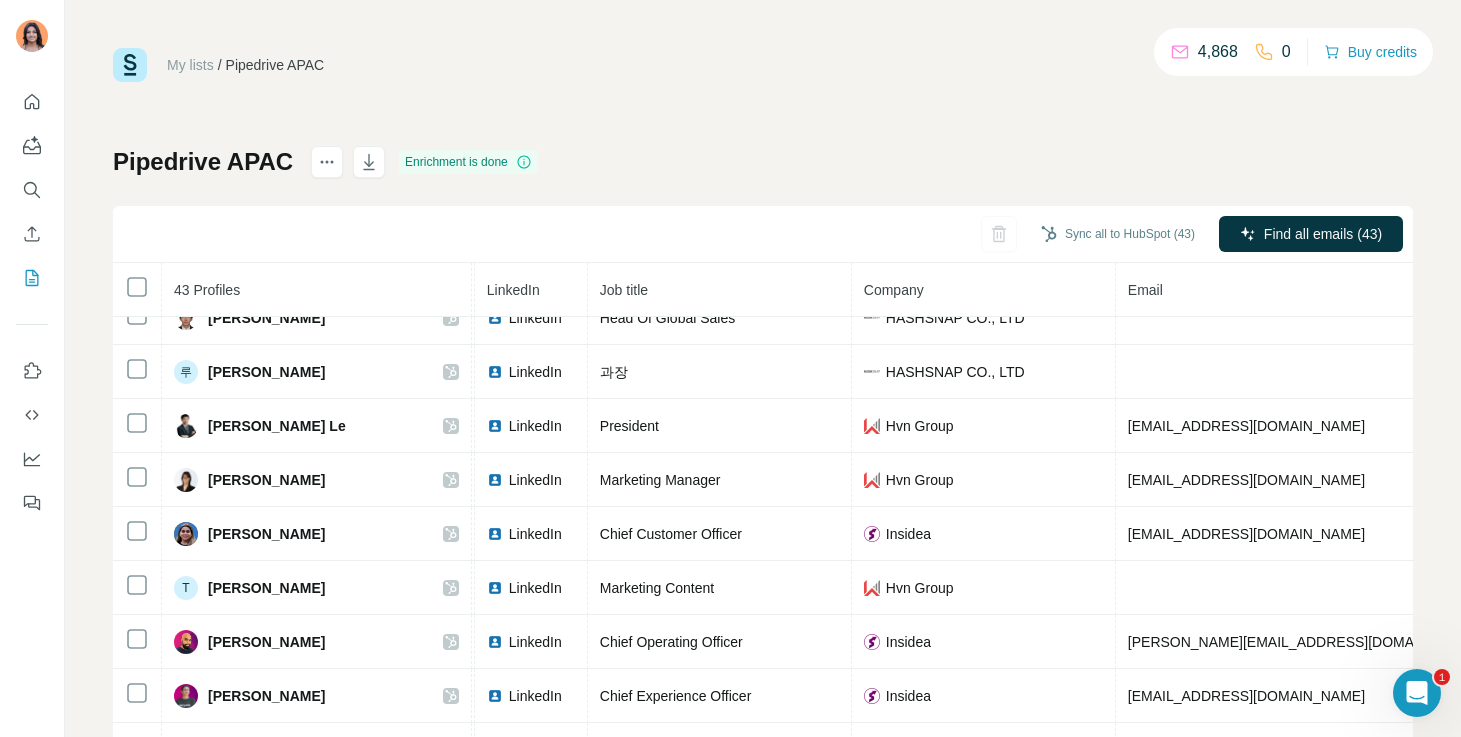 scroll, scrollTop: 606, scrollLeft: 120, axis: both 